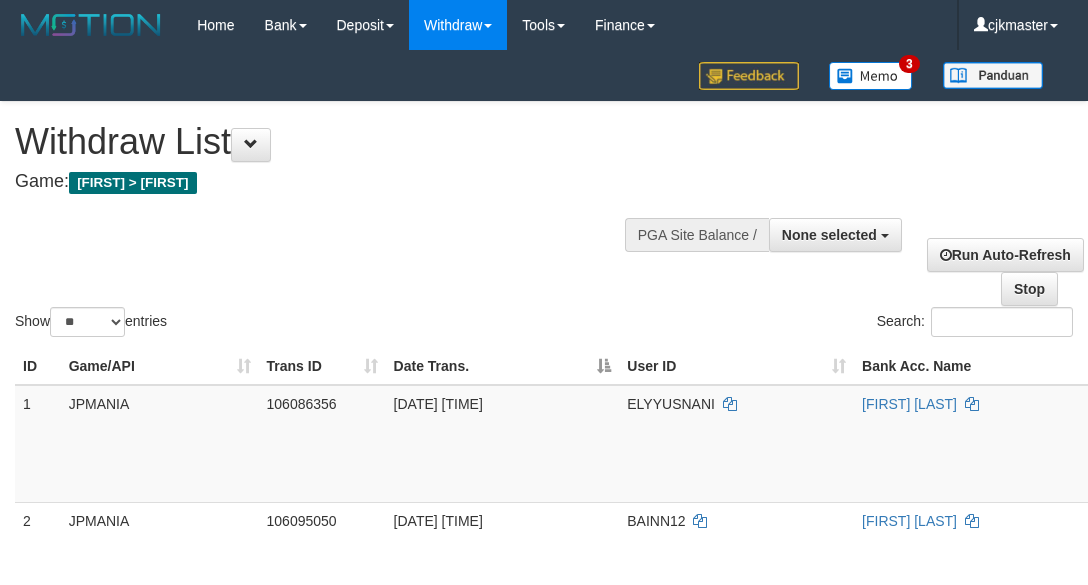 select 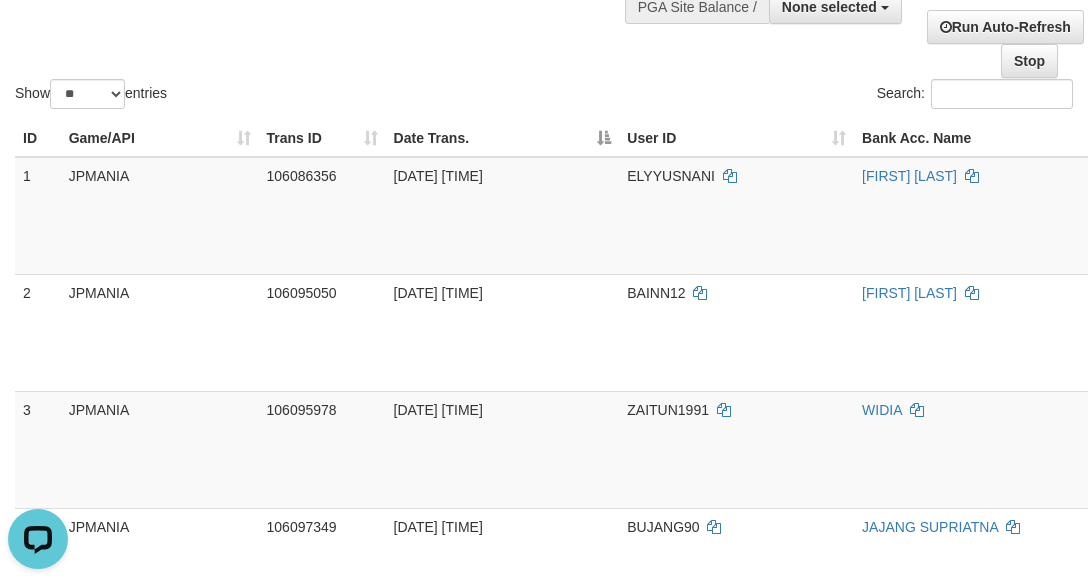 scroll, scrollTop: 0, scrollLeft: 0, axis: both 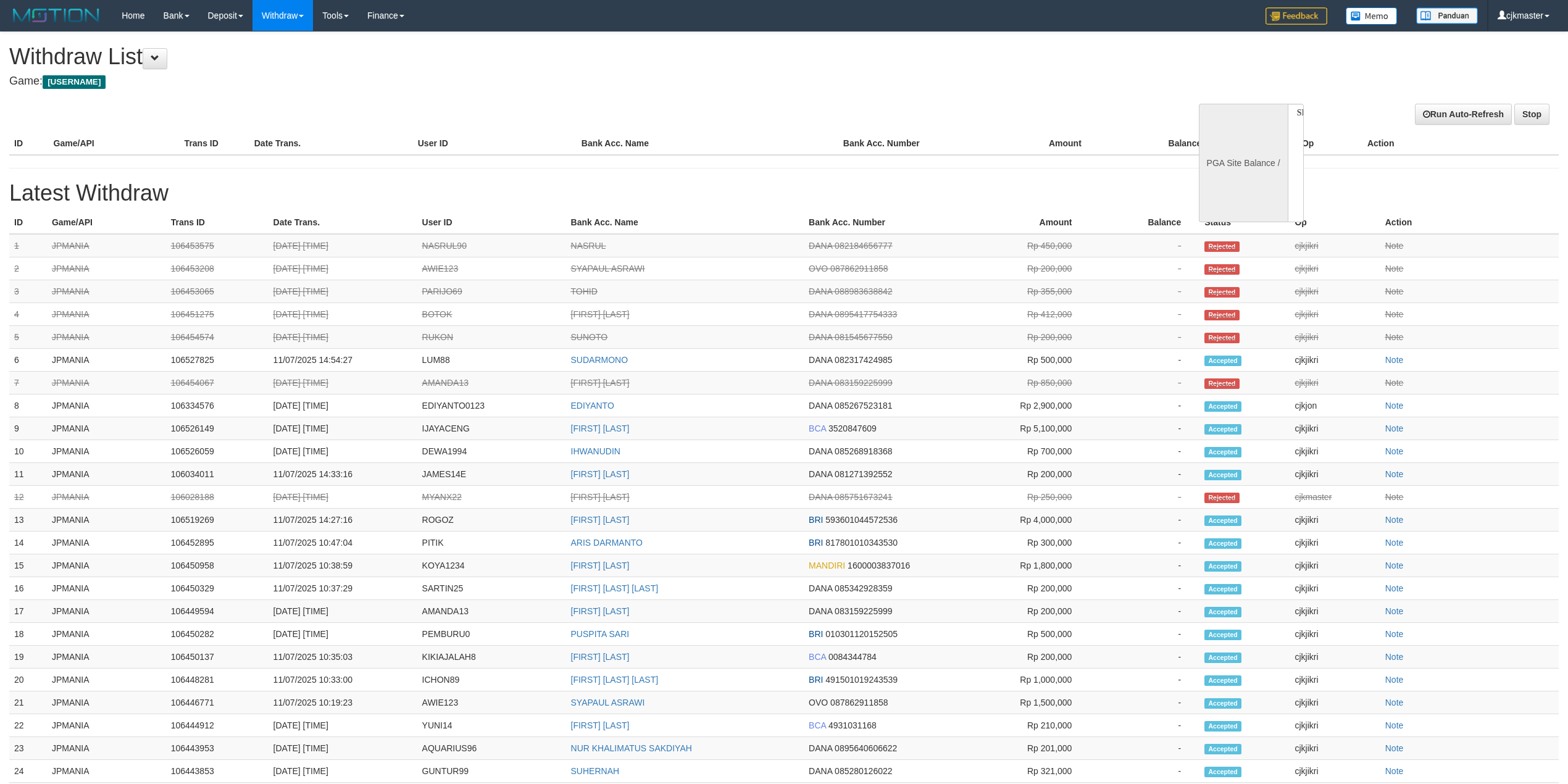 select 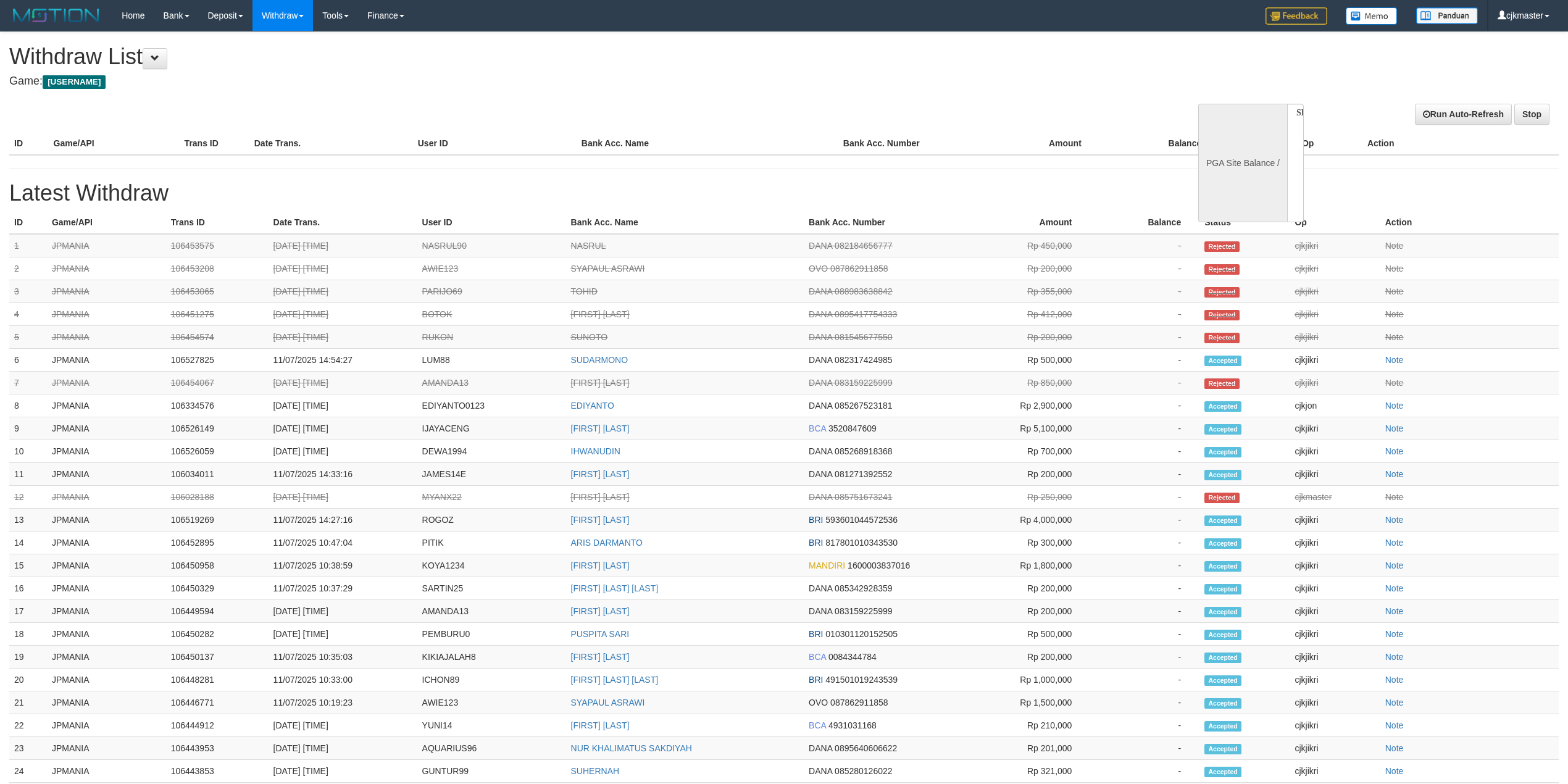 scroll, scrollTop: 0, scrollLeft: 0, axis: both 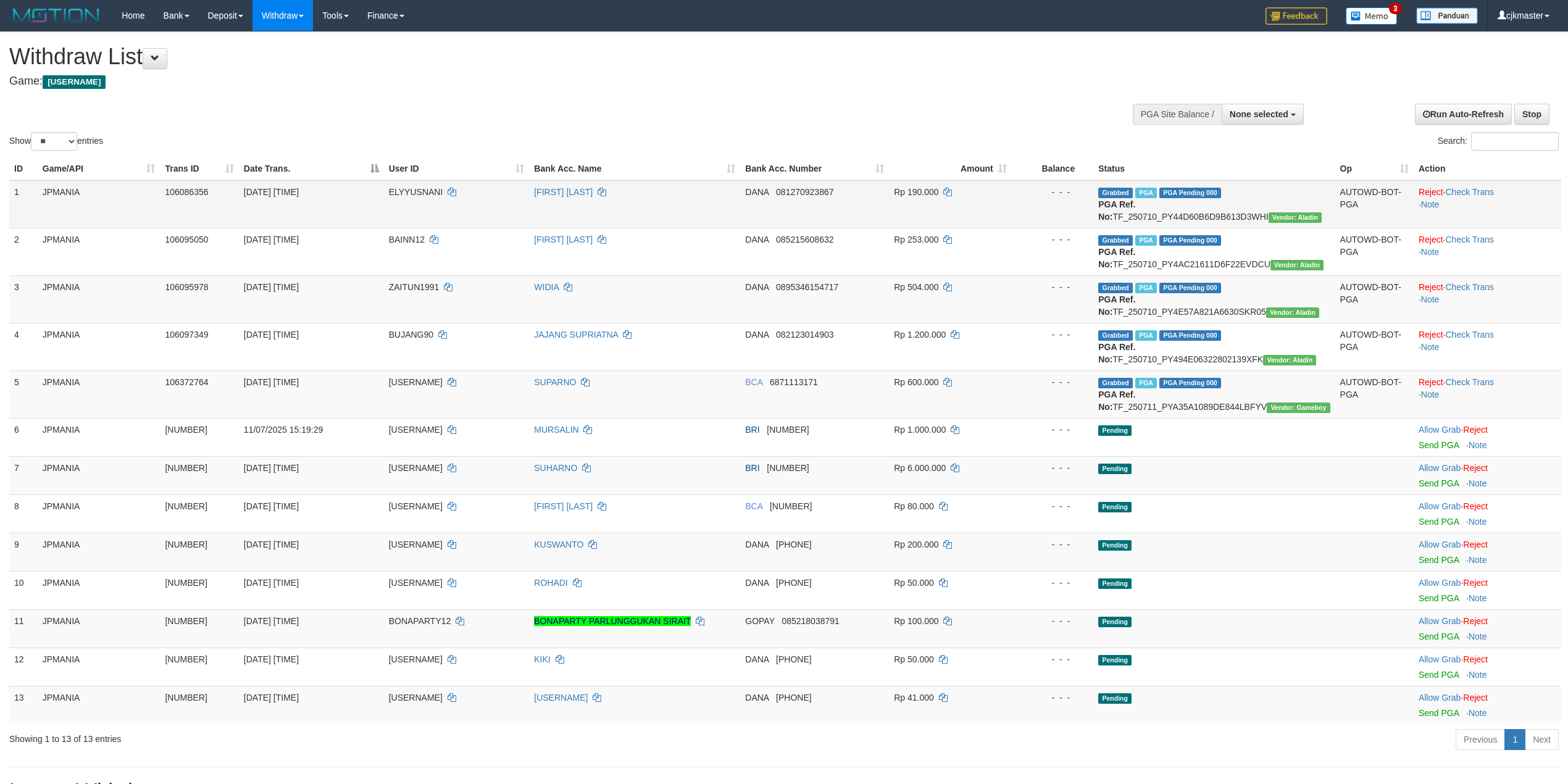click on "Reject ·    Check Trans    ·    Note" at bounding box center (1487, 204) 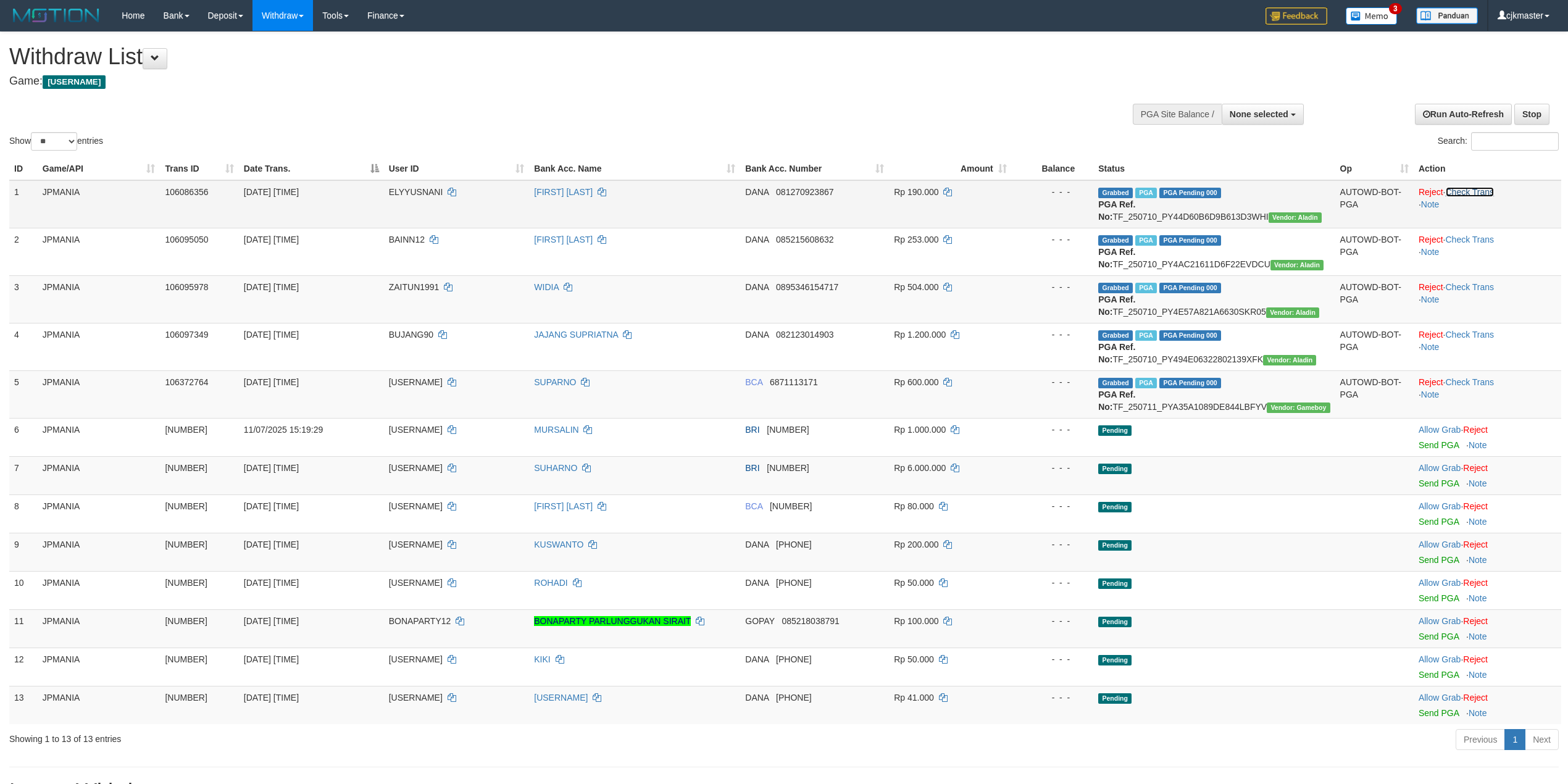 click on "Check Trans" at bounding box center (1470, 192) 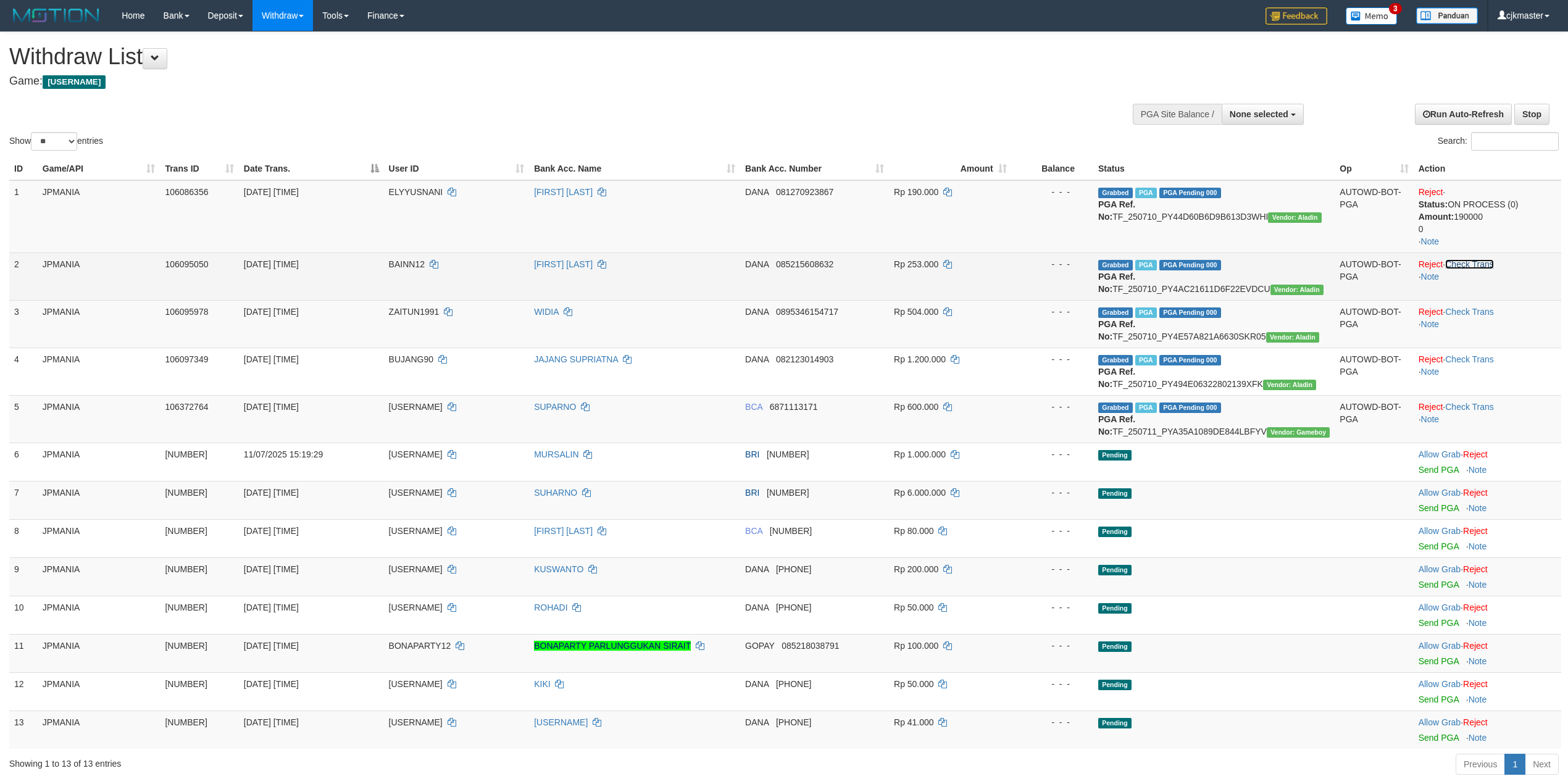 click on "Check Trans" at bounding box center (1469, 264) 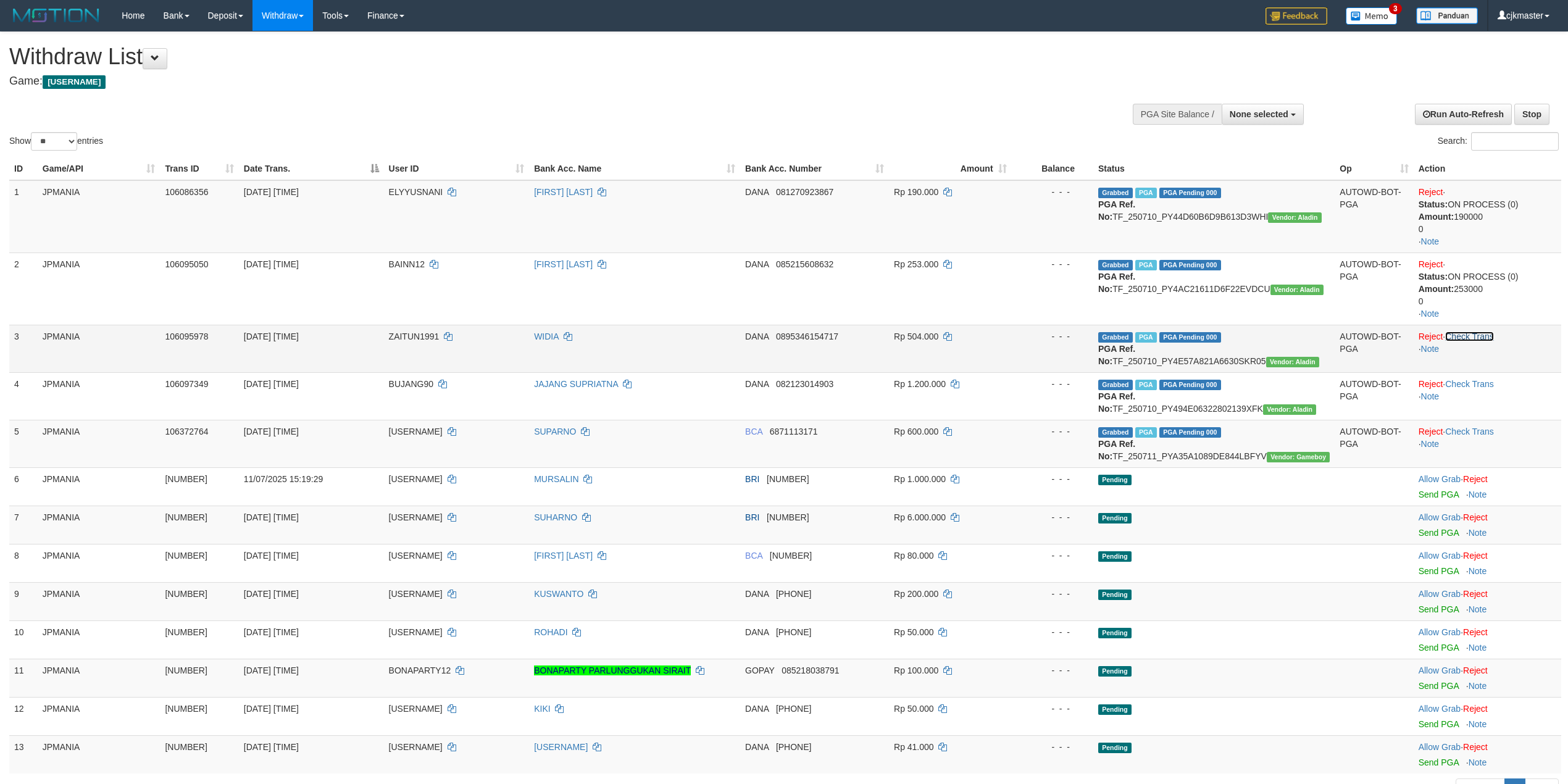 click on "Check Trans" at bounding box center (1469, 336) 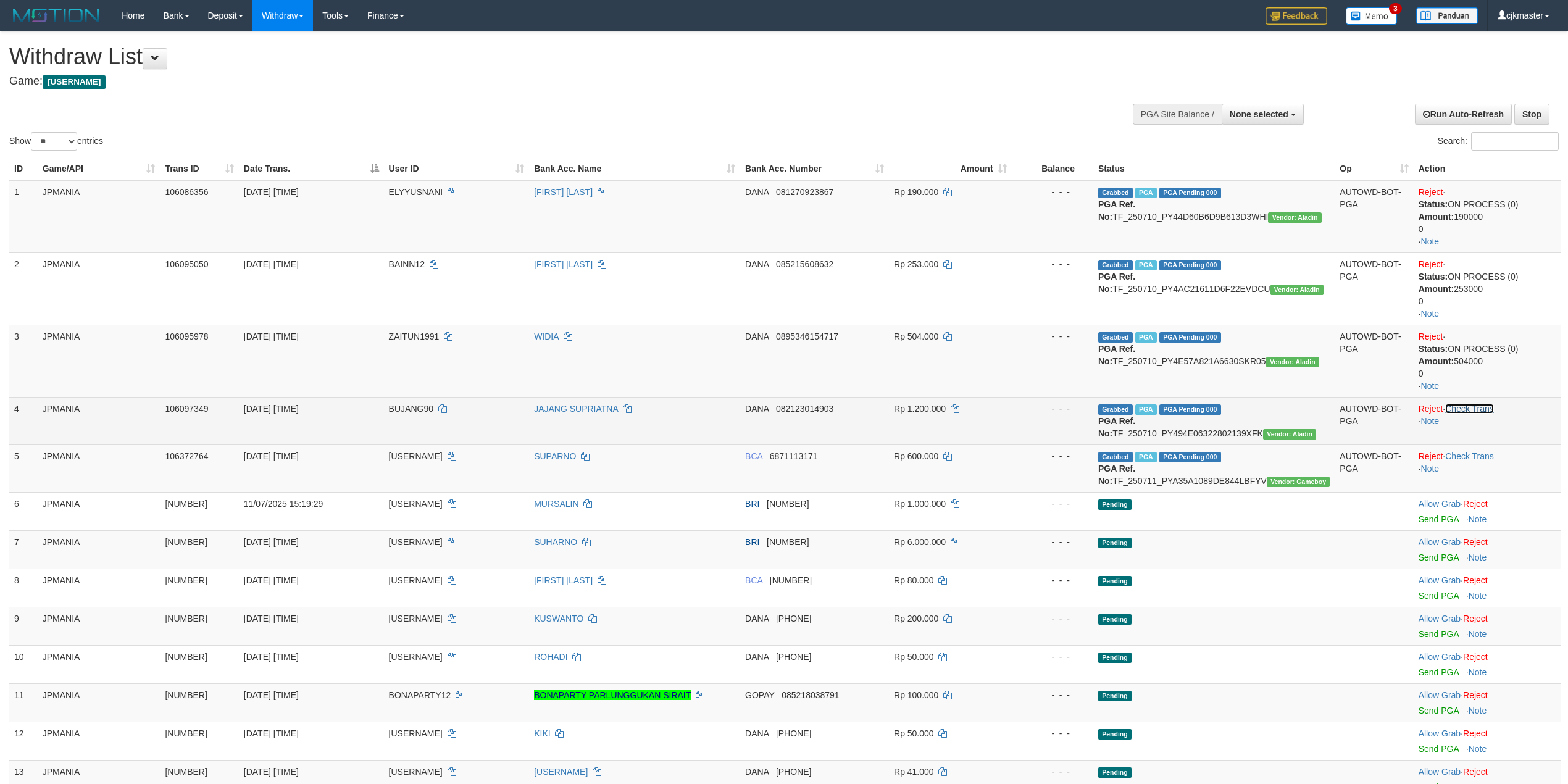 click on "Check Trans" at bounding box center [1469, 409] 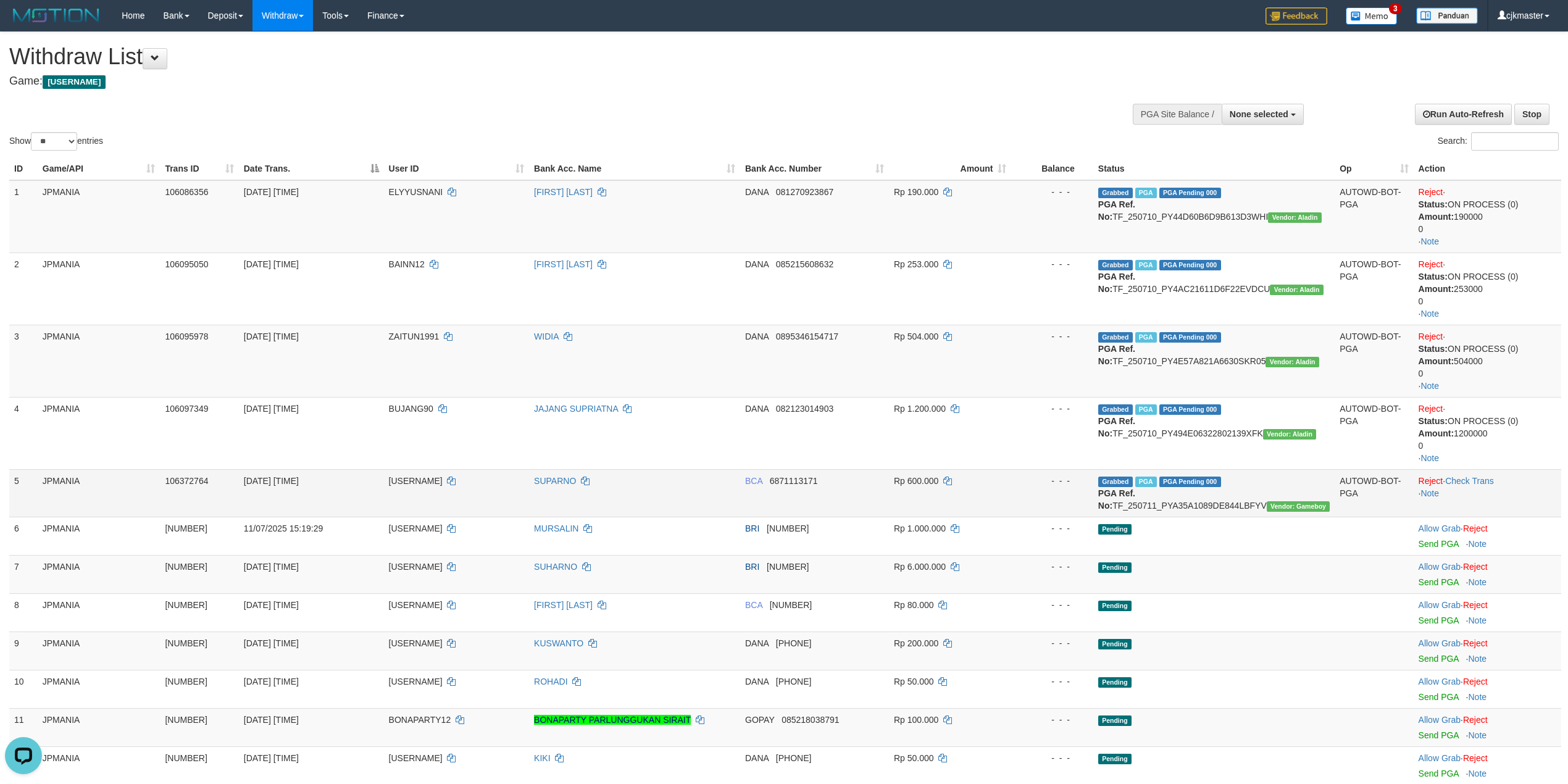 scroll, scrollTop: 0, scrollLeft: 0, axis: both 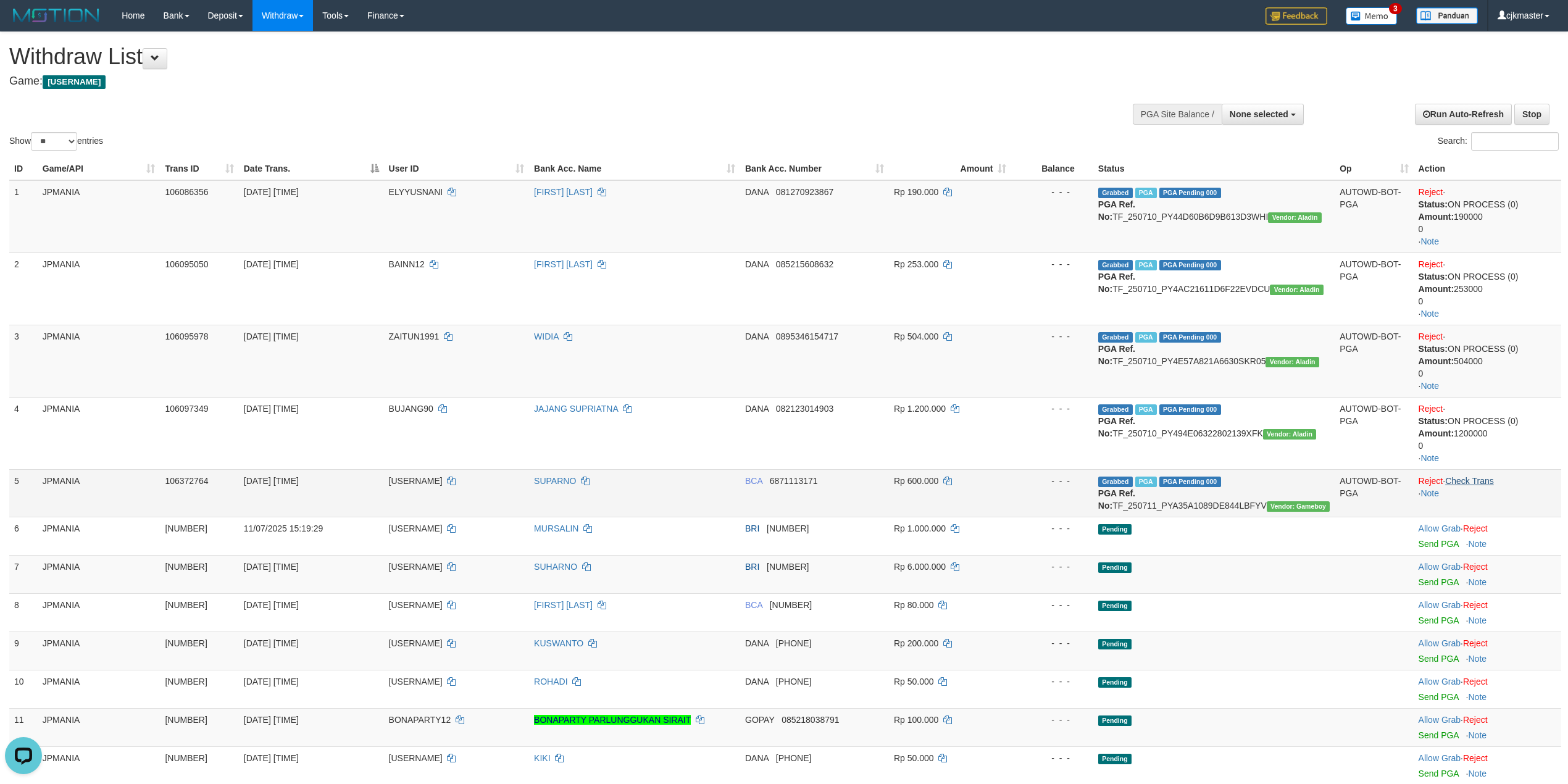click on "Reject ·    Check Trans    ·    Note" at bounding box center (1487, 493) 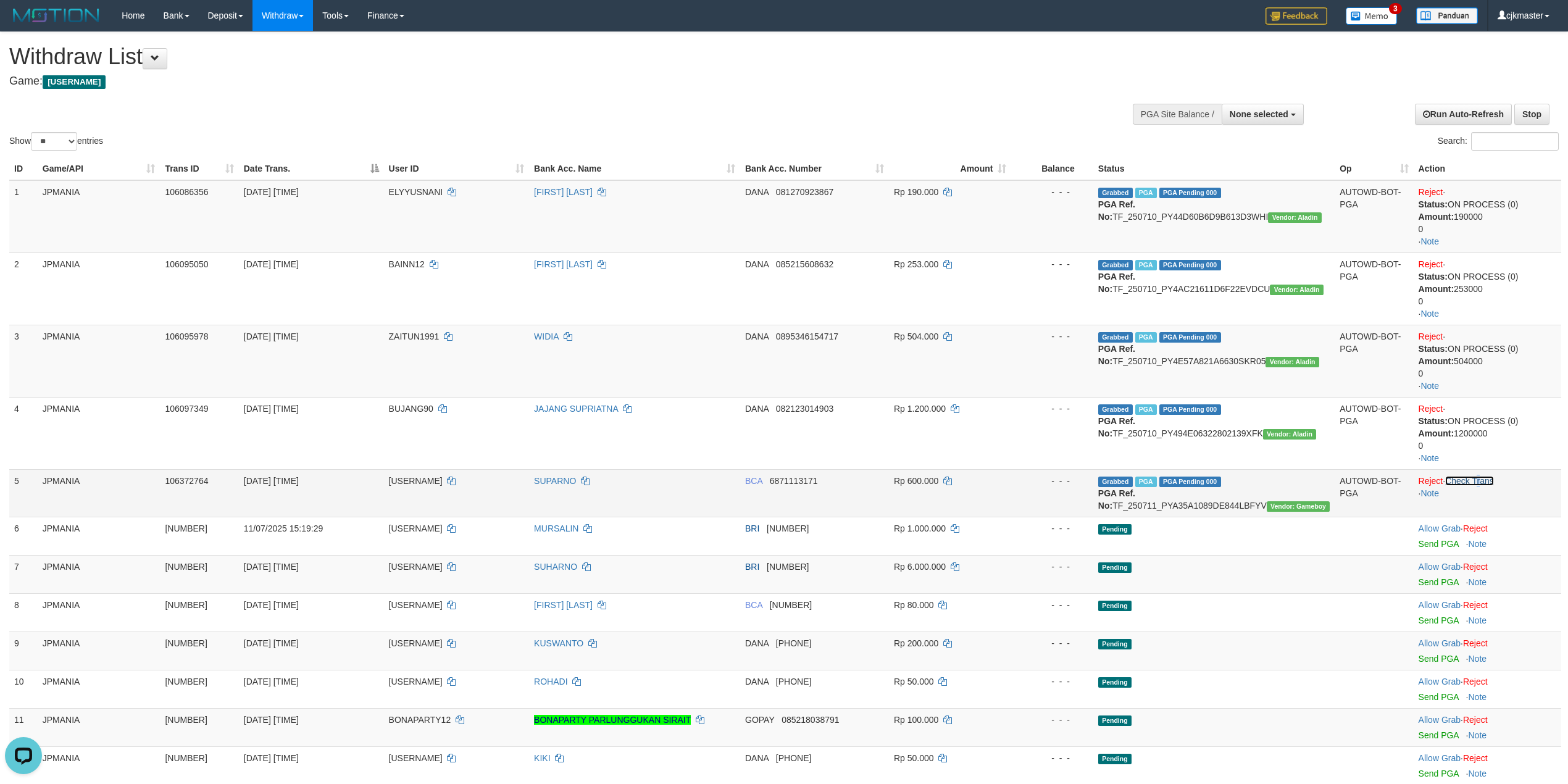 click on "Check Trans" at bounding box center [1469, 481] 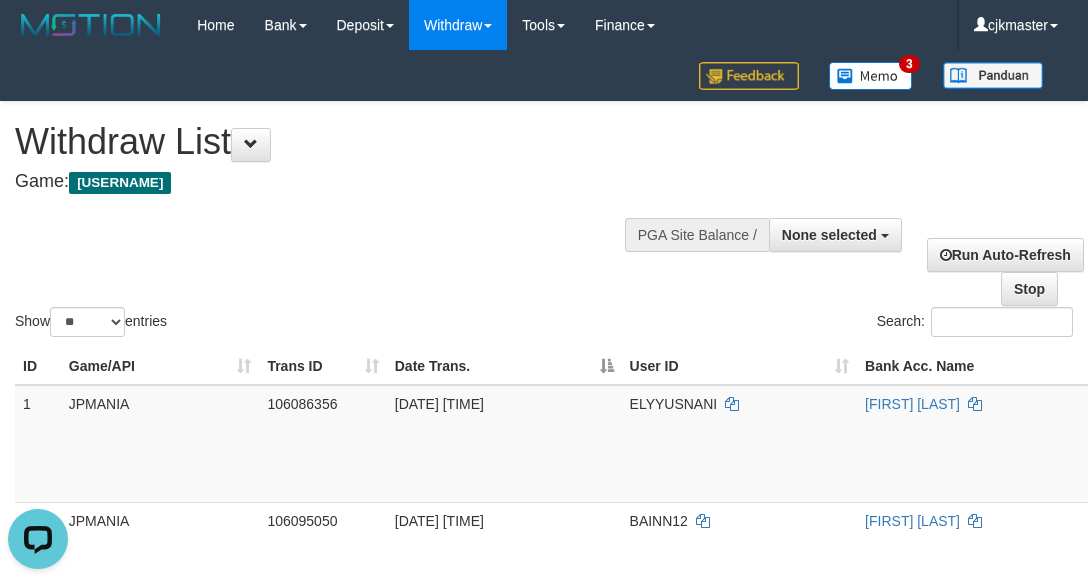 click on "Withdraw List" at bounding box center [360, 142] 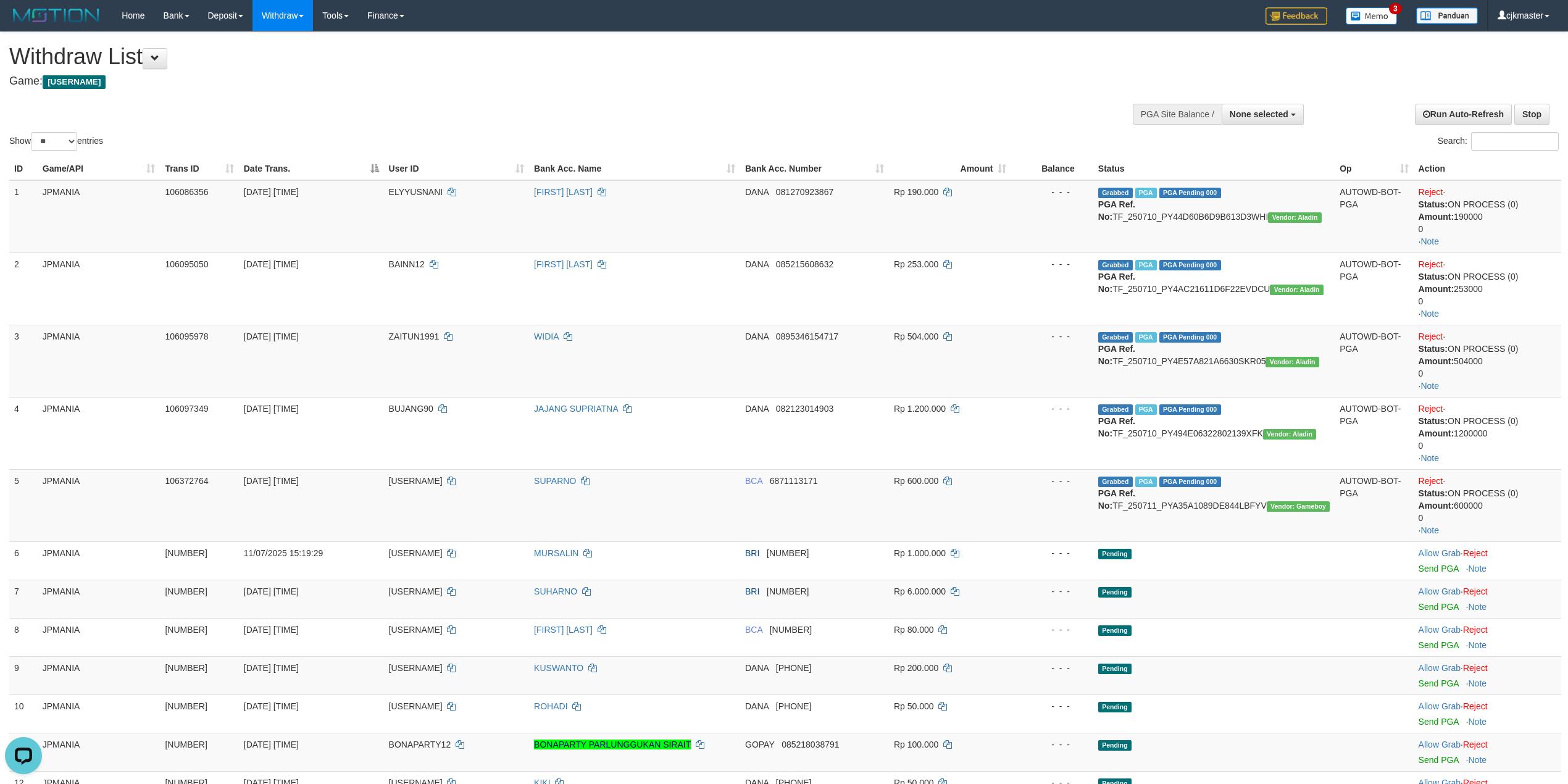 click on "Show  ** ** ** ***  entries Search:" at bounding box center (784, 93) 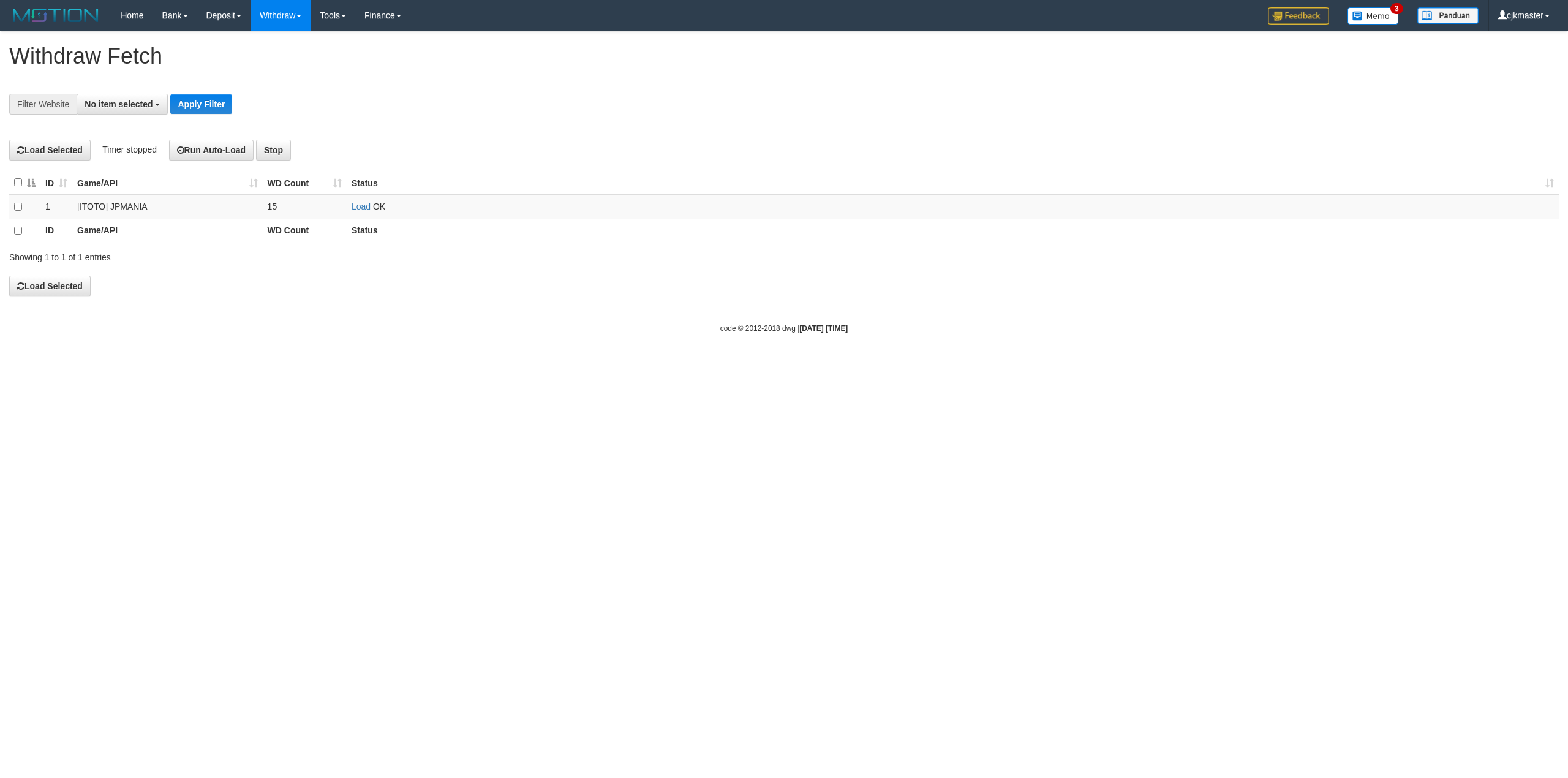 select 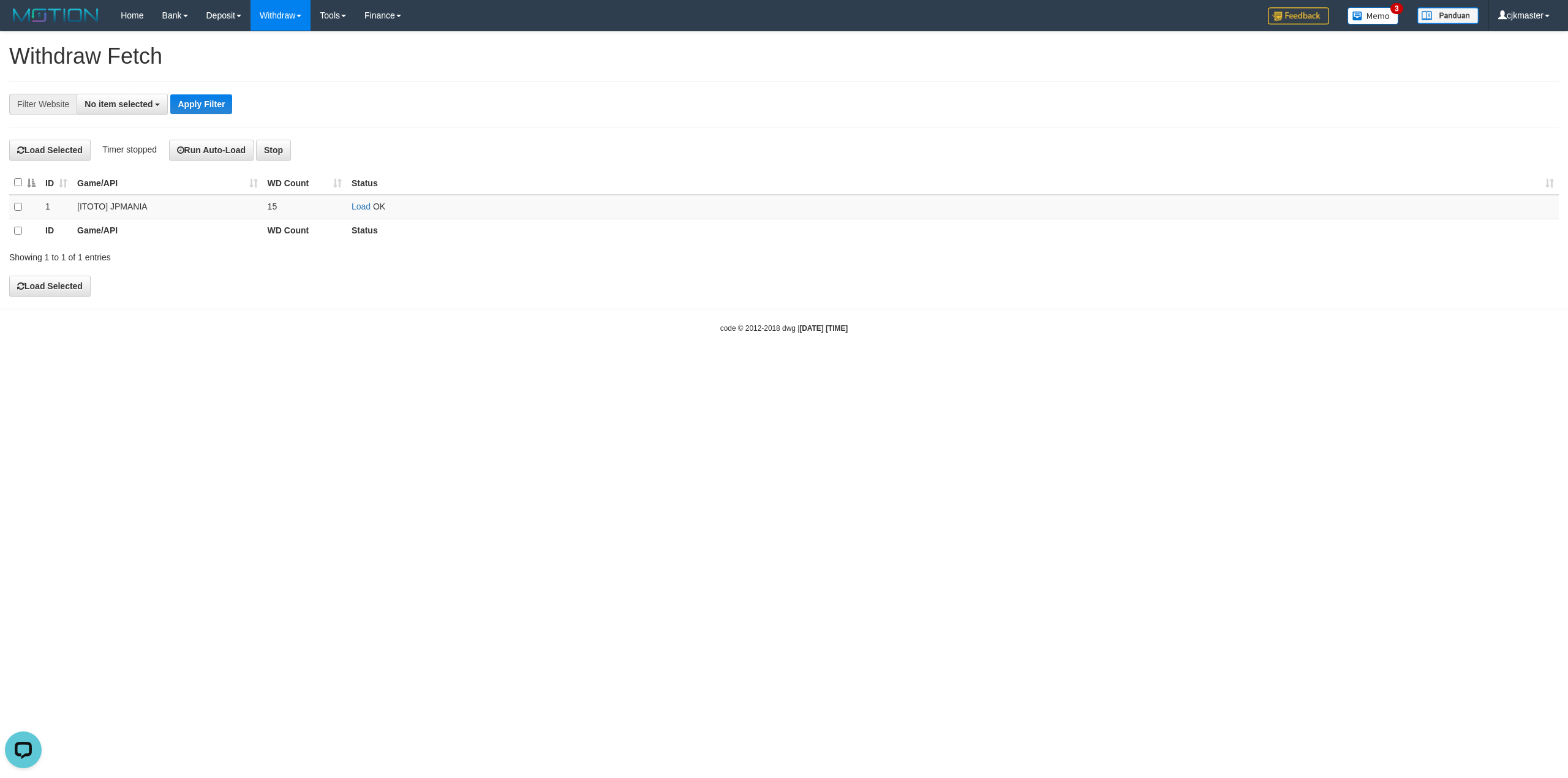 scroll, scrollTop: 0, scrollLeft: 0, axis: both 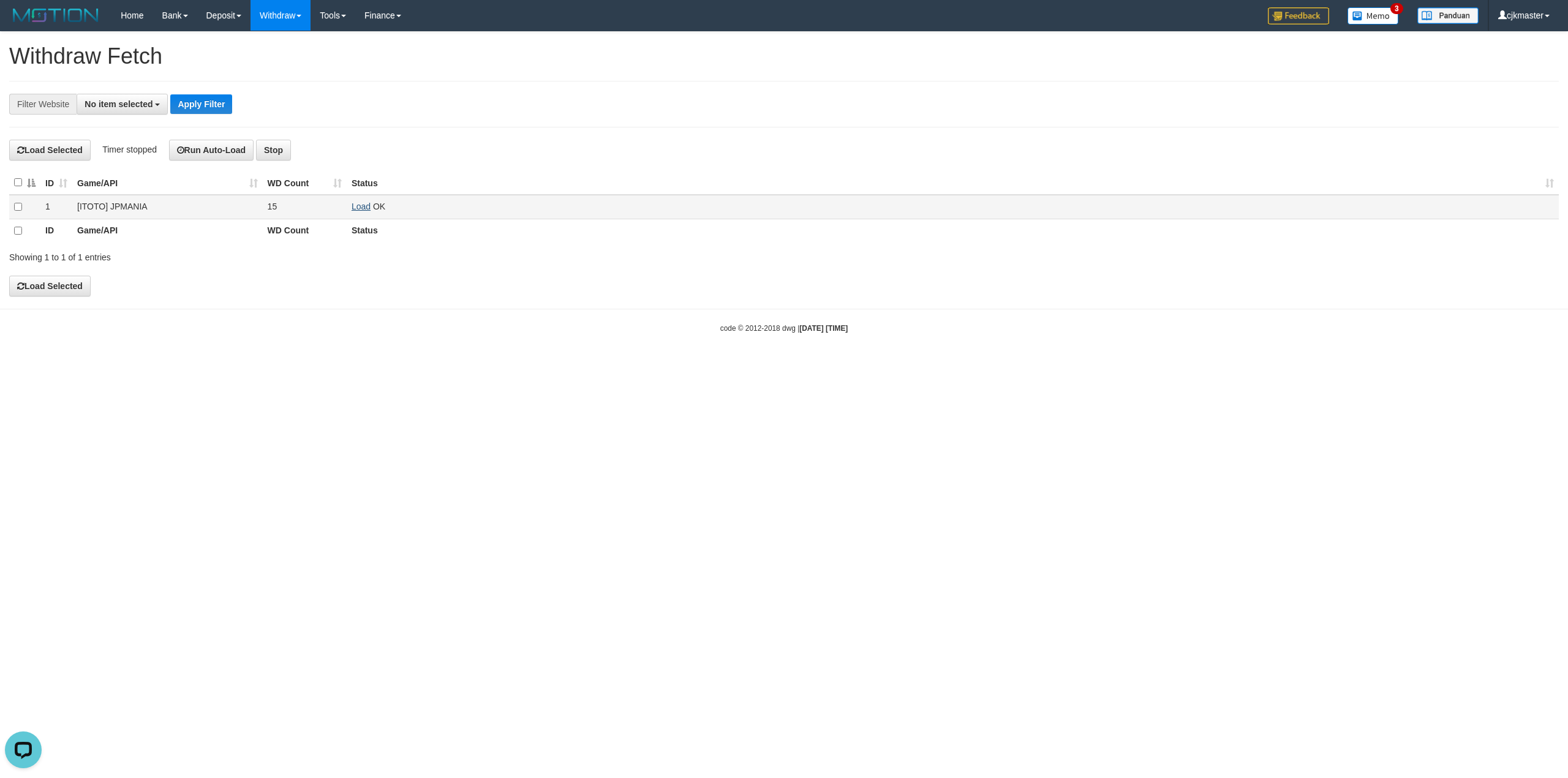 drag, startPoint x: 368, startPoint y: 200, endPoint x: 353, endPoint y: 210, distance: 18.02776 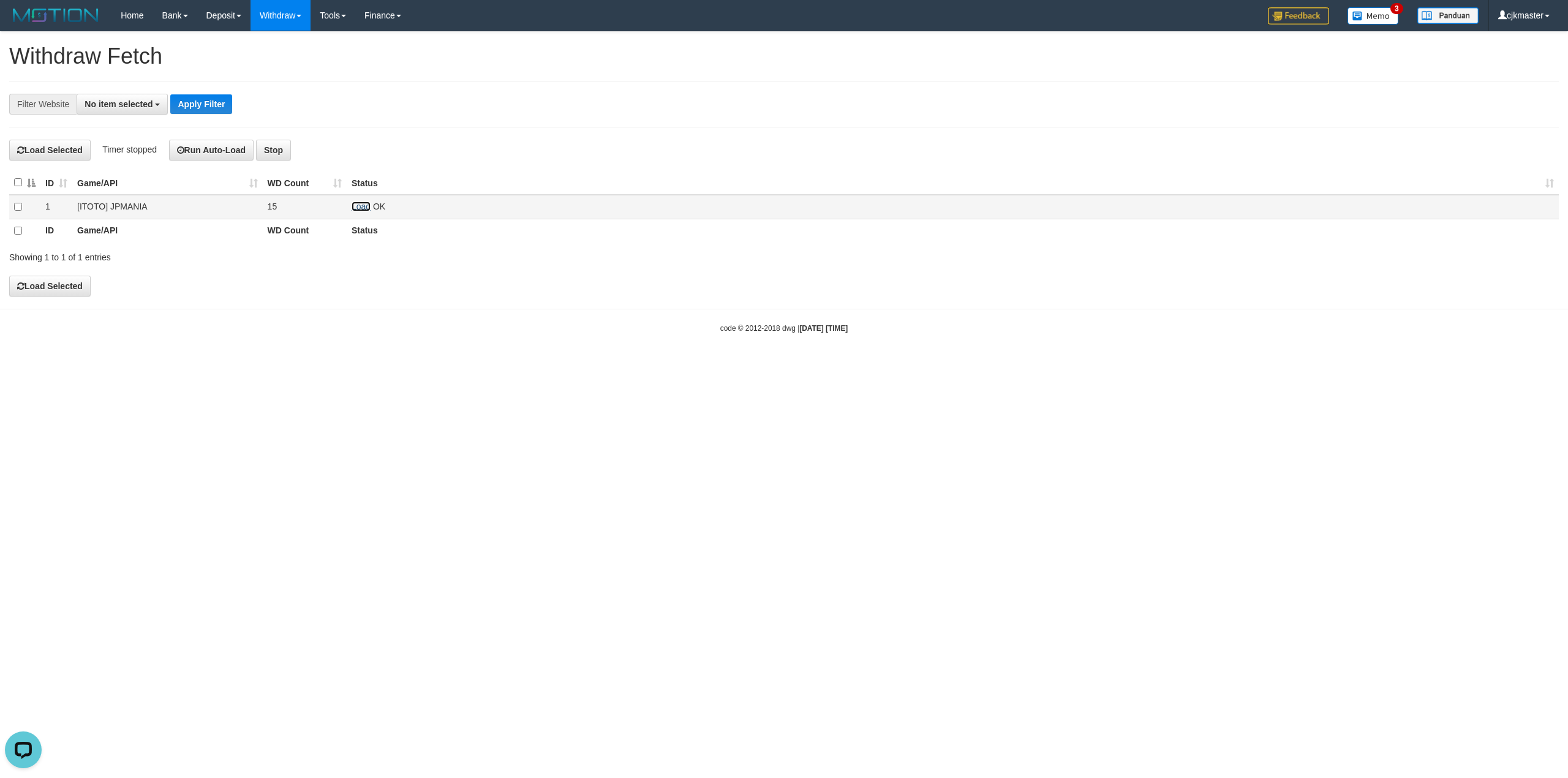 click on "Load" at bounding box center [361, 206] 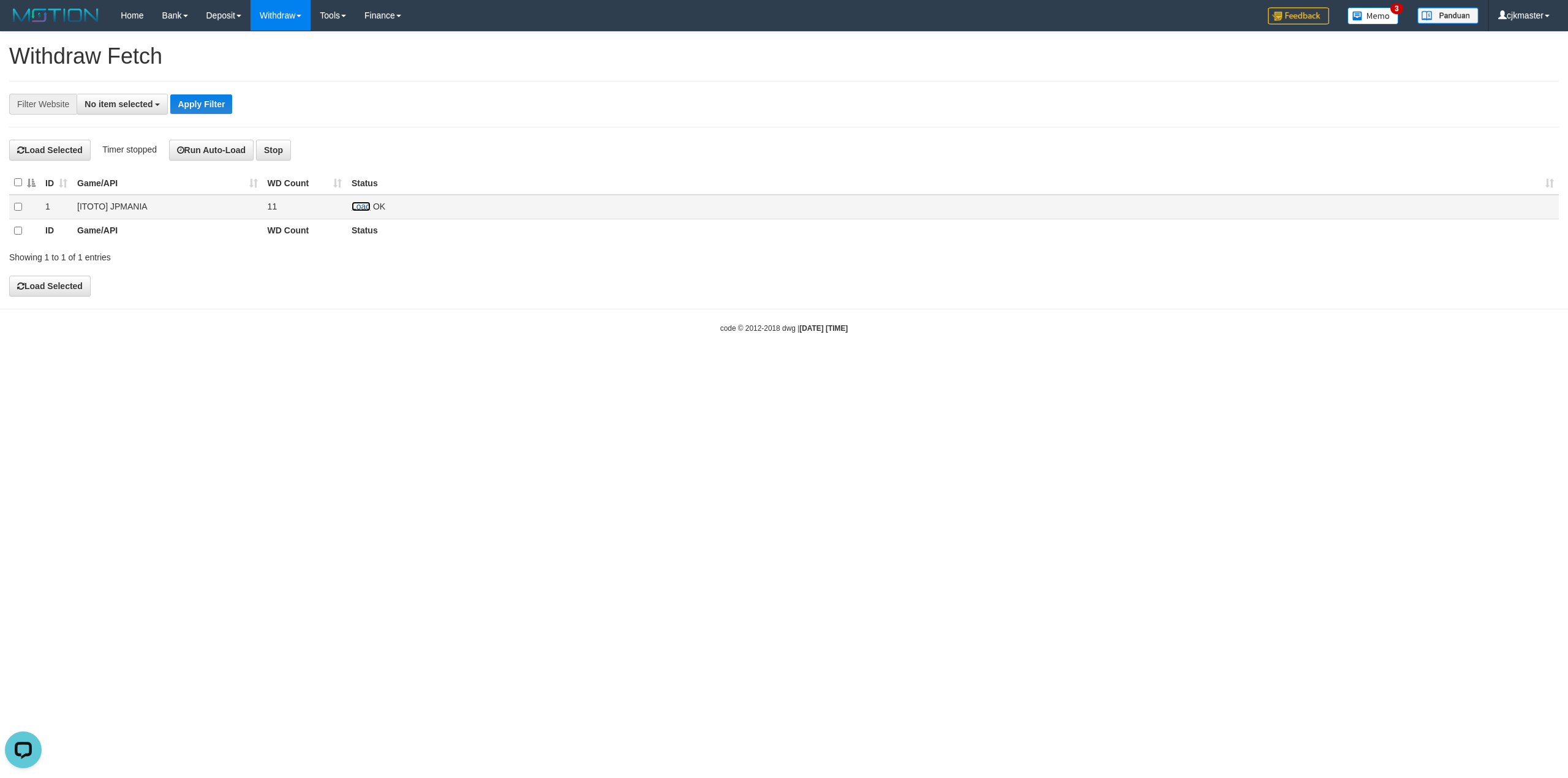 click on "Load" at bounding box center [361, 206] 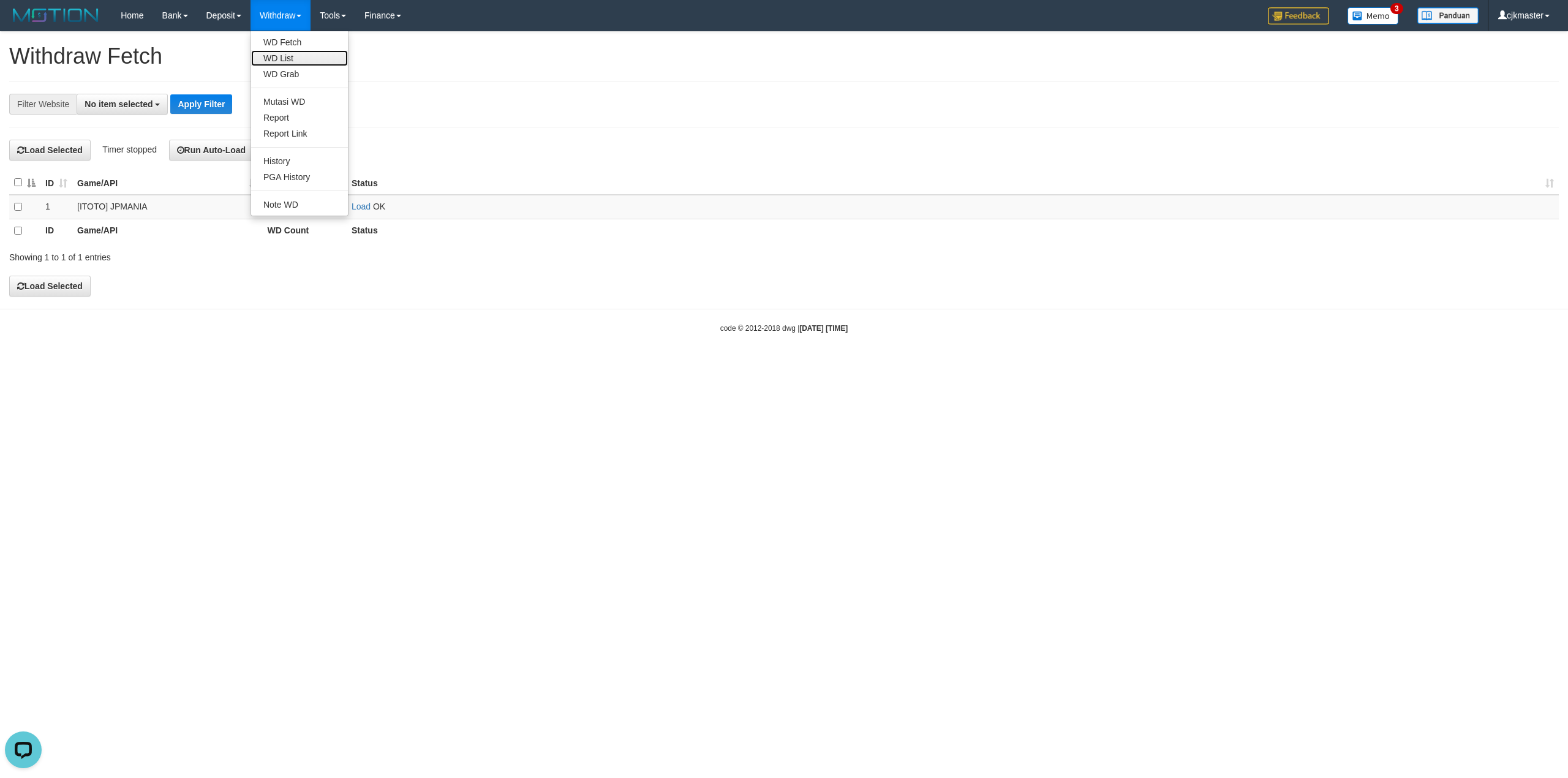 click on "WD List" at bounding box center (300, 58) 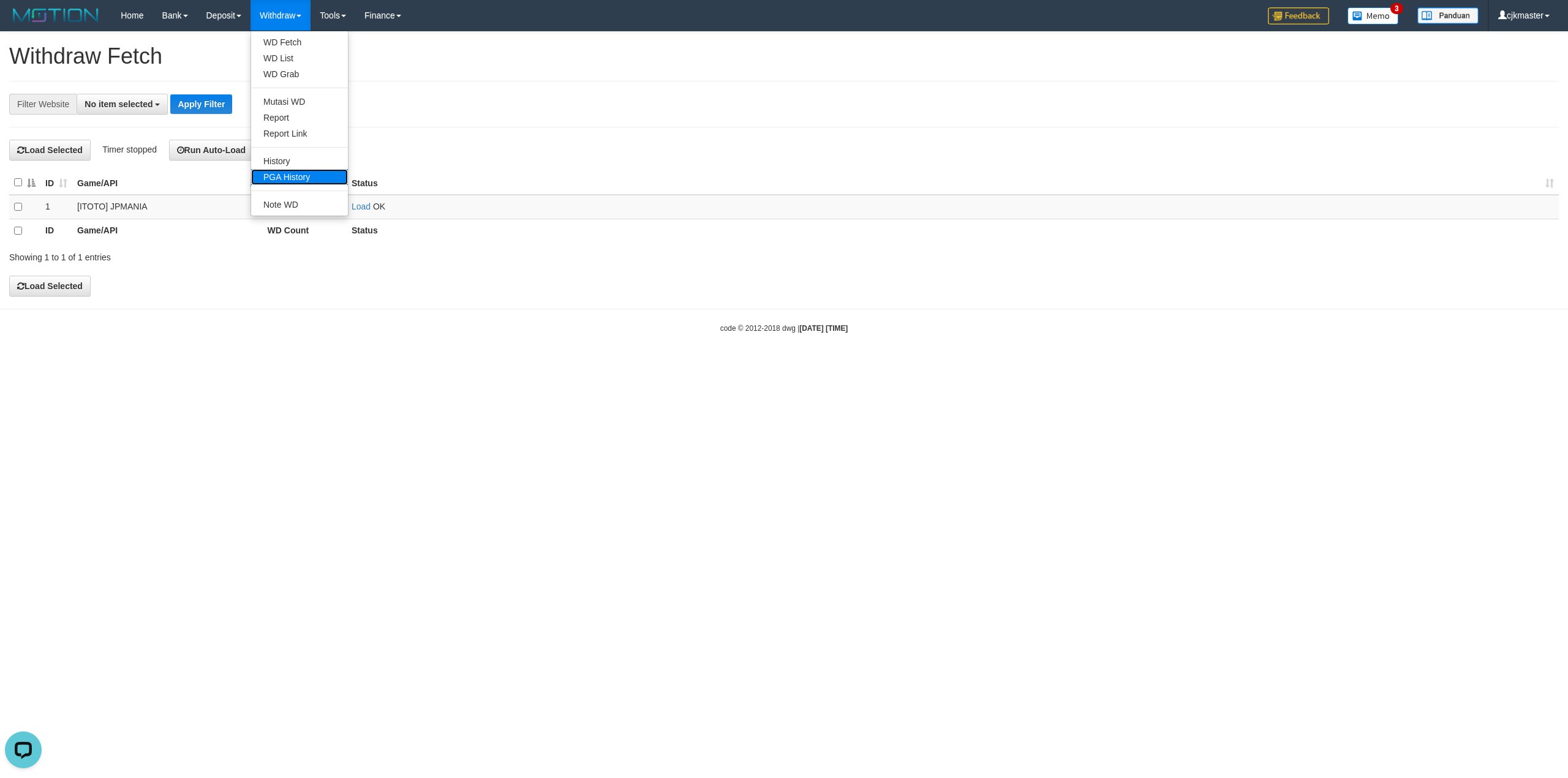 click on "PGA History" at bounding box center [300, 177] 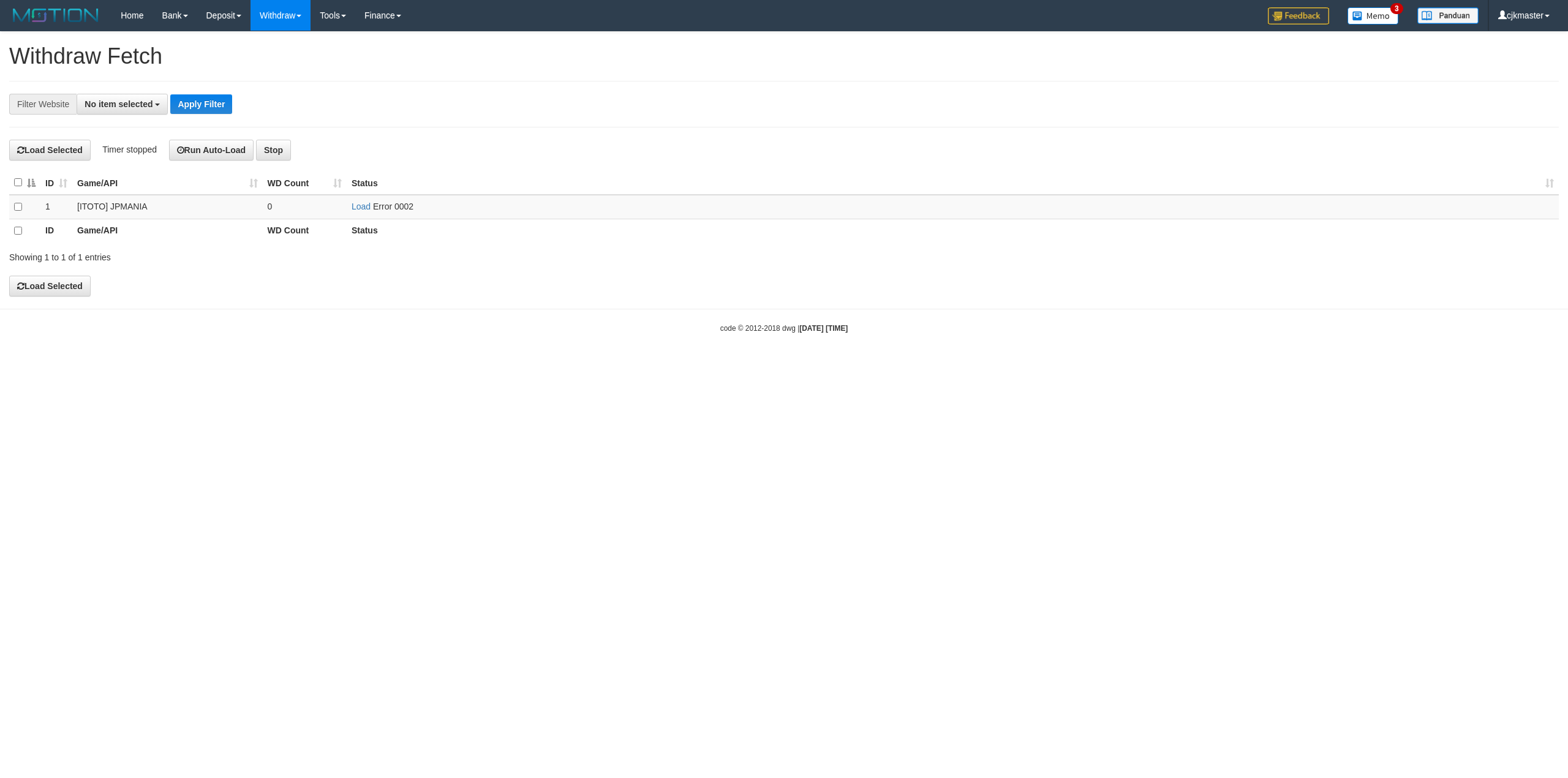 select 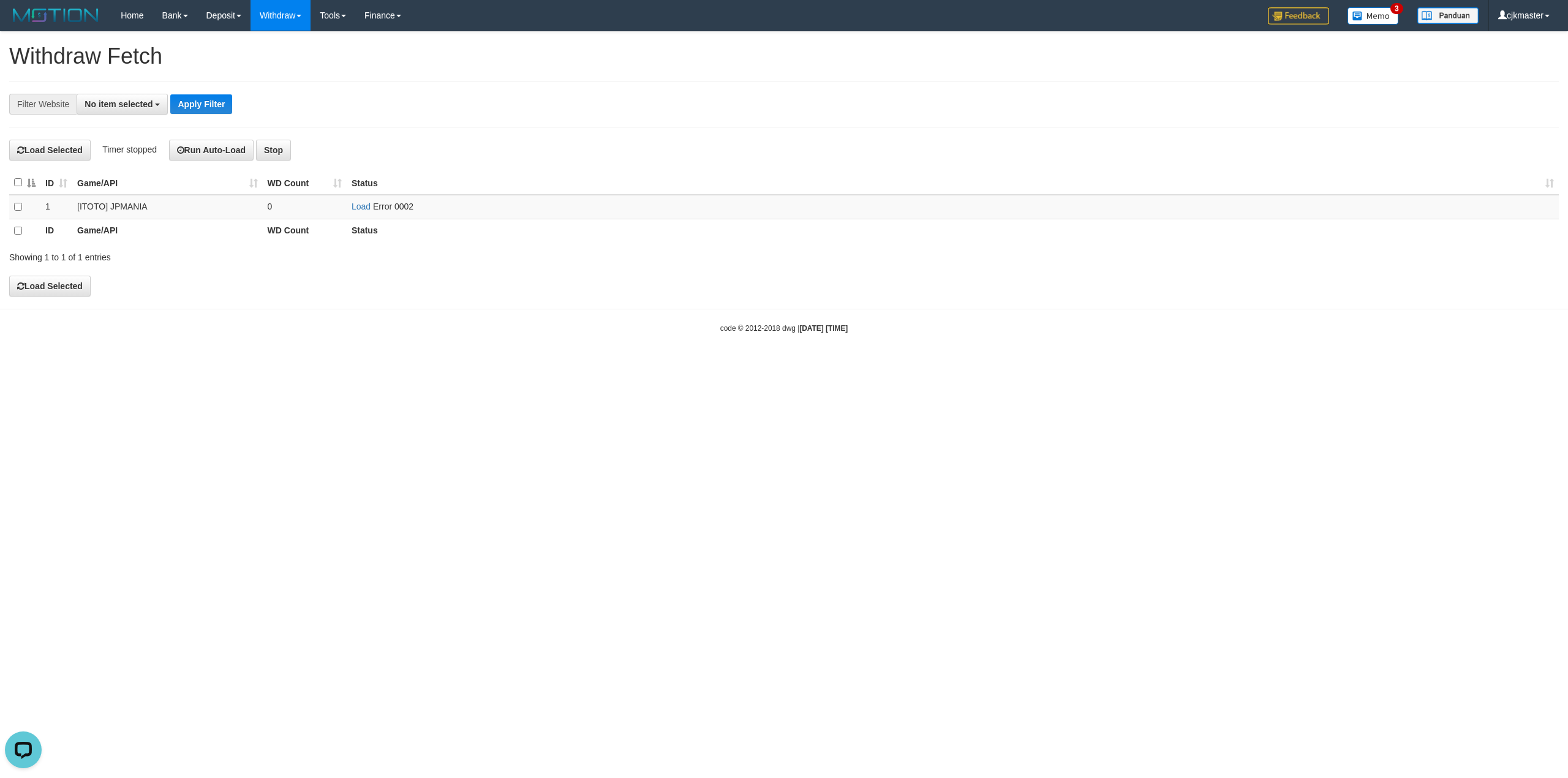 scroll, scrollTop: 0, scrollLeft: 0, axis: both 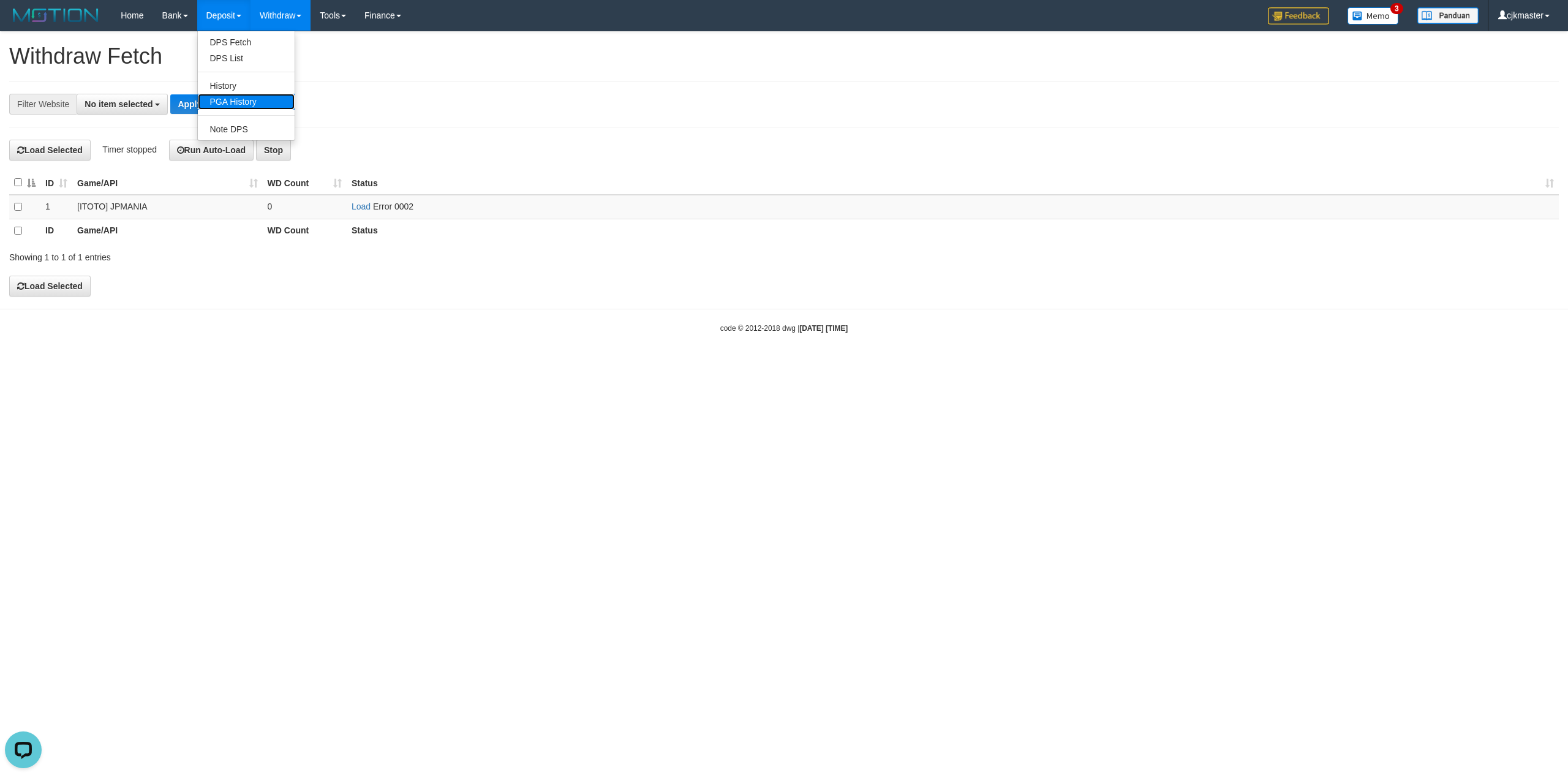 click on "PGA History" at bounding box center (246, 102) 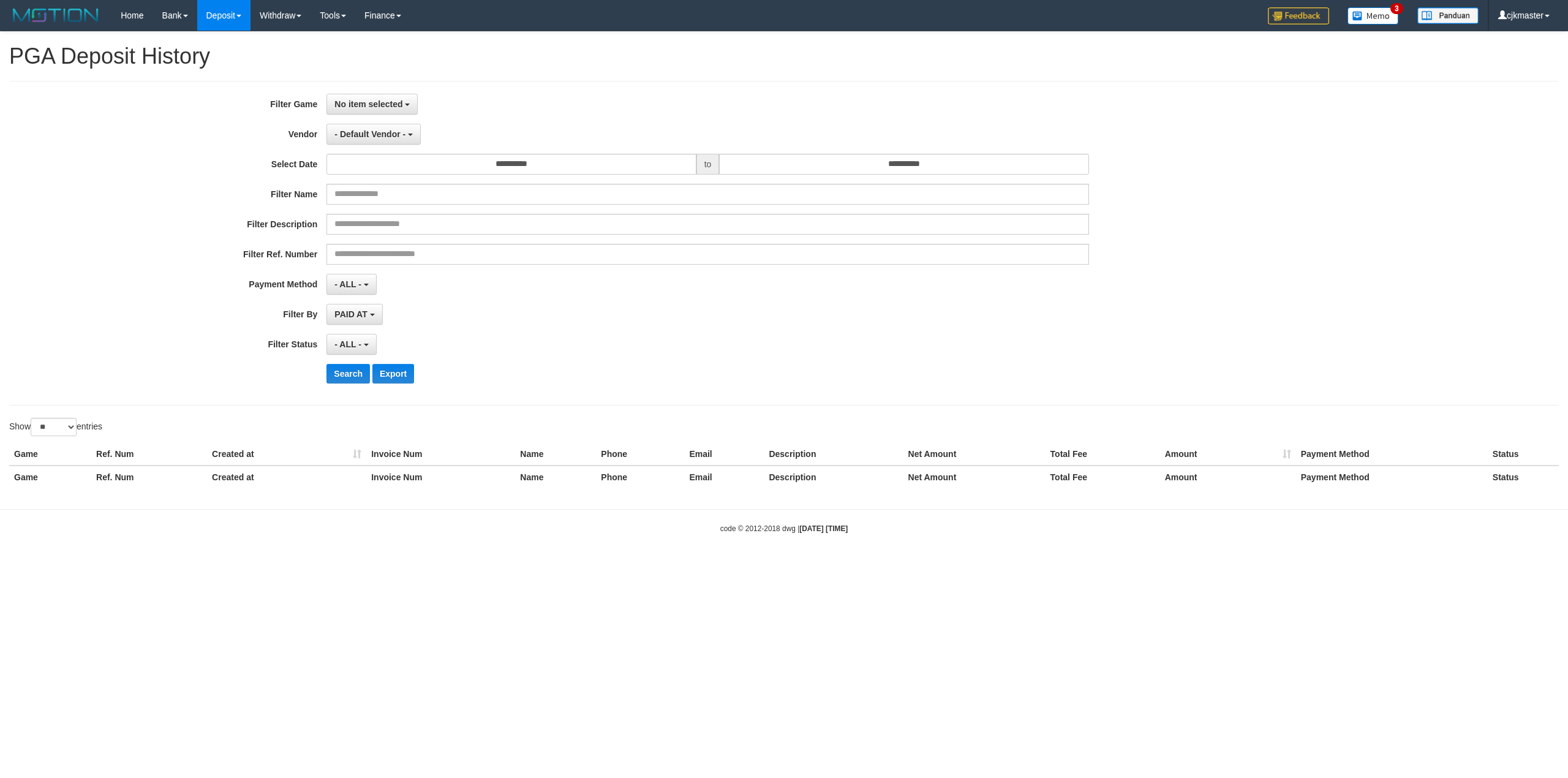 select 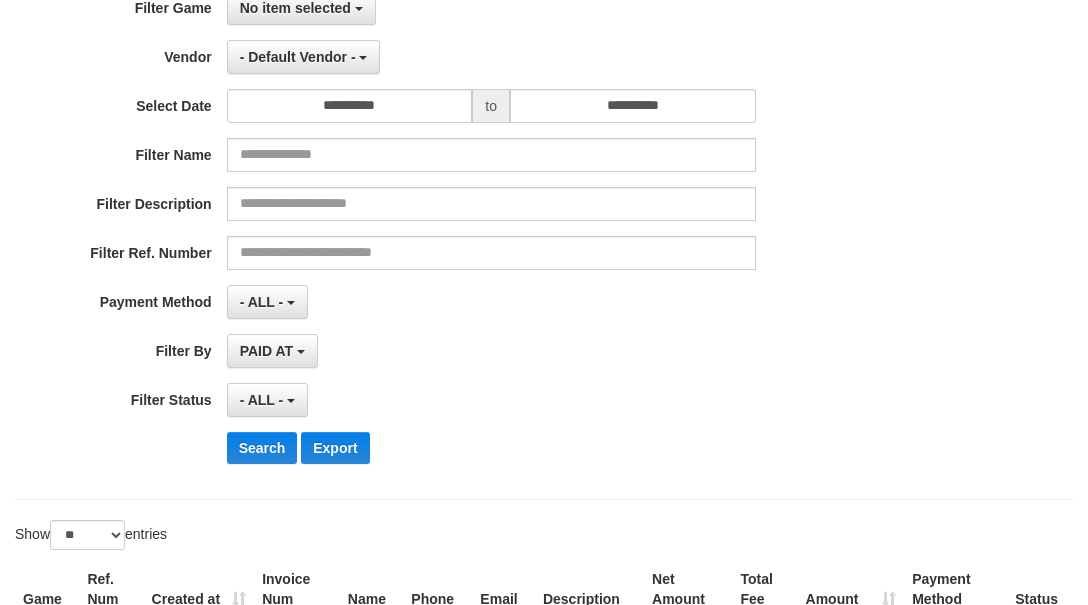 scroll, scrollTop: 400, scrollLeft: 0, axis: vertical 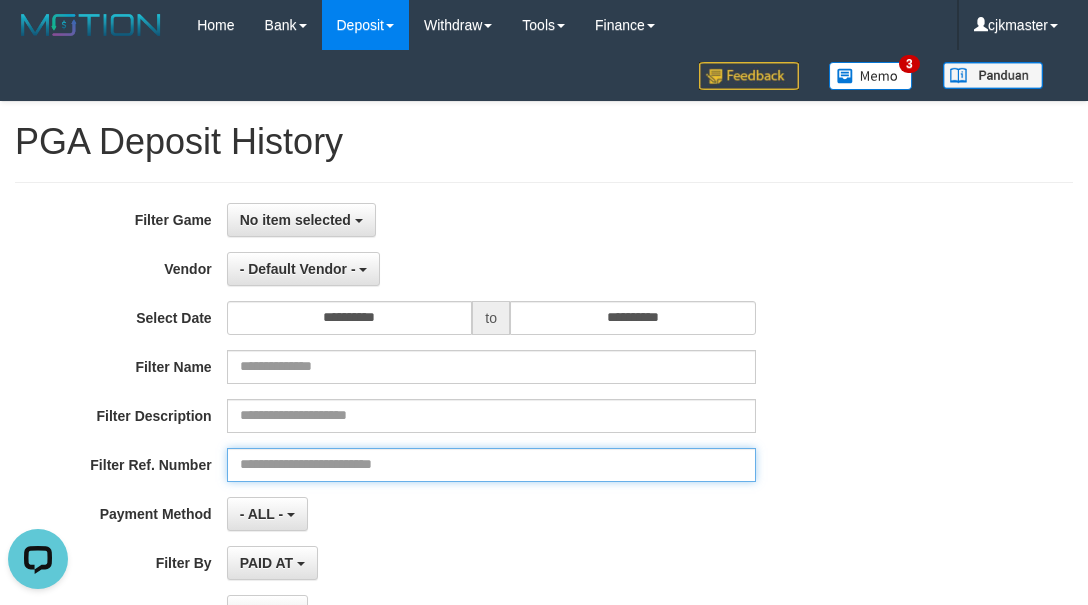 click at bounding box center (491, 465) 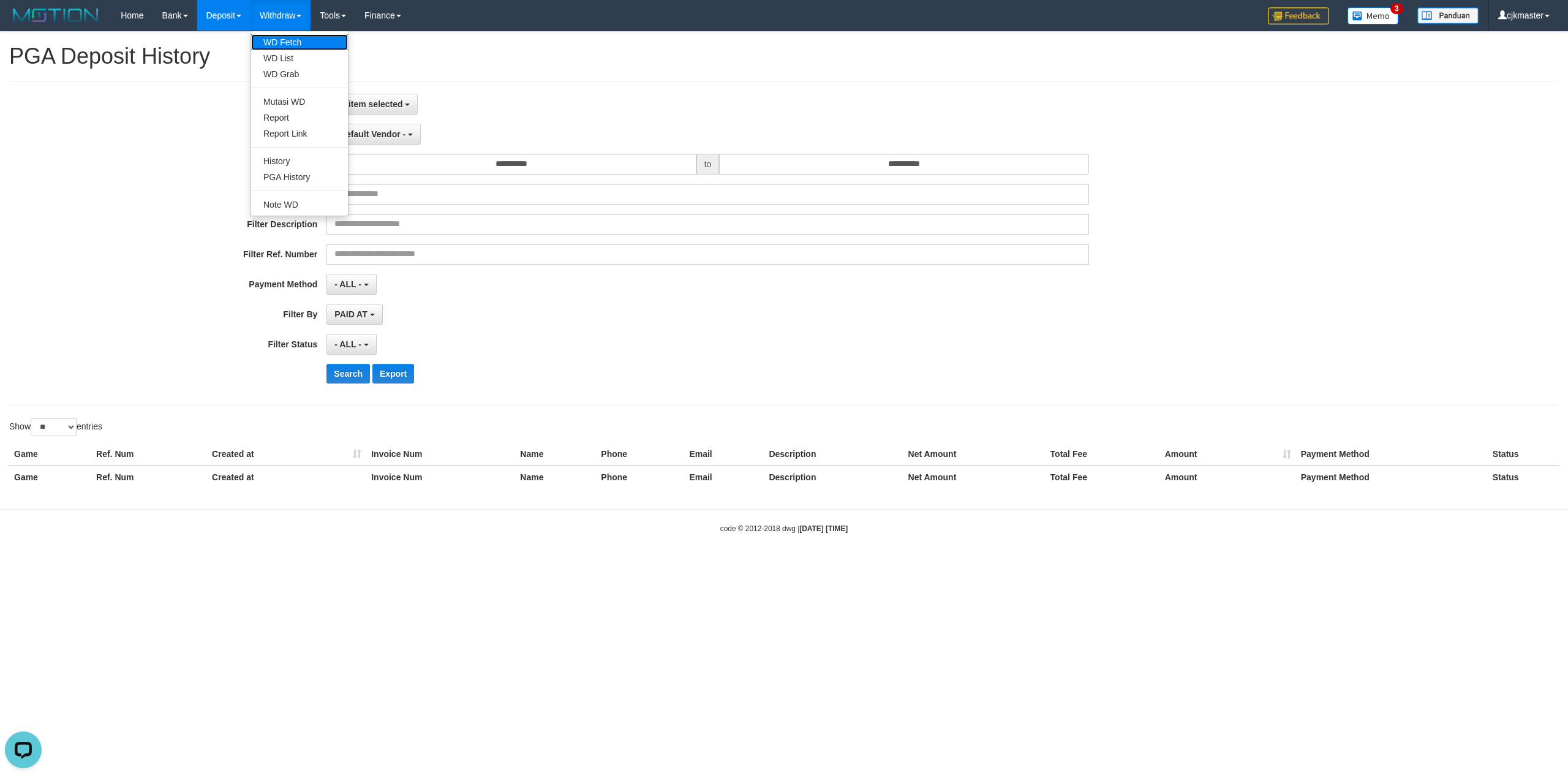 click on "WD Fetch" at bounding box center (300, 42) 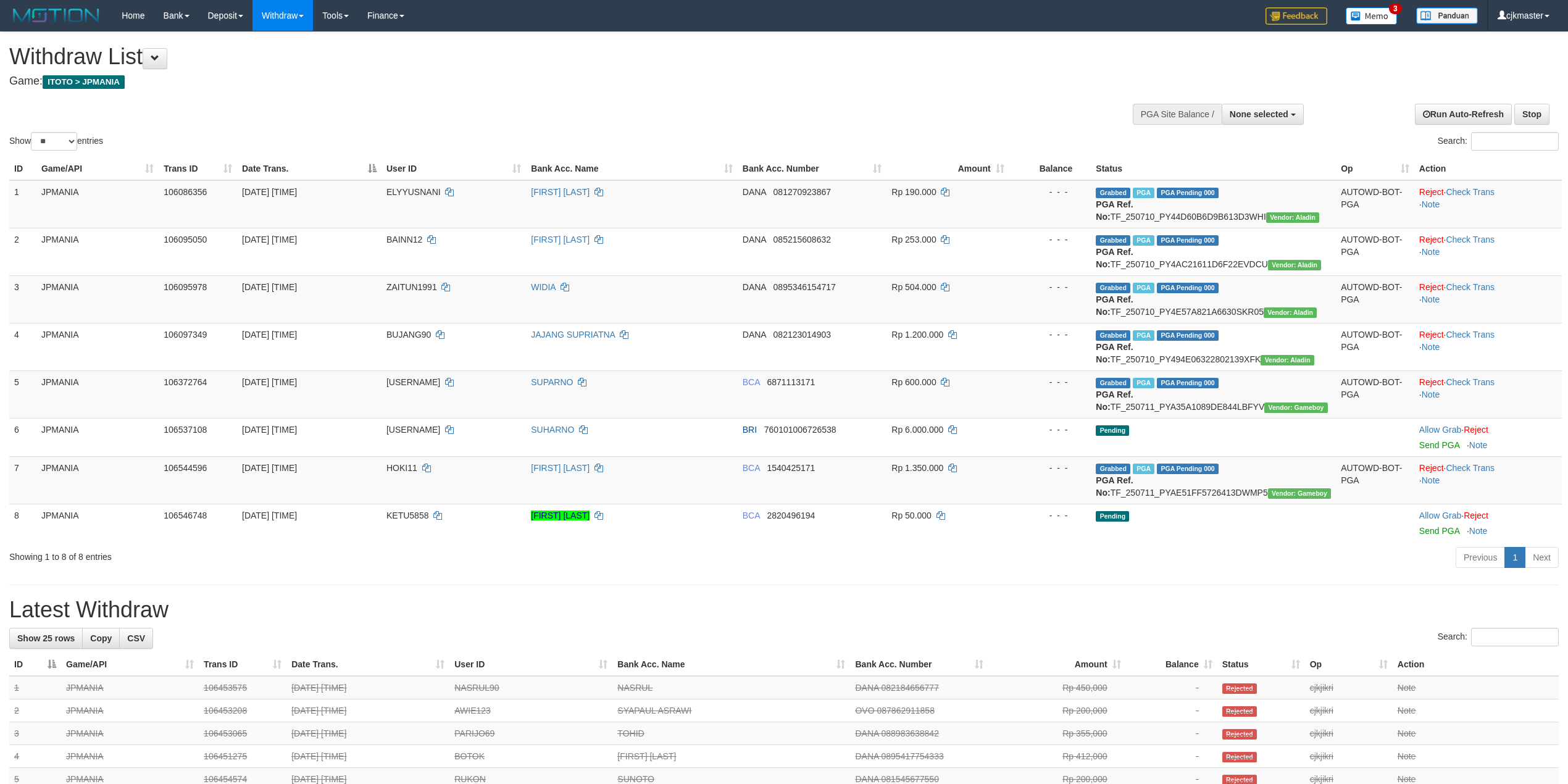 select 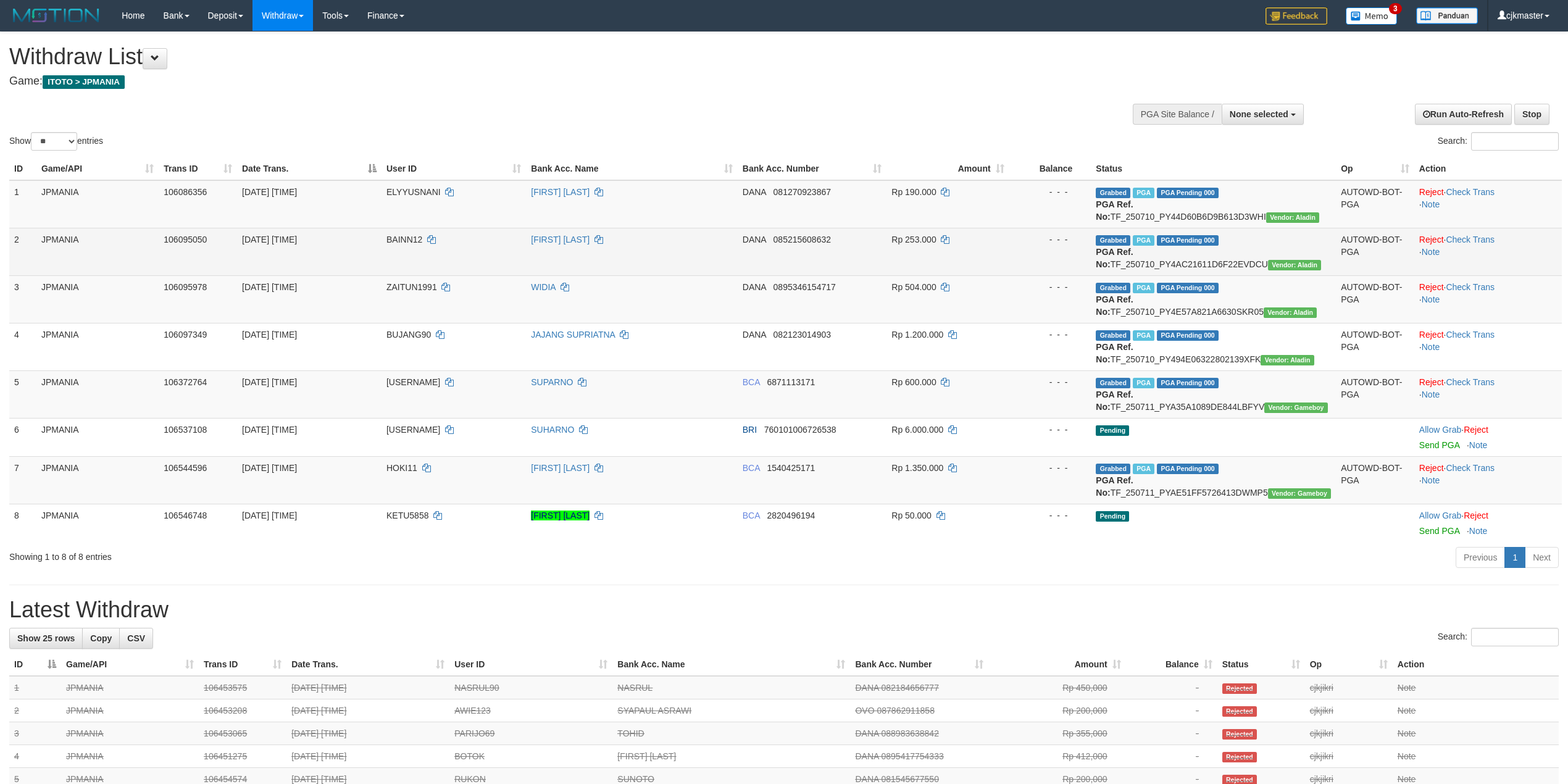 scroll, scrollTop: 0, scrollLeft: 0, axis: both 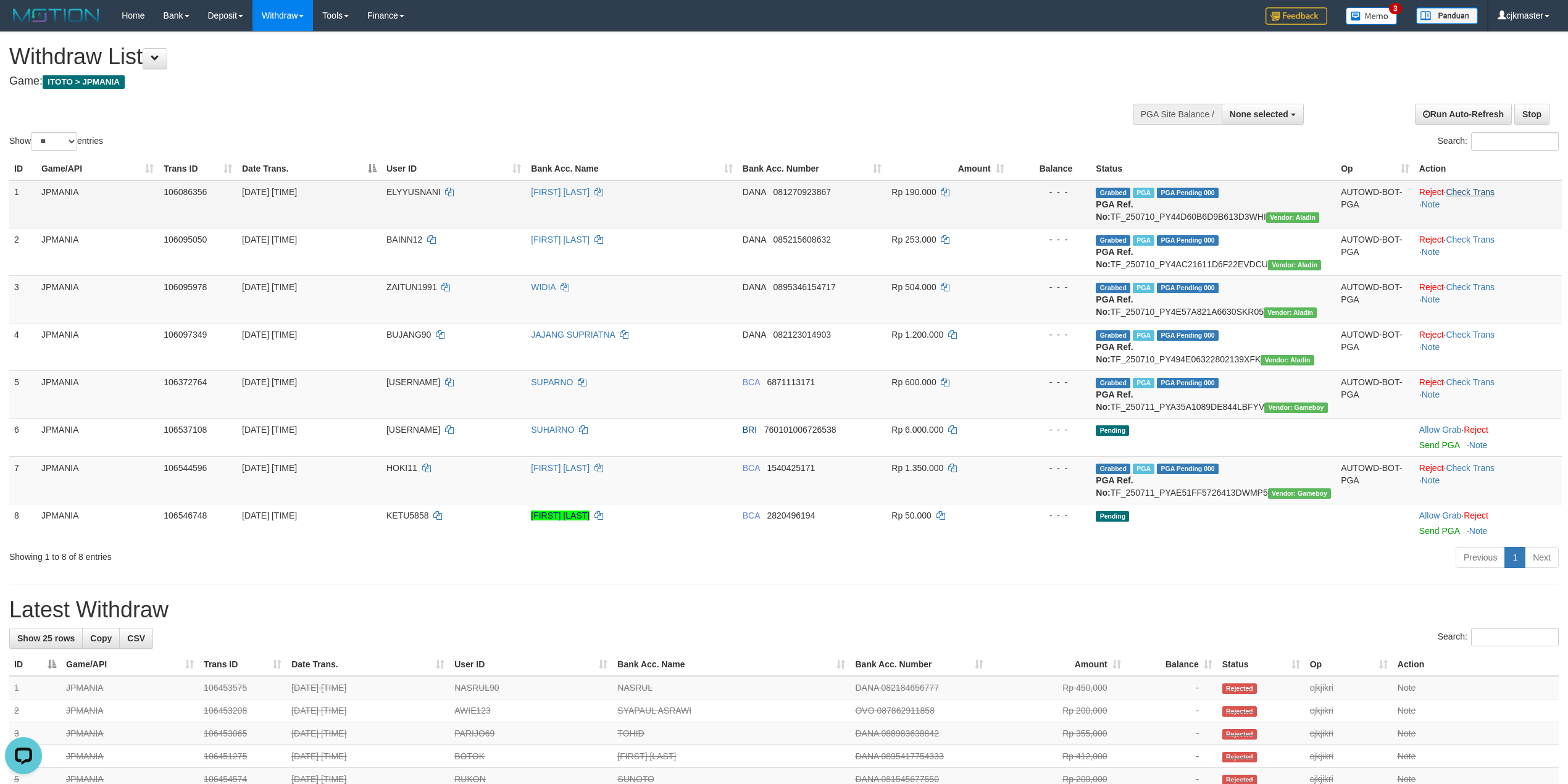 drag, startPoint x: 1498, startPoint y: 201, endPoint x: 1495, endPoint y: 193, distance: 8.544004 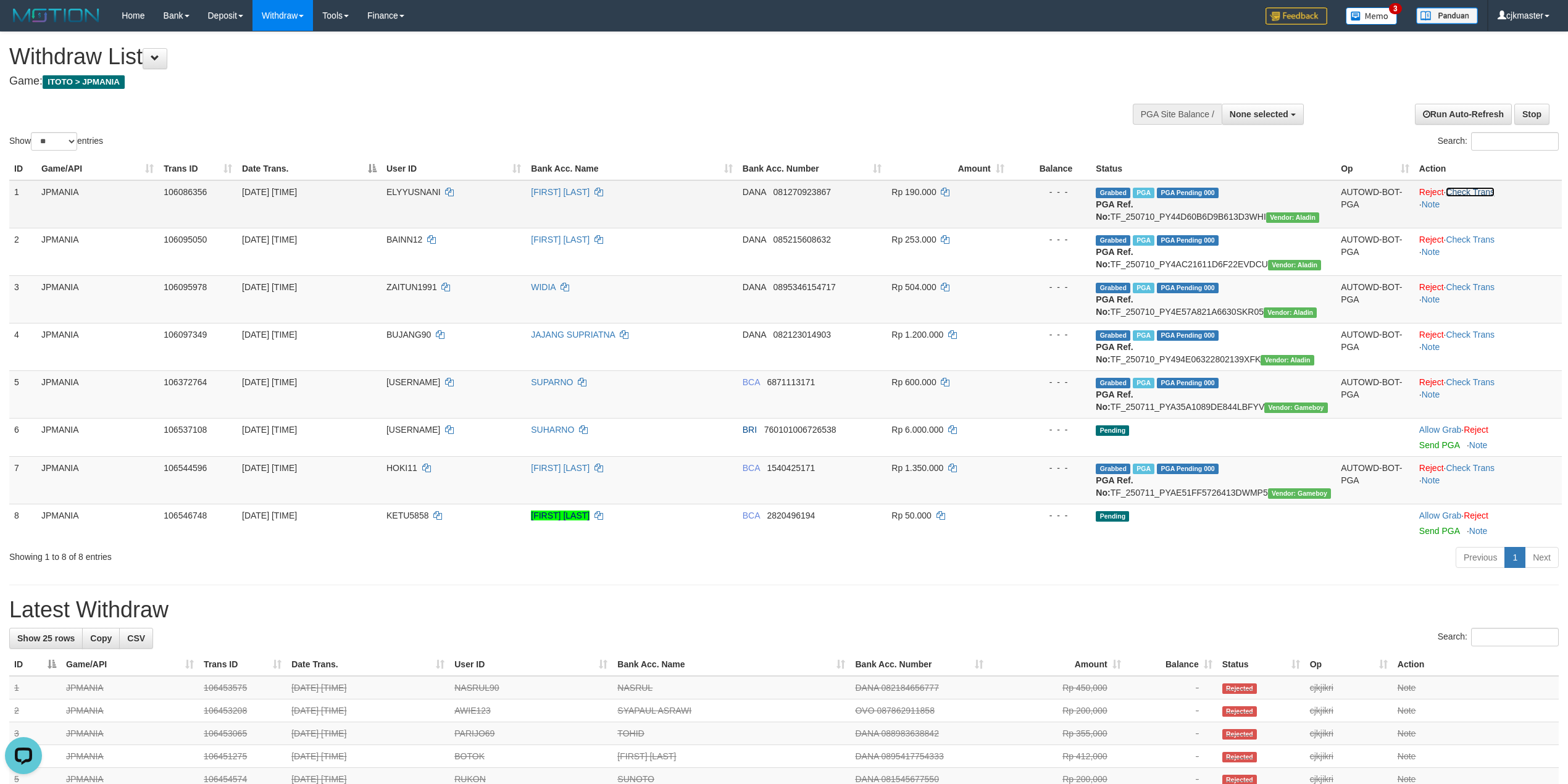 click on "Check Trans" at bounding box center [1470, 192] 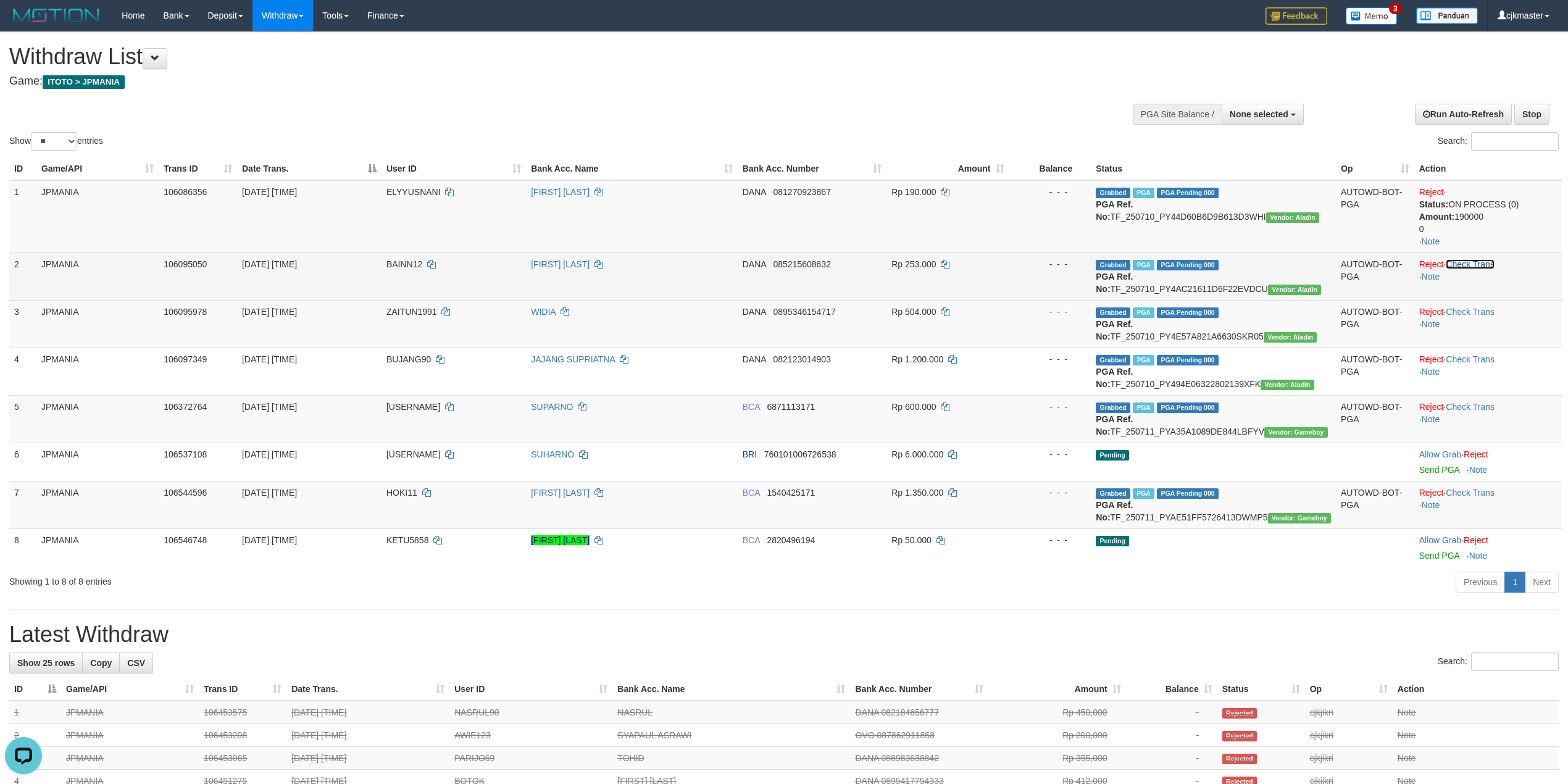 click on "Check Trans" at bounding box center [1470, 264] 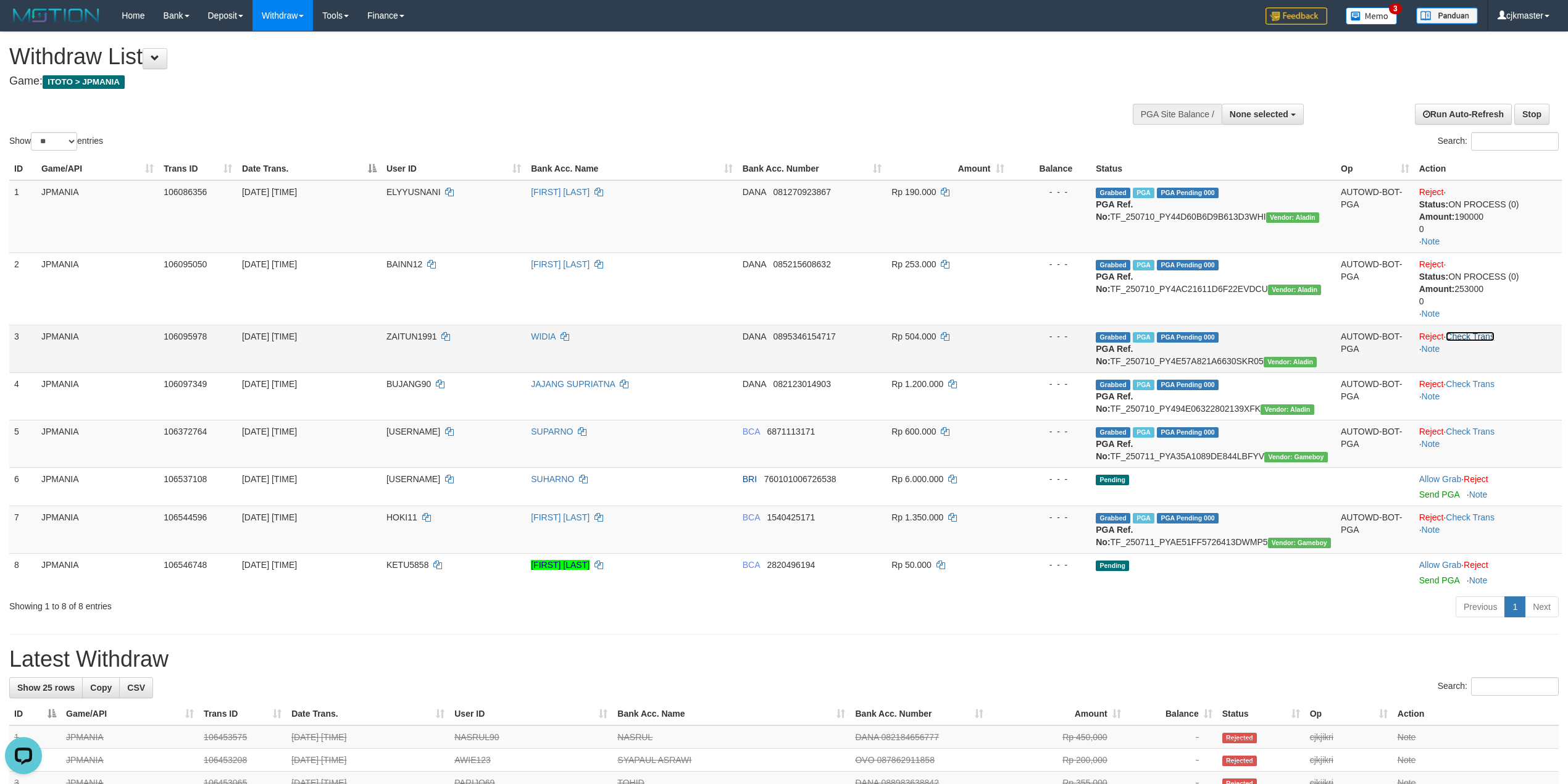click on "Check Trans" at bounding box center (1470, 336) 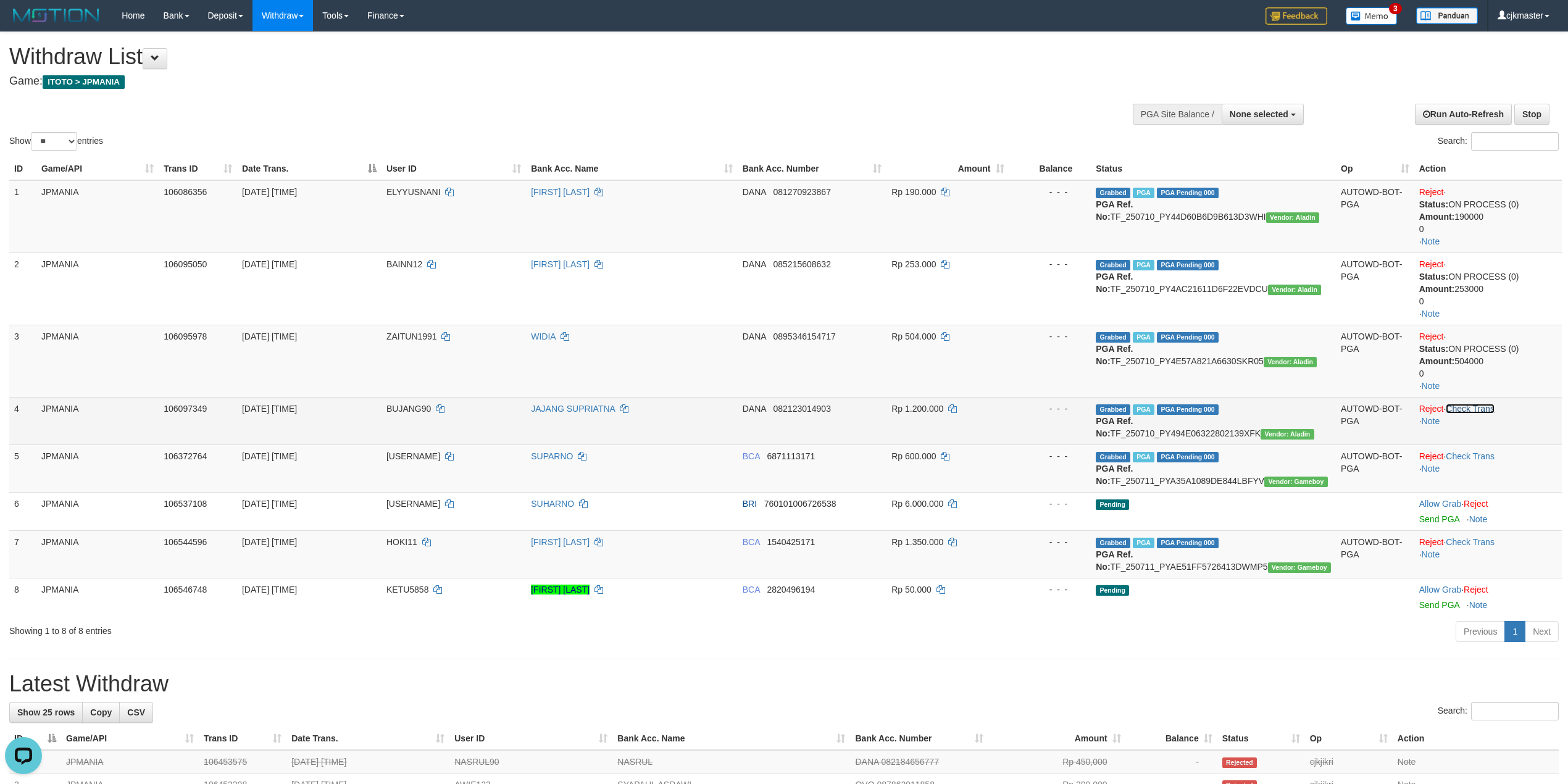 click on "Check Trans" at bounding box center (1470, 409) 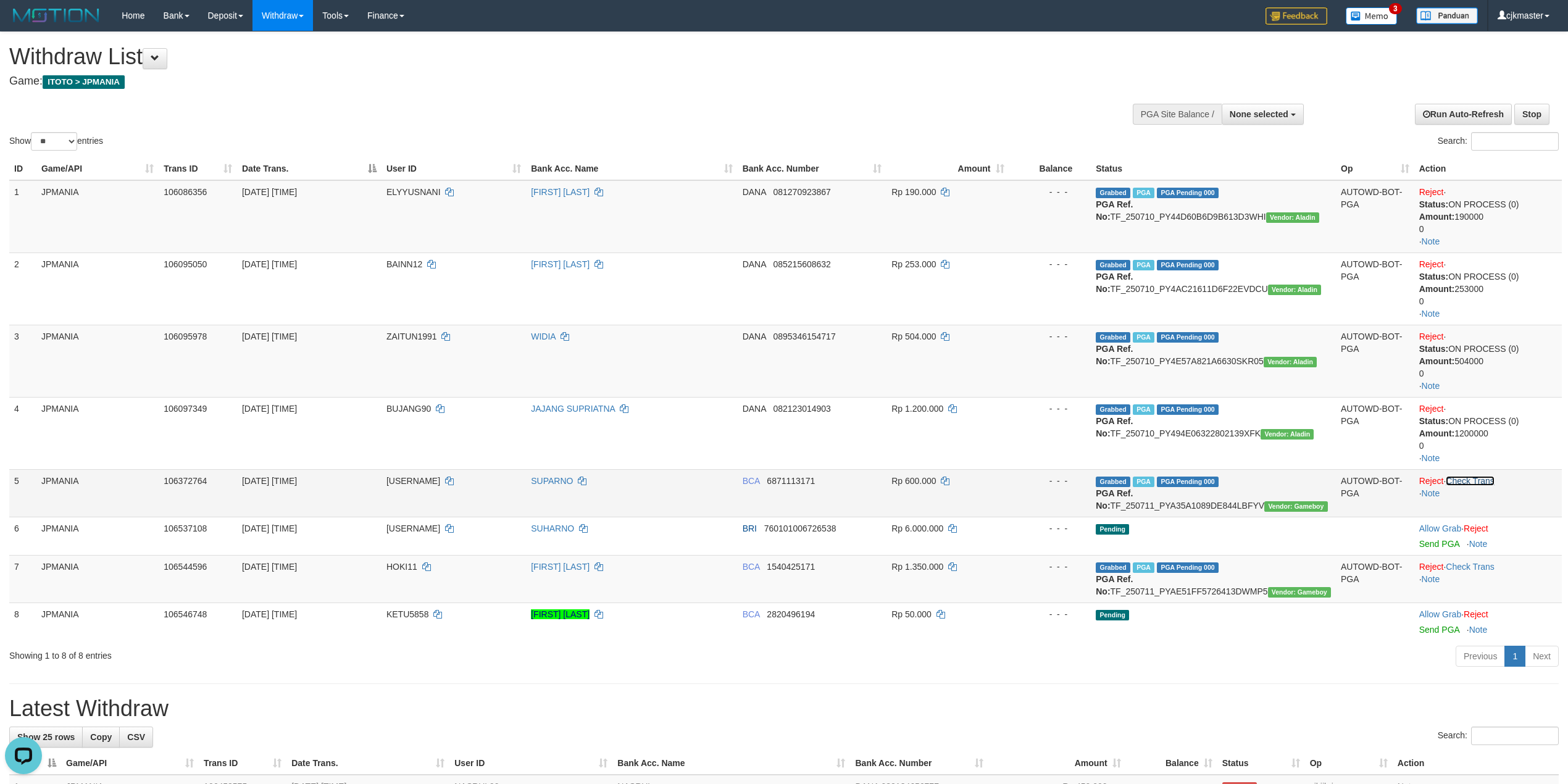 click on "Check Trans" at bounding box center (1470, 481) 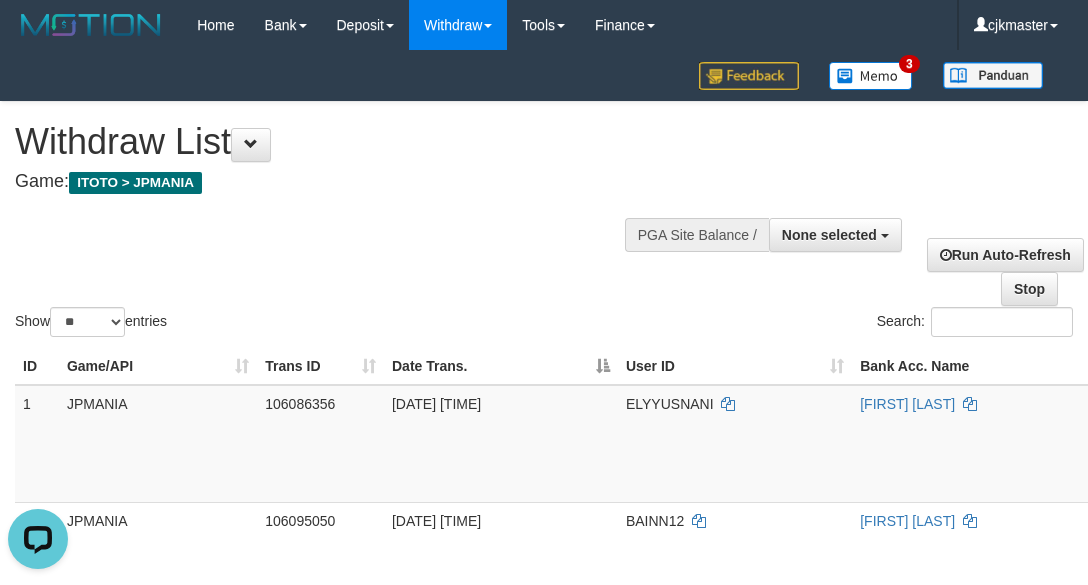 click on "Withdraw List" at bounding box center [360, 142] 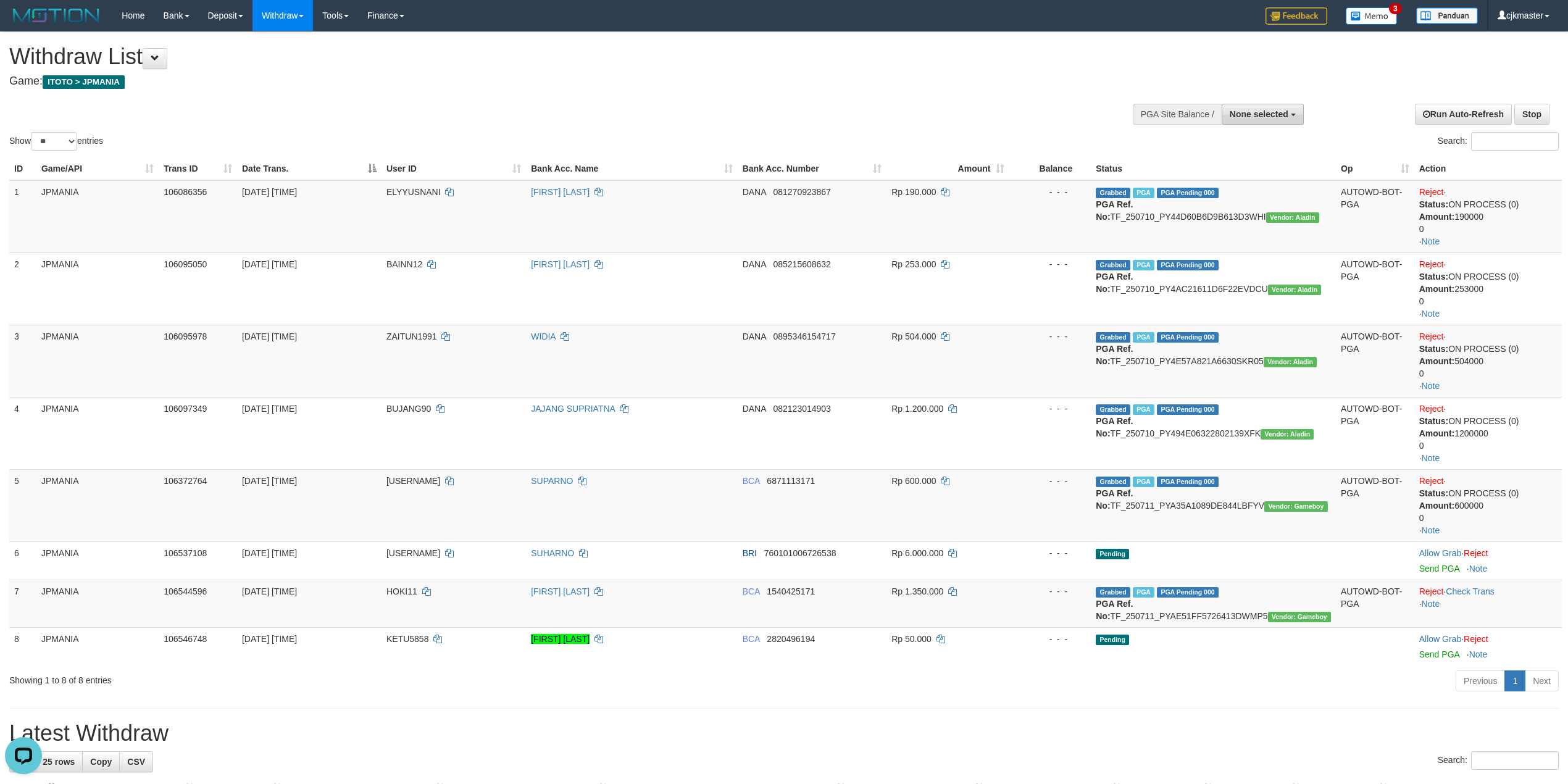 click on "None selected" at bounding box center [1259, 114] 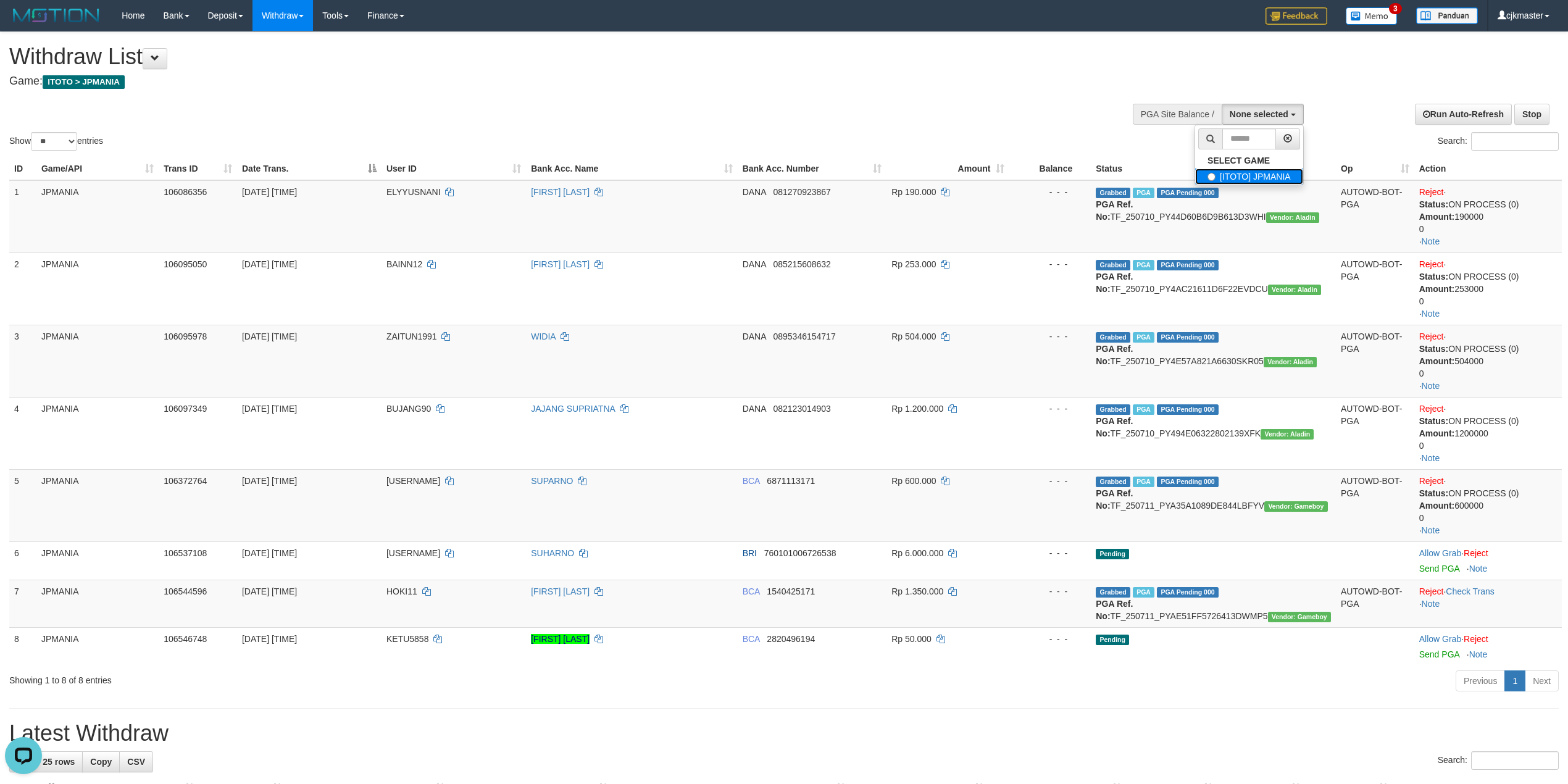 click on "[ITOTO] JPMANIA" at bounding box center [1249, 177] 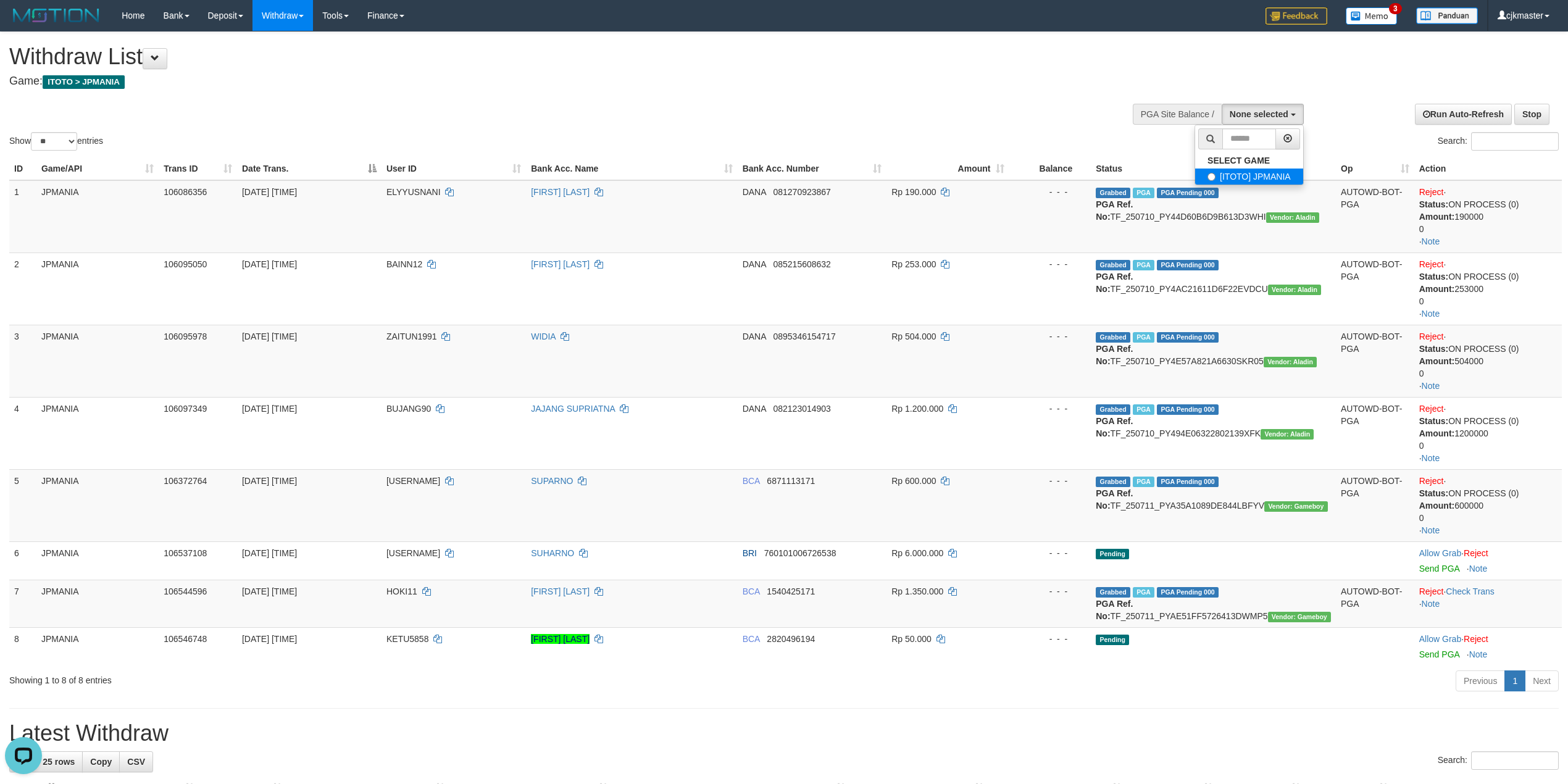 select on "****" 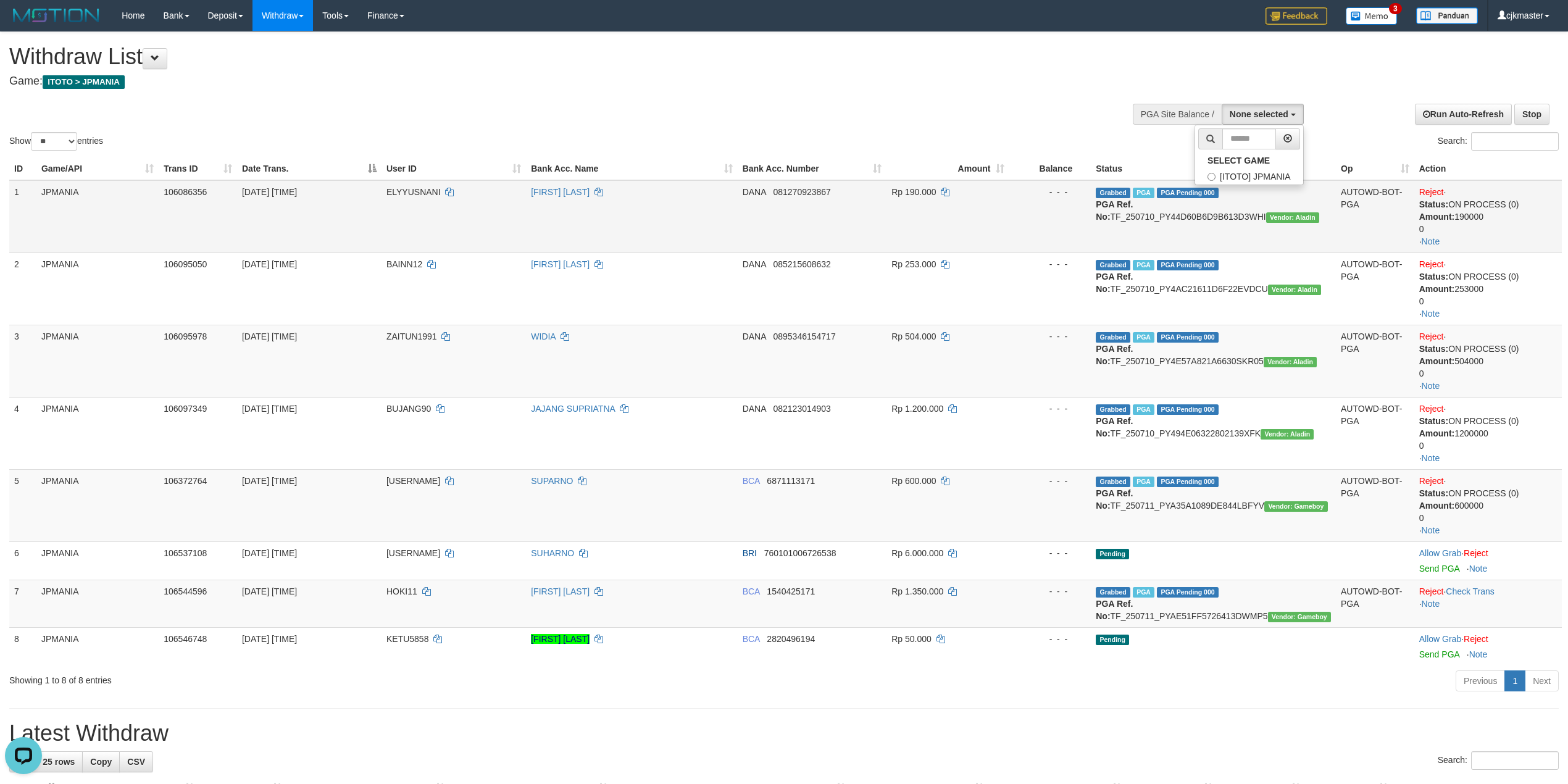 scroll, scrollTop: 10, scrollLeft: 0, axis: vertical 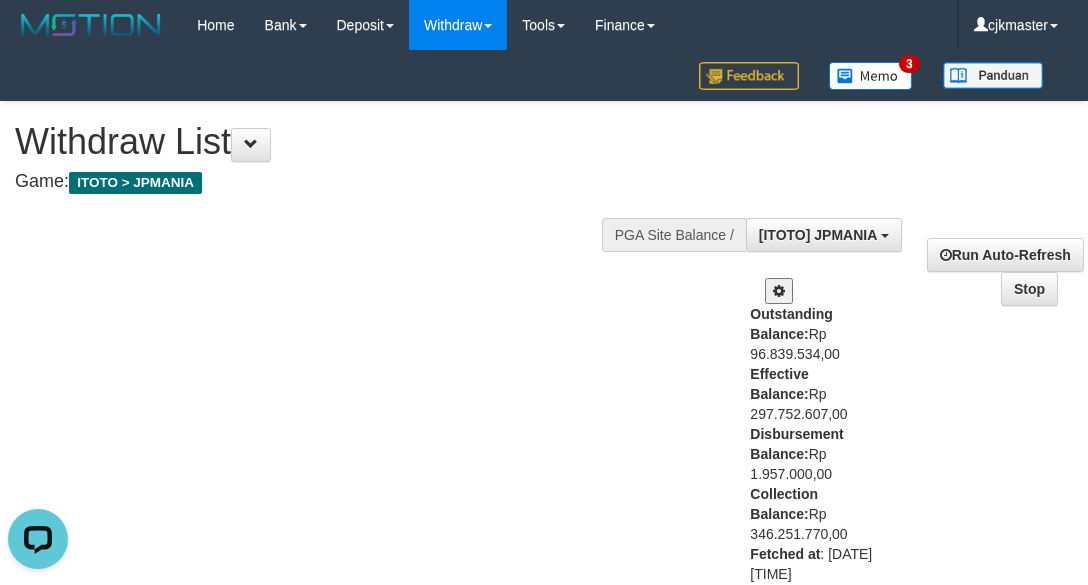 click on "Withdraw List
Game:   ITOTO > JPMANIA" at bounding box center [360, 156] 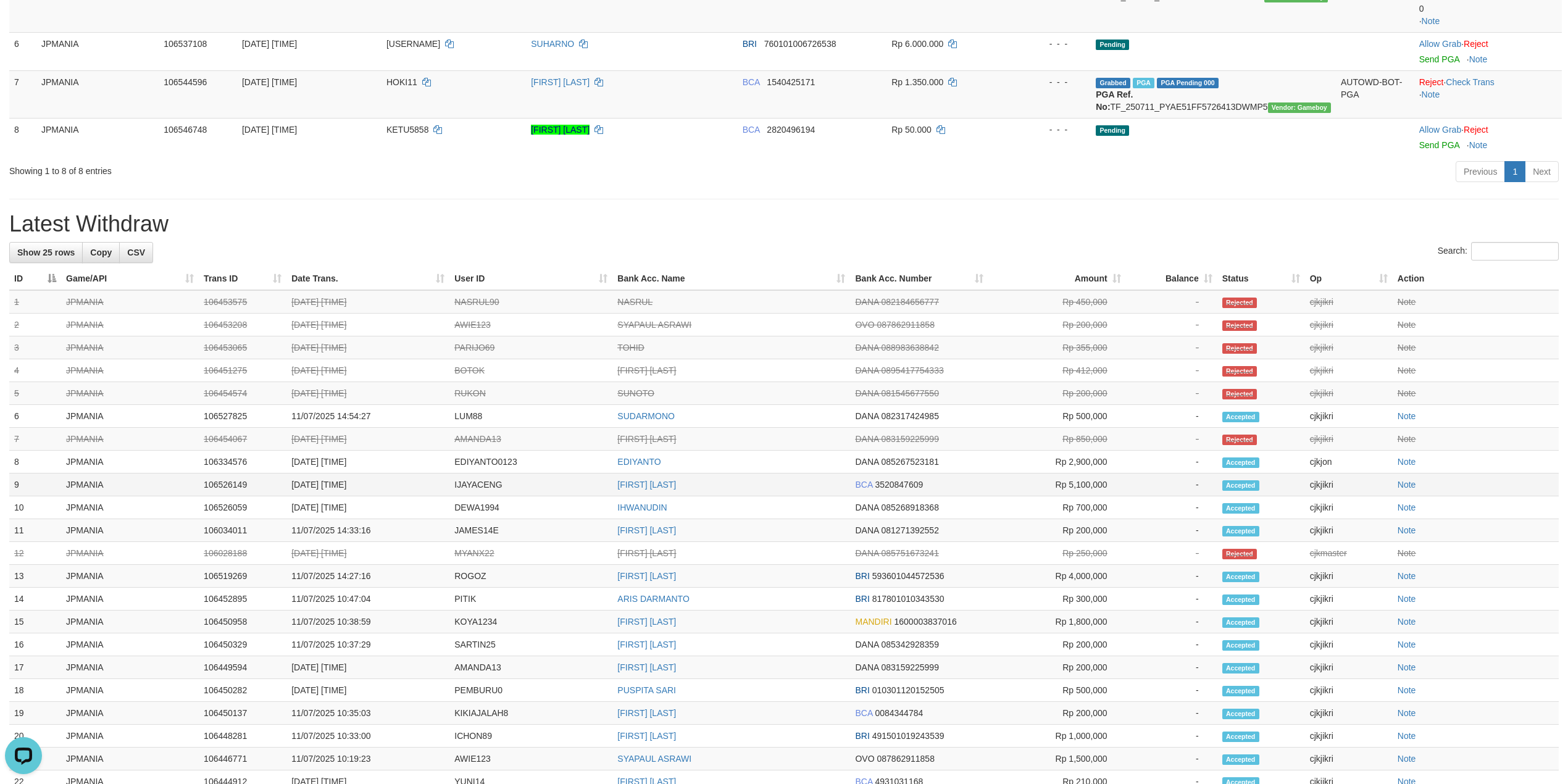 scroll, scrollTop: 658, scrollLeft: 0, axis: vertical 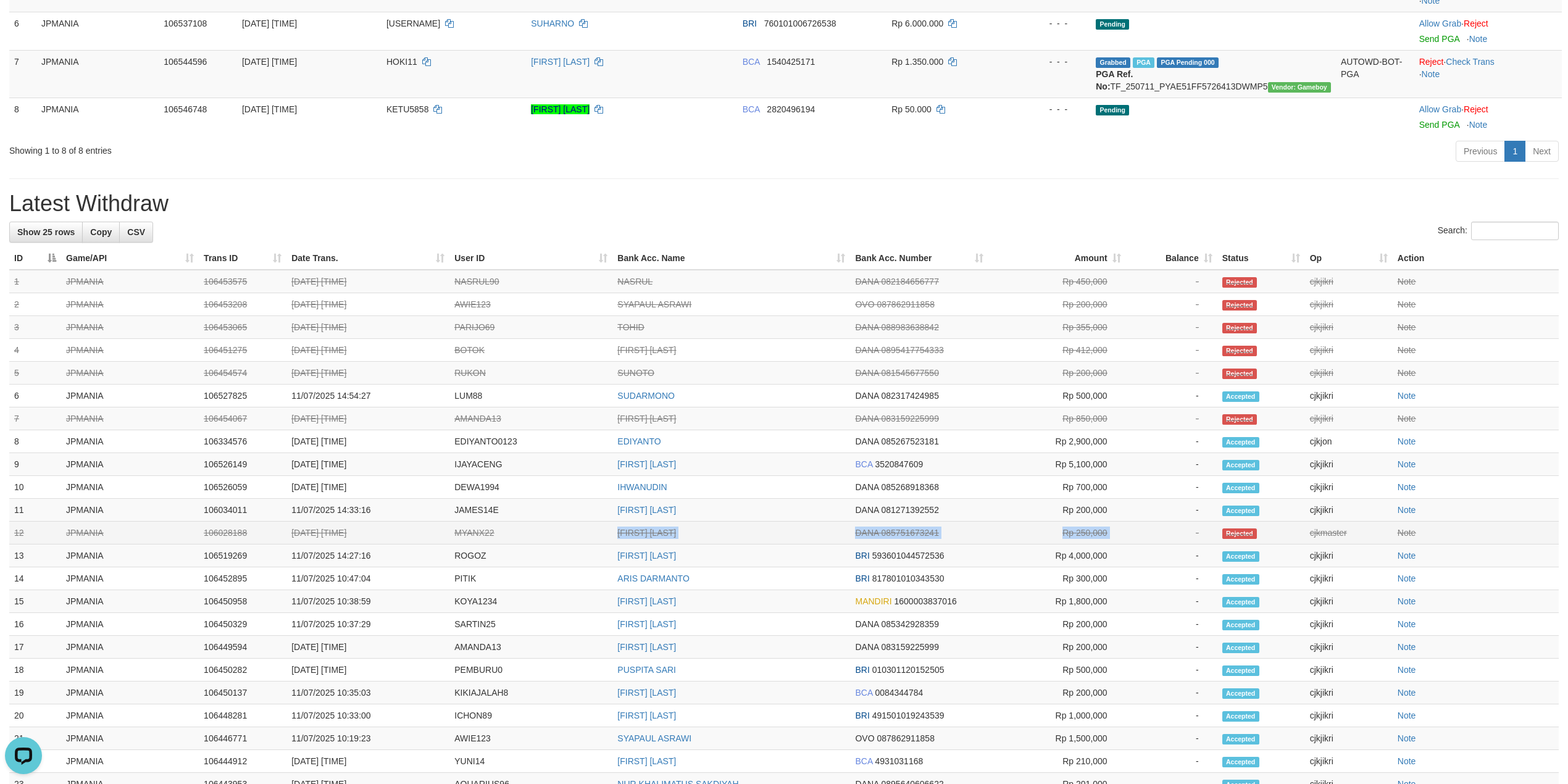 drag, startPoint x: 1184, startPoint y: 539, endPoint x: 564, endPoint y: 532, distance: 620.0395 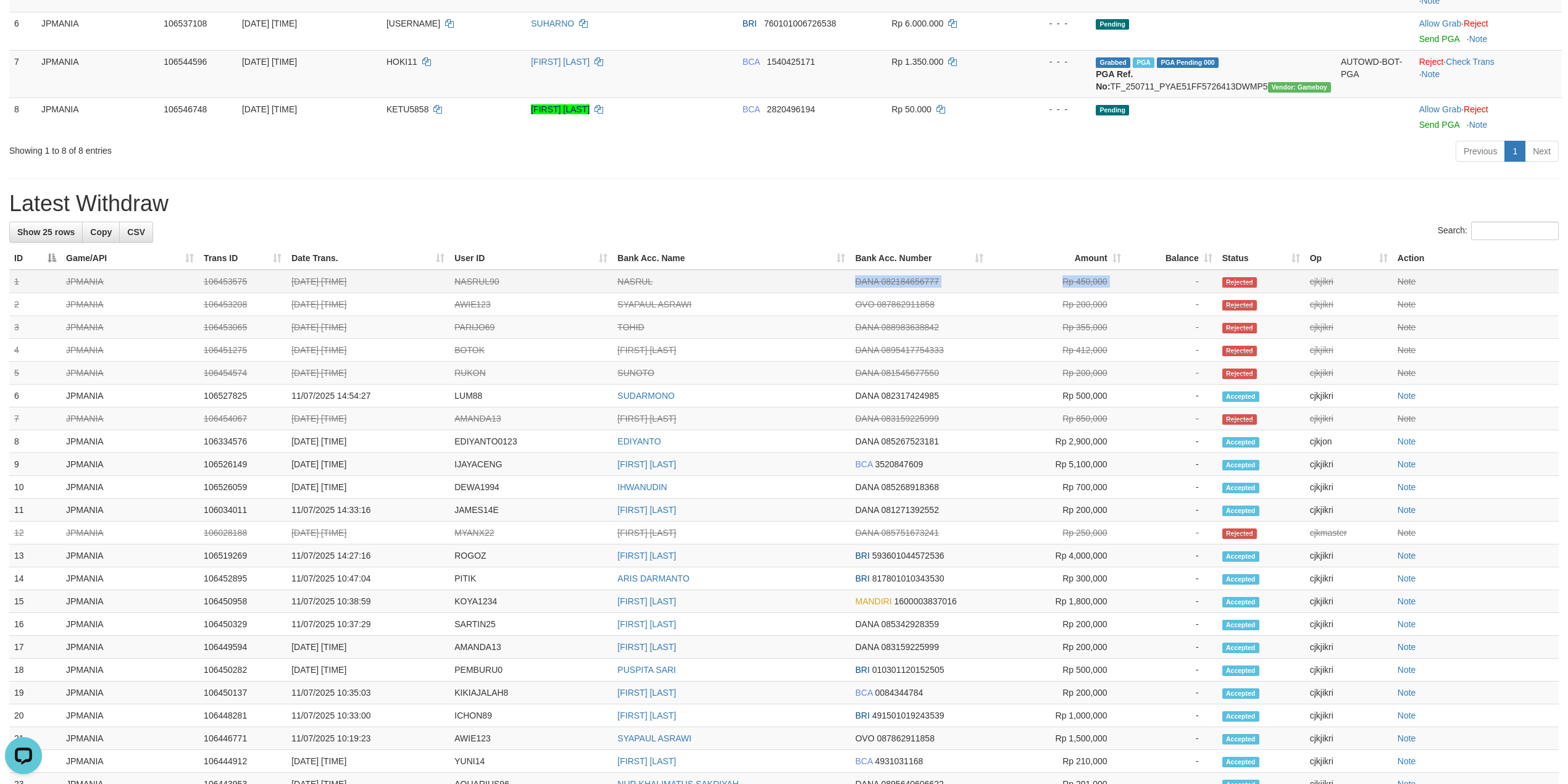 drag, startPoint x: 1137, startPoint y: 280, endPoint x: 667, endPoint y: 290, distance: 470.10637 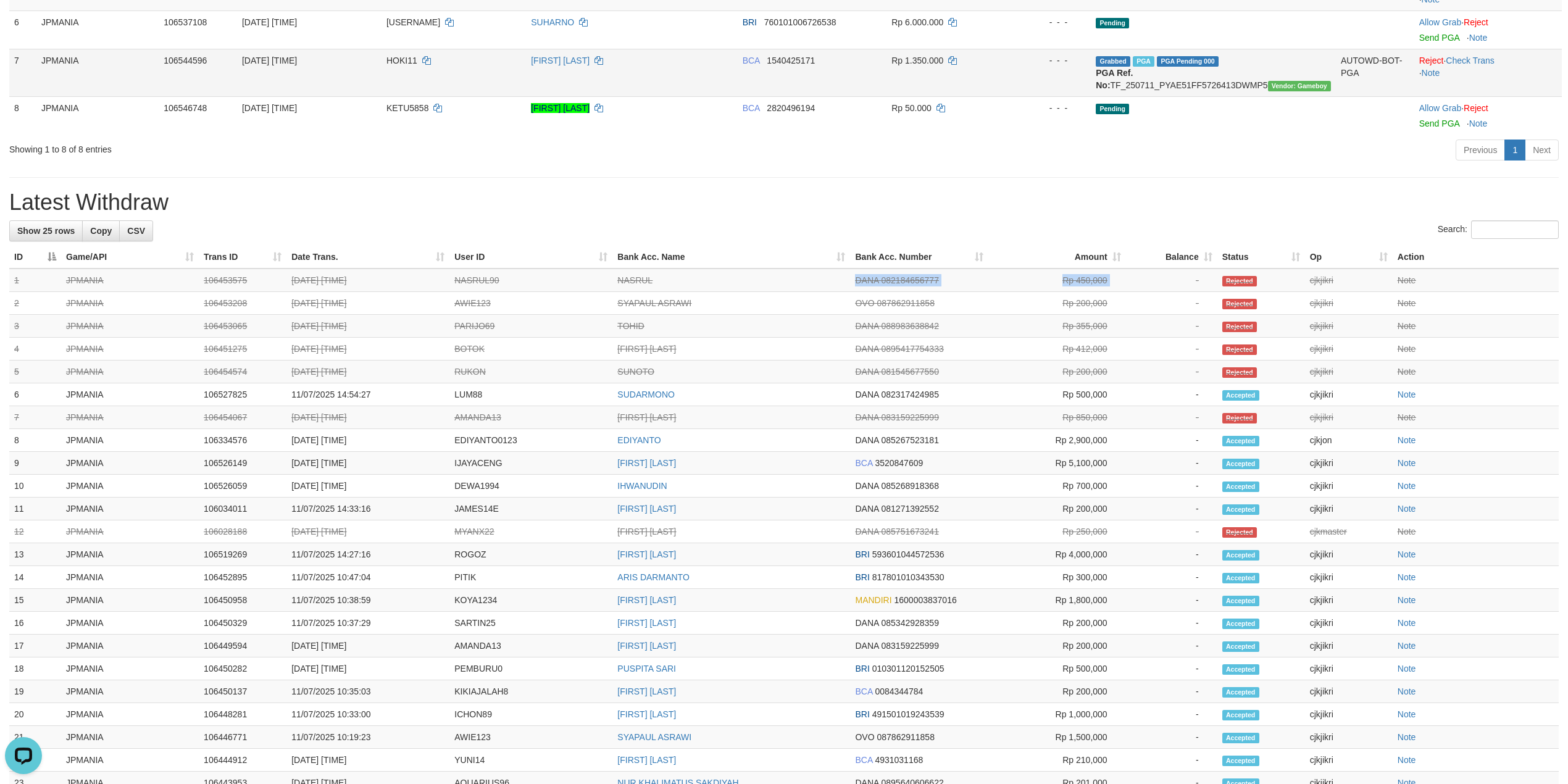 scroll, scrollTop: 658, scrollLeft: 0, axis: vertical 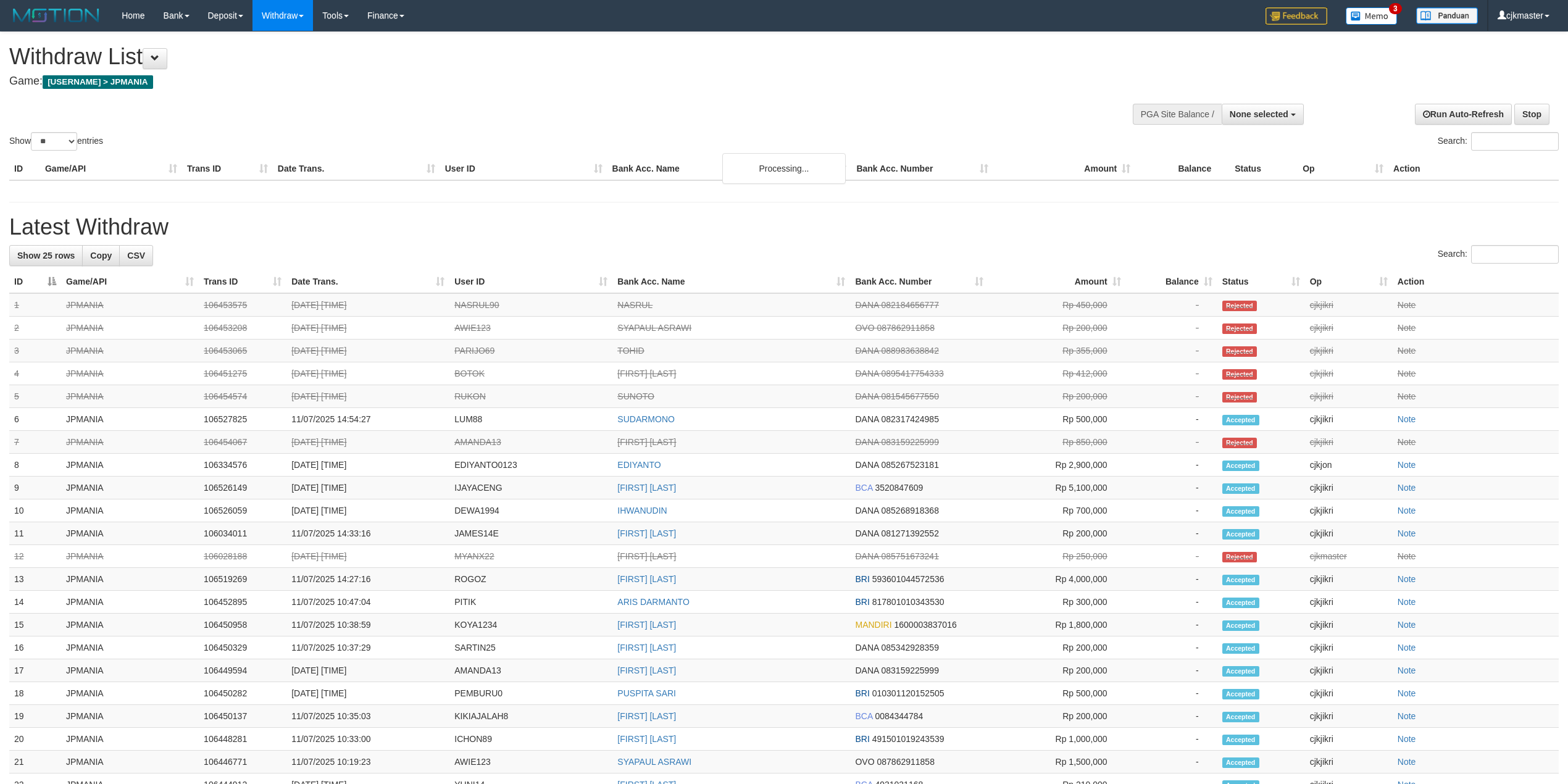 select 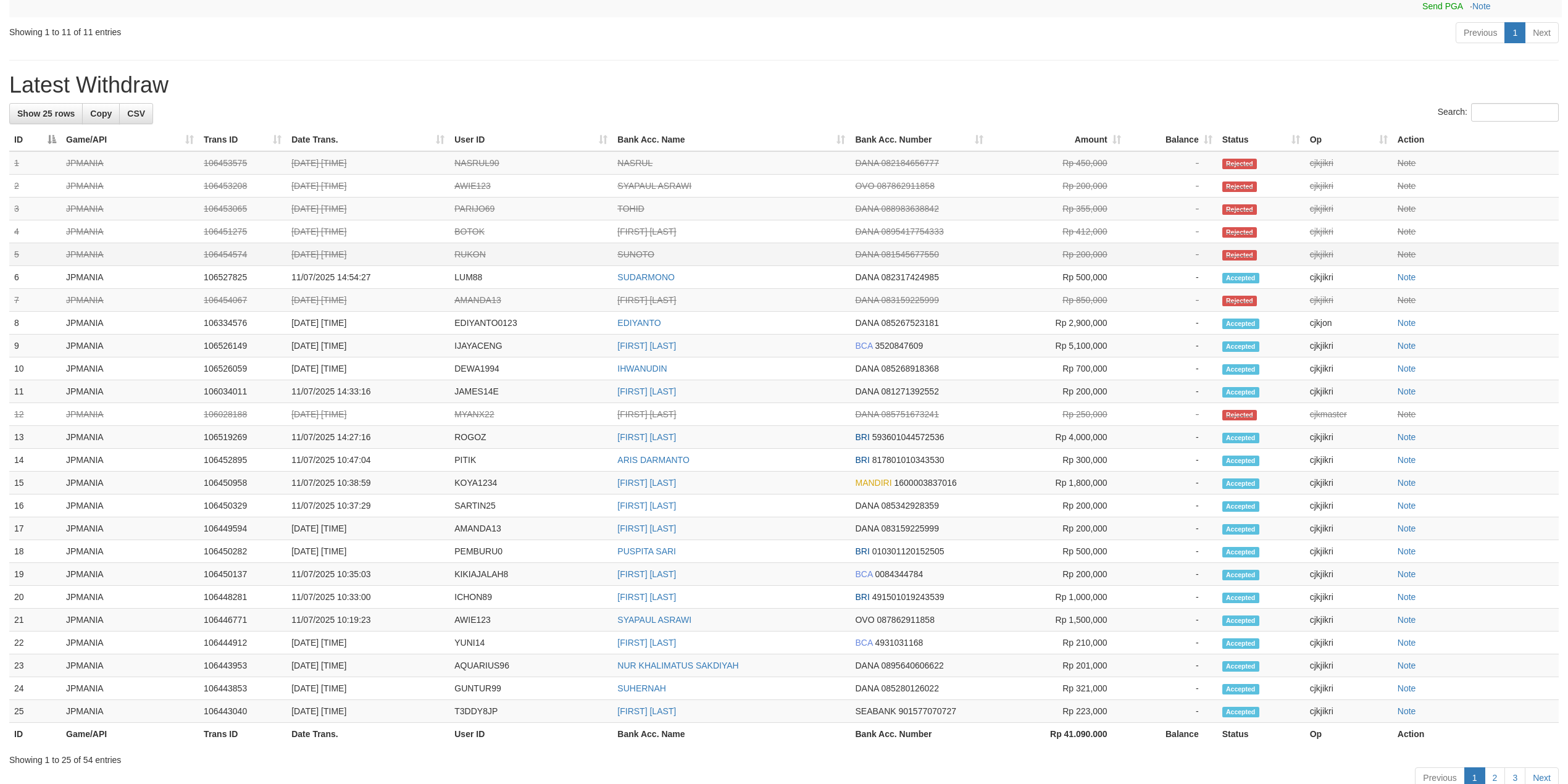scroll, scrollTop: 610, scrollLeft: 0, axis: vertical 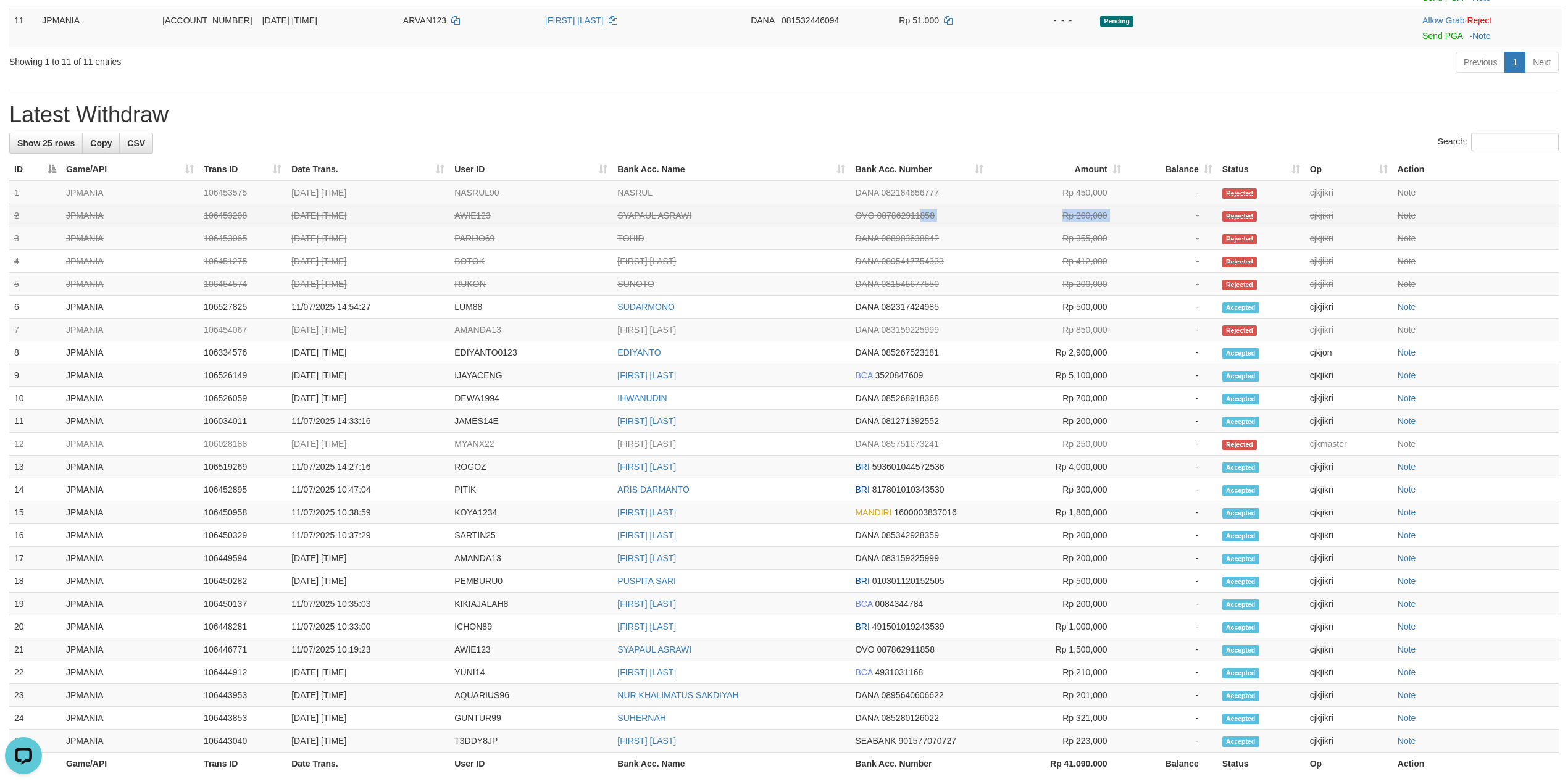 drag, startPoint x: 1127, startPoint y: 219, endPoint x: 922, endPoint y: 222, distance: 205.022 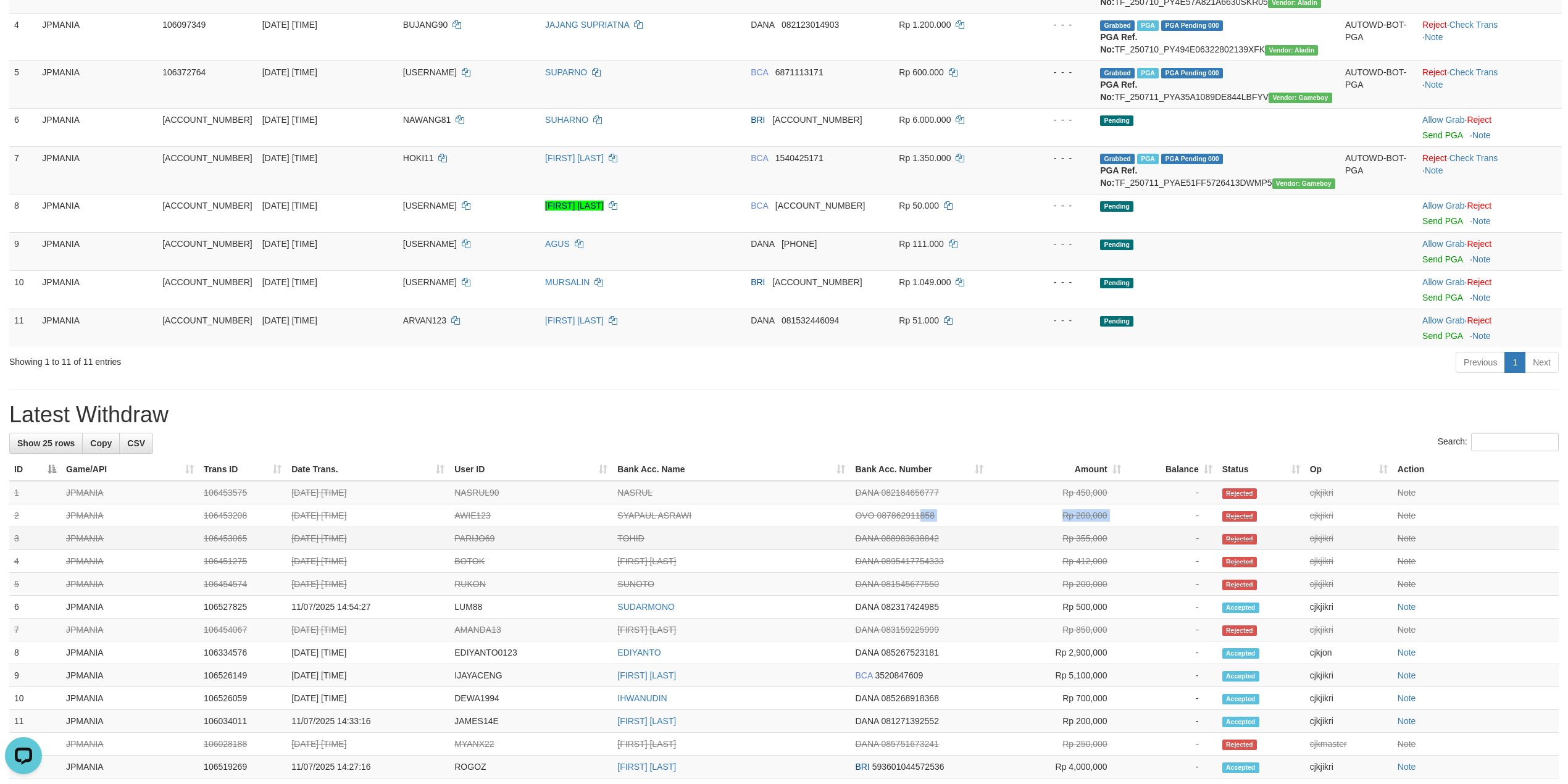 scroll, scrollTop: 280, scrollLeft: 0, axis: vertical 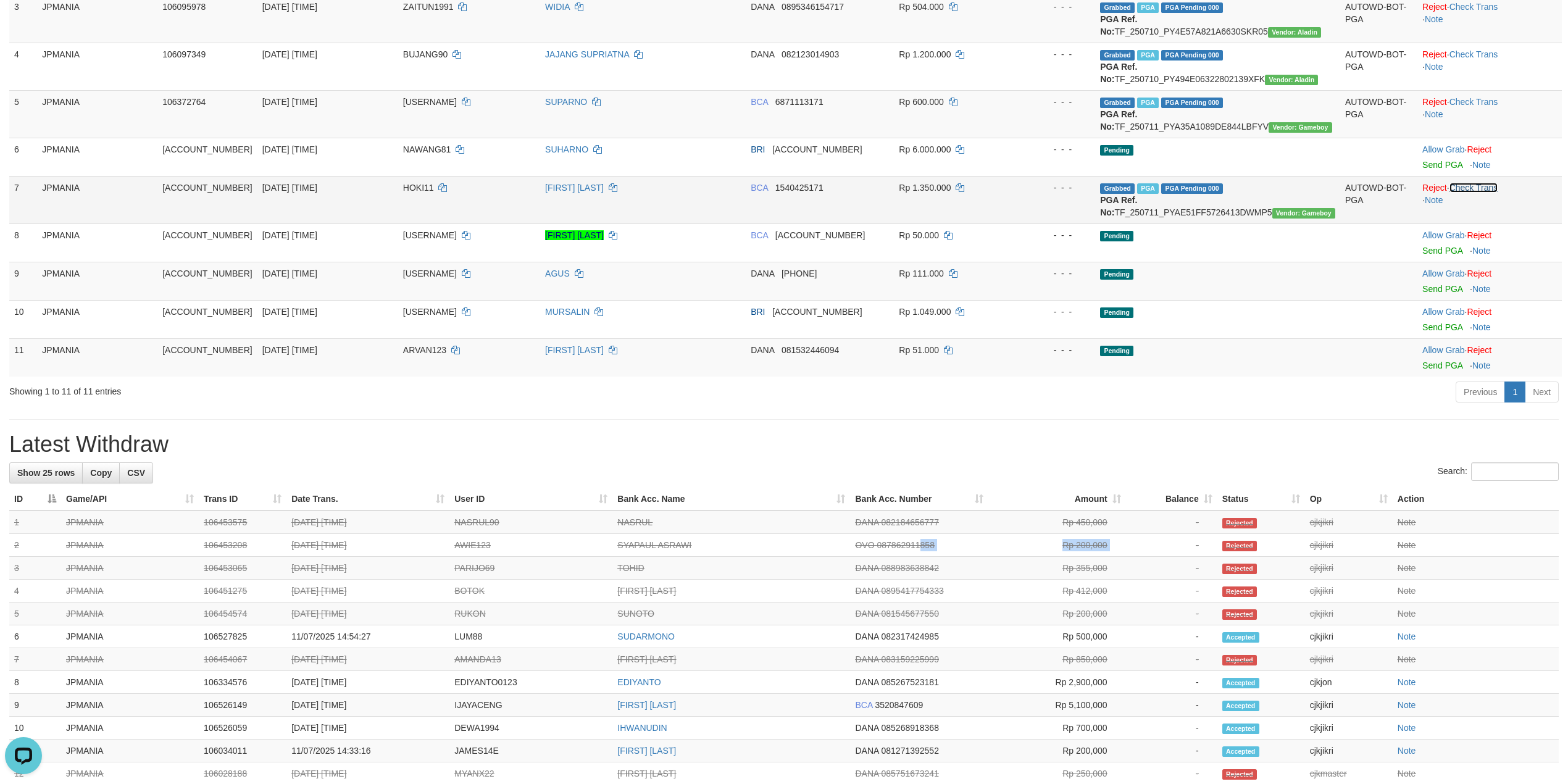 click on "Check Trans" at bounding box center (1474, 188) 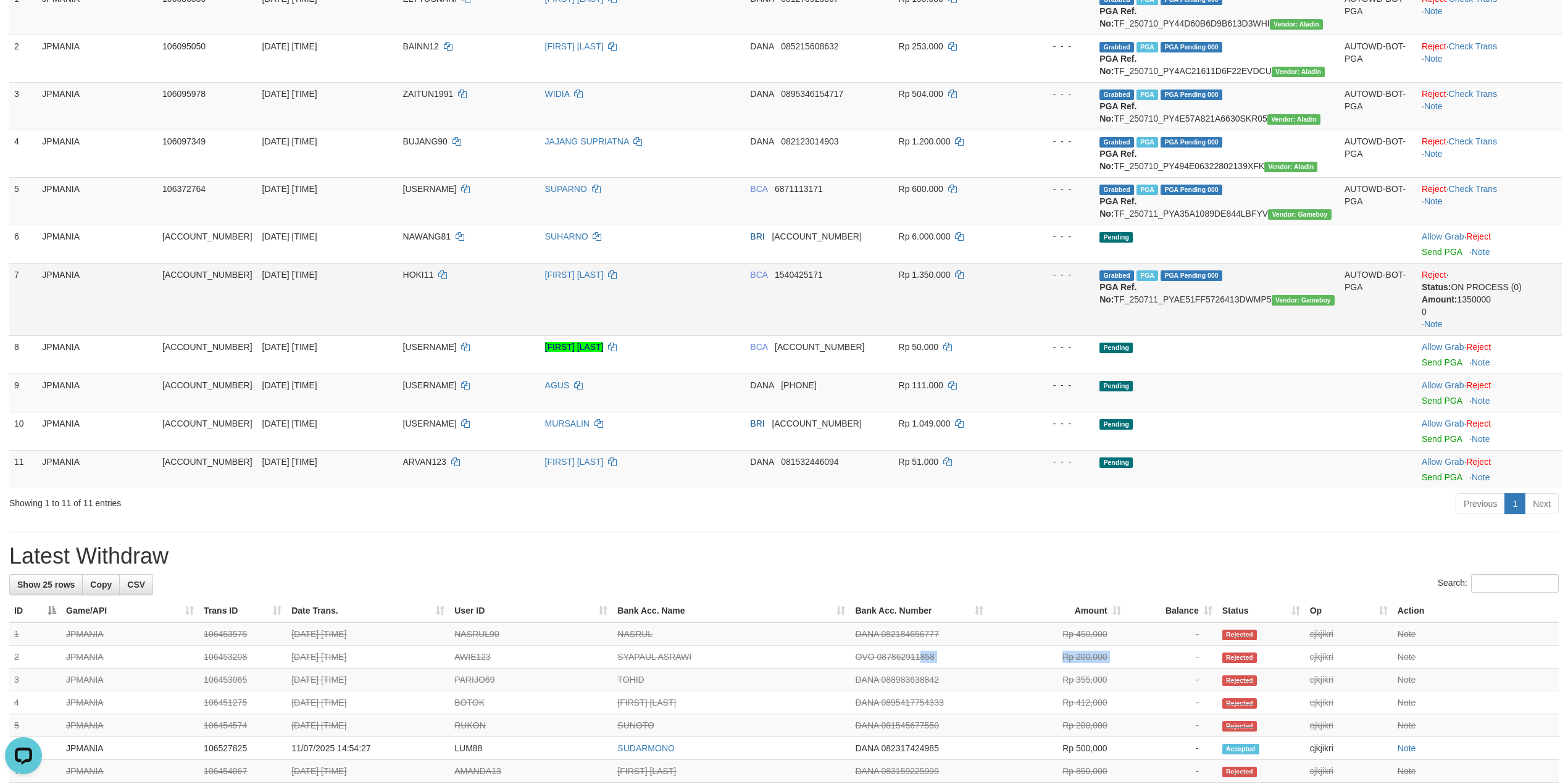 scroll, scrollTop: 116, scrollLeft: 0, axis: vertical 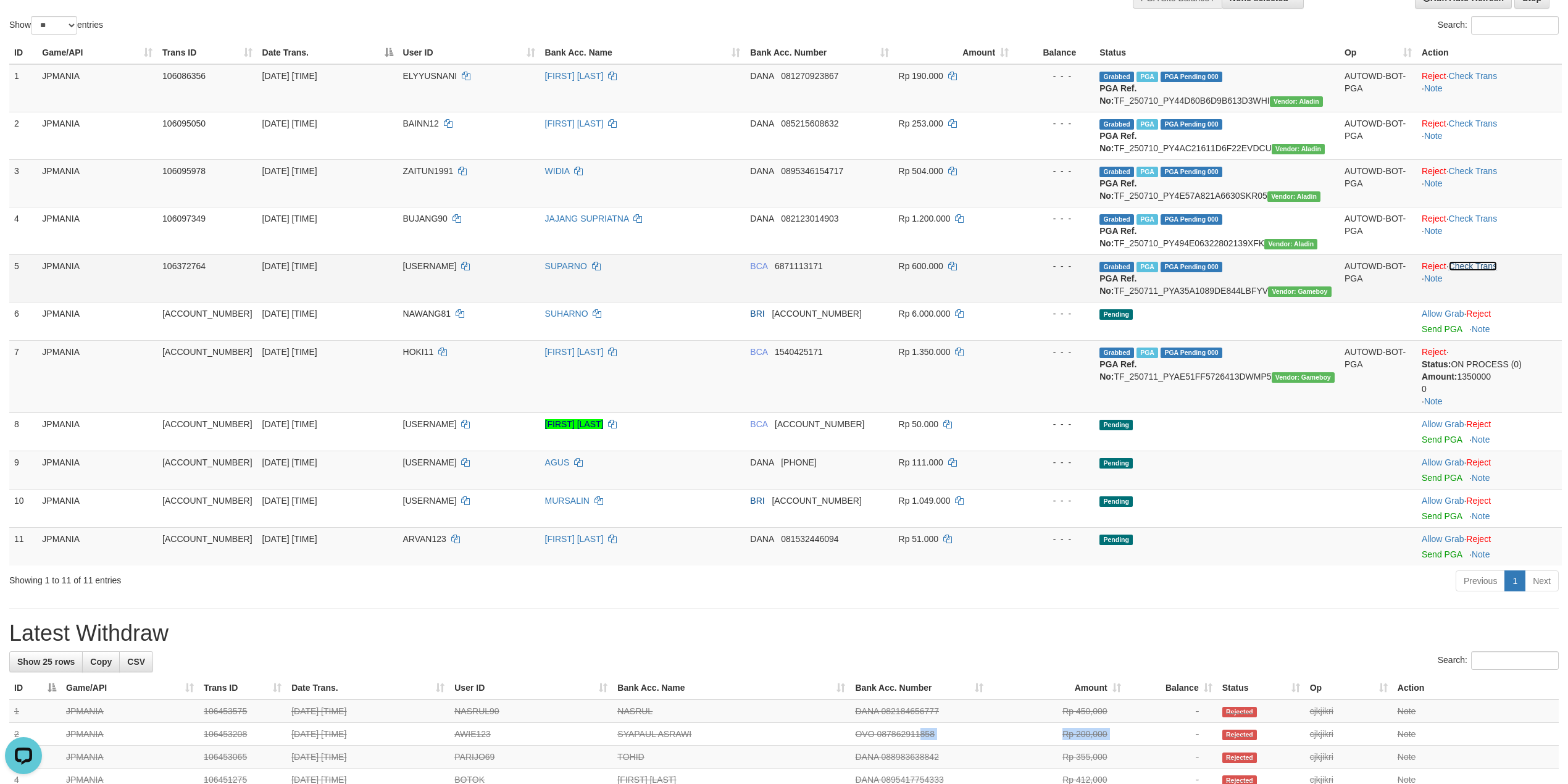 click on "Check Trans" at bounding box center (1473, 266) 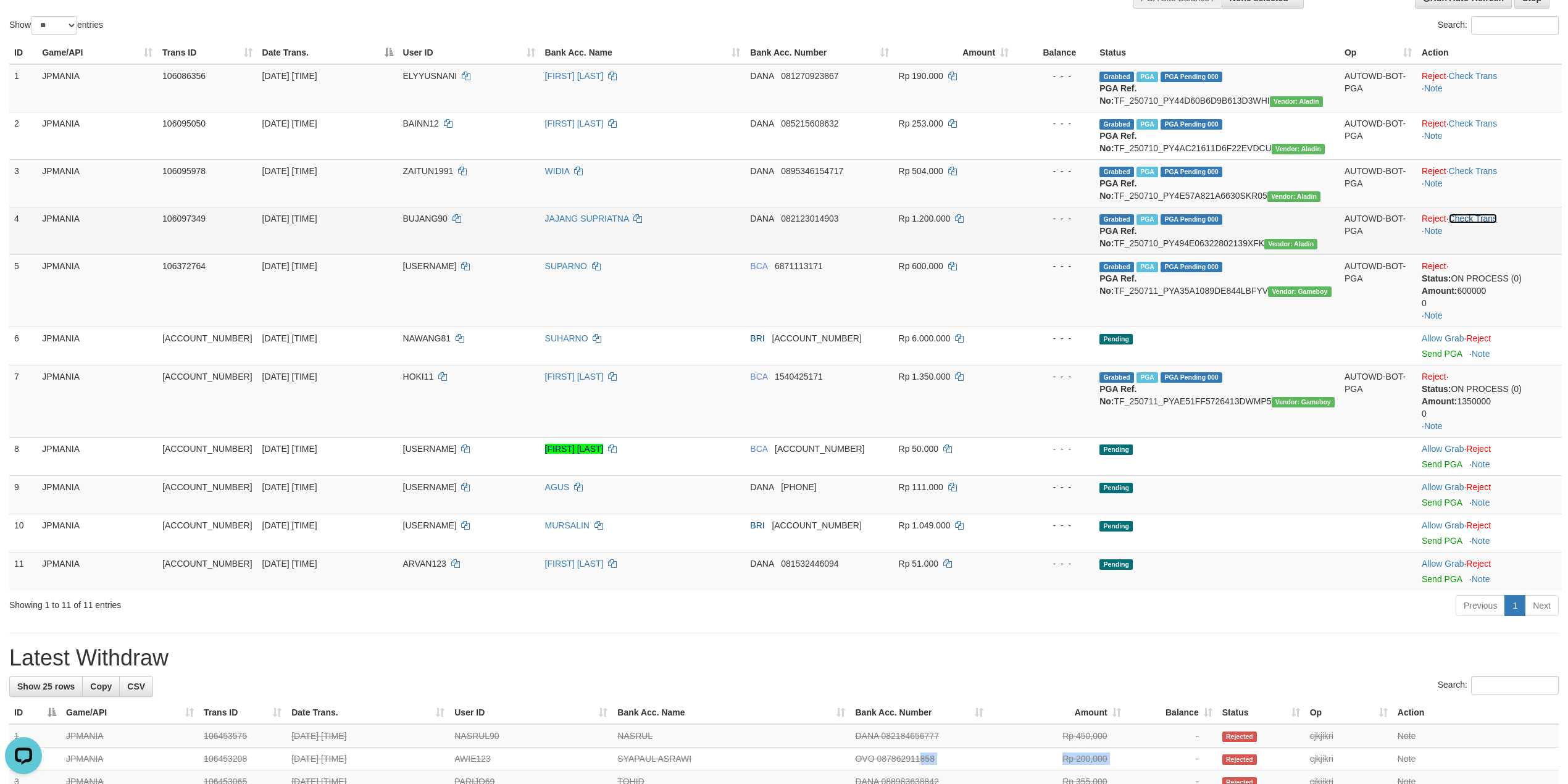 click on "Check Trans" at bounding box center (1473, 219) 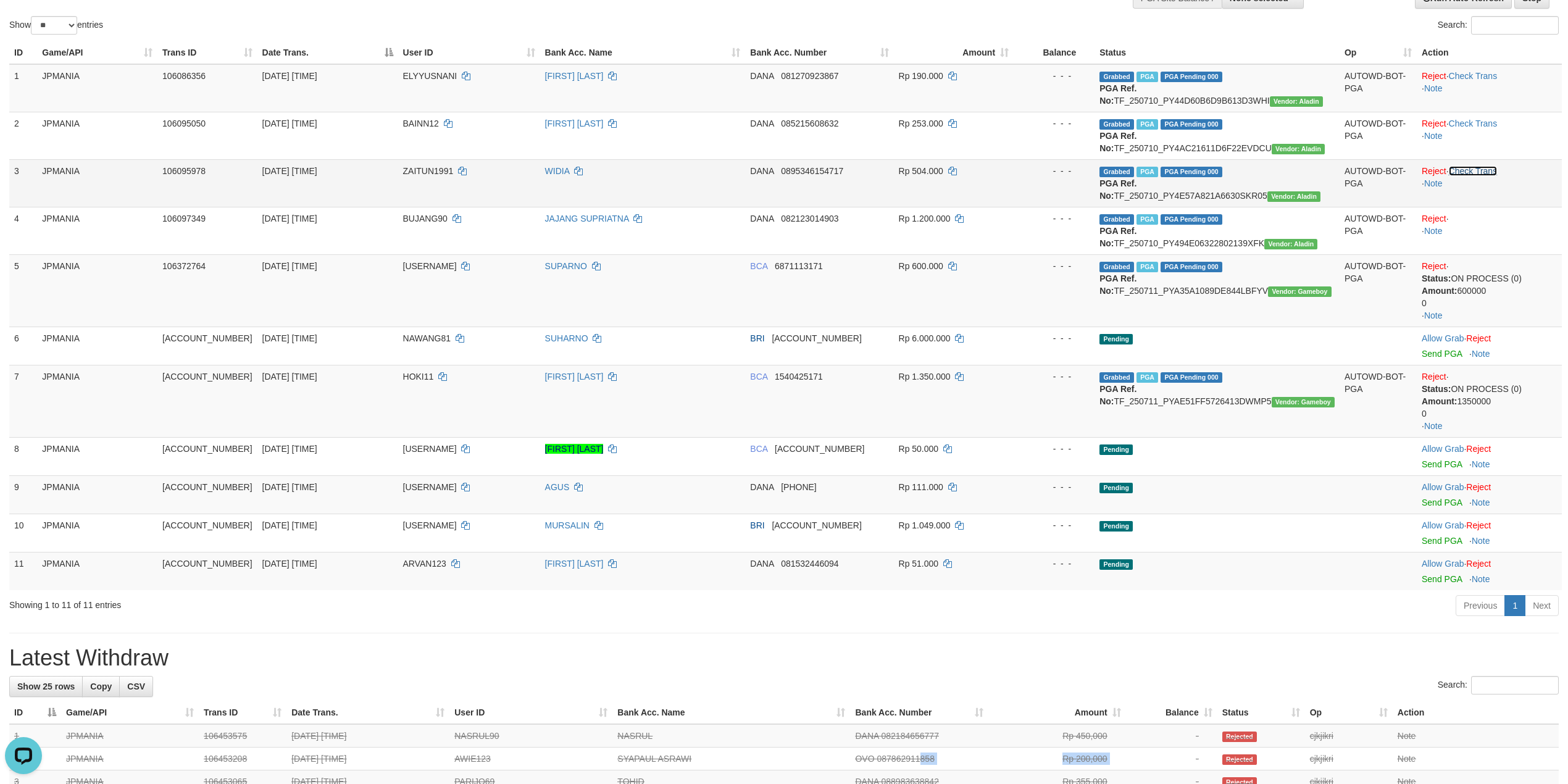 click on "Check Trans" at bounding box center [1473, 171] 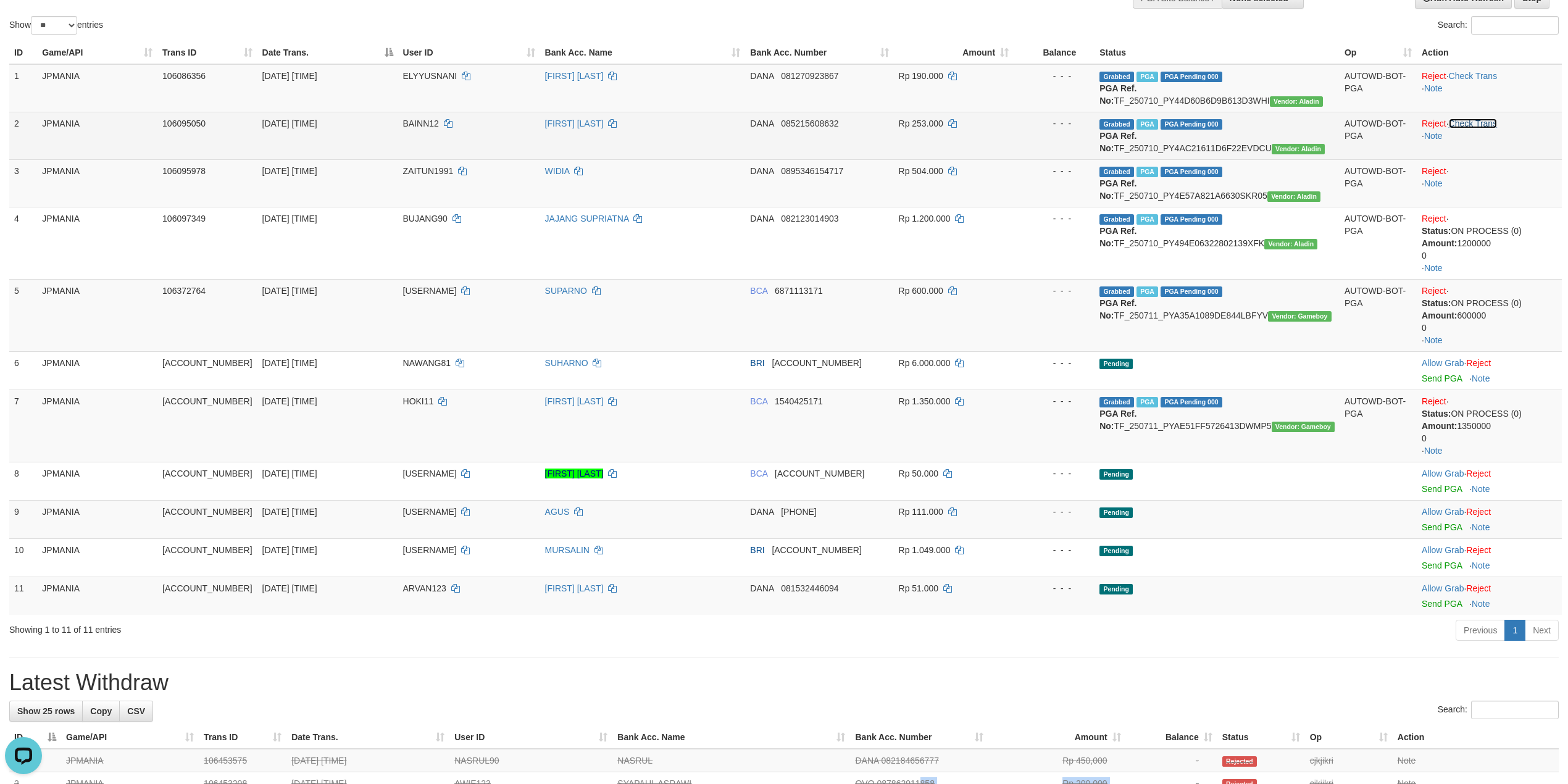 click on "Check Trans" at bounding box center (1473, 123) 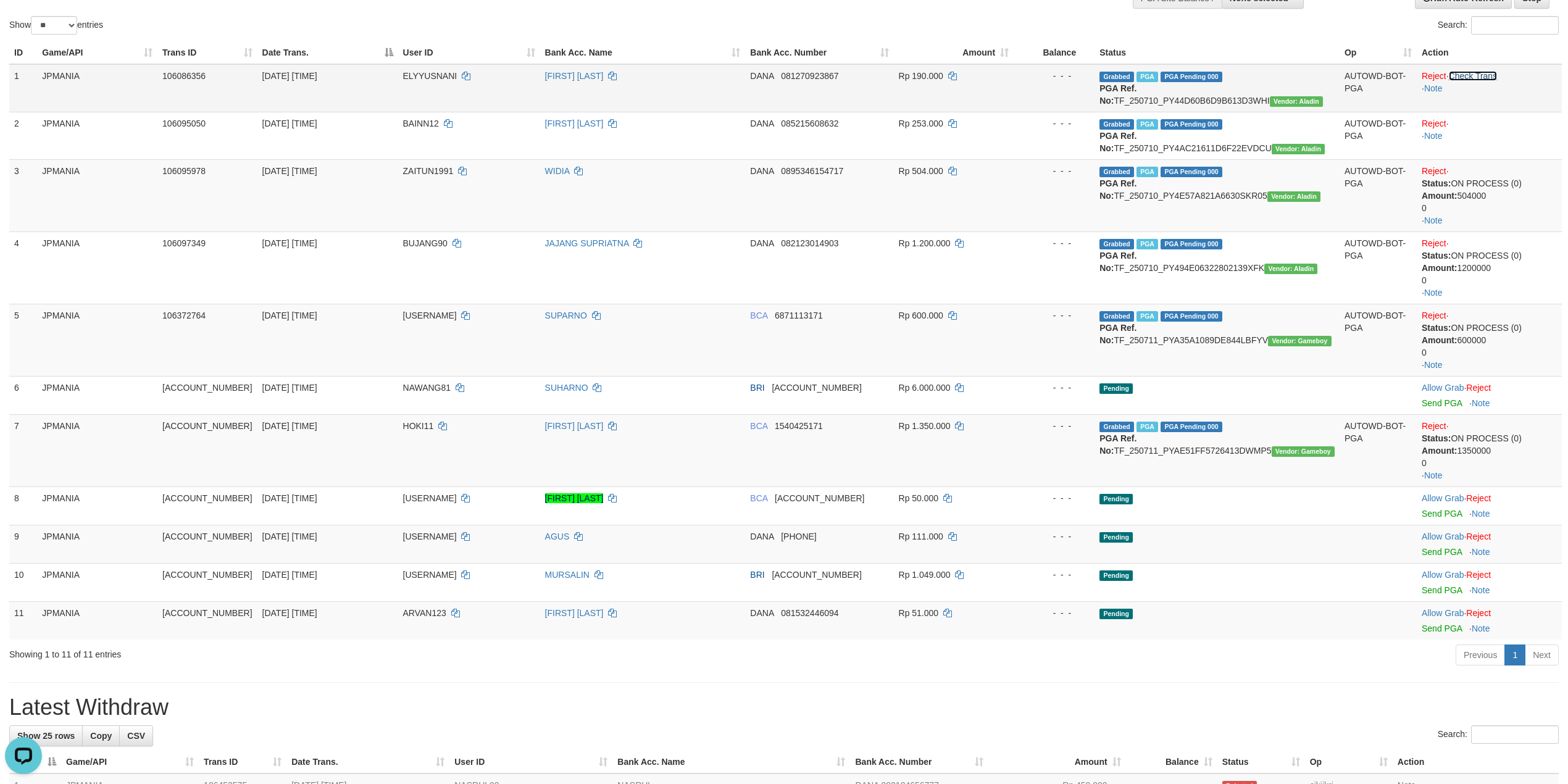click on "Check Trans" at bounding box center [1473, 76] 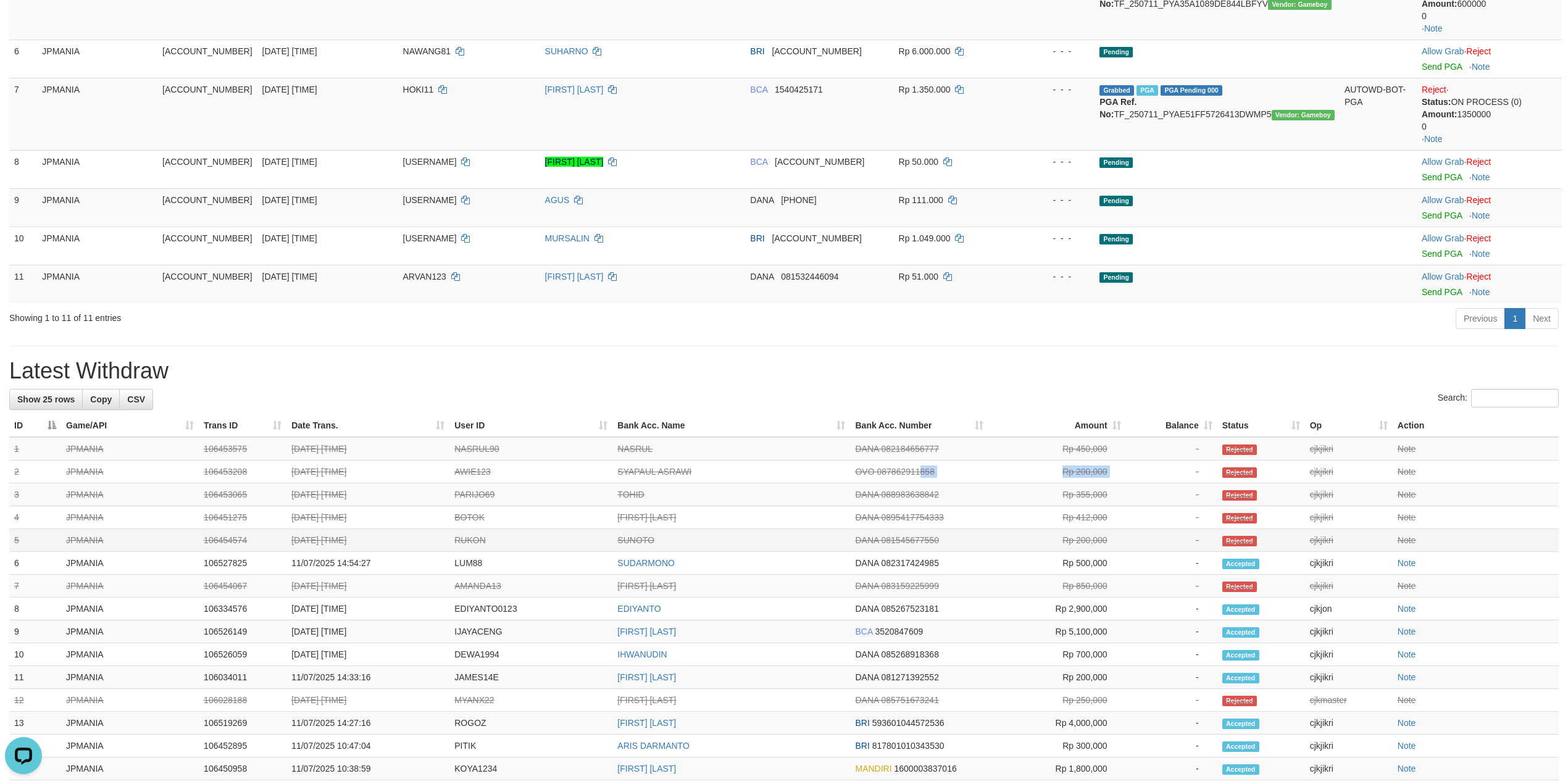 scroll, scrollTop: 527, scrollLeft: 0, axis: vertical 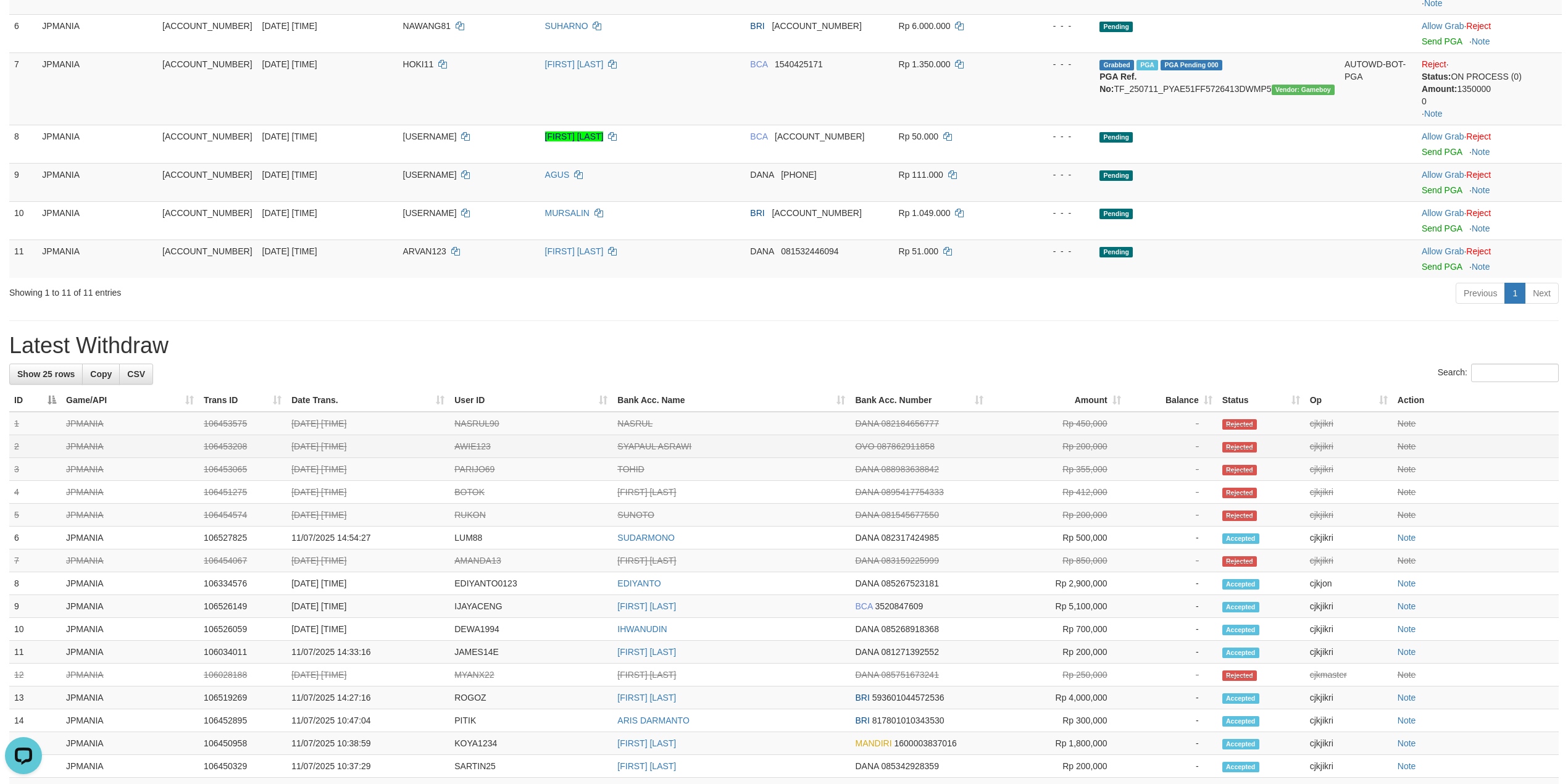 click on "AWIE123" at bounding box center [531, 446] 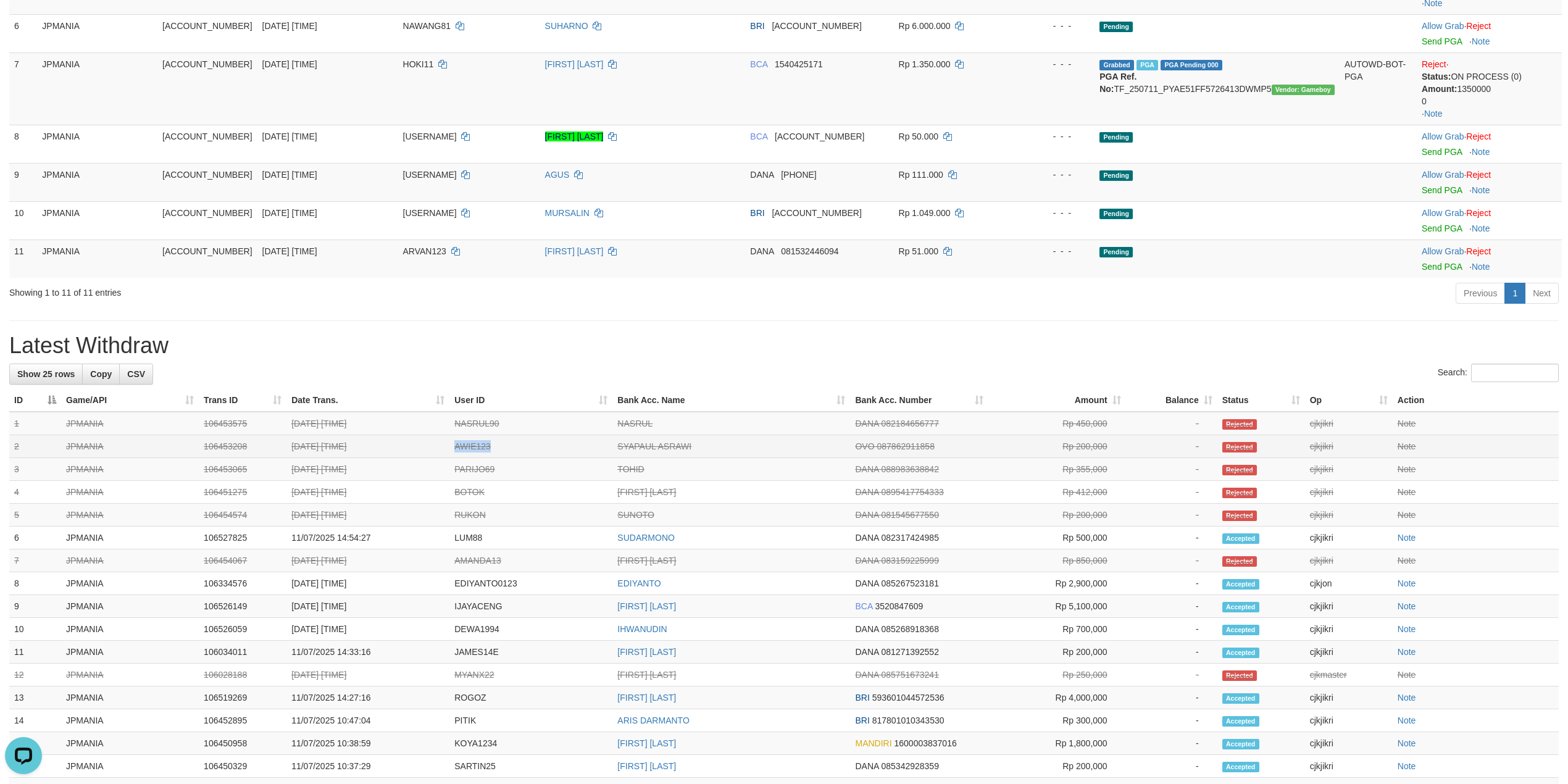 click on "AWIE123" at bounding box center (531, 446) 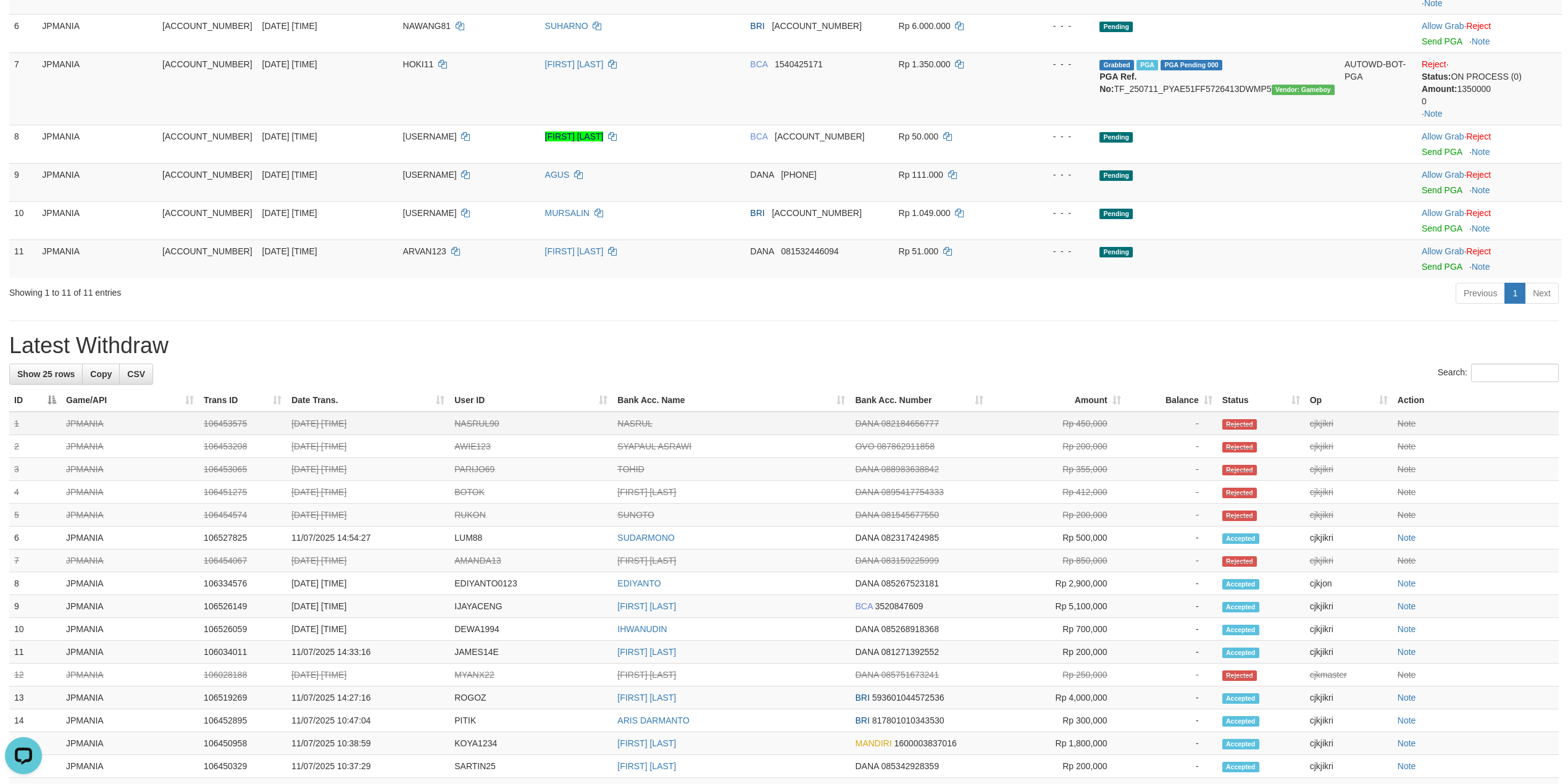 click on "NASRUL90" at bounding box center [531, 423] 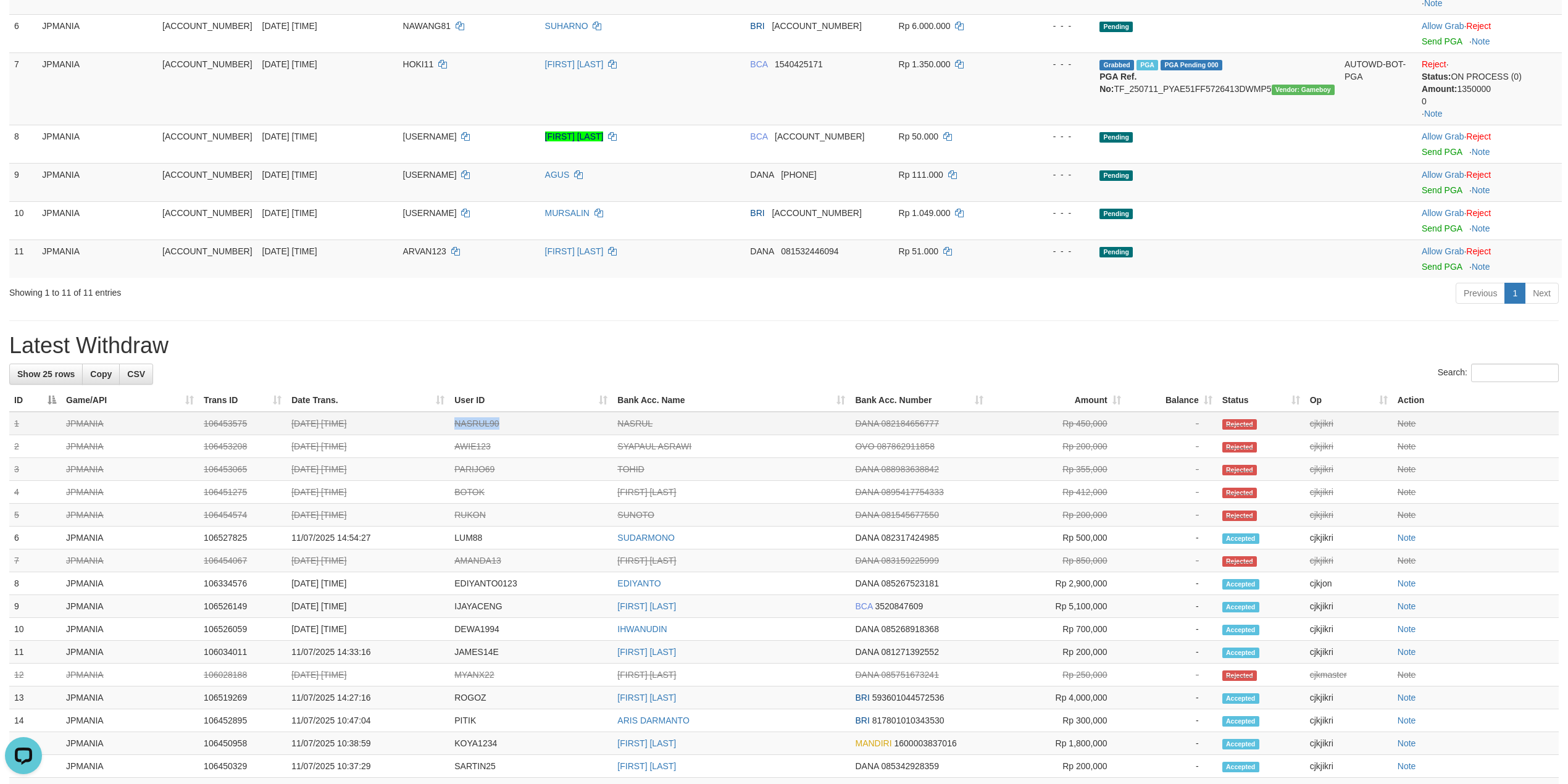click on "NASRUL90" at bounding box center (531, 423) 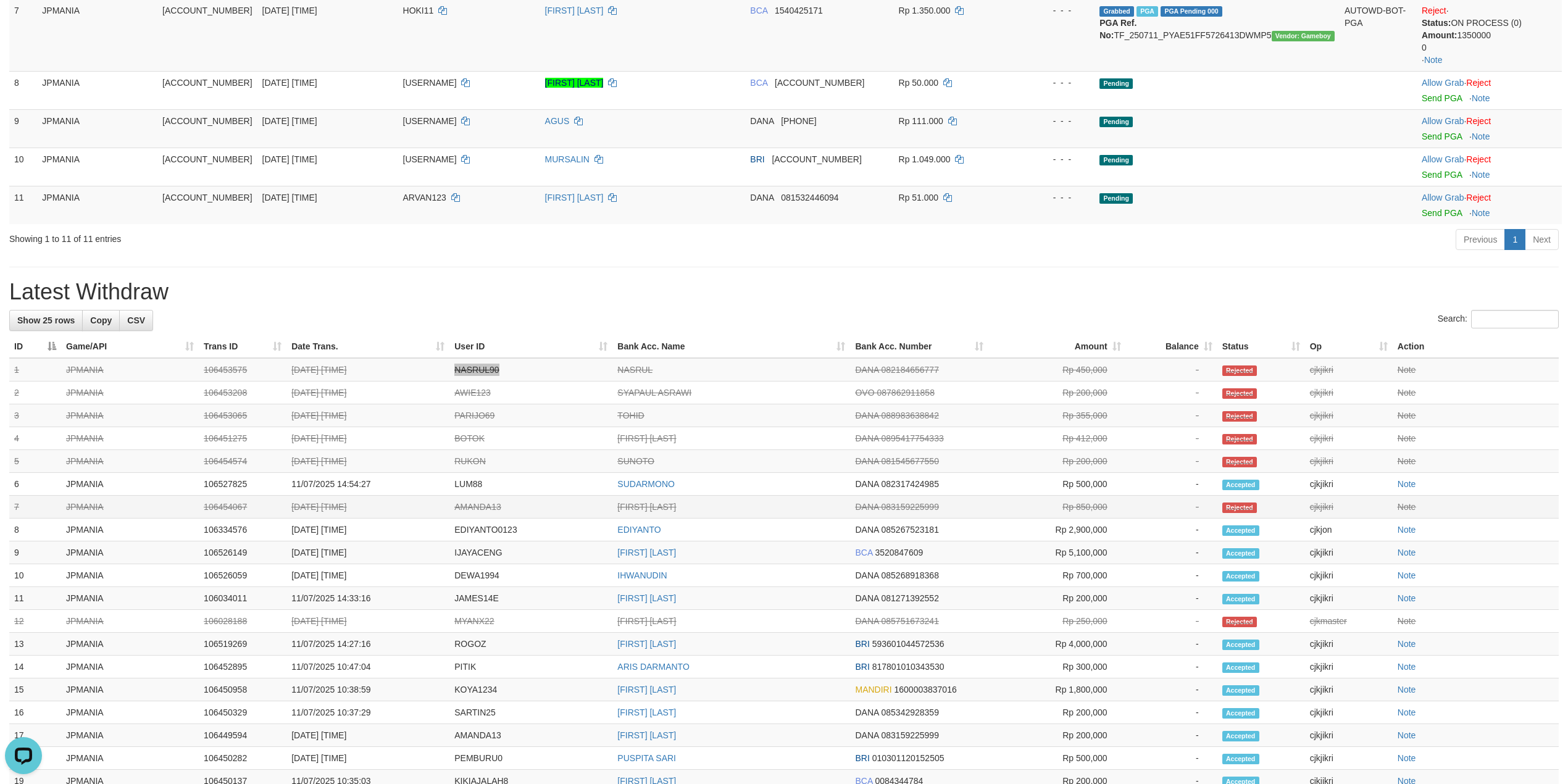 scroll, scrollTop: 610, scrollLeft: 0, axis: vertical 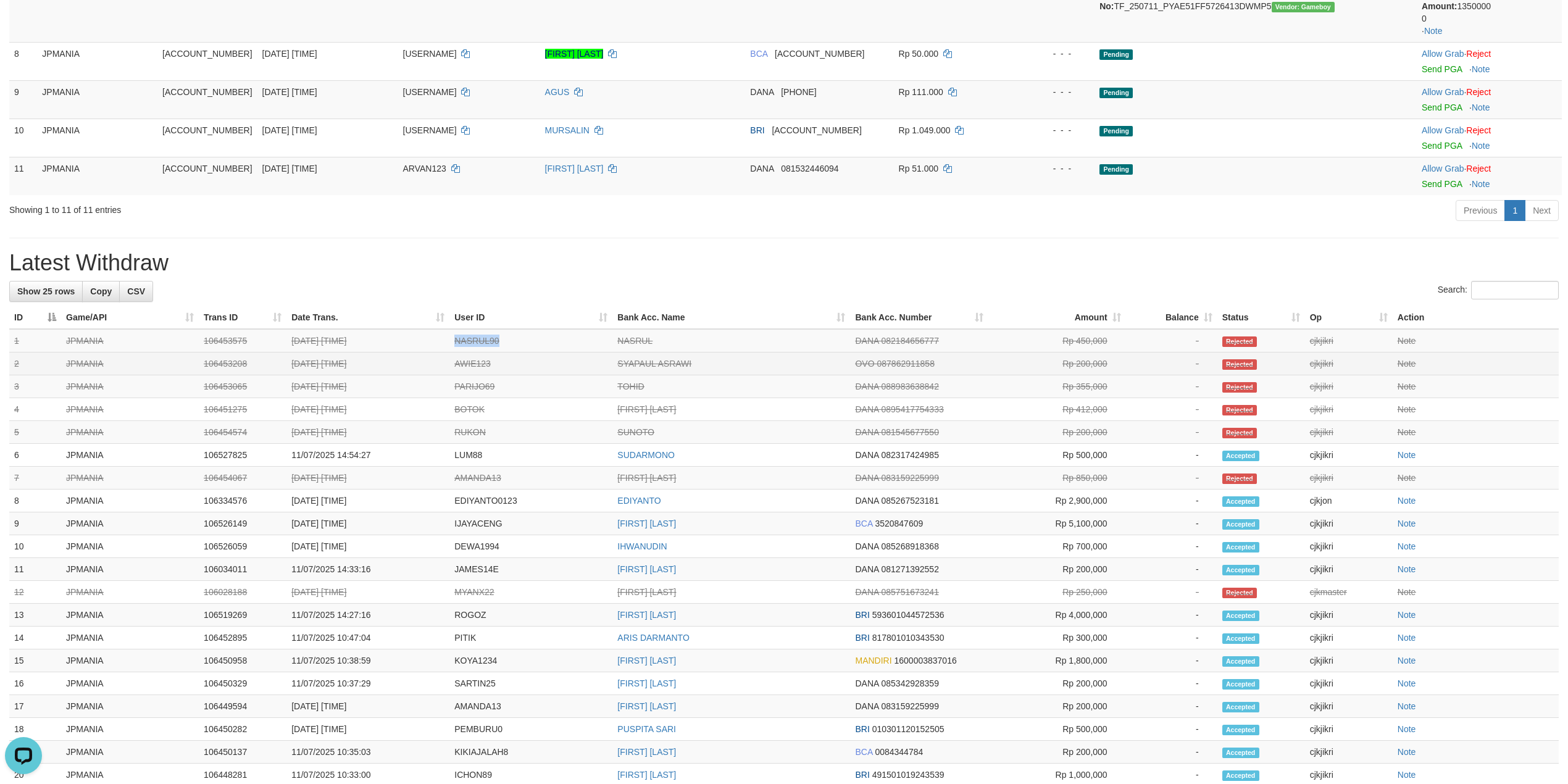 click on "AWIE123" at bounding box center [531, 364] 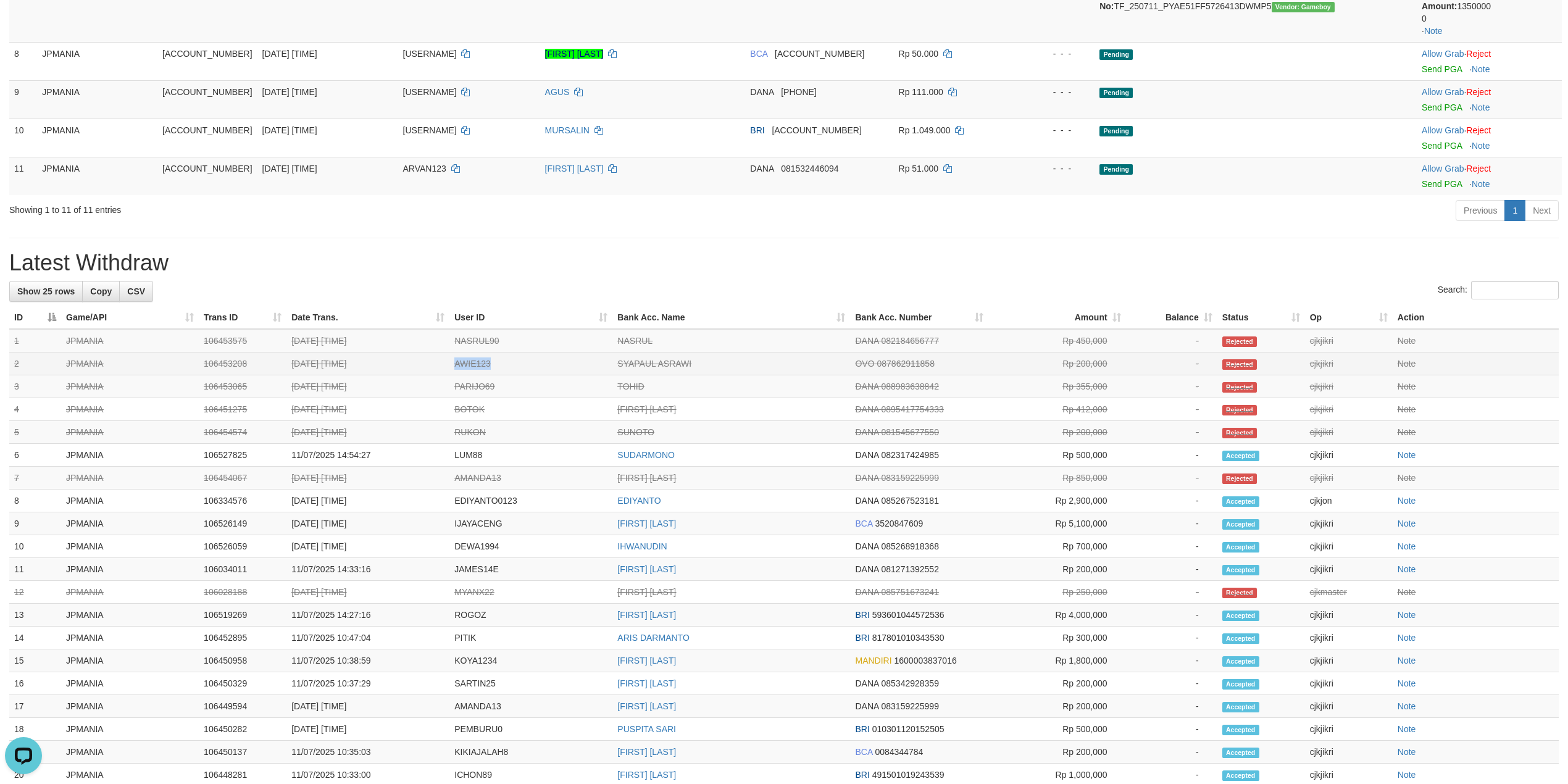 click on "AWIE123" at bounding box center [531, 364] 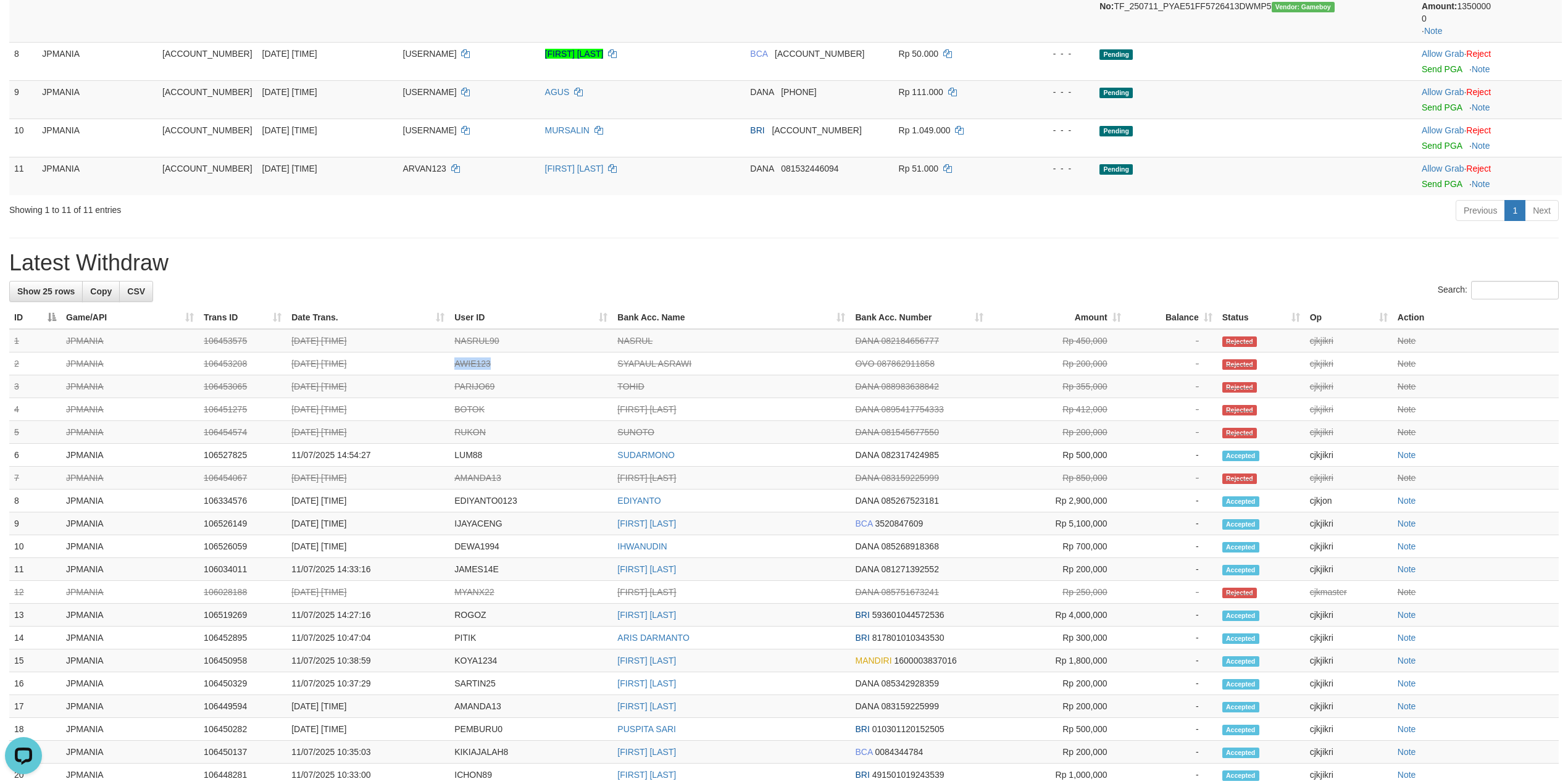 copy on "AWIE123" 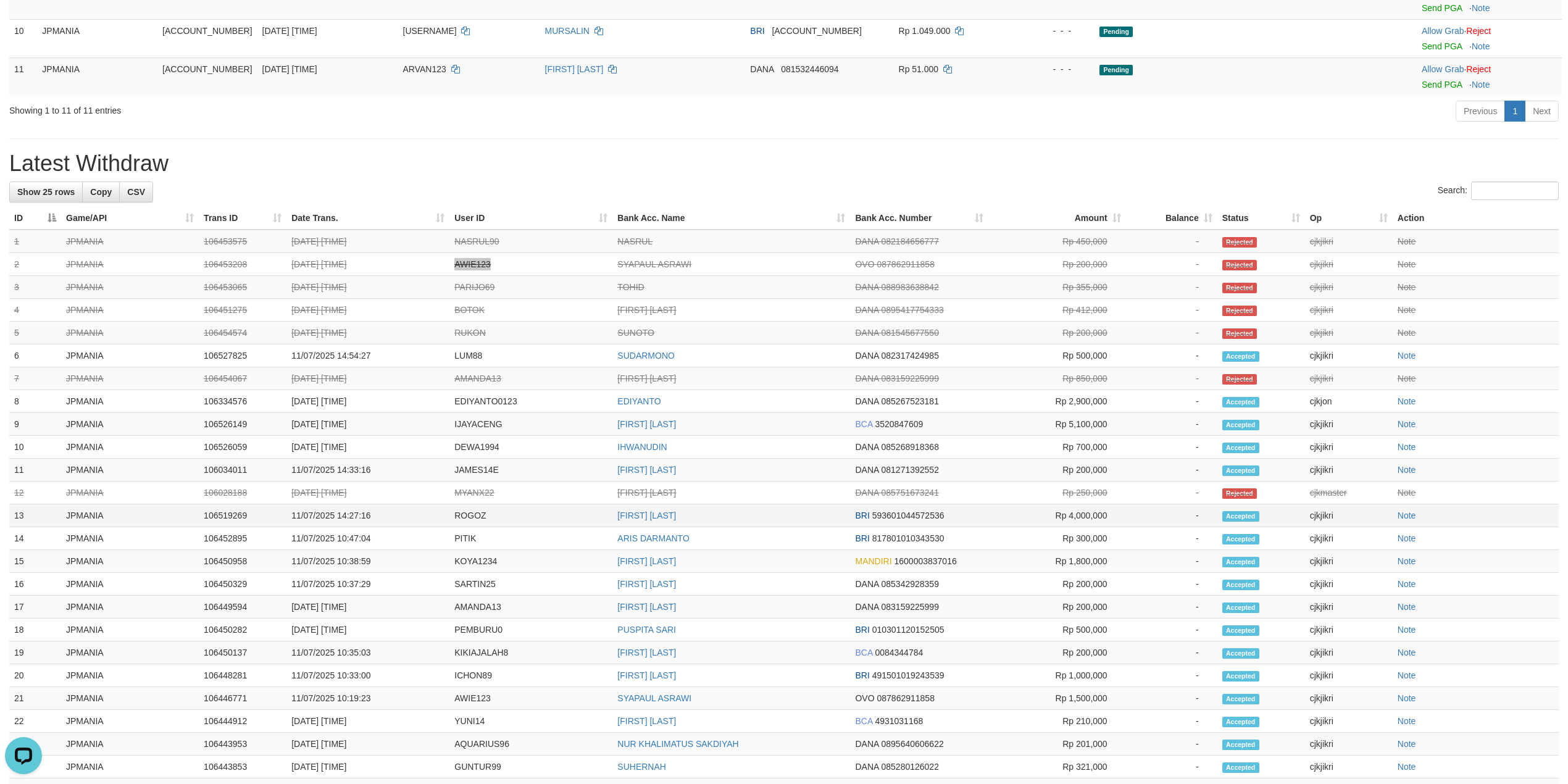 scroll, scrollTop: 707, scrollLeft: 0, axis: vertical 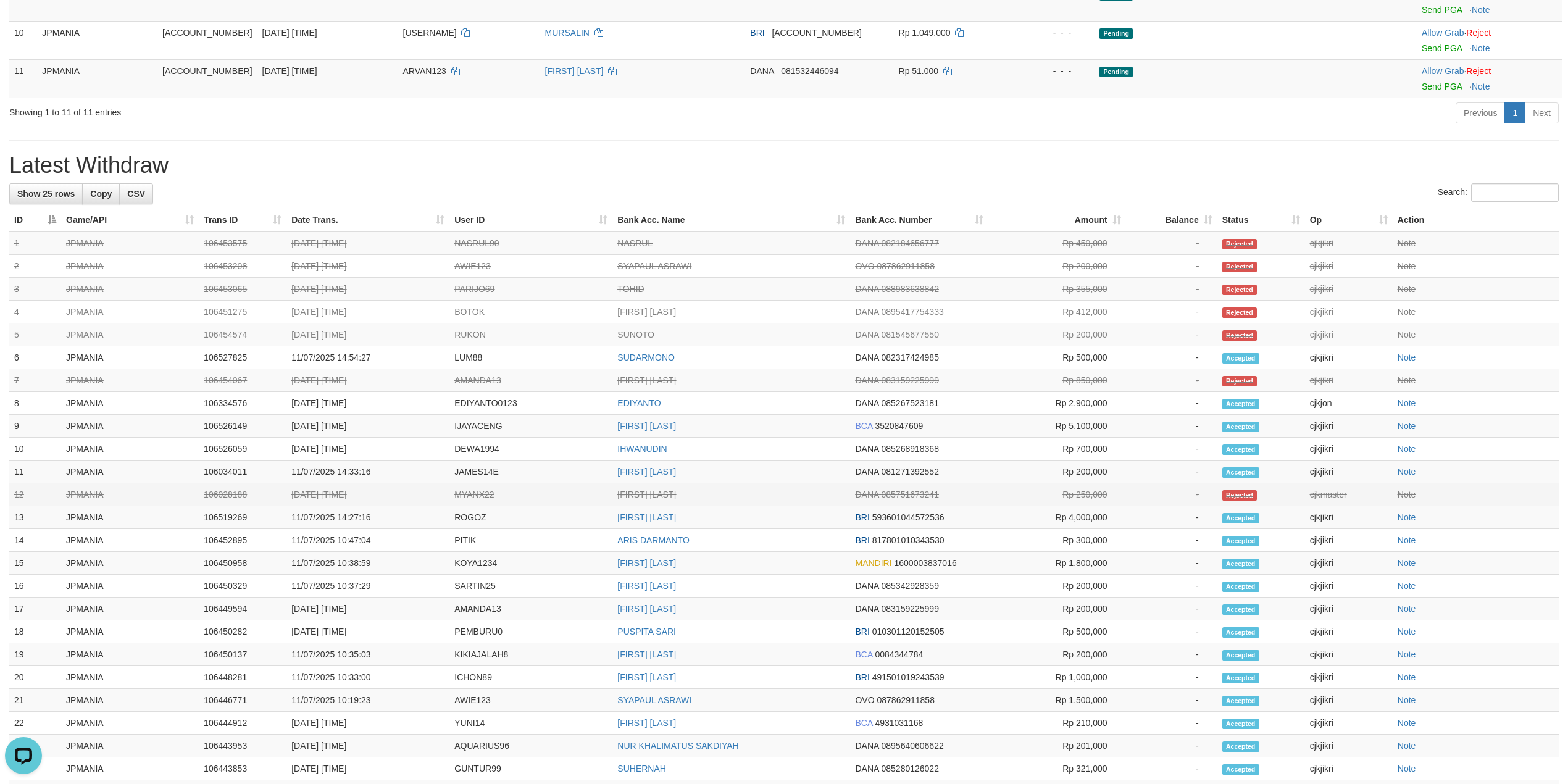 click on "MYANX22" at bounding box center [531, 494] 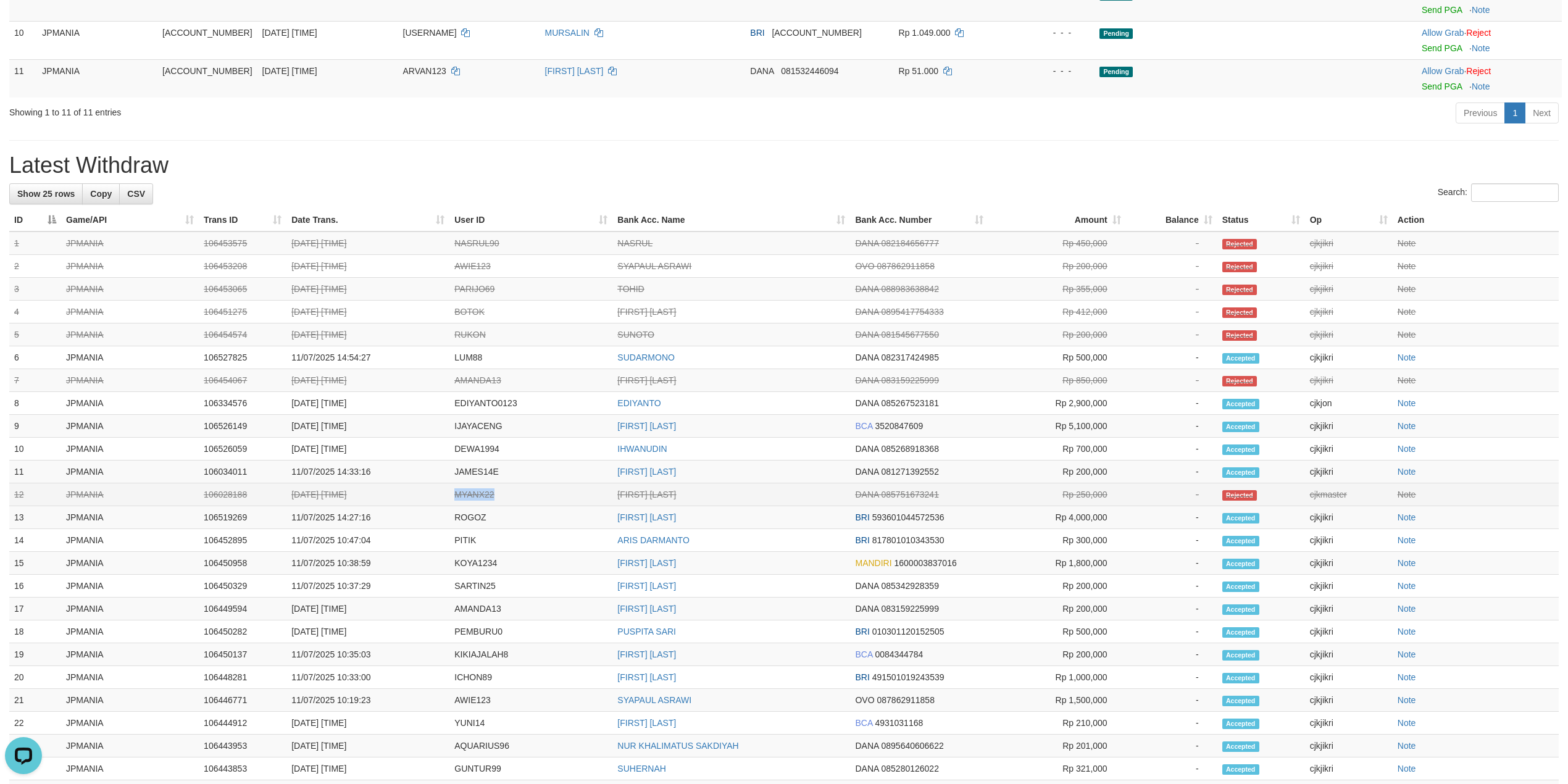 click on "MYANX22" at bounding box center (531, 494) 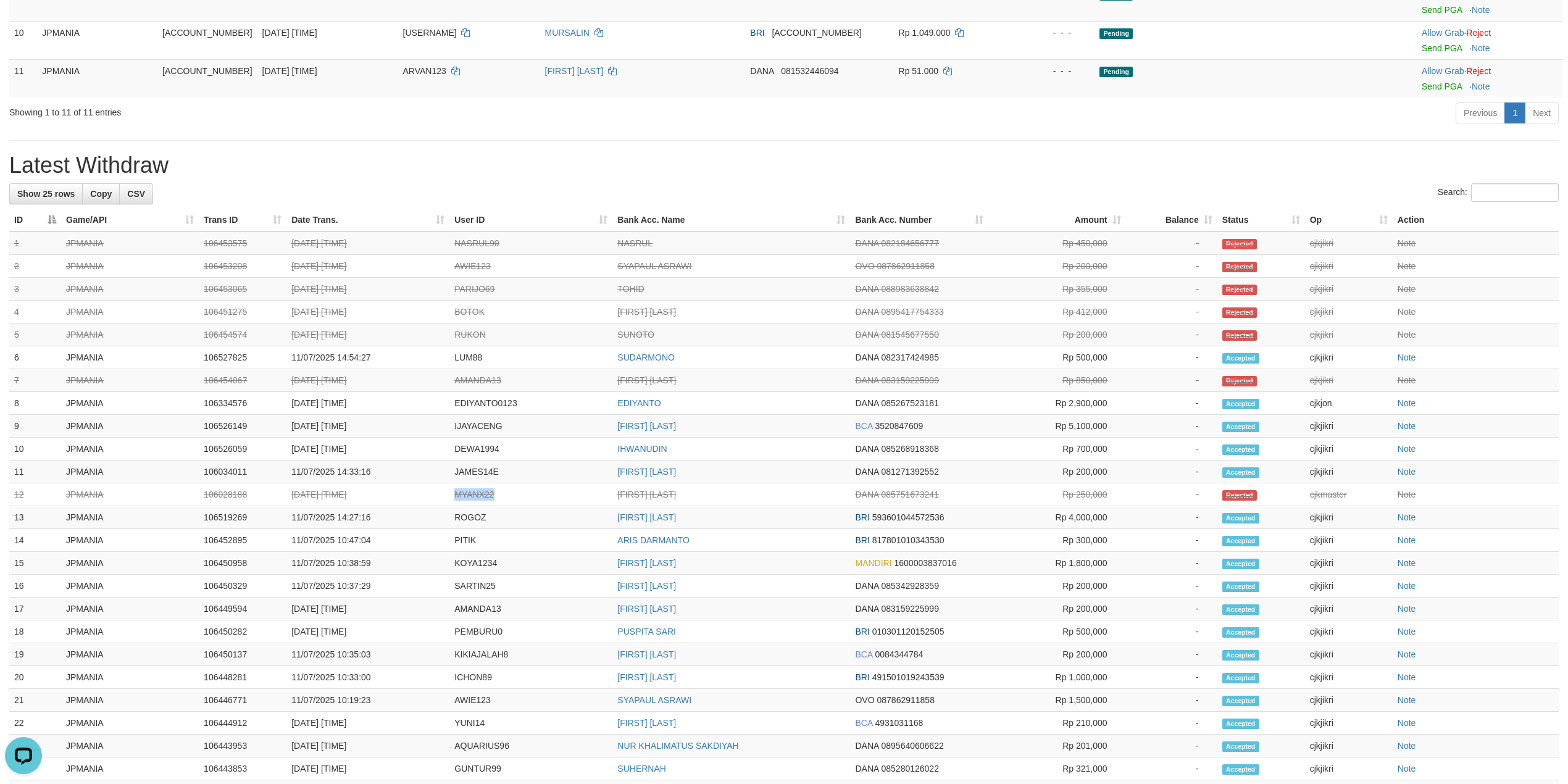 copy on "MYANX22" 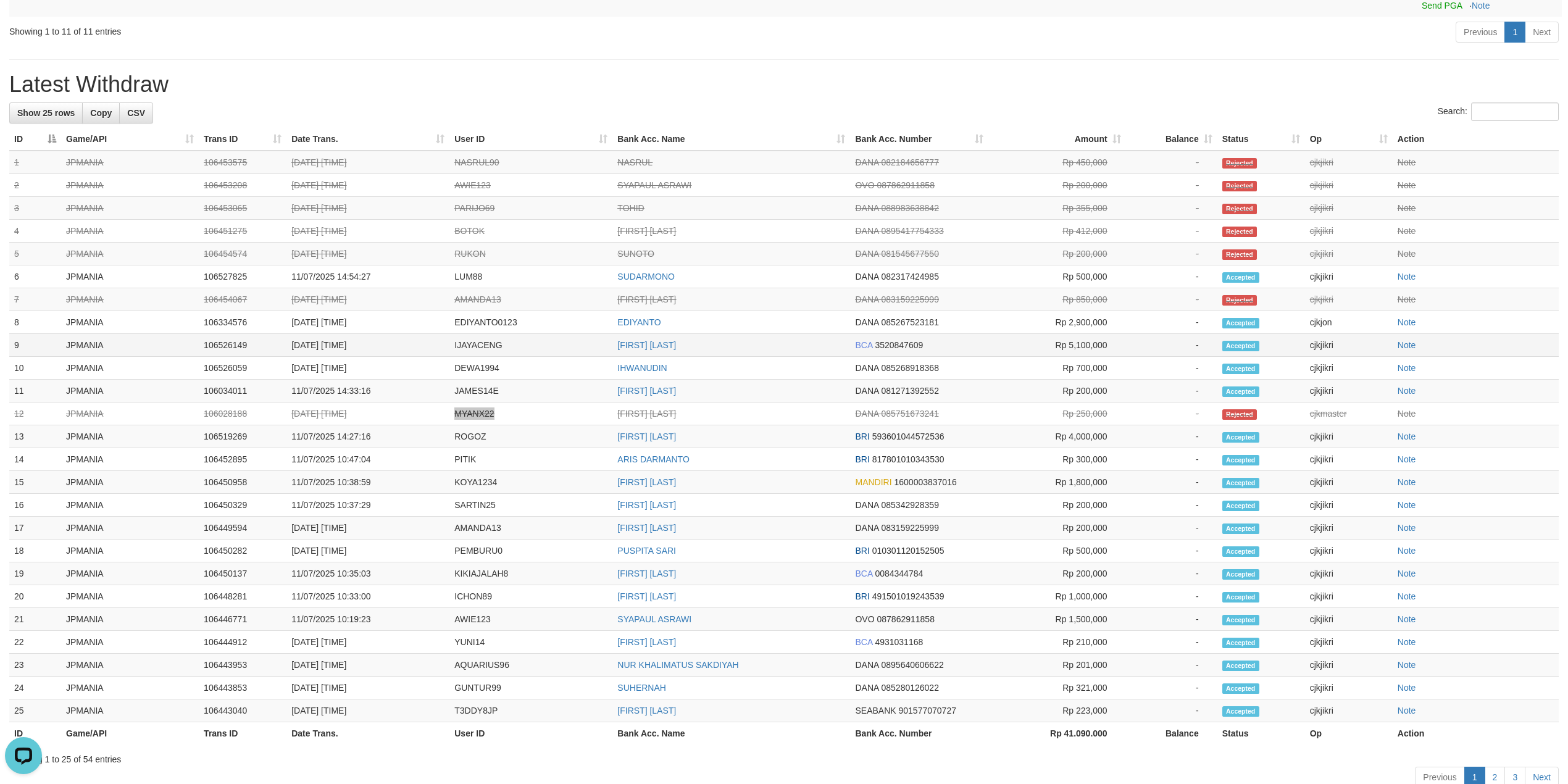 scroll, scrollTop: 625, scrollLeft: 0, axis: vertical 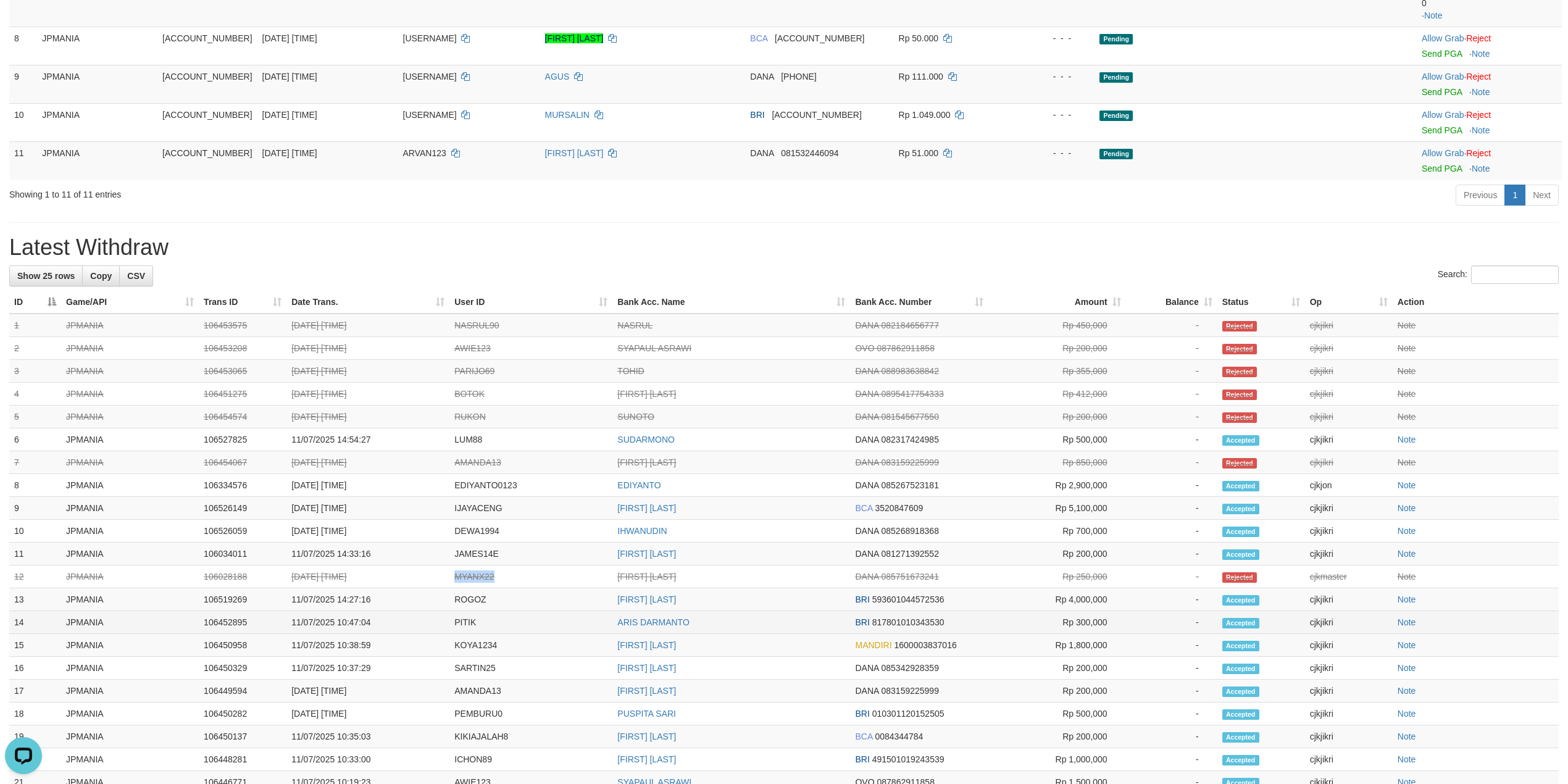 drag, startPoint x: 1122, startPoint y: 649, endPoint x: 735, endPoint y: 633, distance: 387.3306 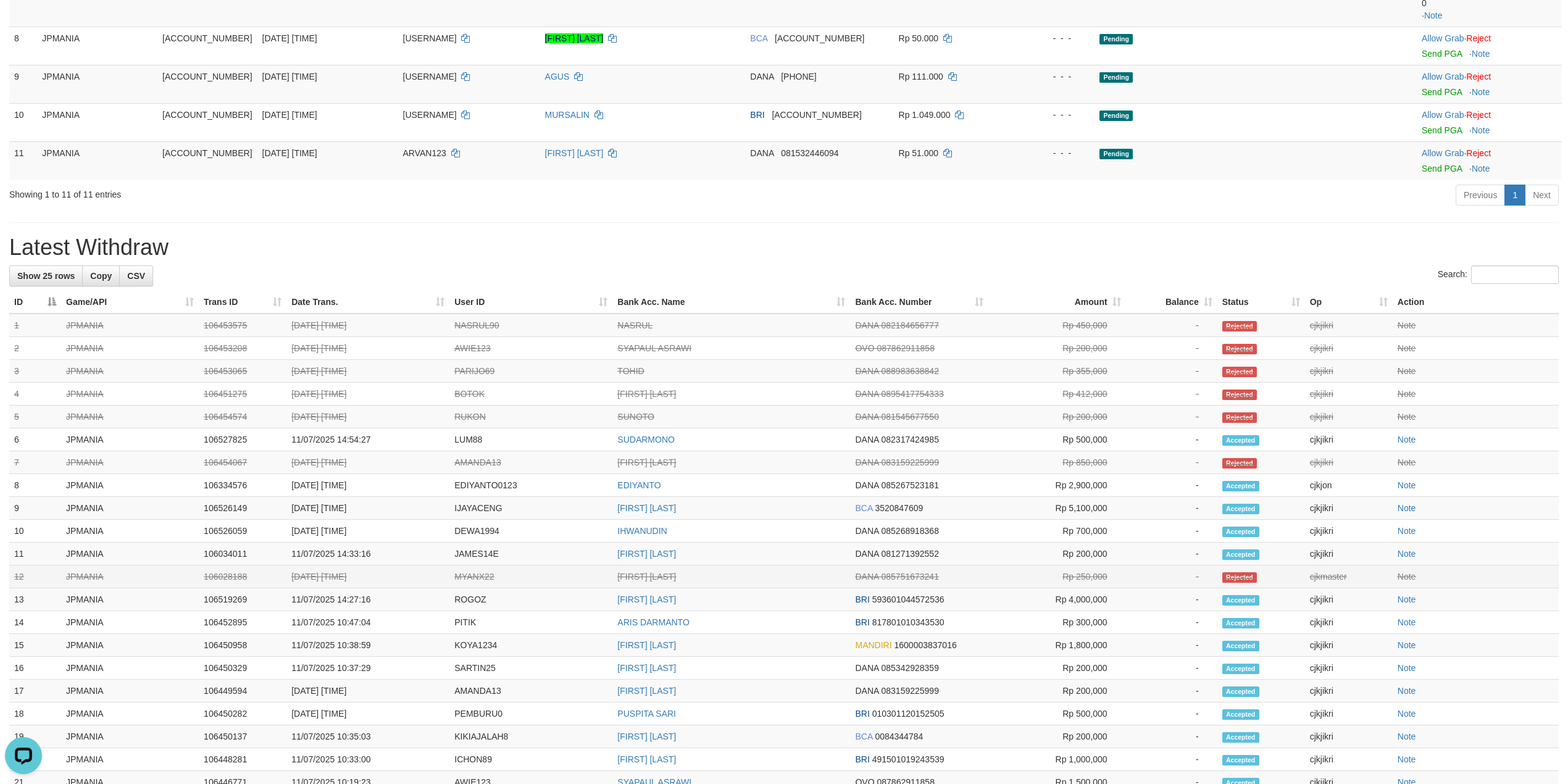click on "085751673241" at bounding box center [910, 577] 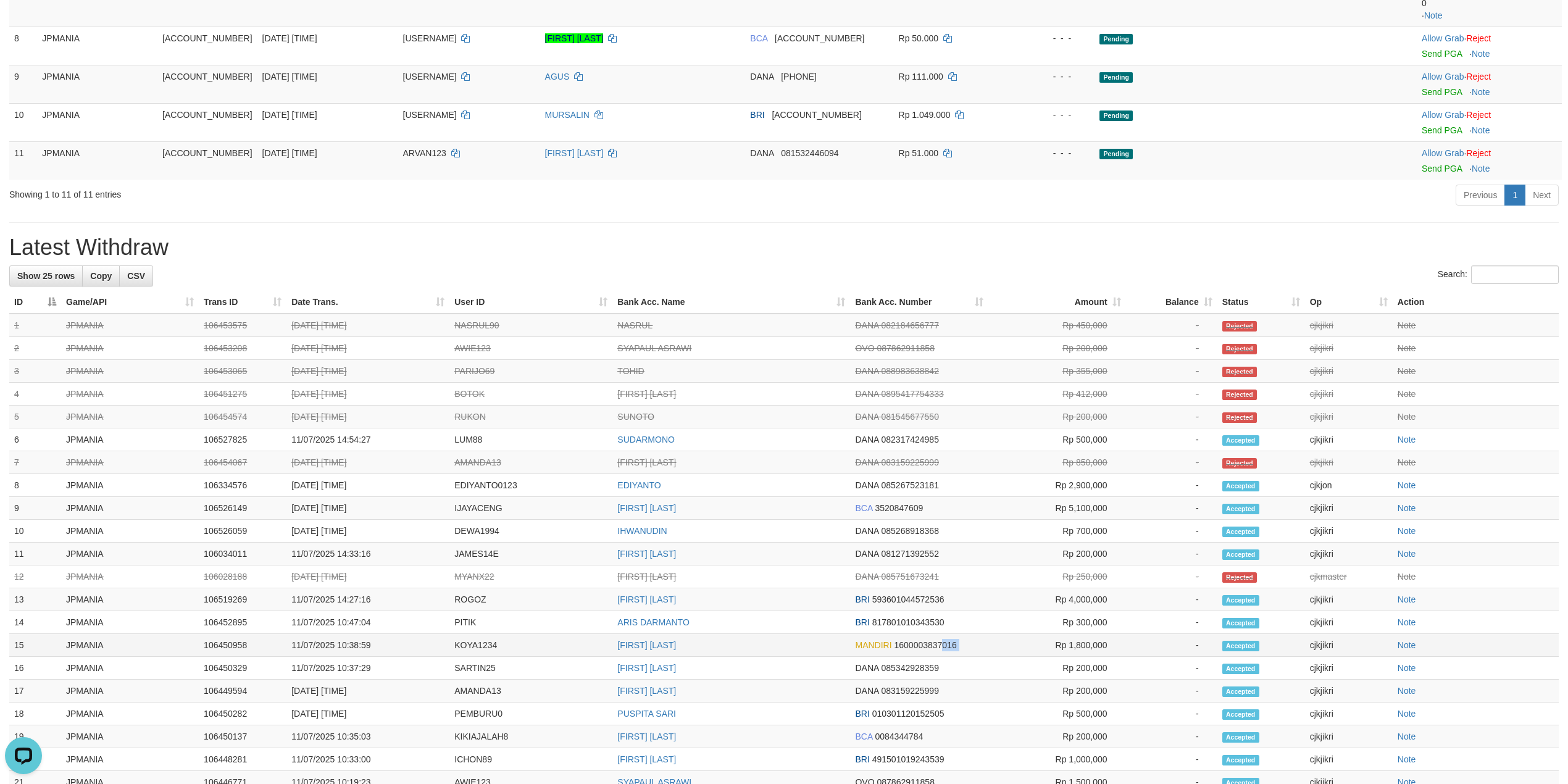 drag, startPoint x: 1000, startPoint y: 654, endPoint x: 940, endPoint y: 641, distance: 61.39218 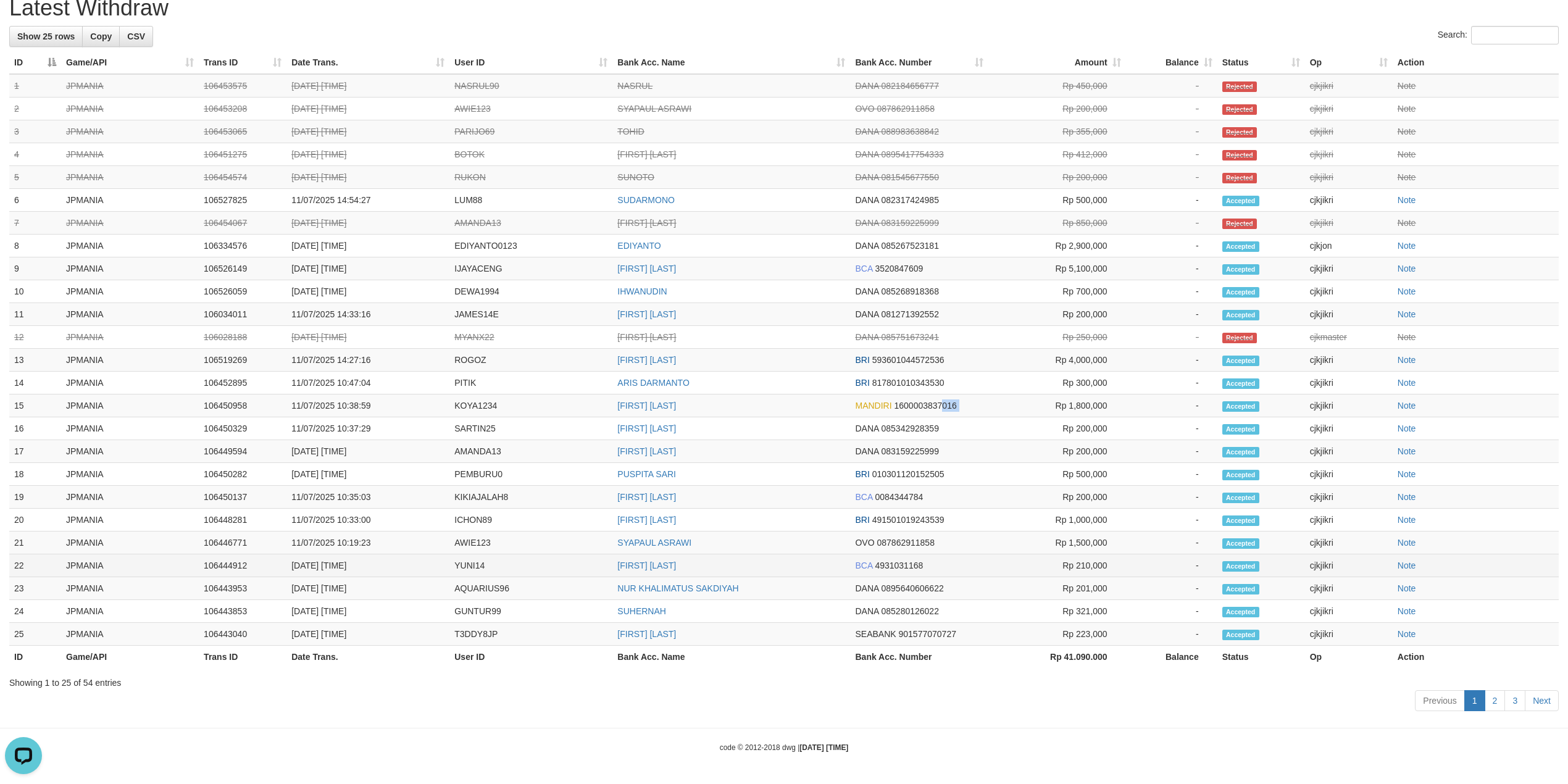 scroll, scrollTop: 848, scrollLeft: 0, axis: vertical 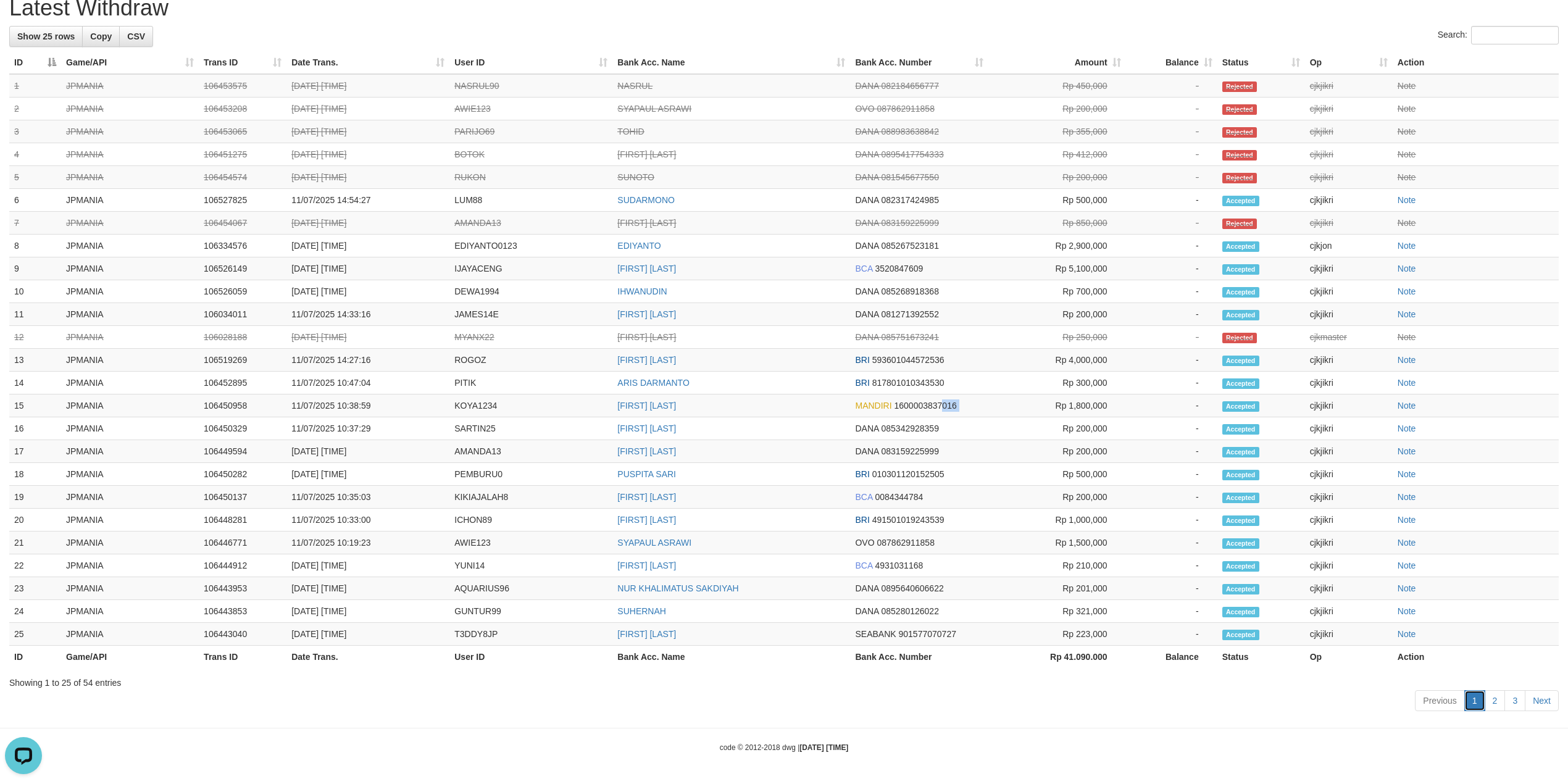 click on "1" at bounding box center [1475, 701] 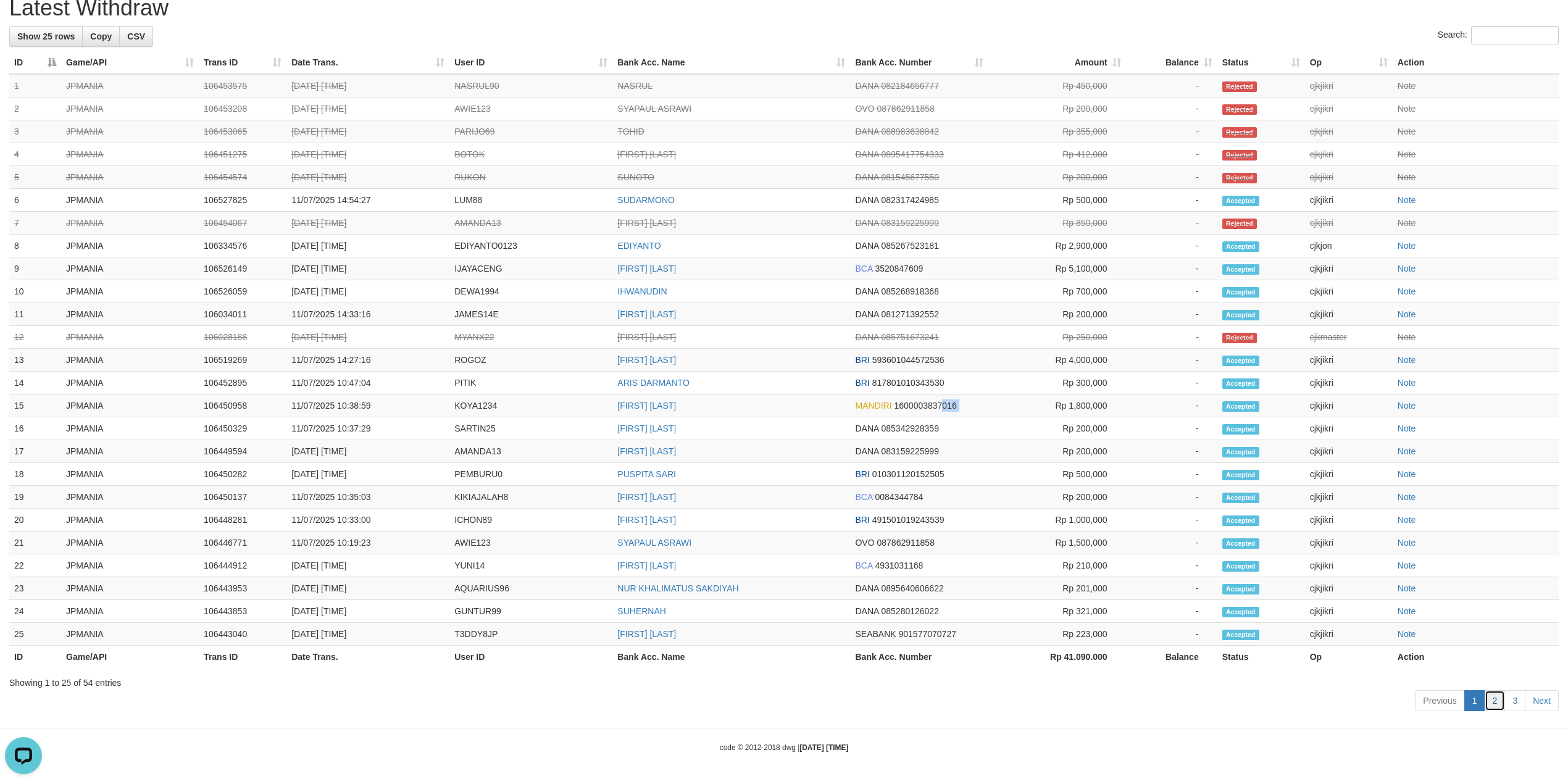 click on "2" at bounding box center (1495, 701) 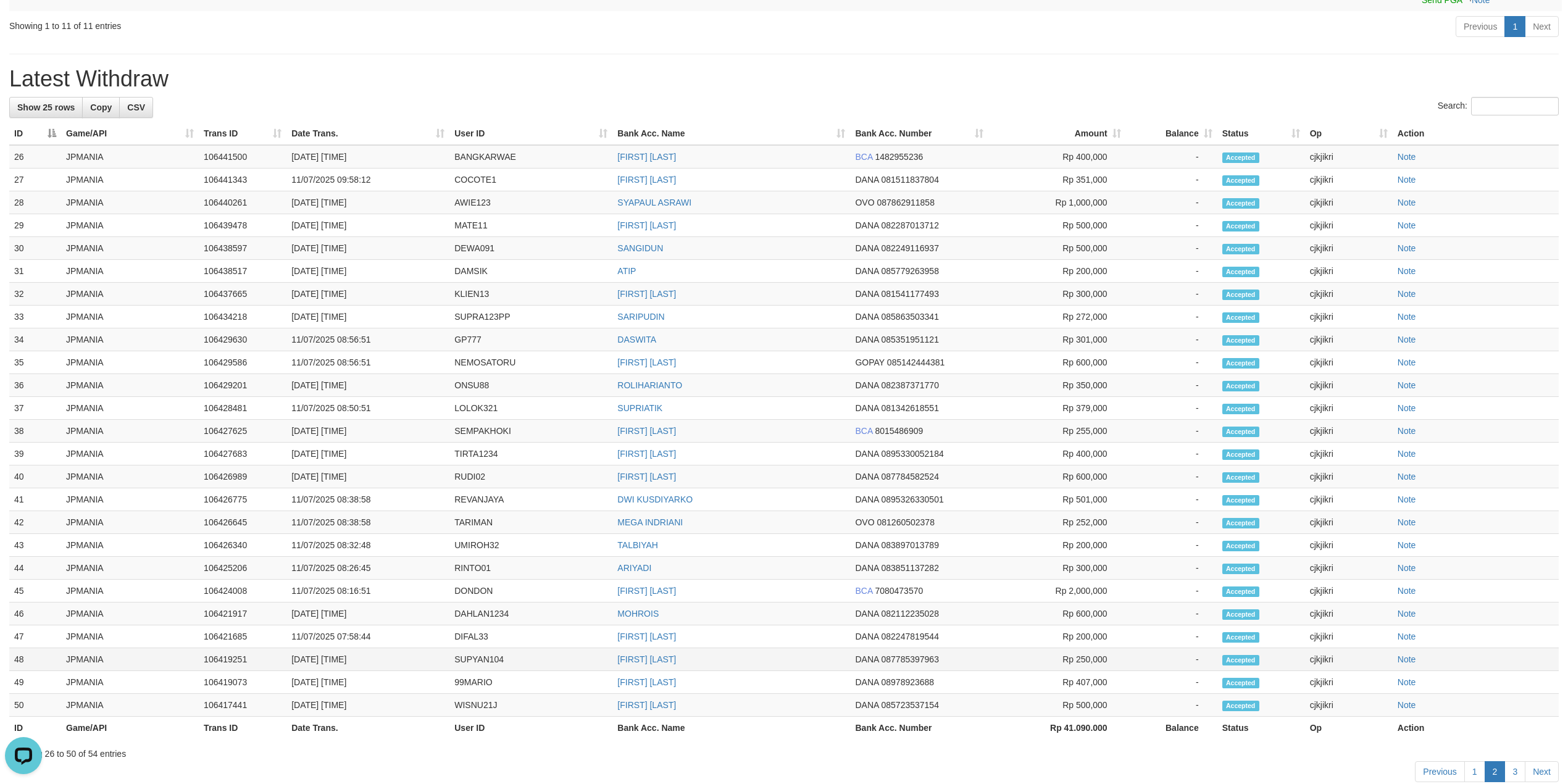 scroll, scrollTop: 848, scrollLeft: 0, axis: vertical 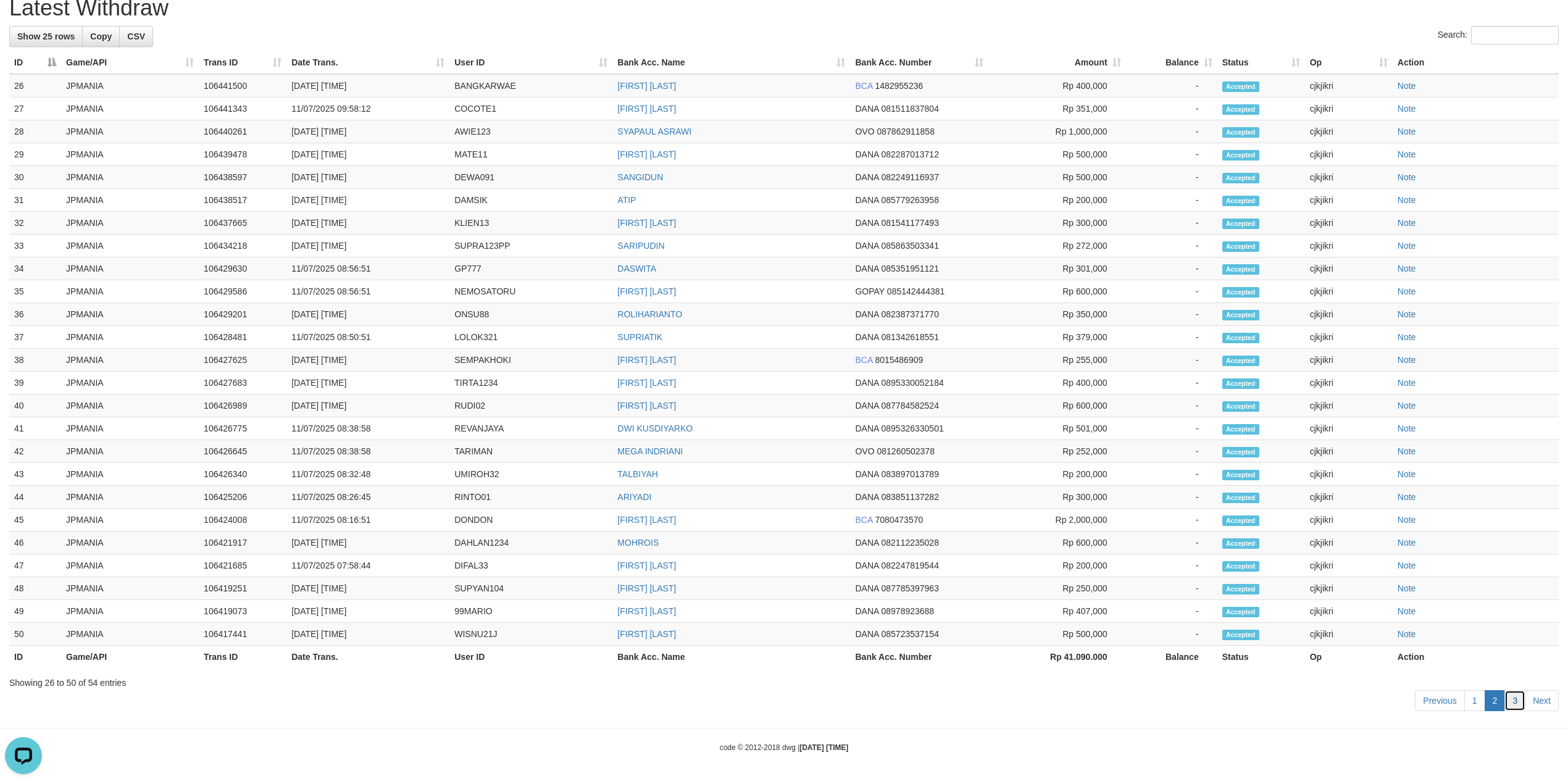 click on "3" at bounding box center (1515, 701) 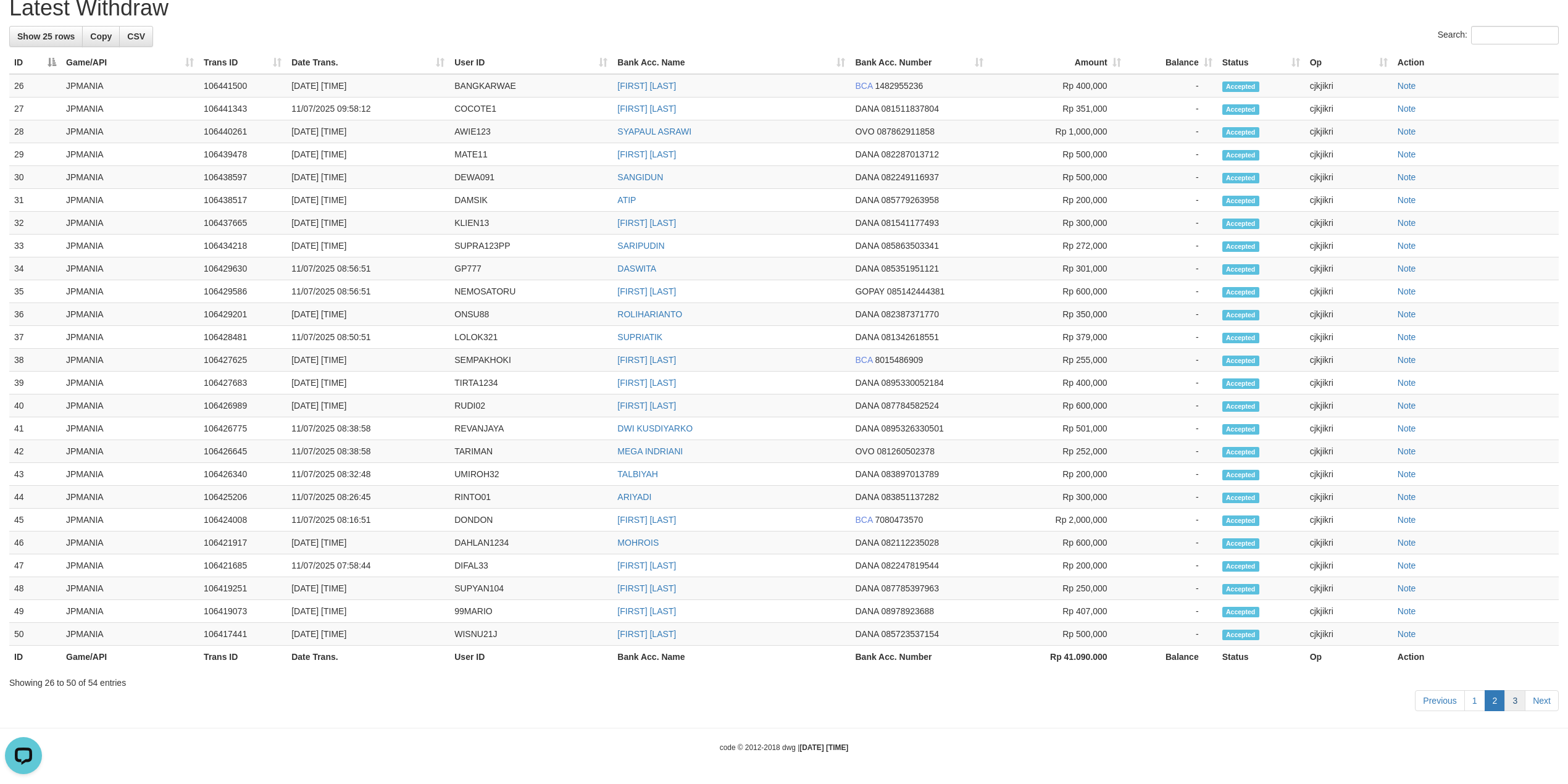 scroll, scrollTop: 364, scrollLeft: 0, axis: vertical 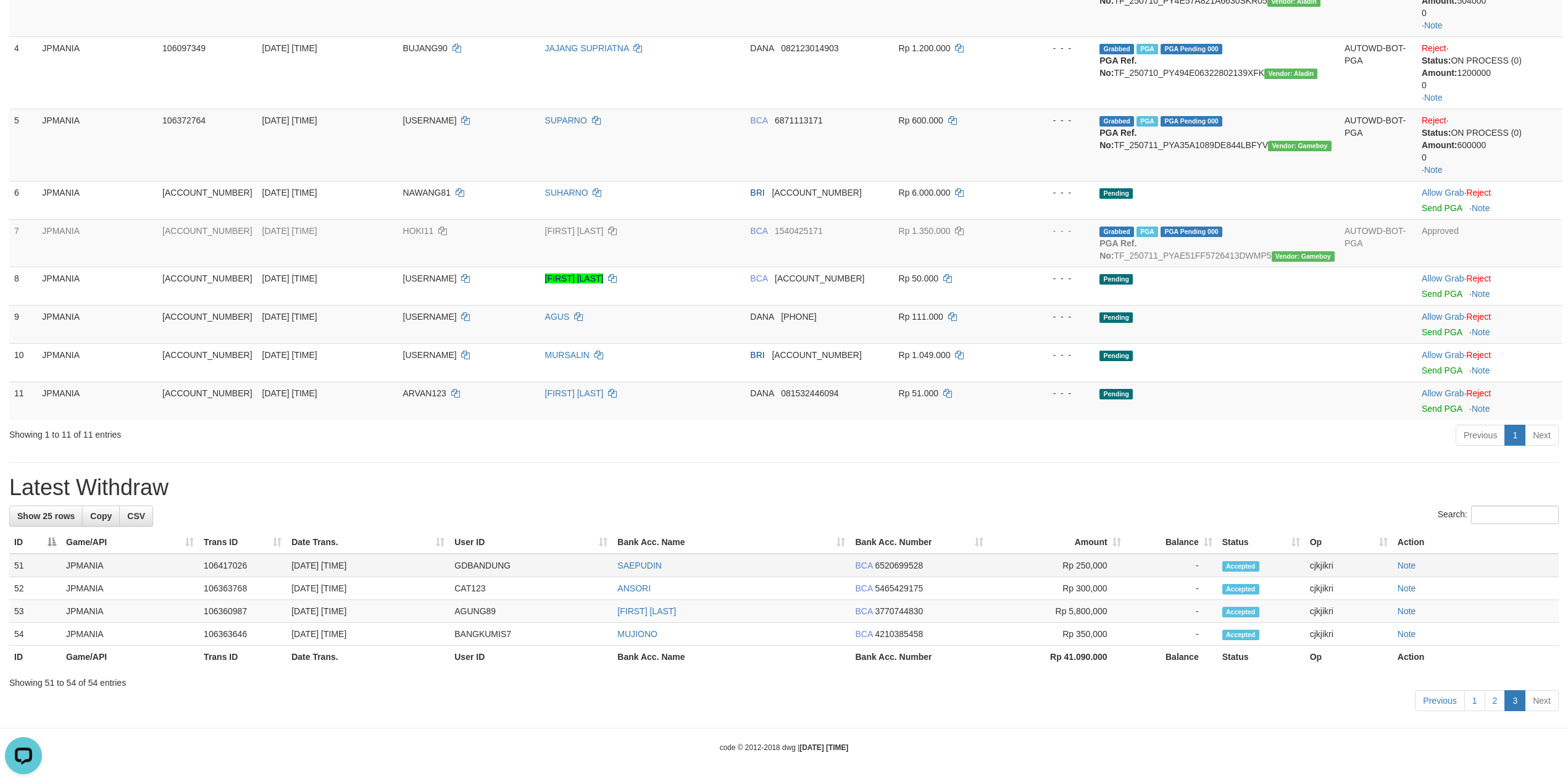 click on "GDBANDUNG" at bounding box center [531, 565] 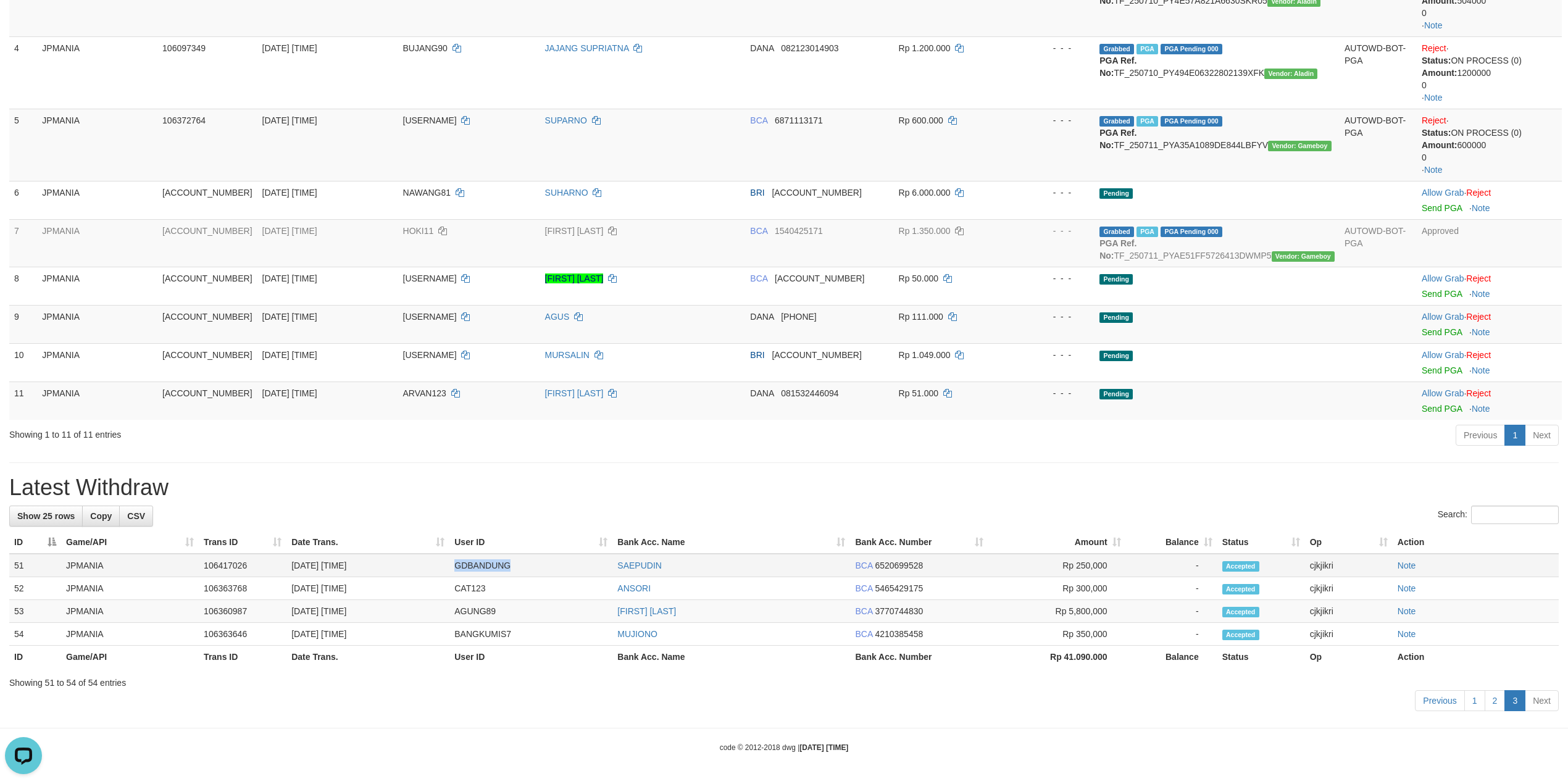 click on "GDBANDUNG" at bounding box center (531, 565) 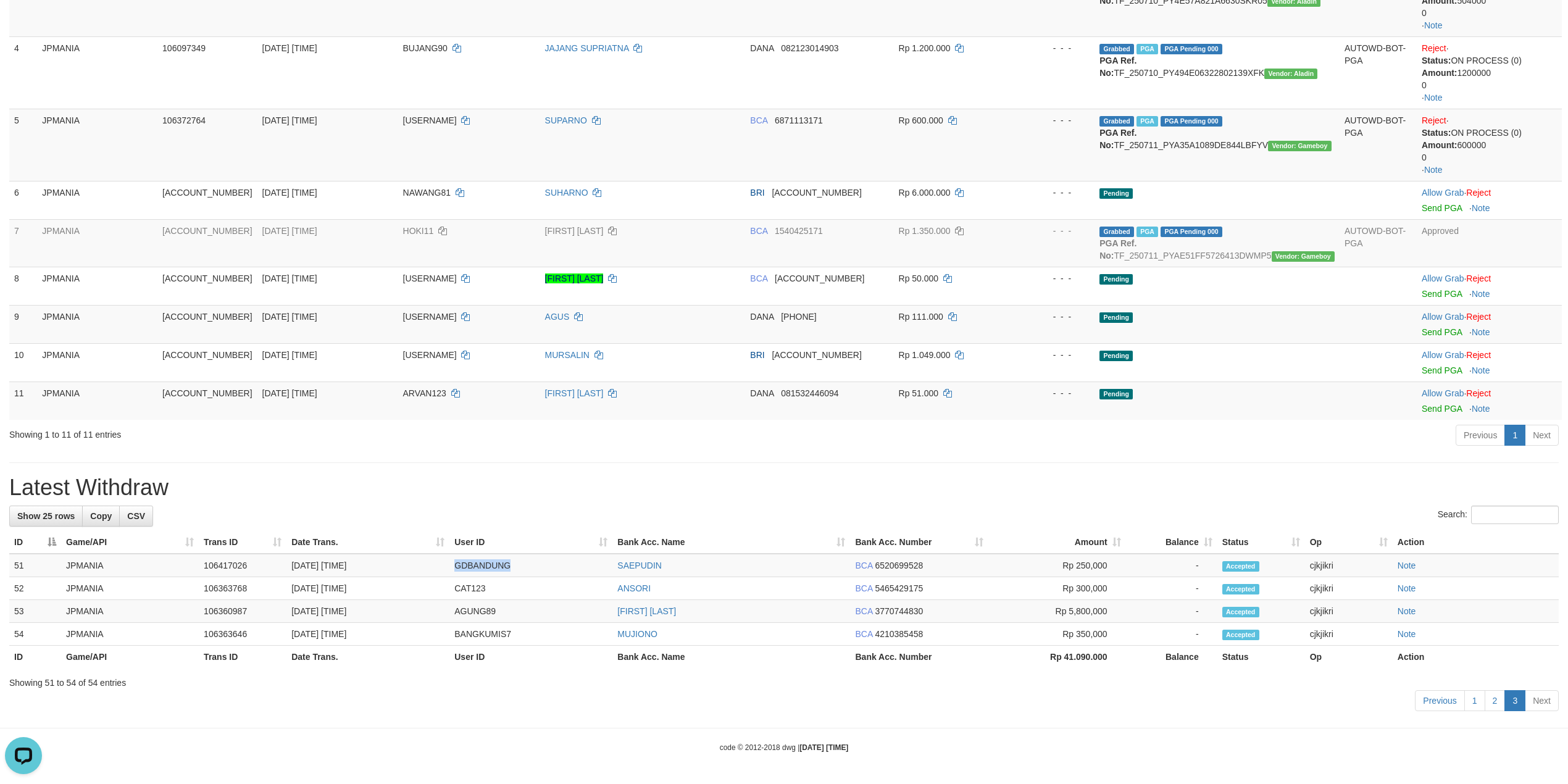 copy on "GDBANDUNG" 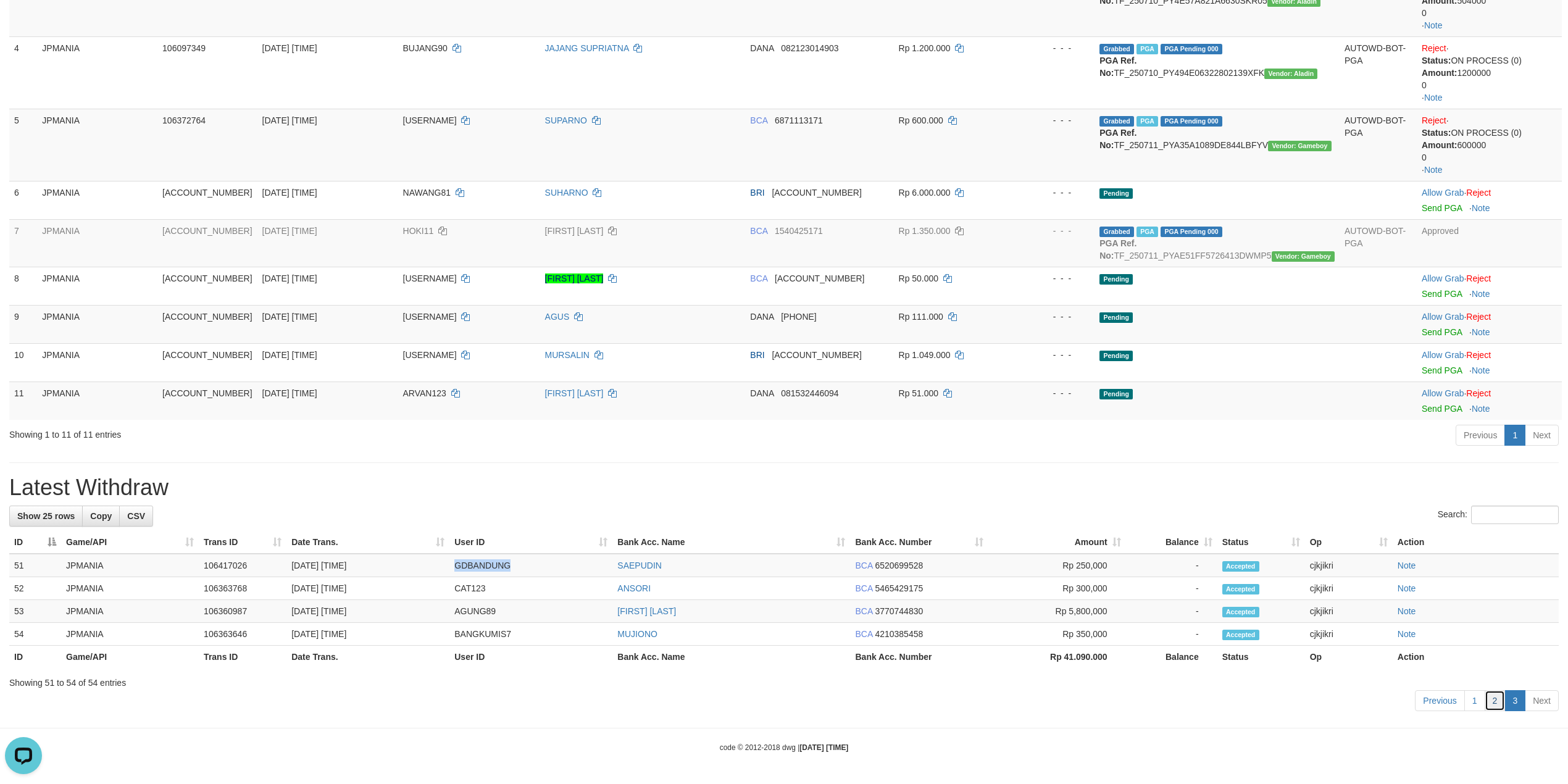 click on "2" at bounding box center (1495, 701) 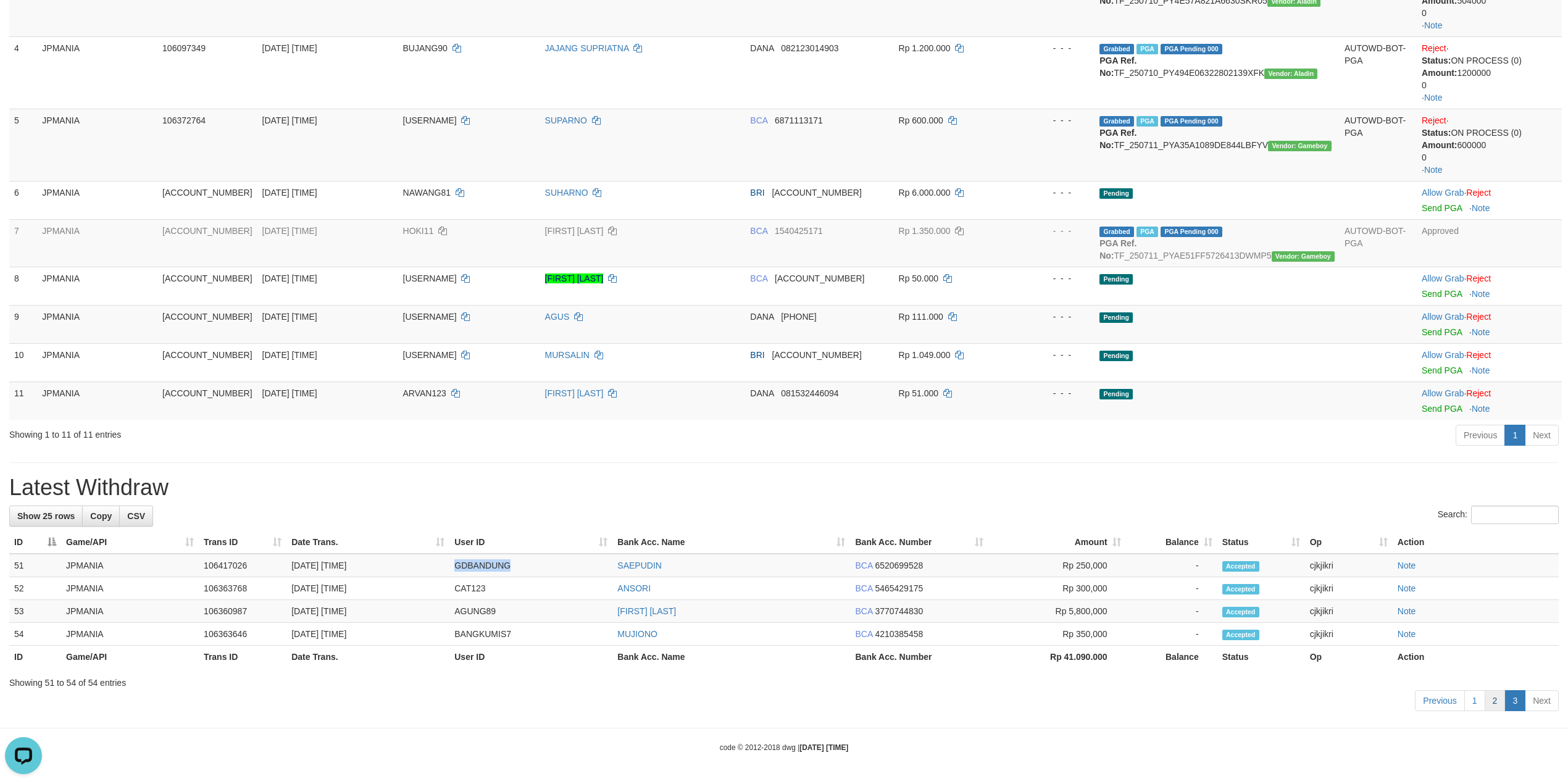 scroll, scrollTop: 848, scrollLeft: 0, axis: vertical 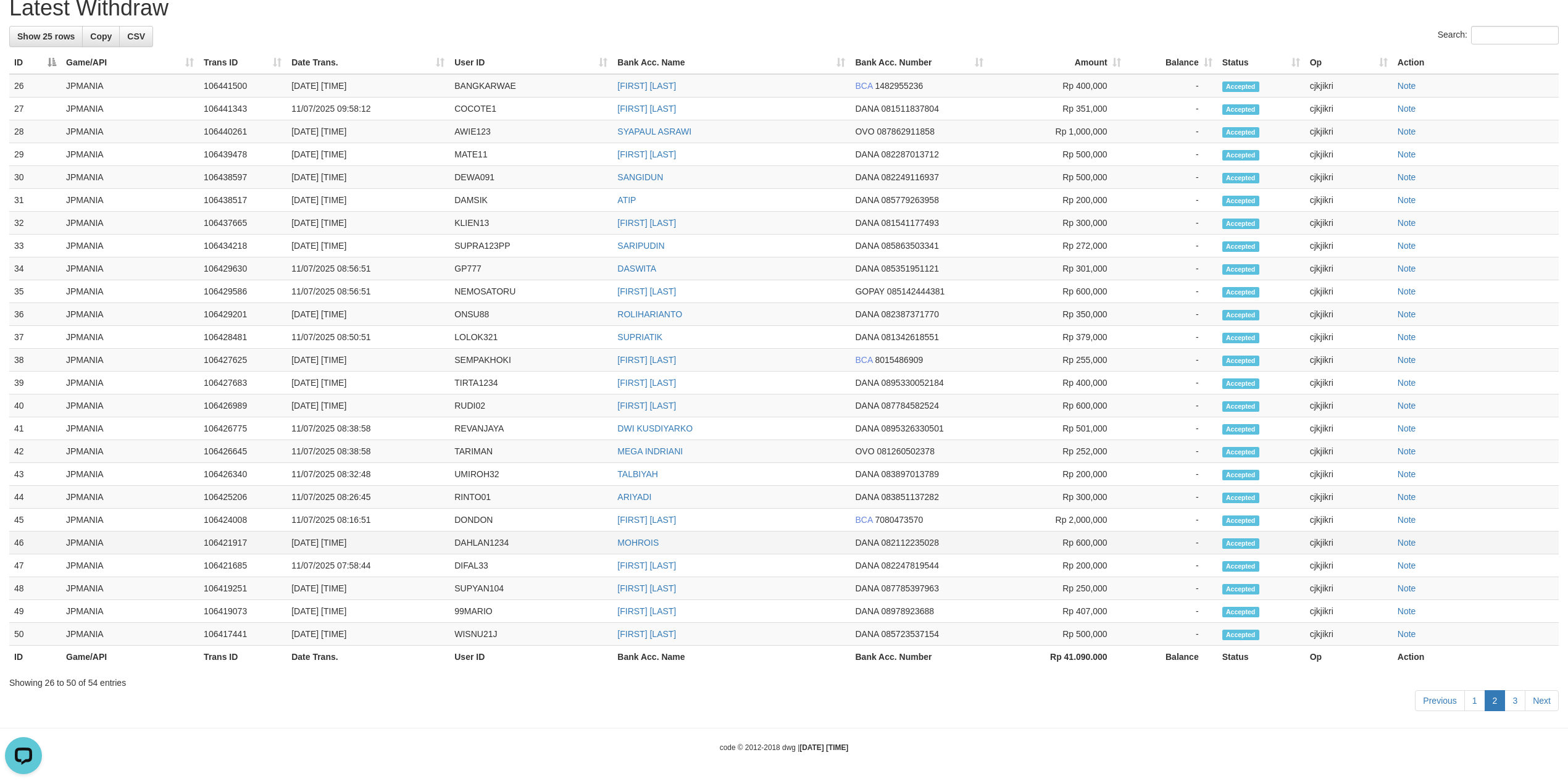 drag, startPoint x: 1140, startPoint y: 586, endPoint x: 1102, endPoint y: 544, distance: 56.63921 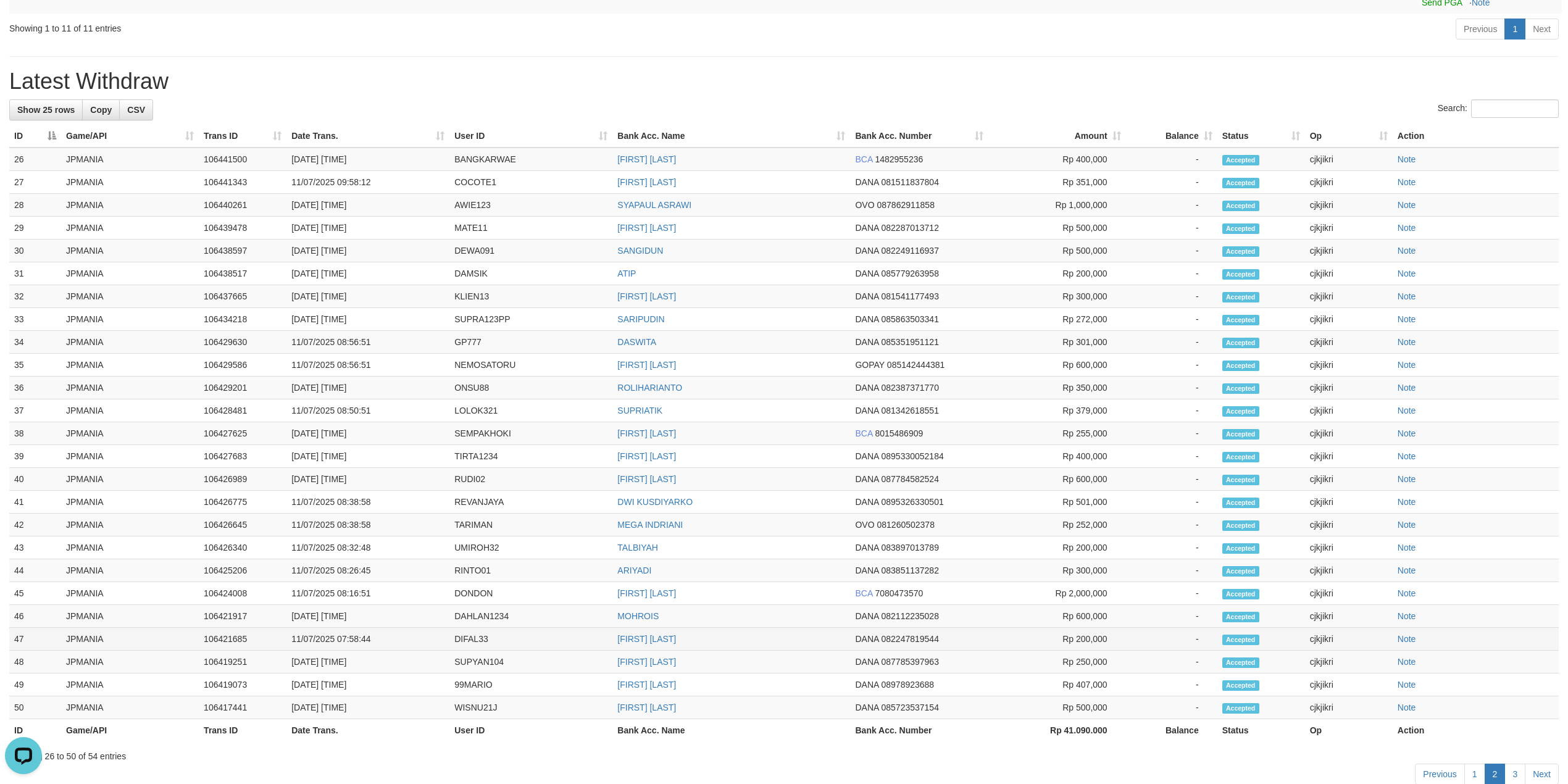 scroll, scrollTop: 848, scrollLeft: 0, axis: vertical 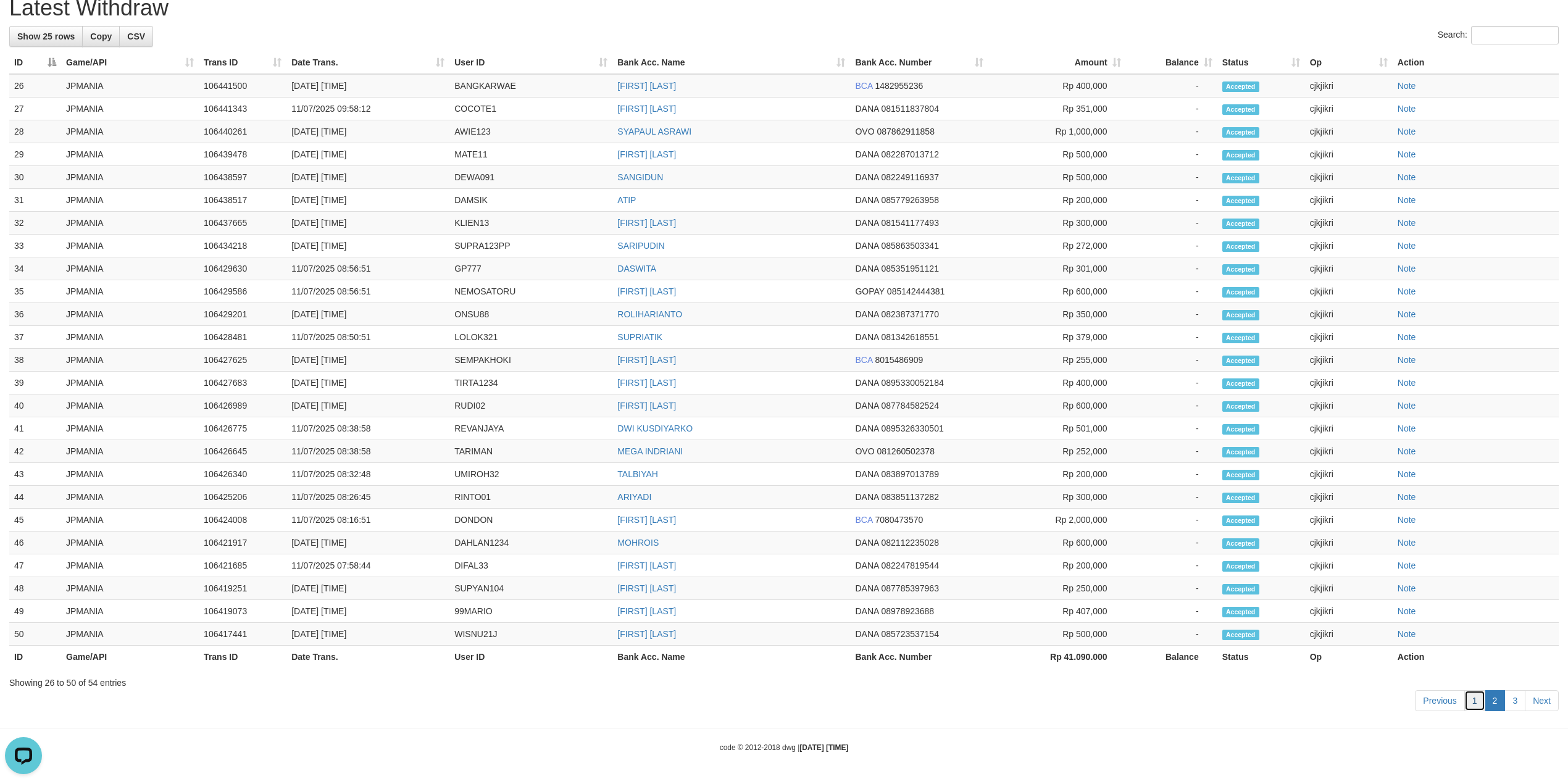 click on "1" at bounding box center [1475, 701] 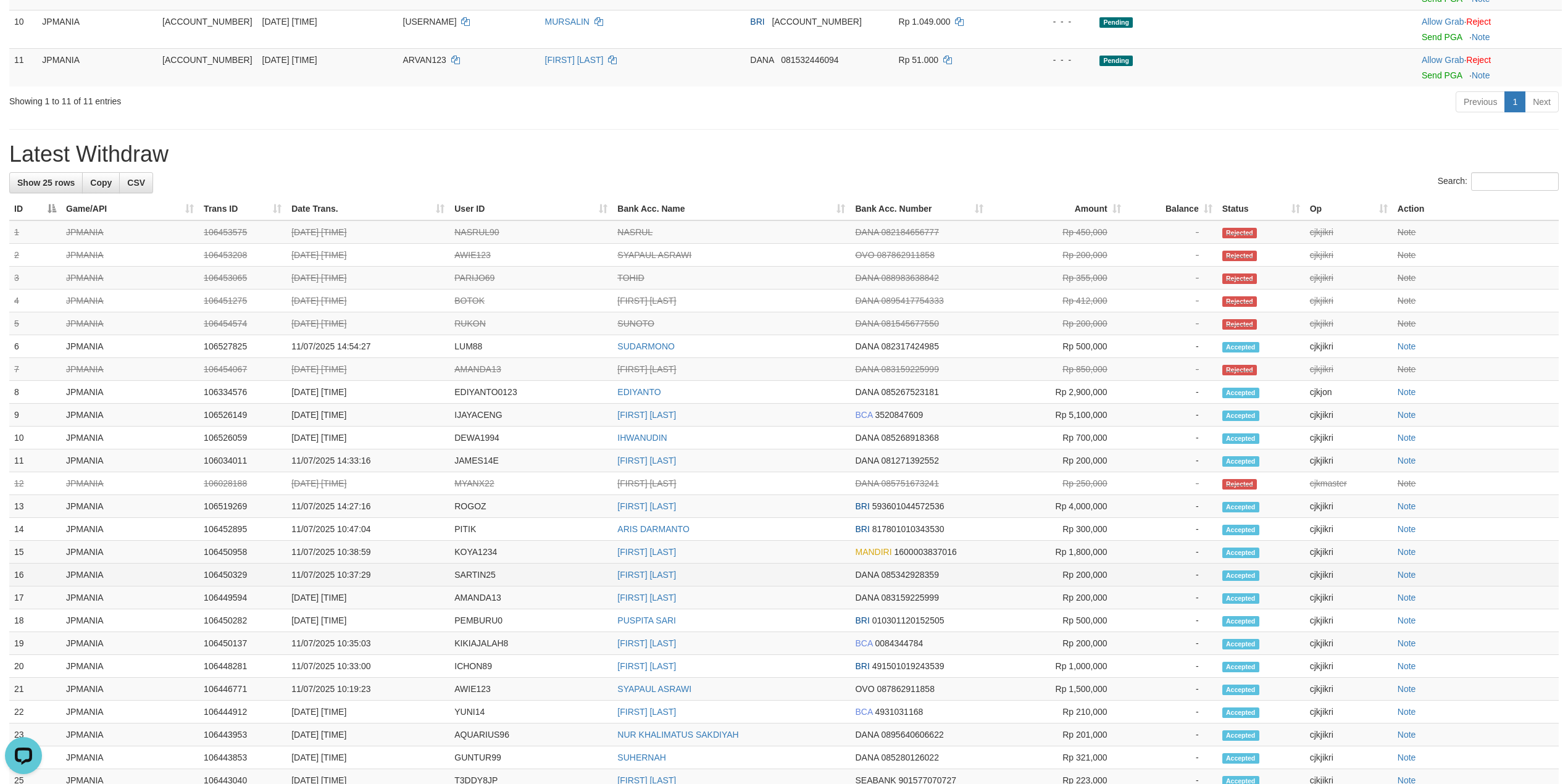 scroll, scrollTop: 683, scrollLeft: 0, axis: vertical 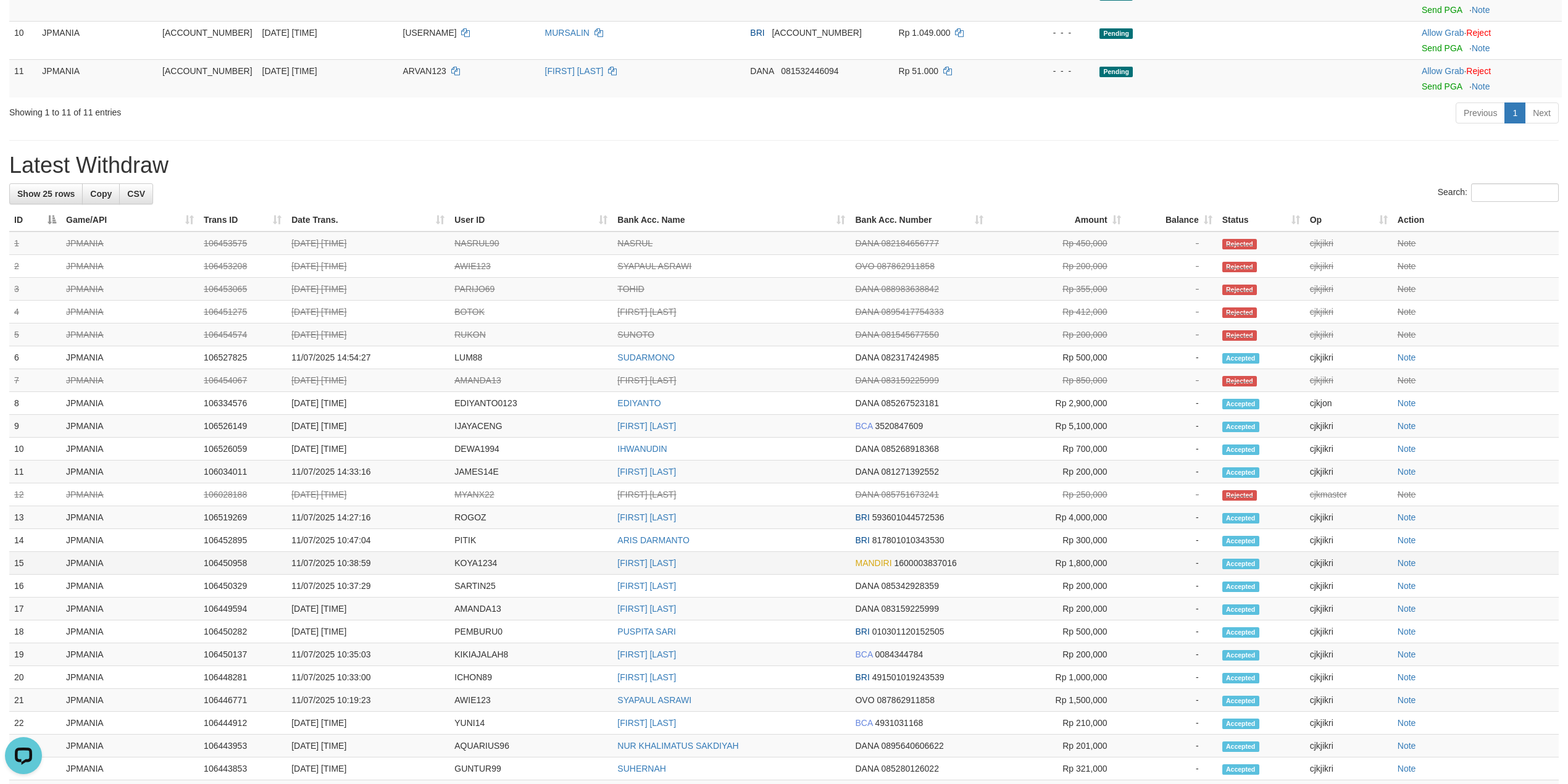 drag, startPoint x: 1124, startPoint y: 563, endPoint x: 540, endPoint y: 564, distance: 584.00086 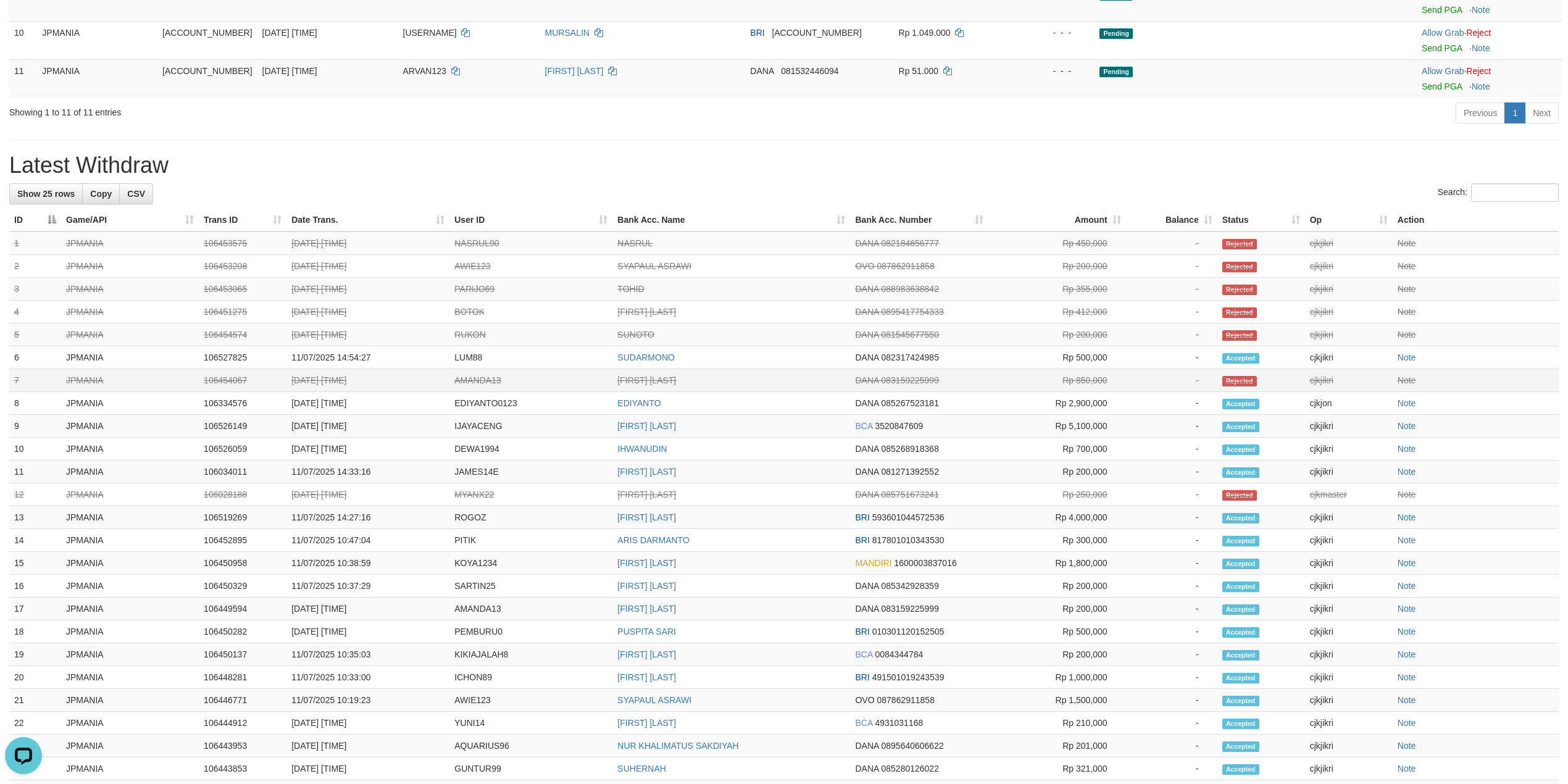 click on "[FIRST] [LAST]" at bounding box center (731, 380) 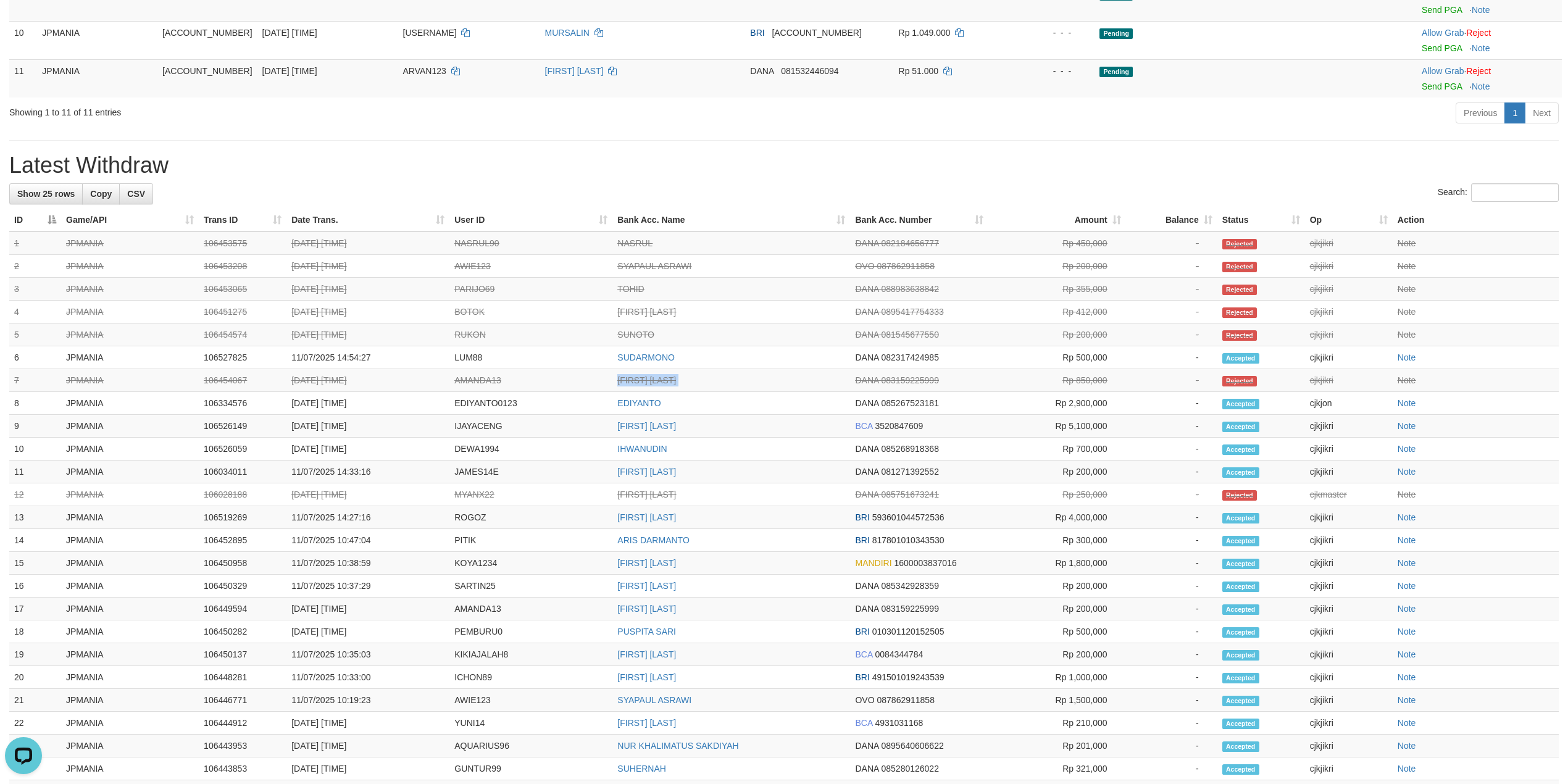 copy on "SANDY PERMANA" 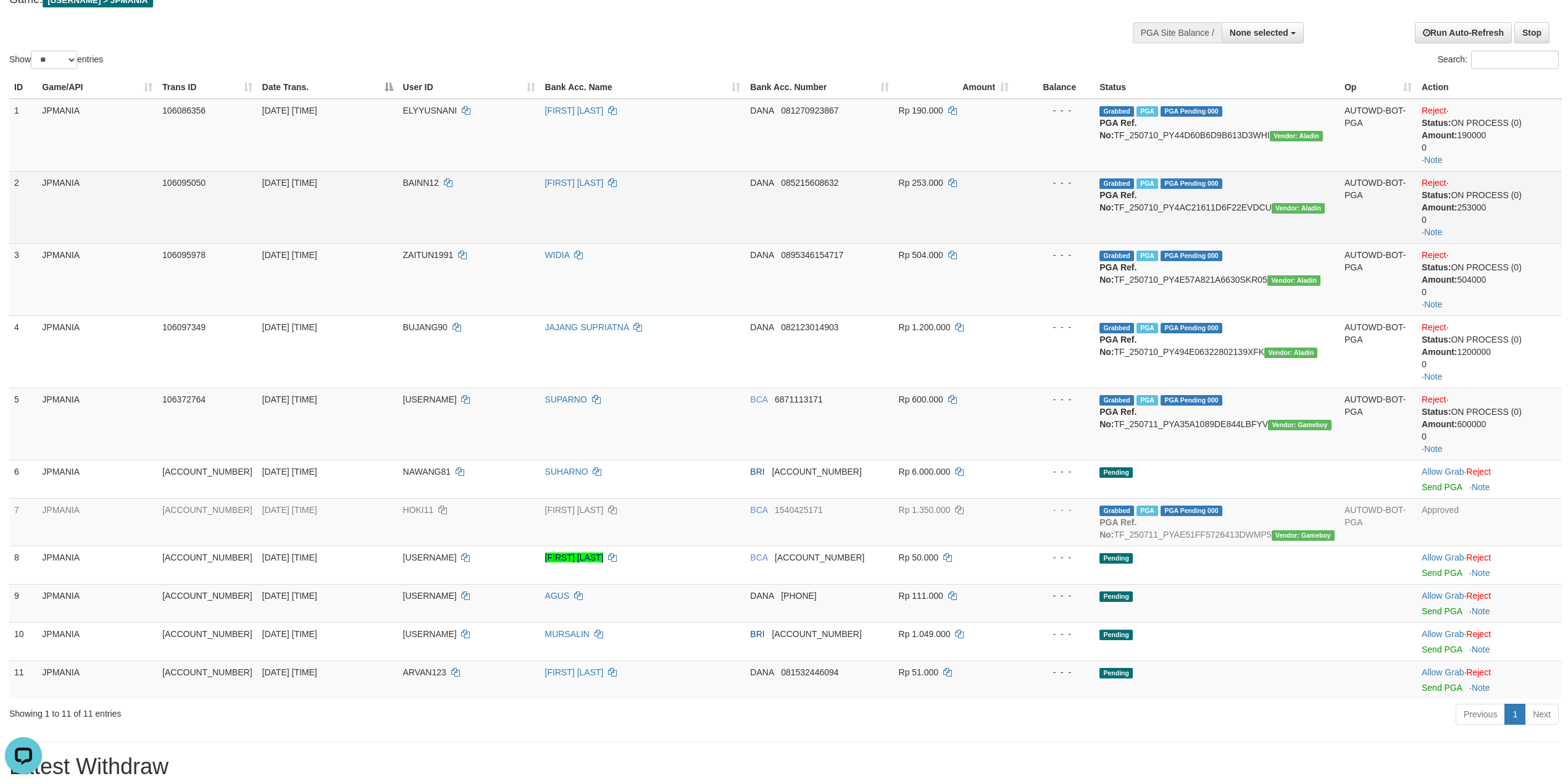 scroll, scrollTop: 0, scrollLeft: 0, axis: both 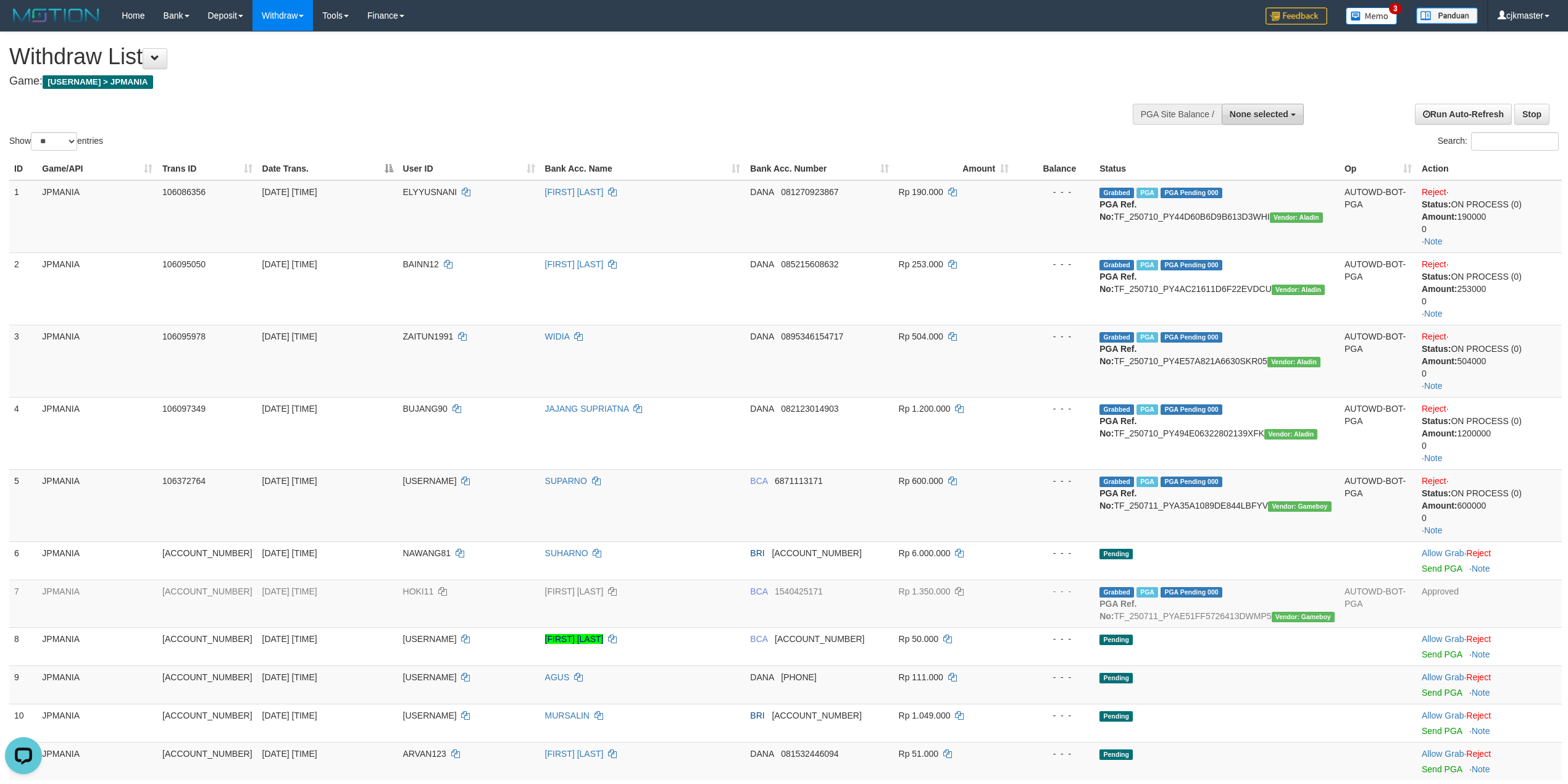 click on "None selected" at bounding box center [1262, 114] 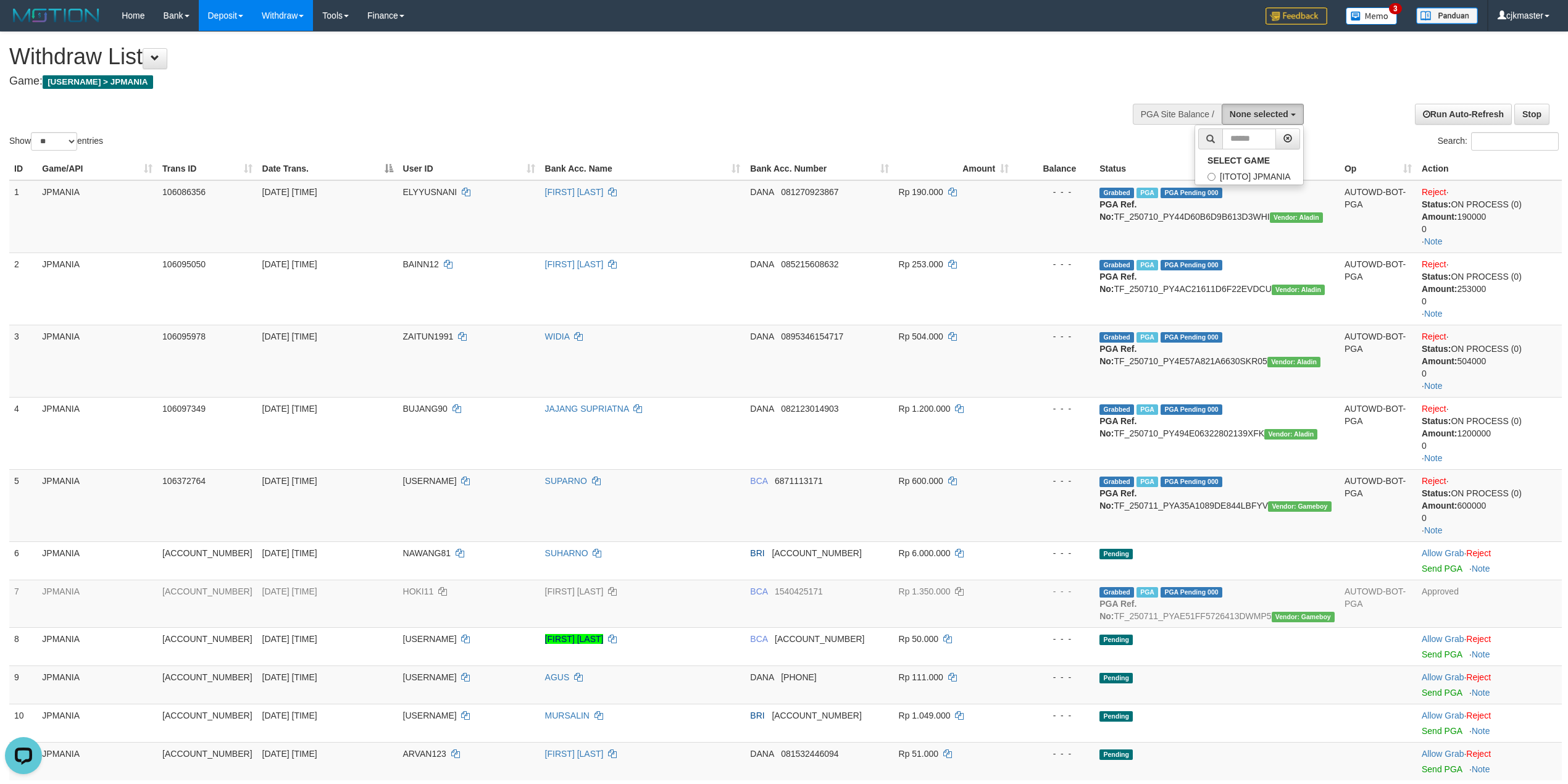 type 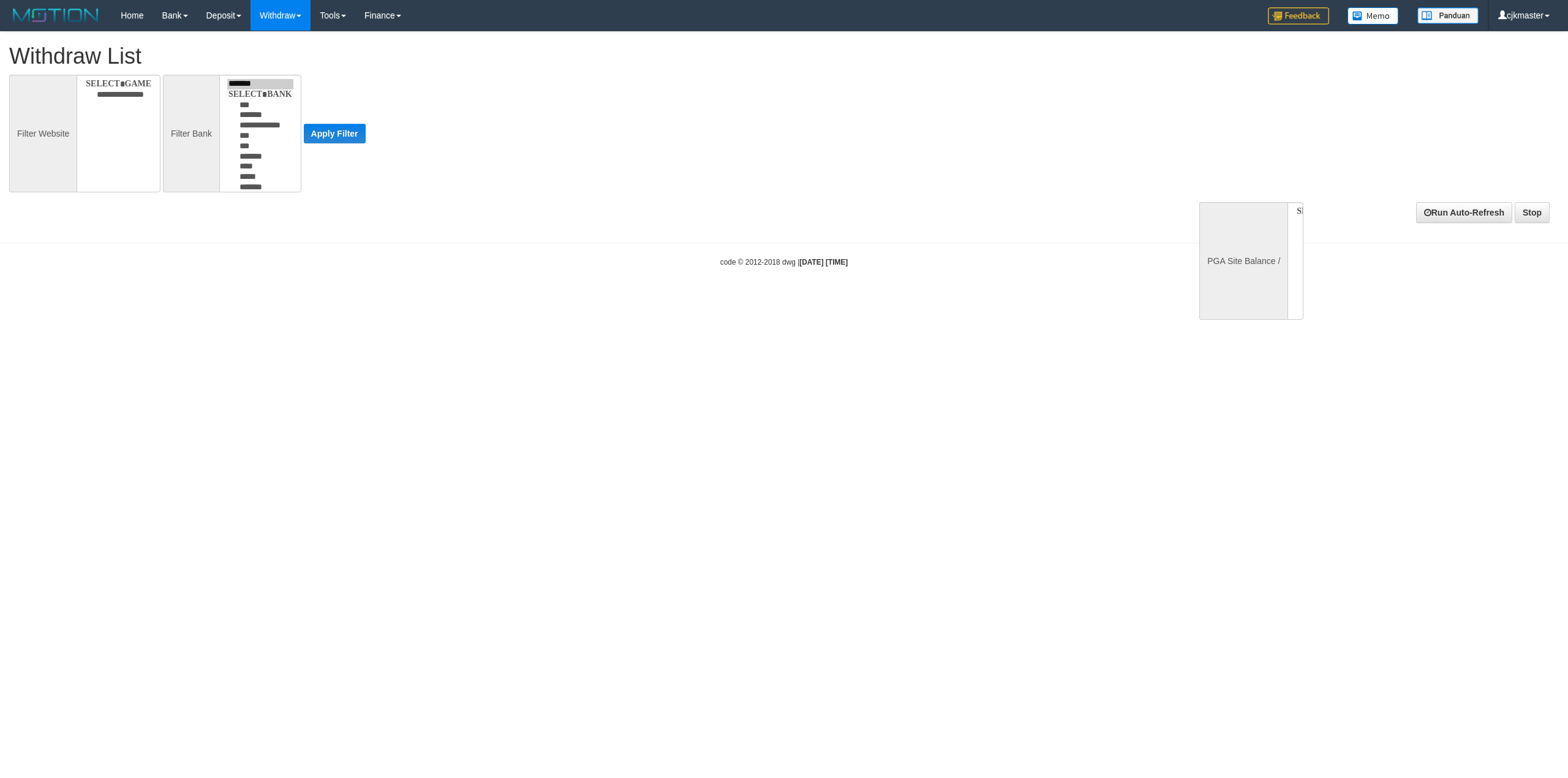 select 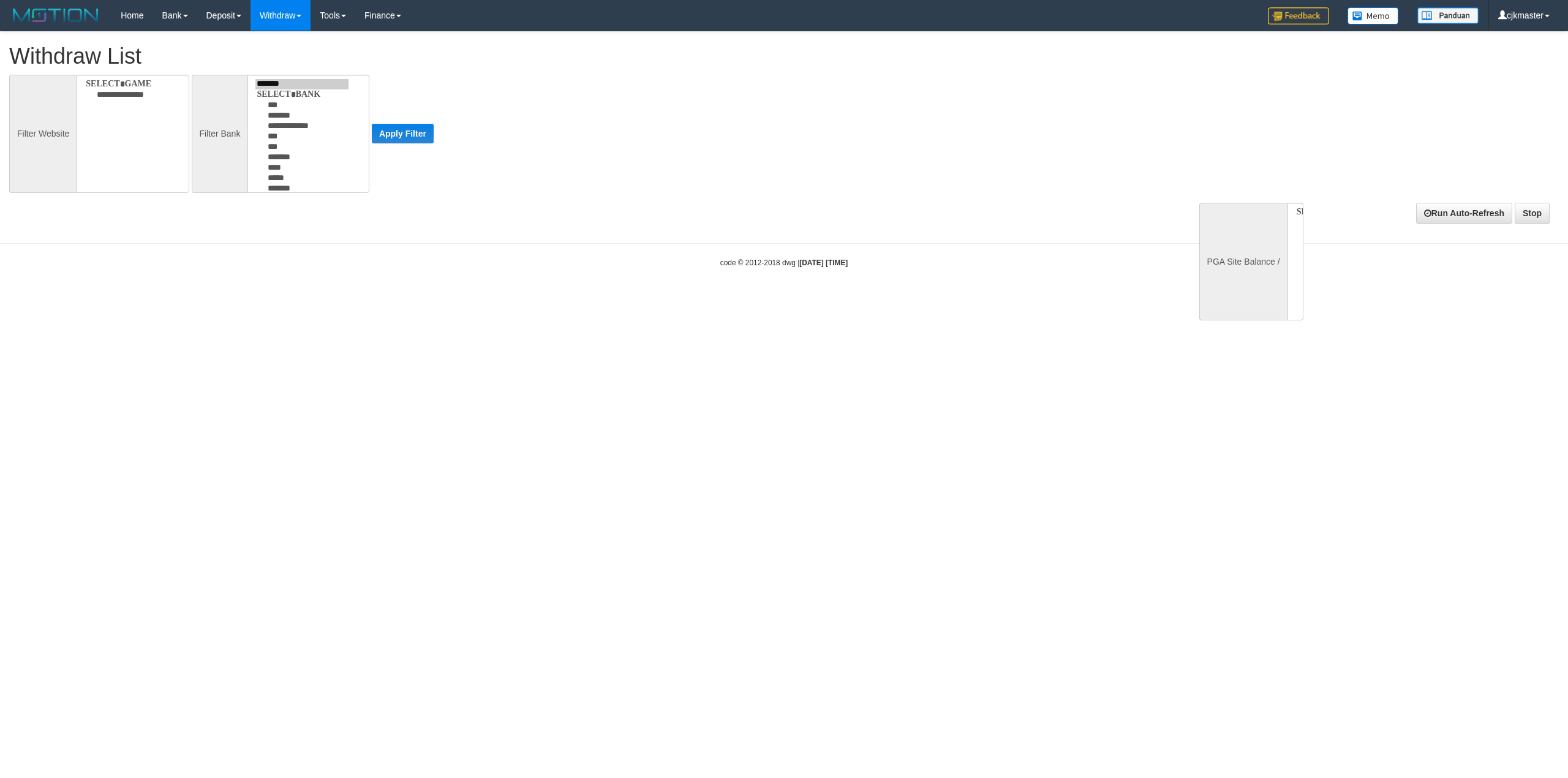 scroll, scrollTop: 0, scrollLeft: 0, axis: both 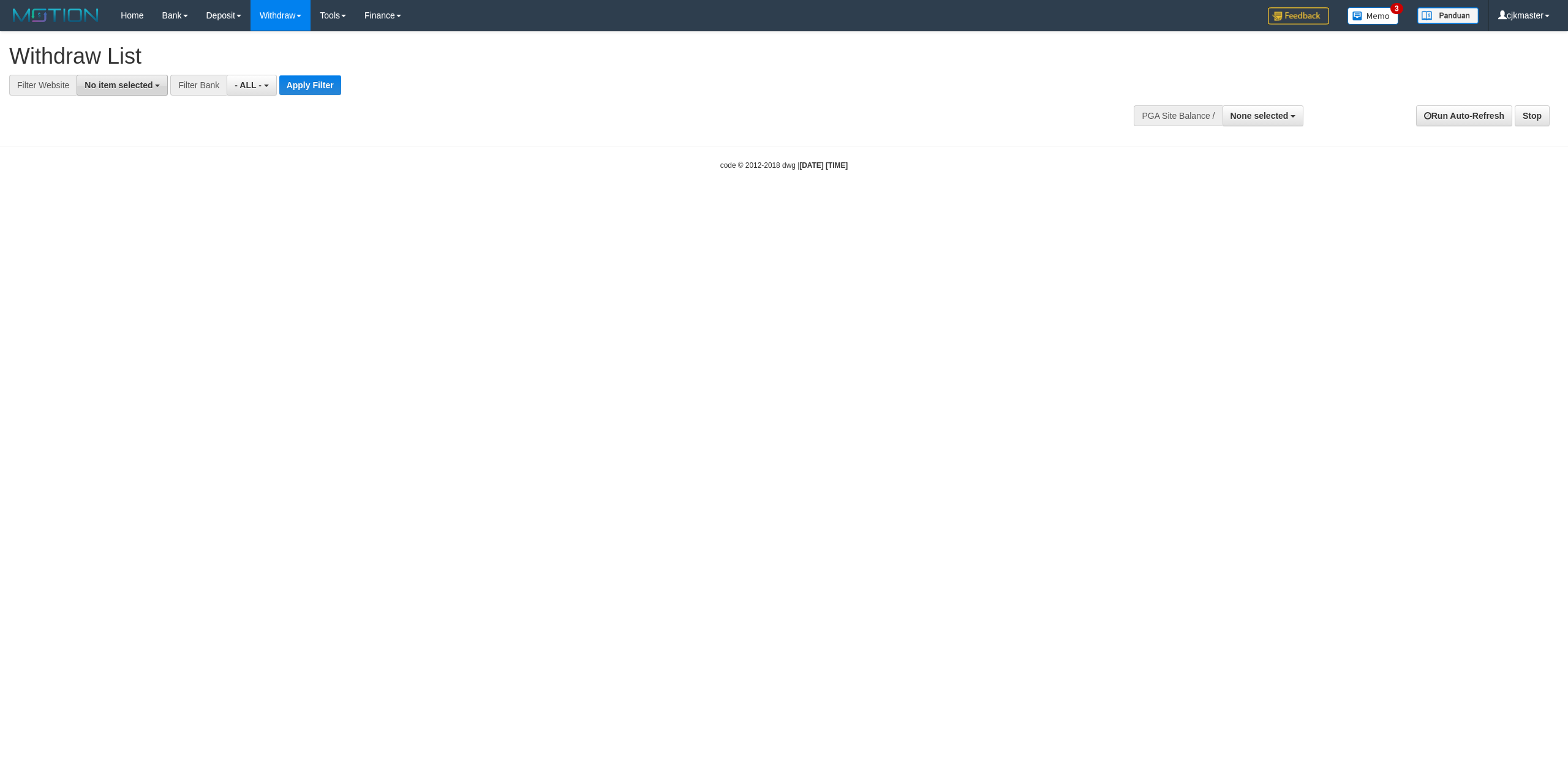 click on "No item selected" at bounding box center [118, 85] 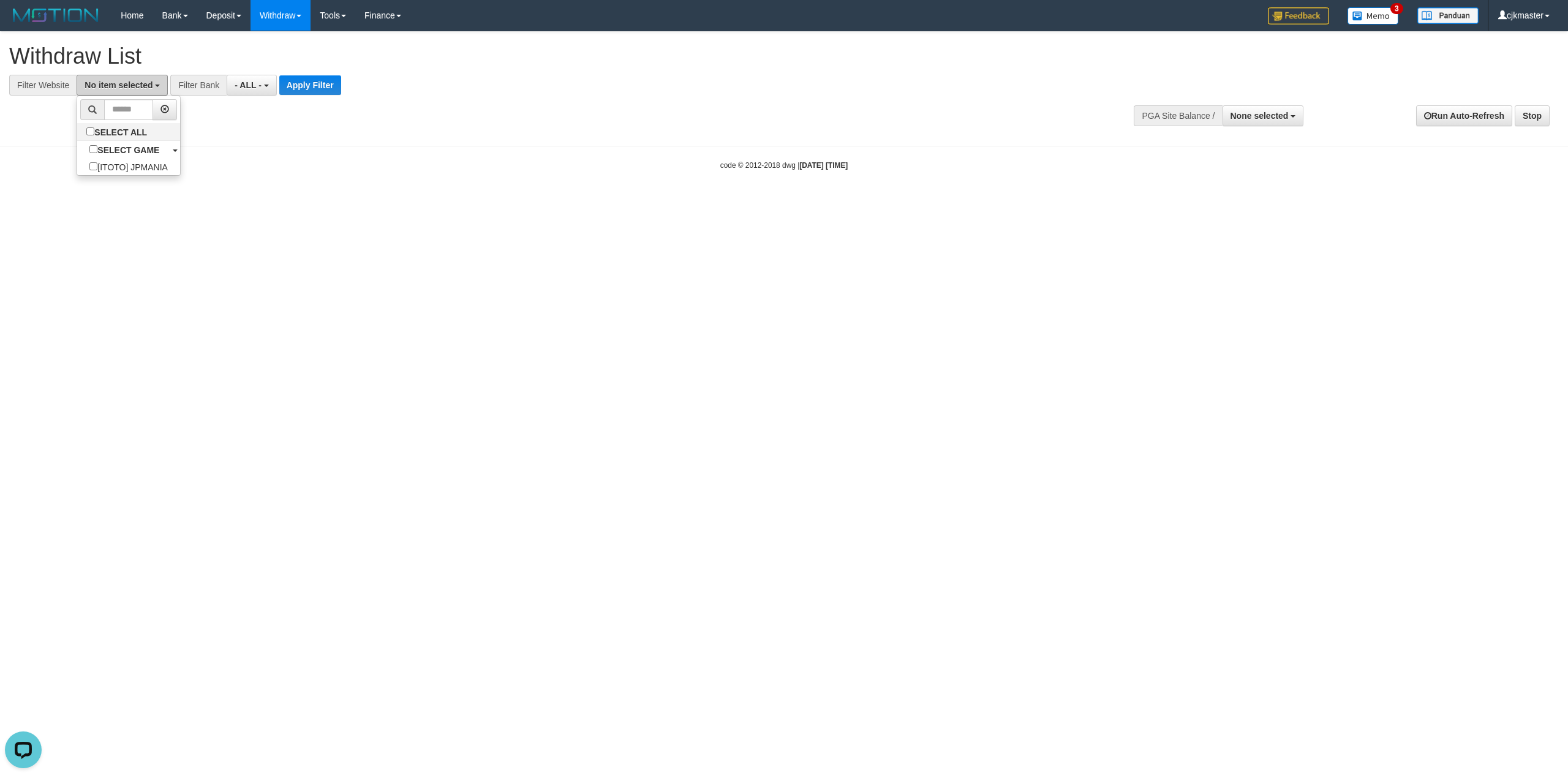 scroll, scrollTop: 0, scrollLeft: 0, axis: both 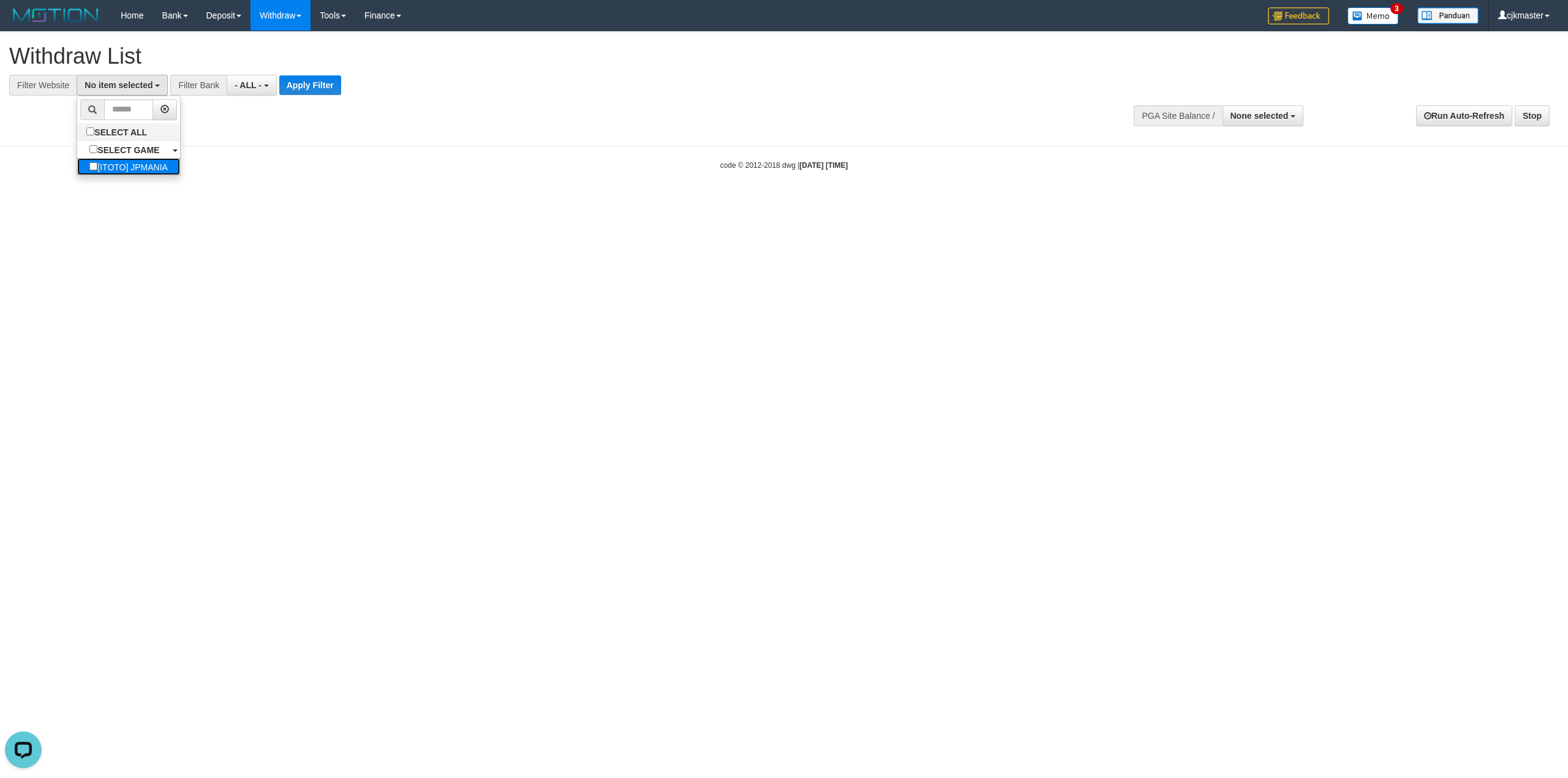 click on "[ITOTO] JPMANIA" at bounding box center (129, 167) 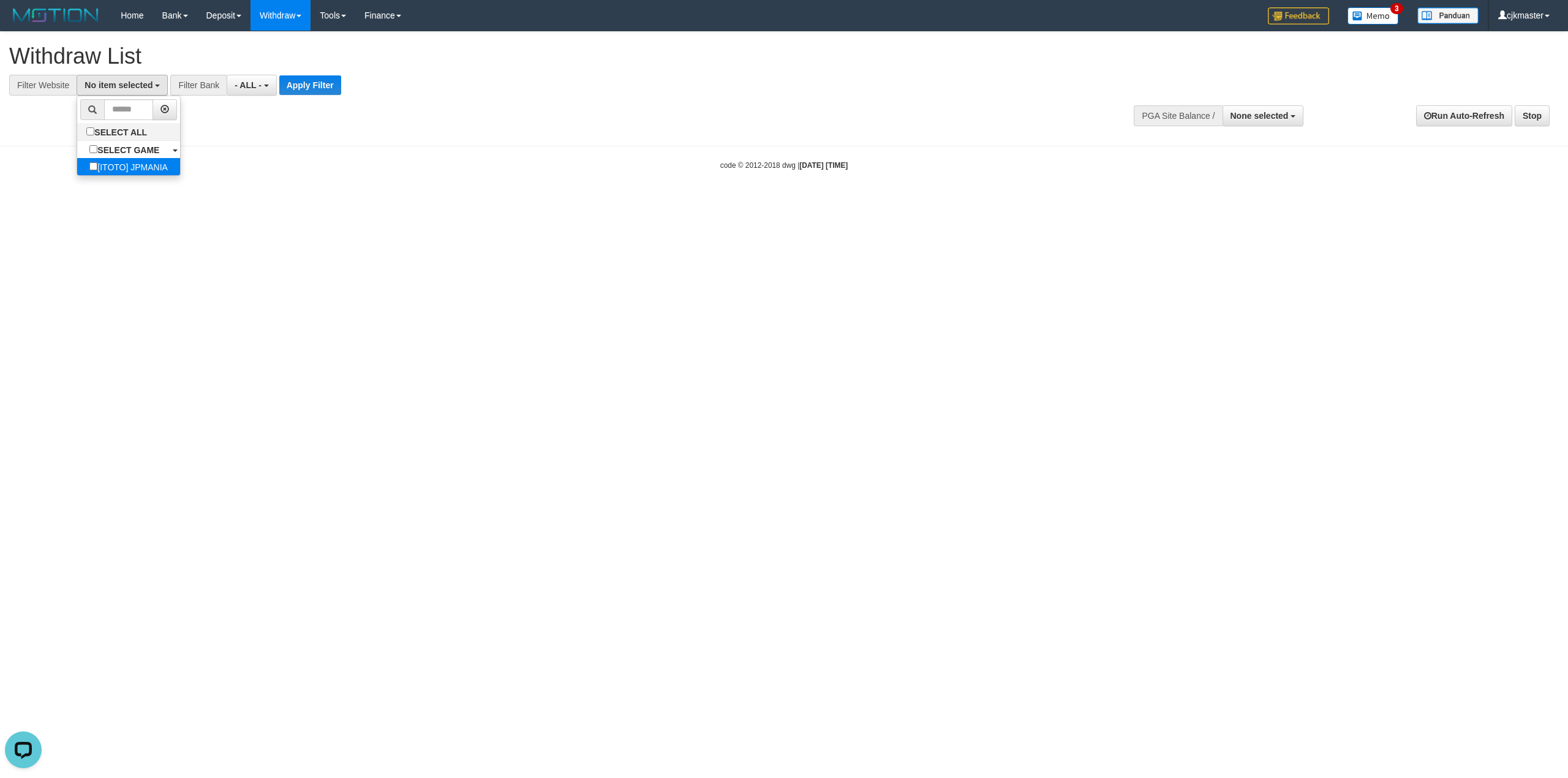 select on "****" 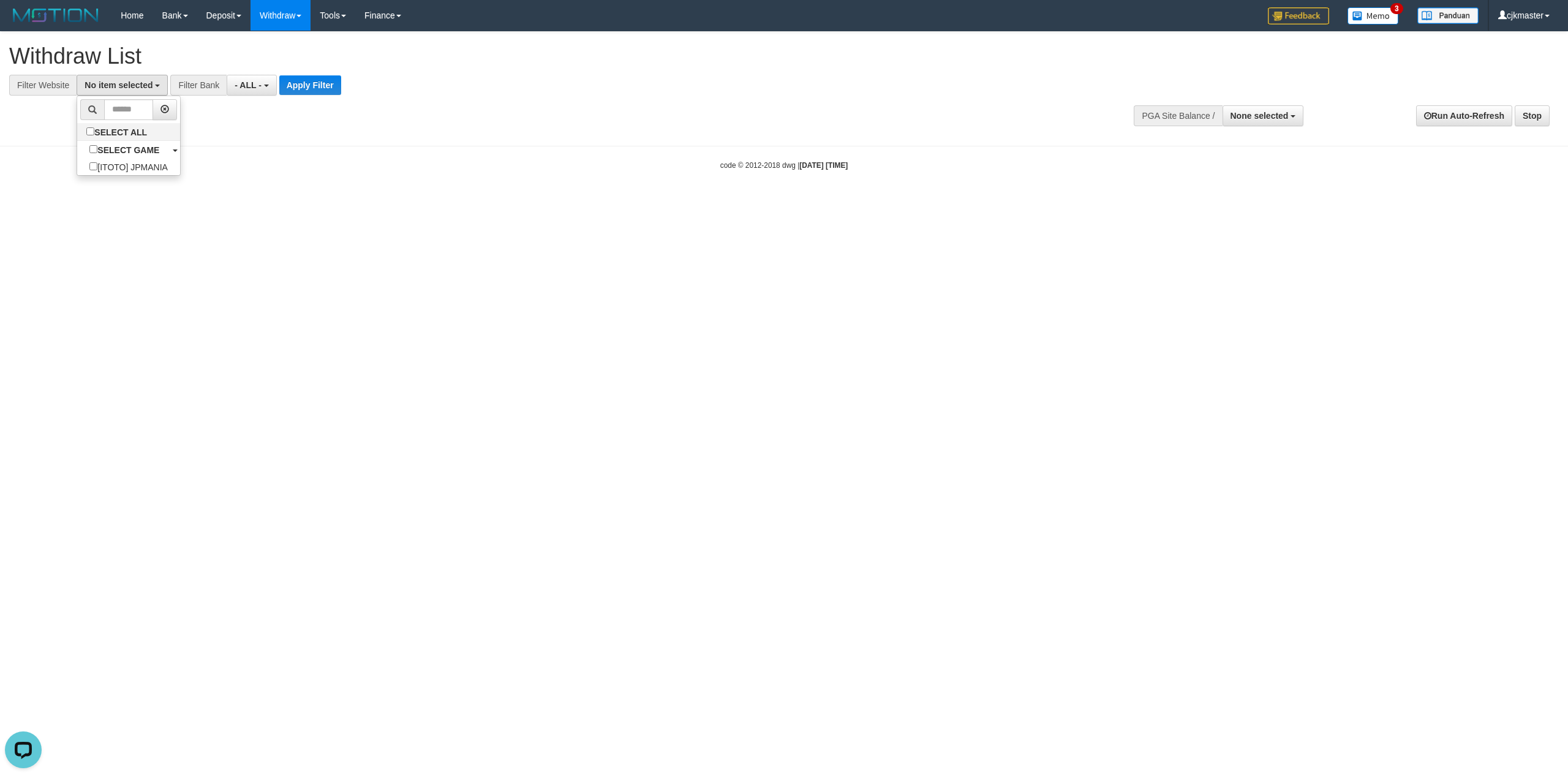 scroll, scrollTop: 10, scrollLeft: 0, axis: vertical 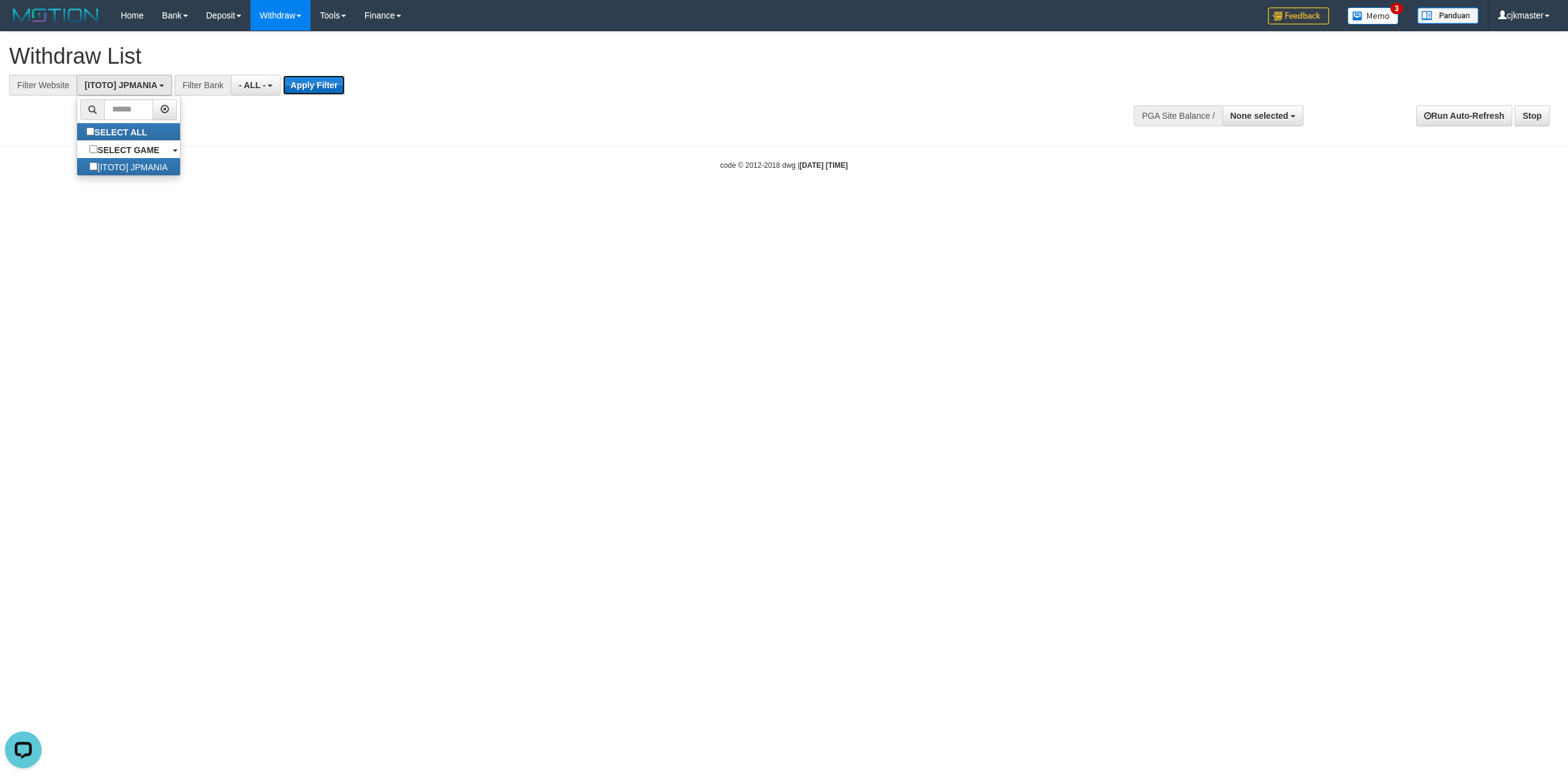 click on "Apply Filter" at bounding box center (314, 85) 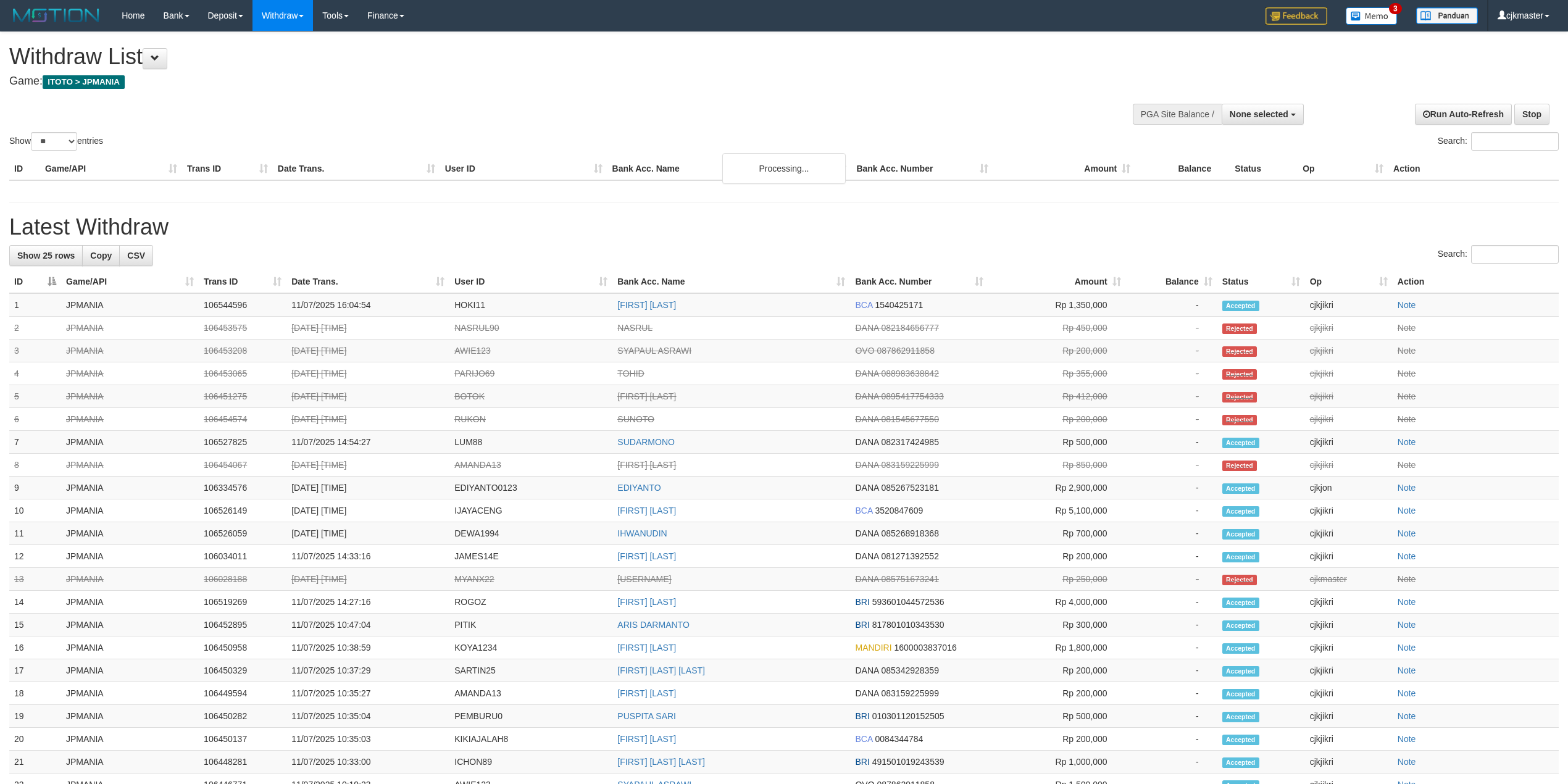select 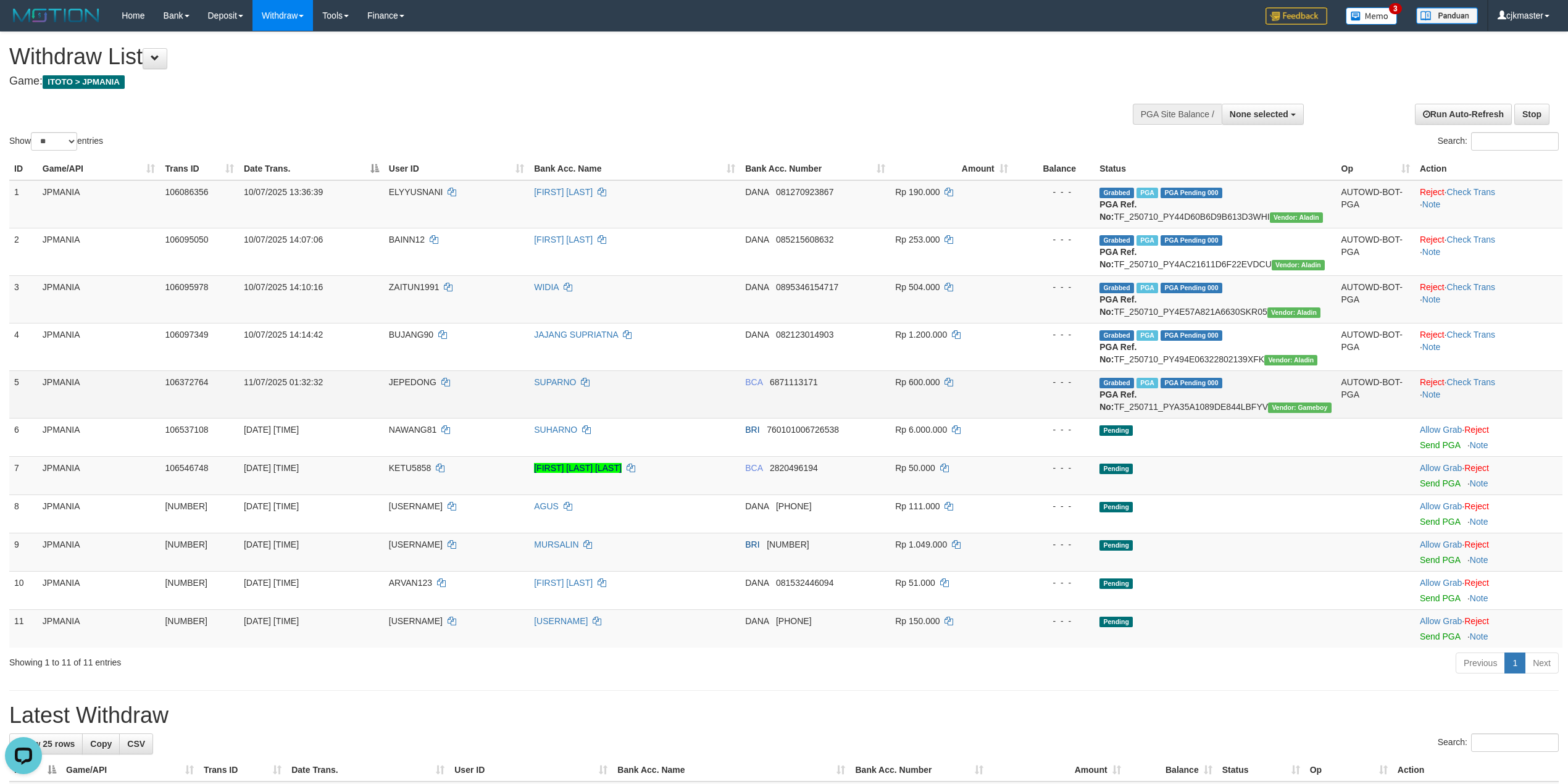 scroll, scrollTop: 0, scrollLeft: 0, axis: both 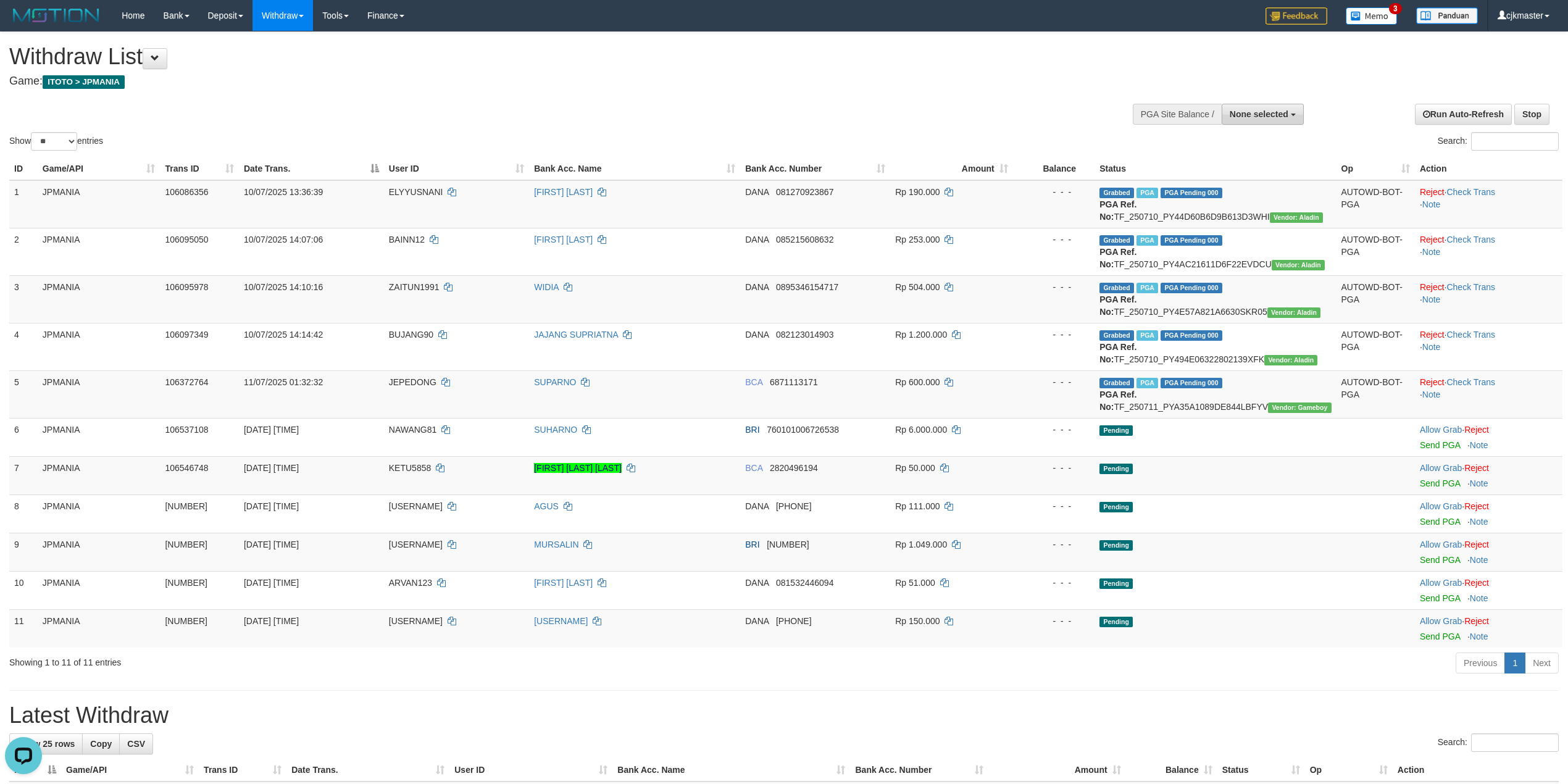 click on "None selected" at bounding box center [1262, 114] 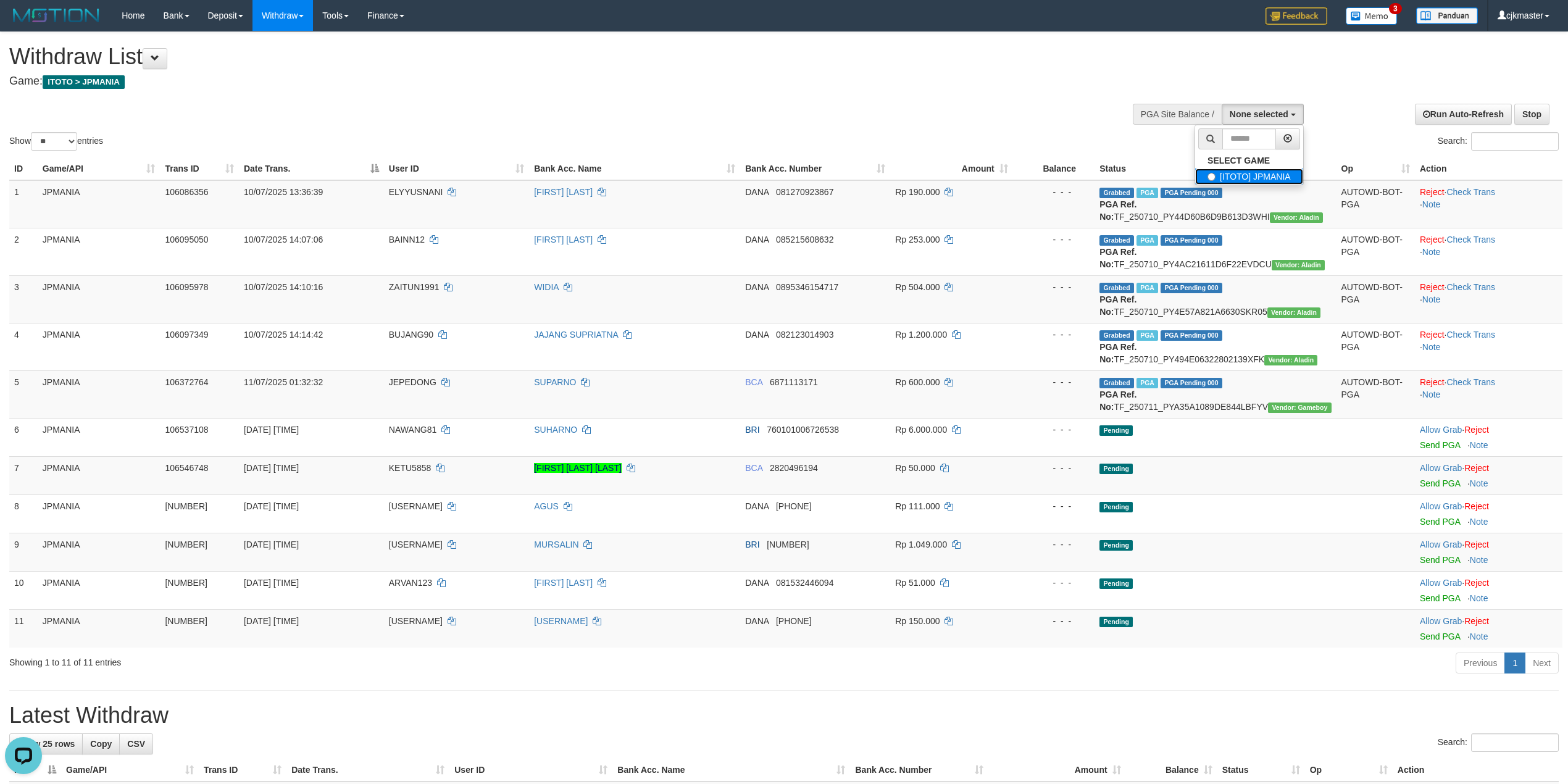 click on "[ITOTO] JPMANIA" at bounding box center (1249, 177) 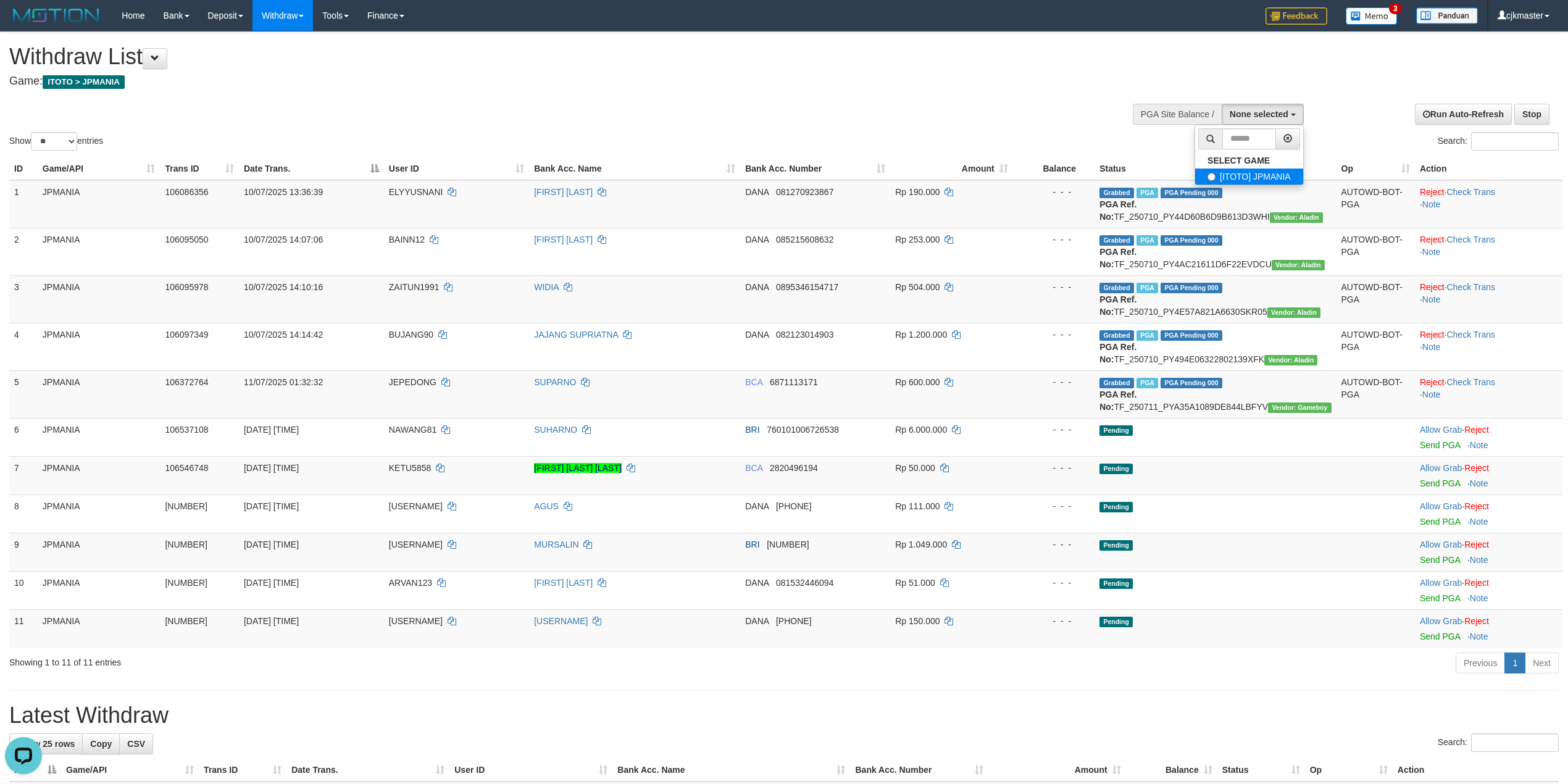 select on "****" 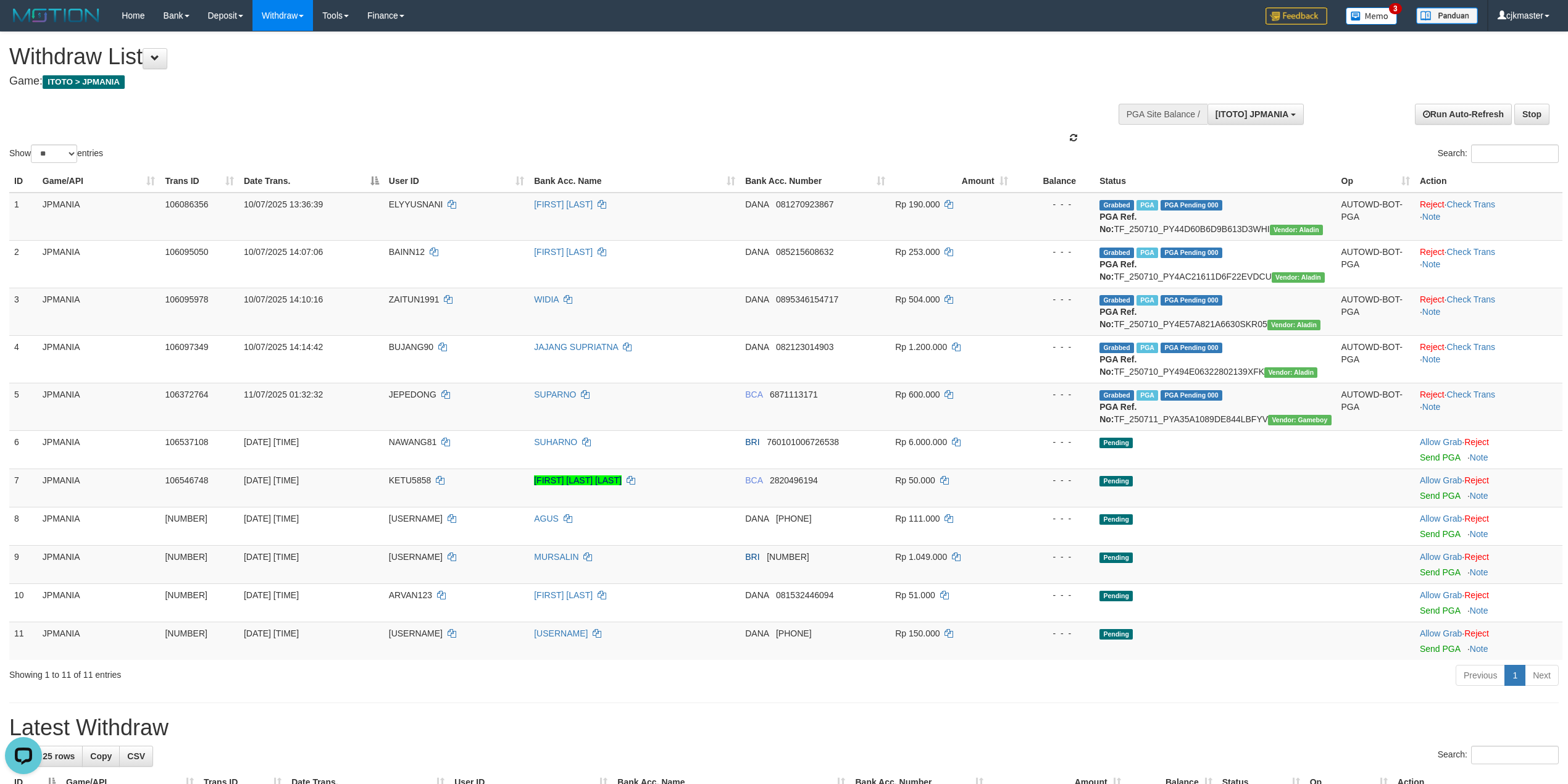 scroll, scrollTop: 10, scrollLeft: 0, axis: vertical 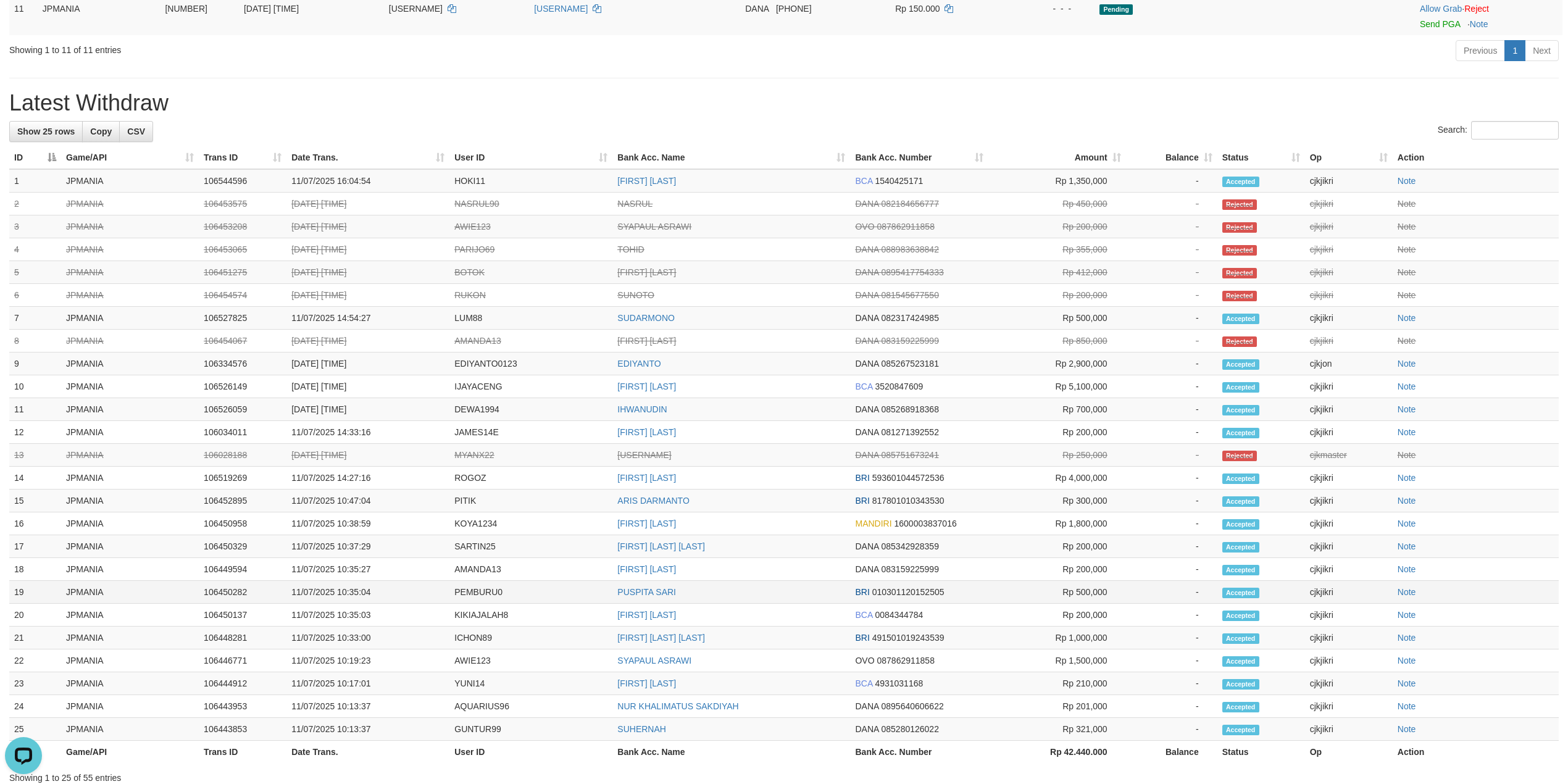 drag, startPoint x: 1122, startPoint y: 603, endPoint x: 852, endPoint y: 606, distance: 270.0167 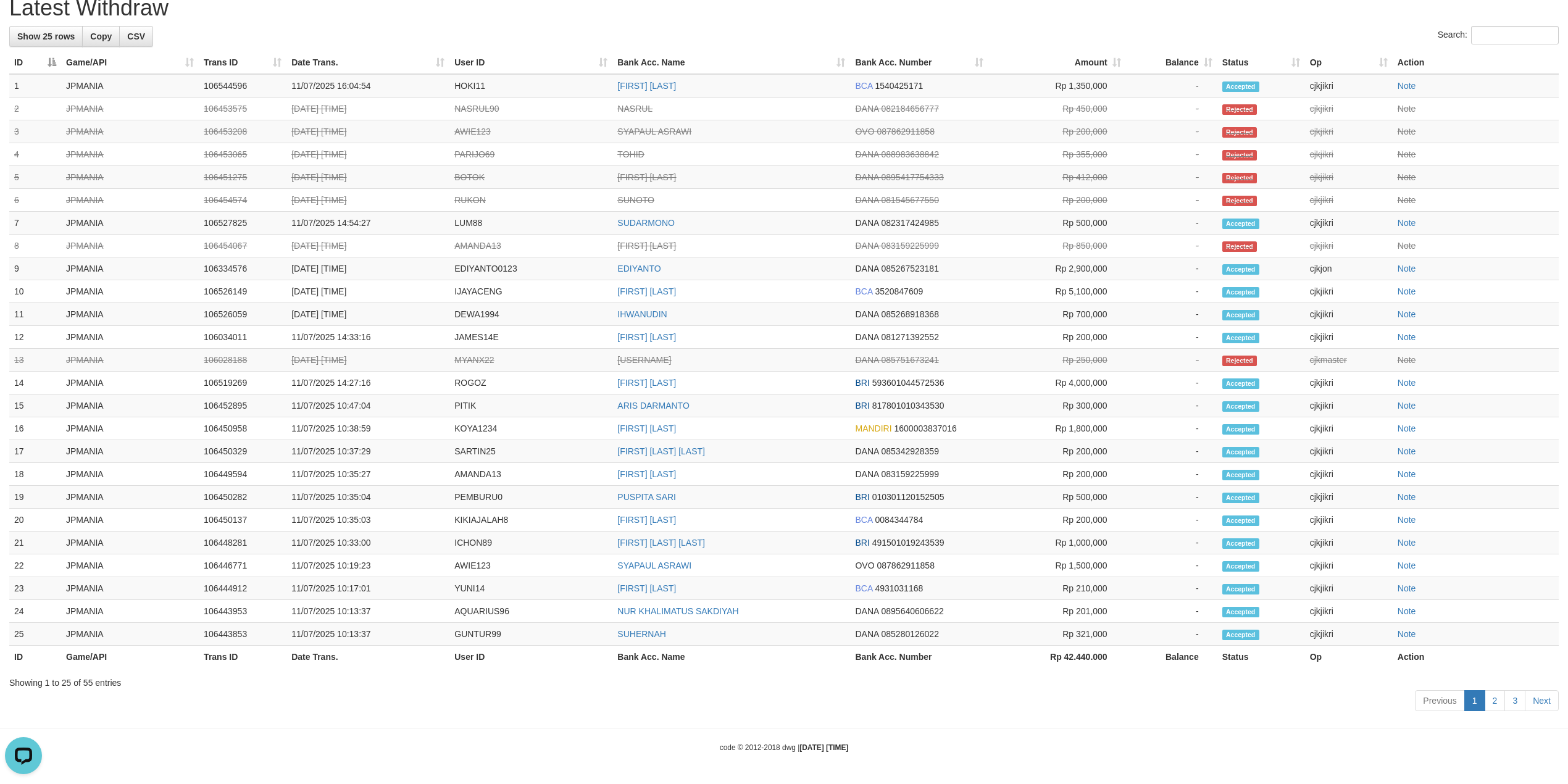 scroll, scrollTop: 843, scrollLeft: 0, axis: vertical 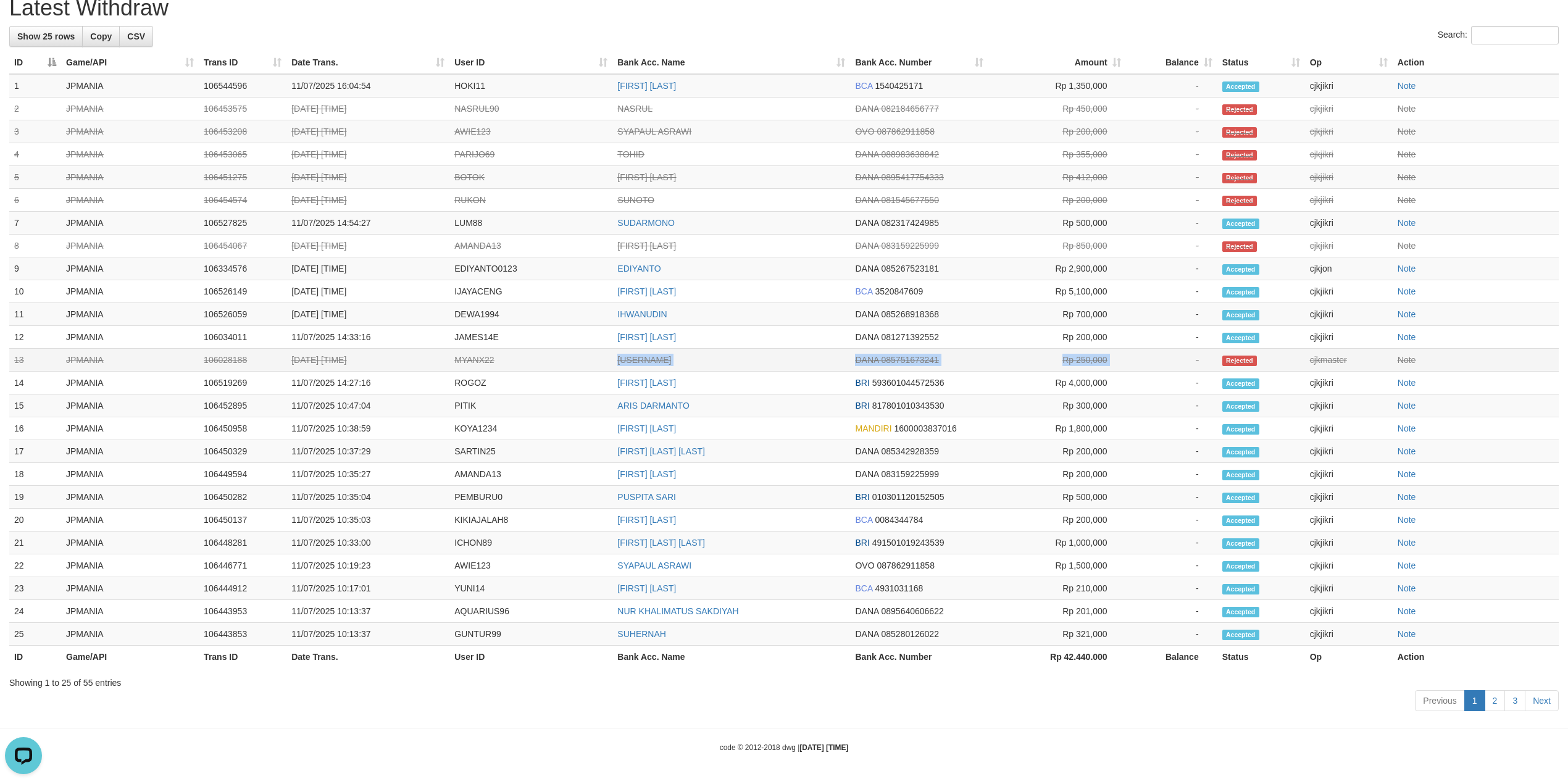 drag, startPoint x: 1141, startPoint y: 351, endPoint x: 616, endPoint y: 358, distance: 525.0467 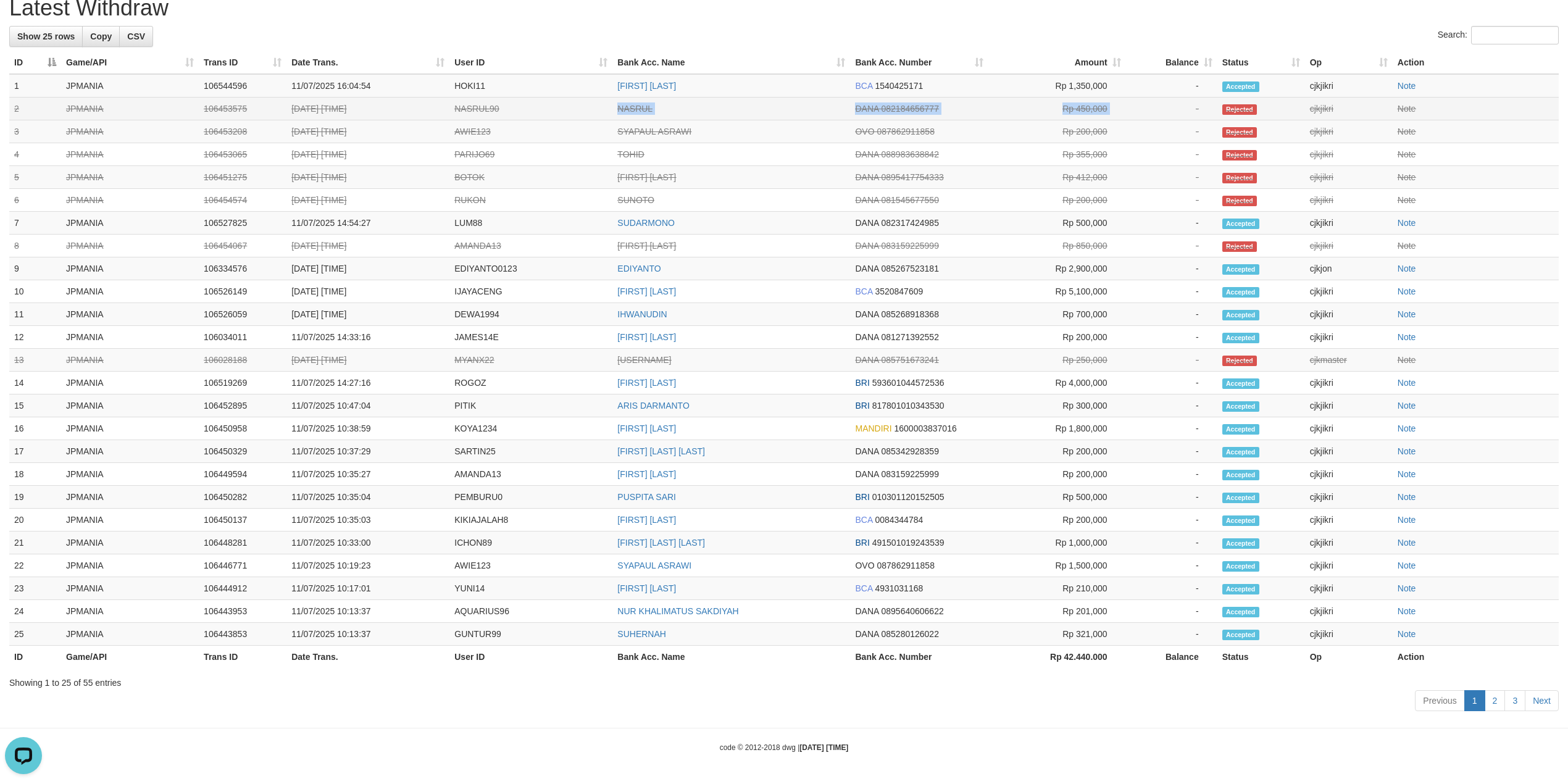 drag, startPoint x: 1143, startPoint y: 101, endPoint x: 538, endPoint y: 98, distance: 605.0074 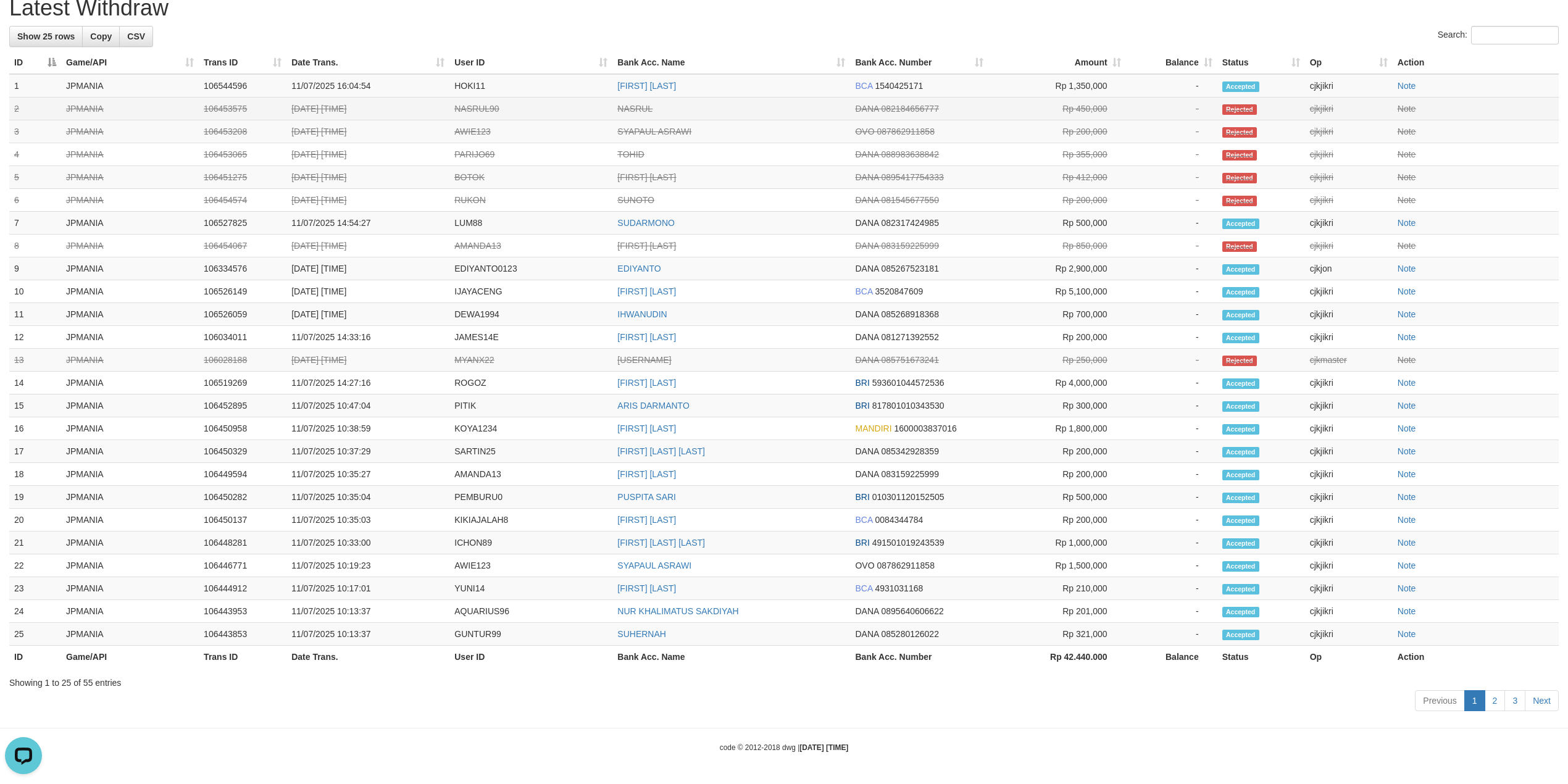click on "NASRUL90" at bounding box center [531, 109] 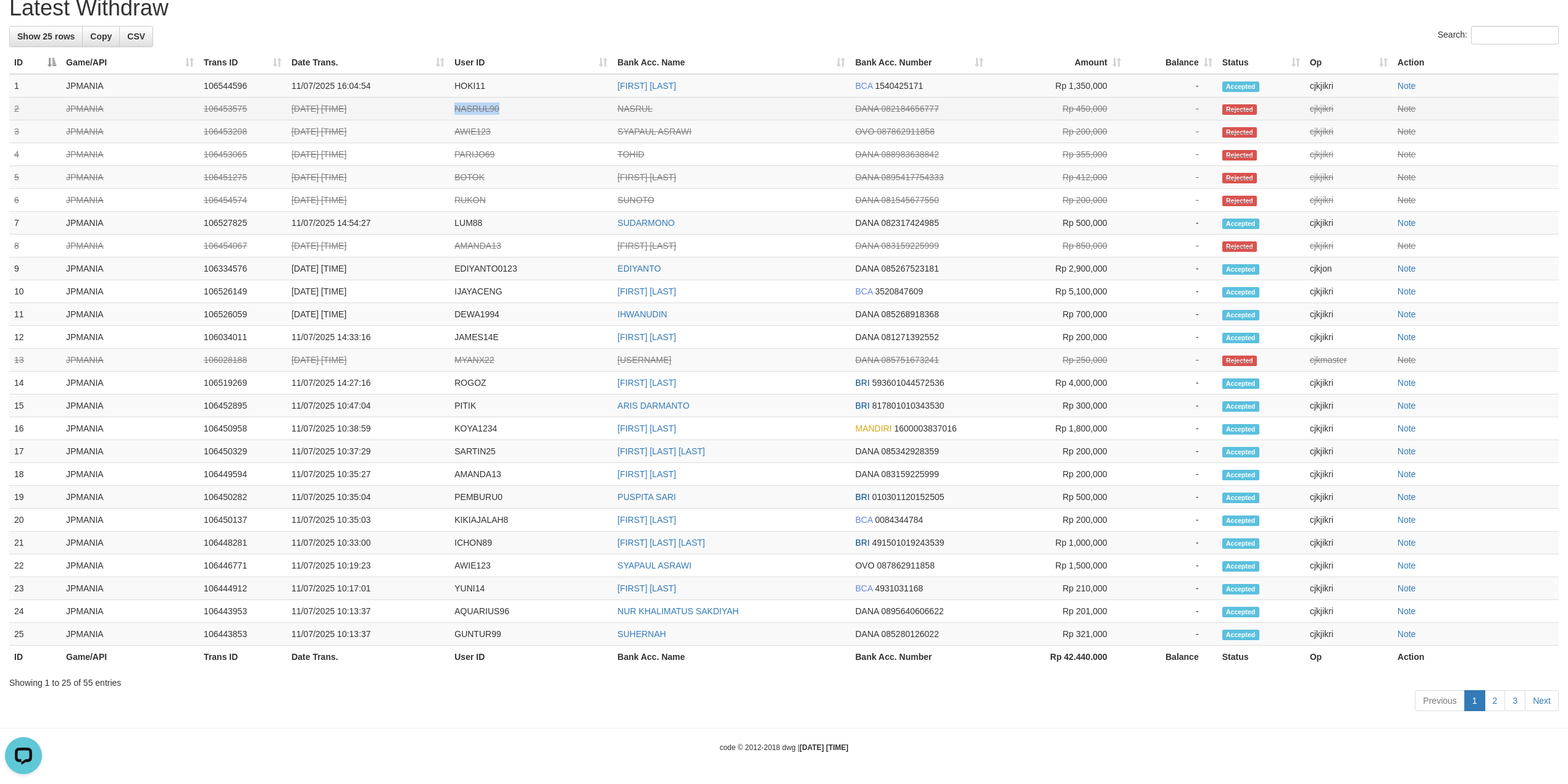 click on "NASRUL90" at bounding box center (531, 109) 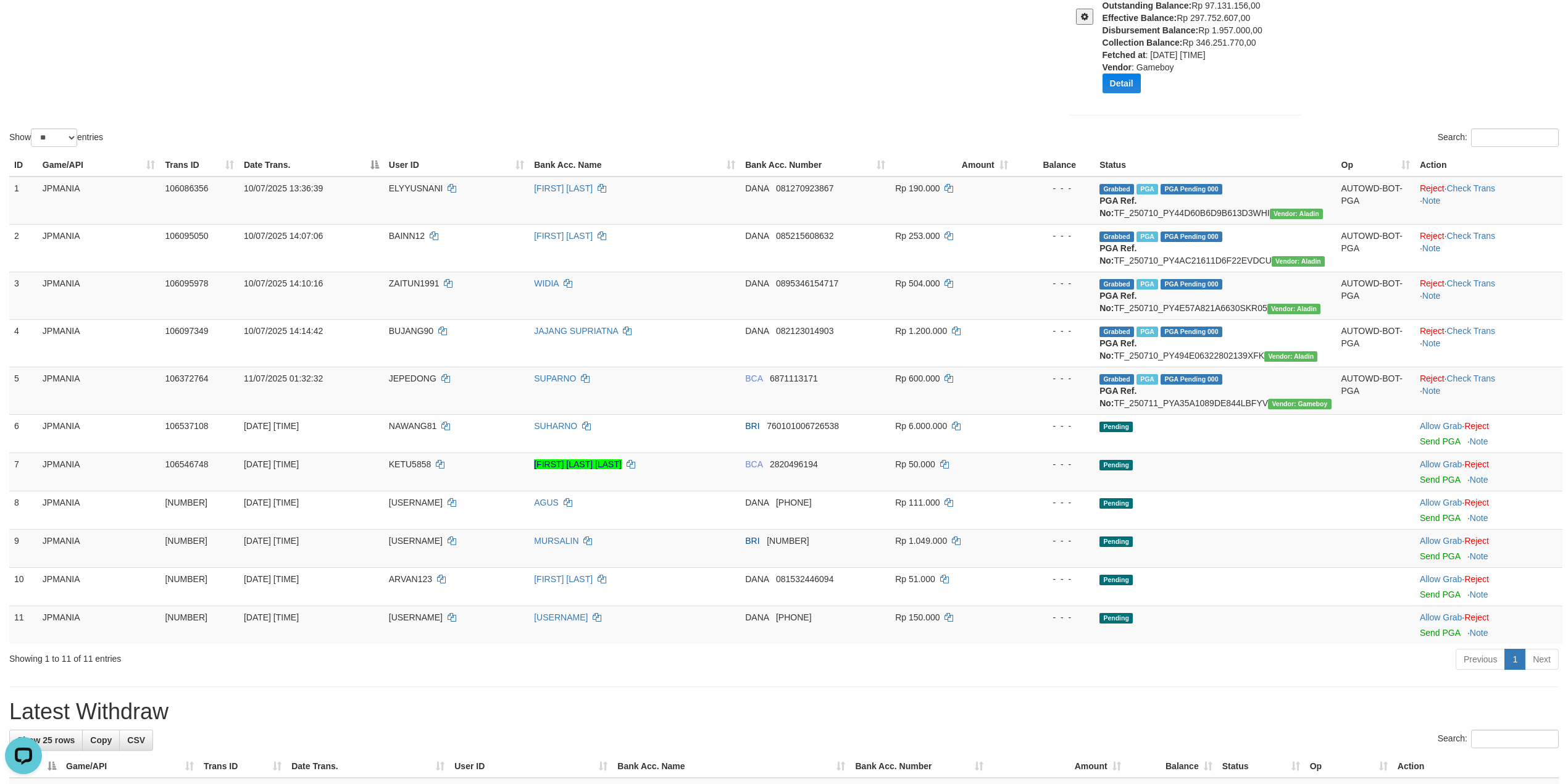 scroll, scrollTop: 0, scrollLeft: 0, axis: both 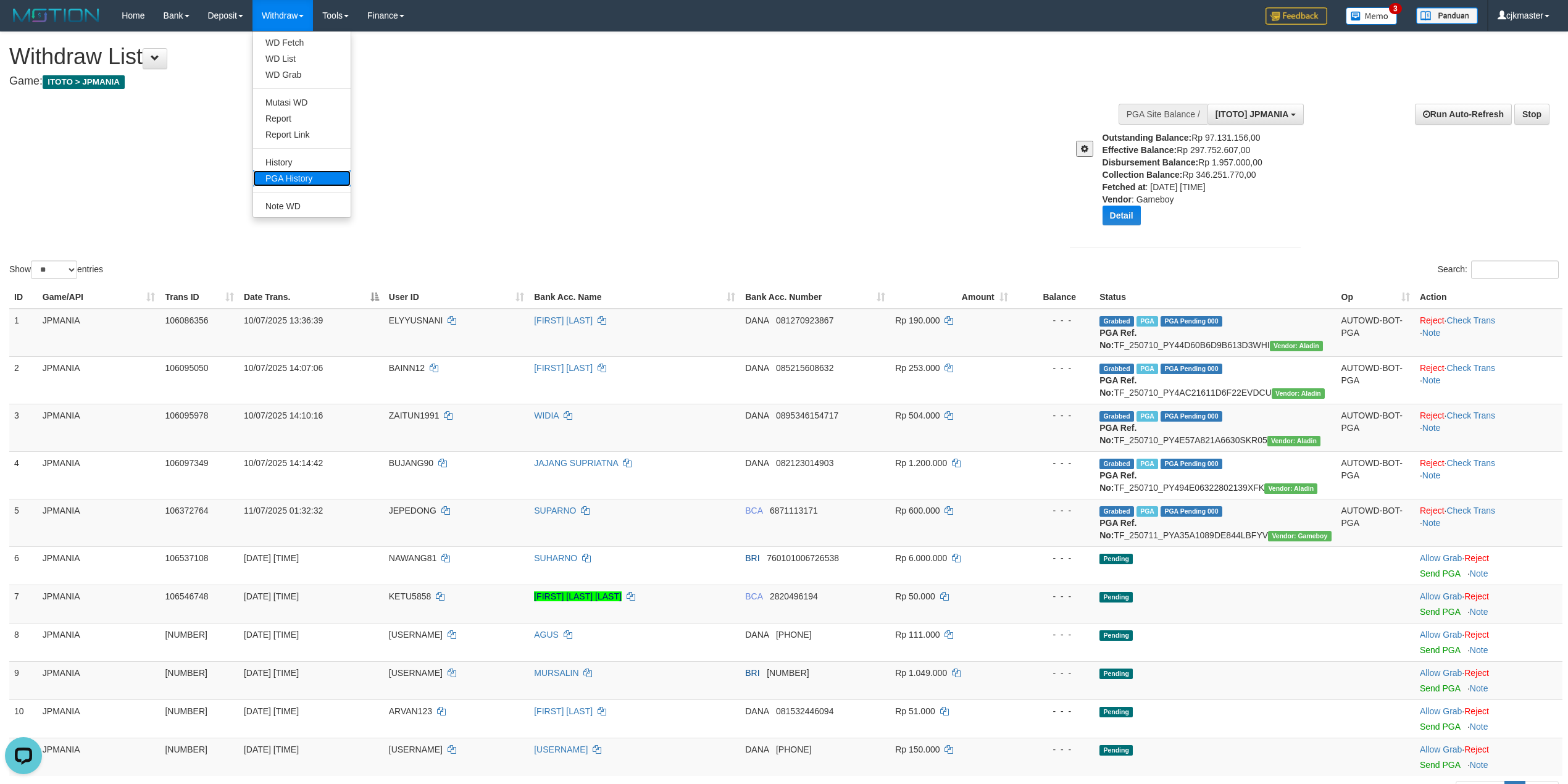 click on "PGA History" at bounding box center [302, 178] 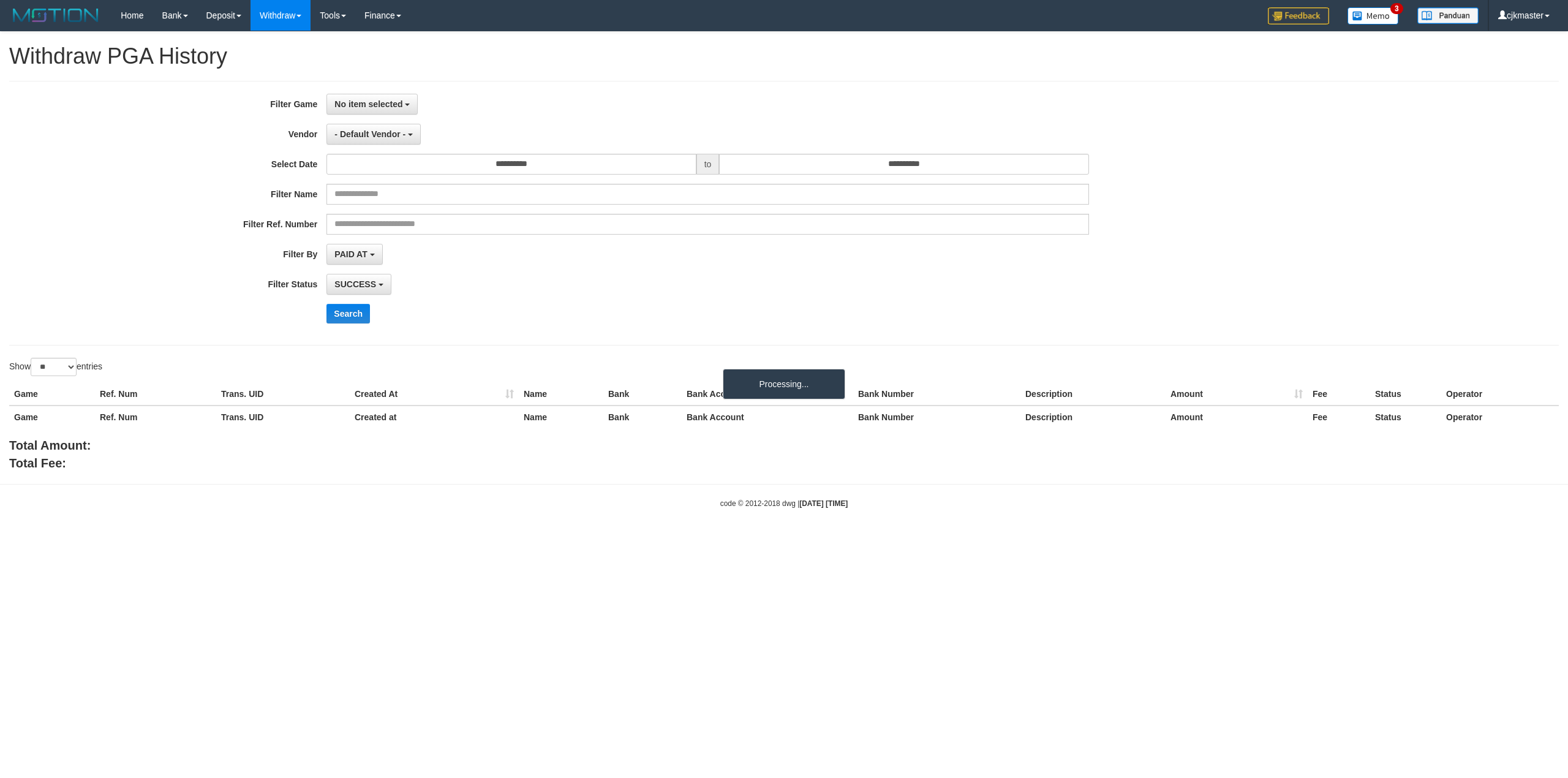 select 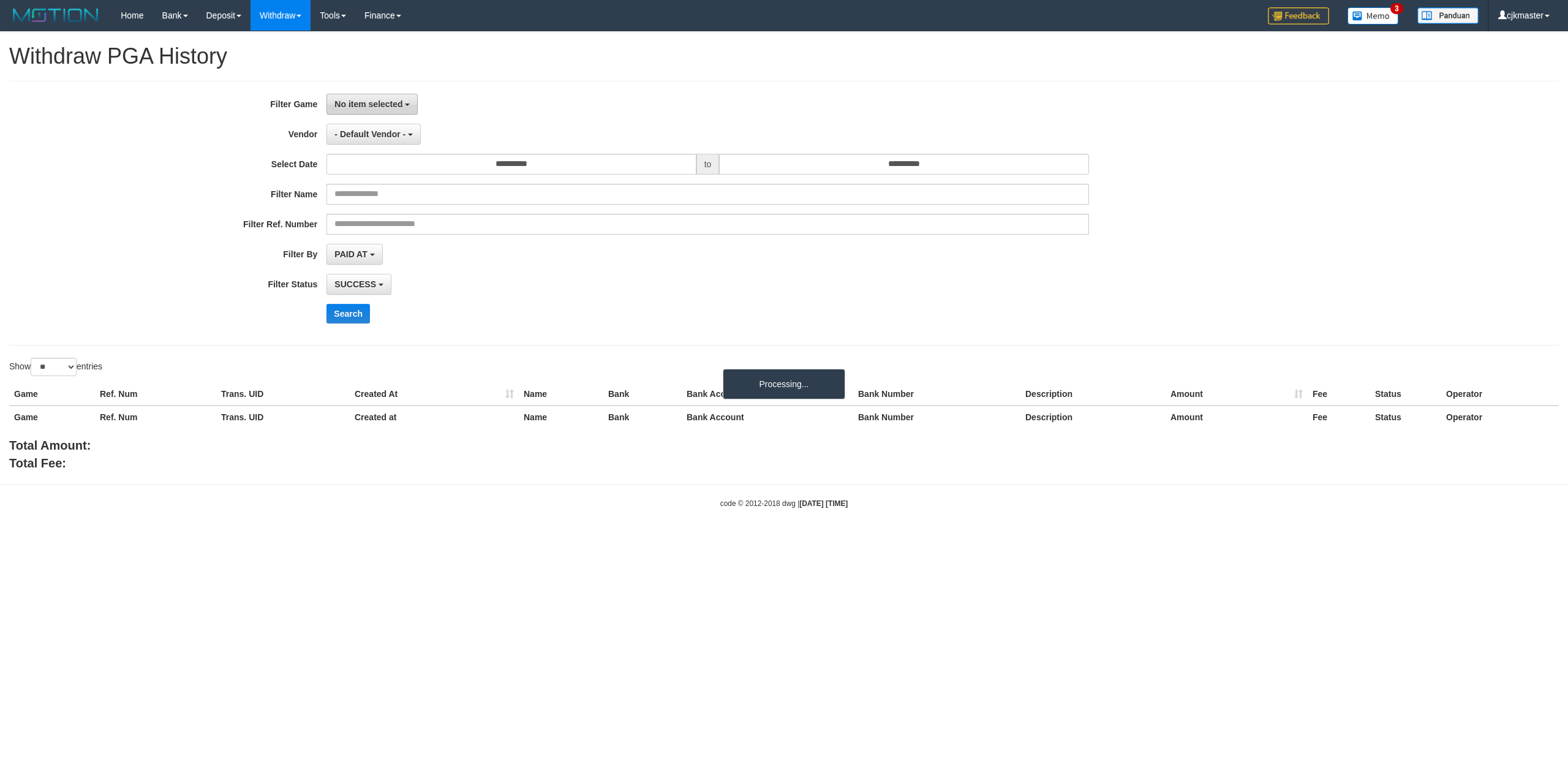 click on "No item selected" at bounding box center (368, 104) 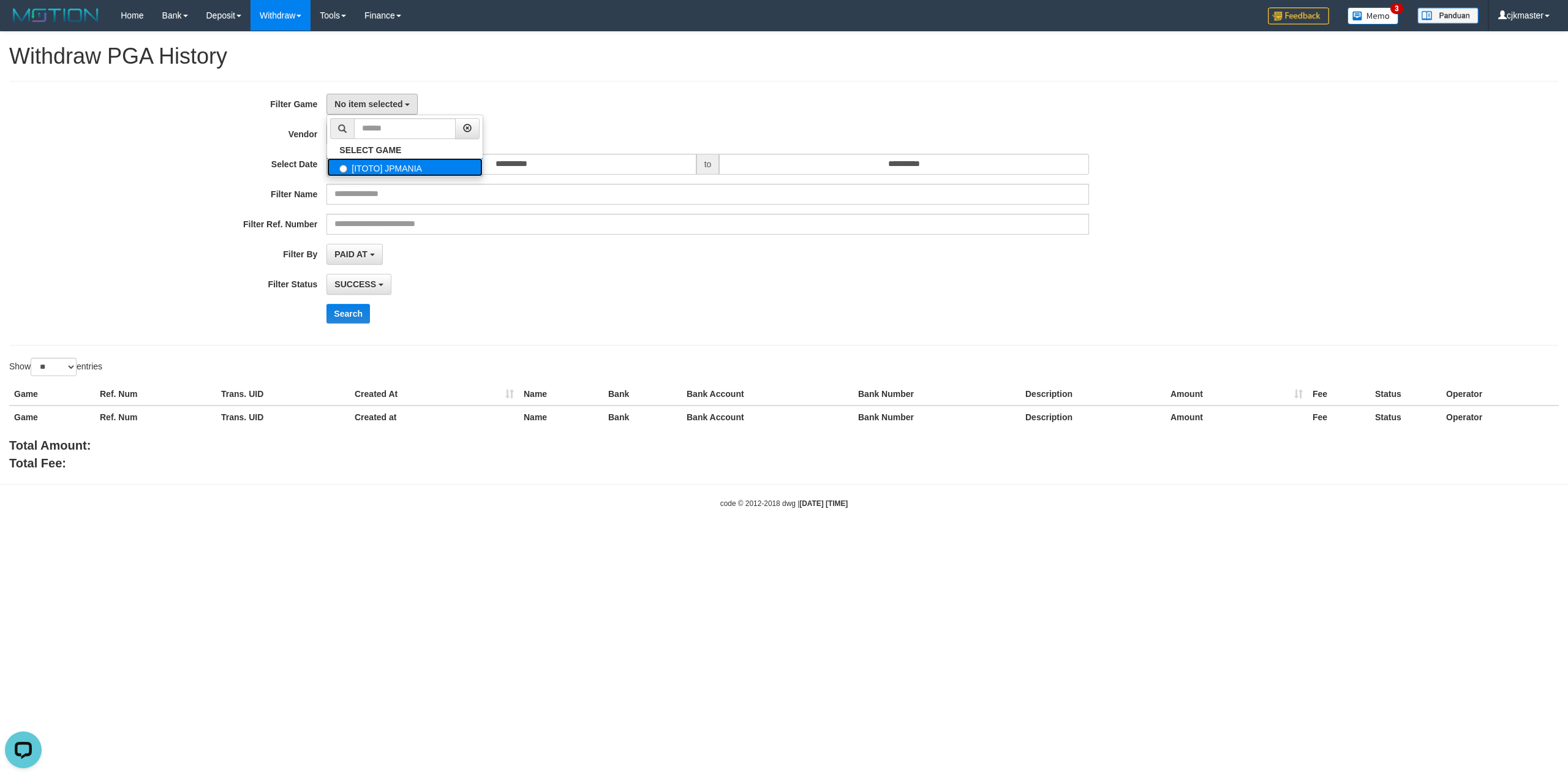 scroll, scrollTop: 0, scrollLeft: 0, axis: both 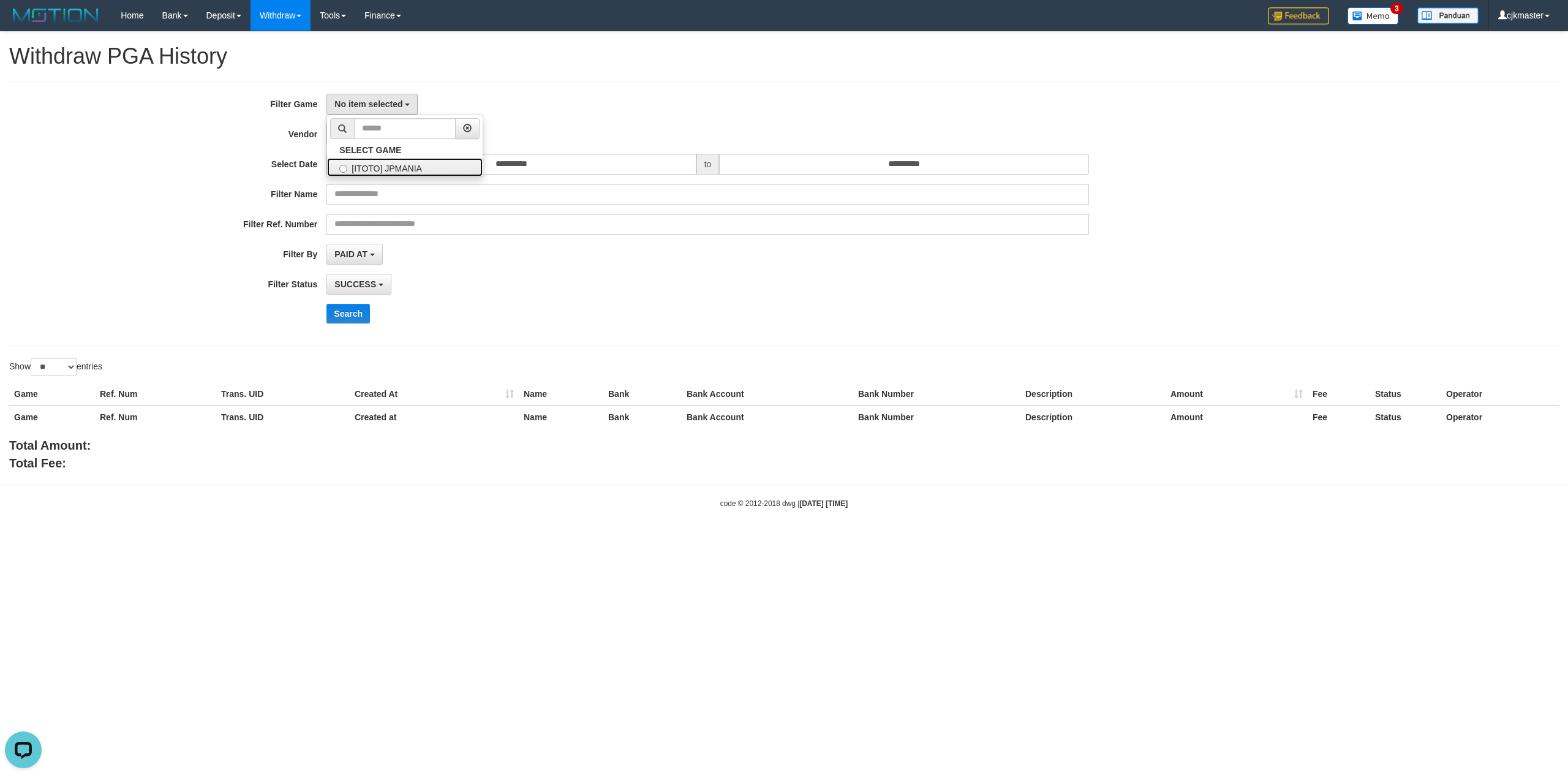 drag, startPoint x: 417, startPoint y: 167, endPoint x: 424, endPoint y: 162, distance: 9 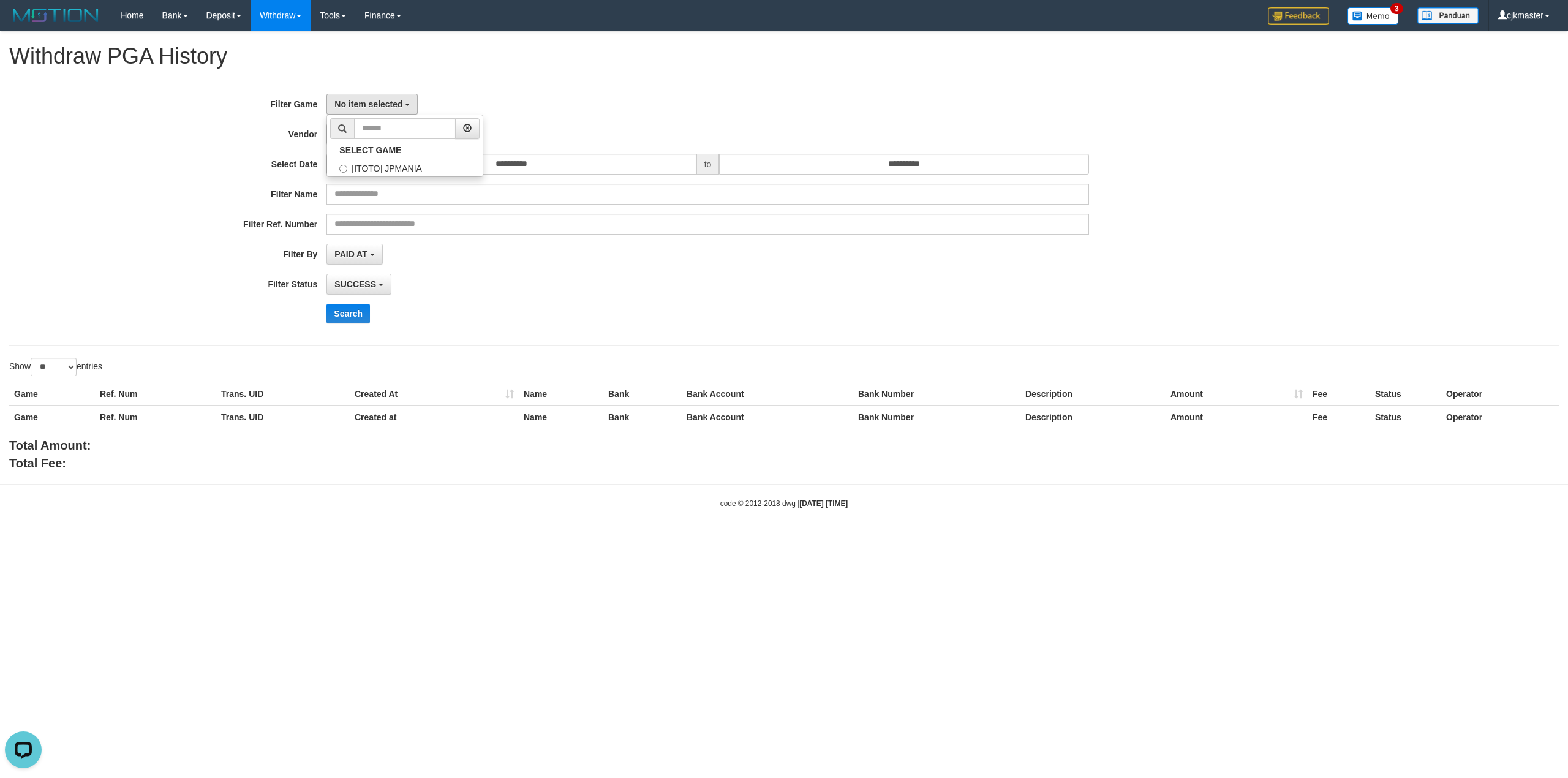 select on "****" 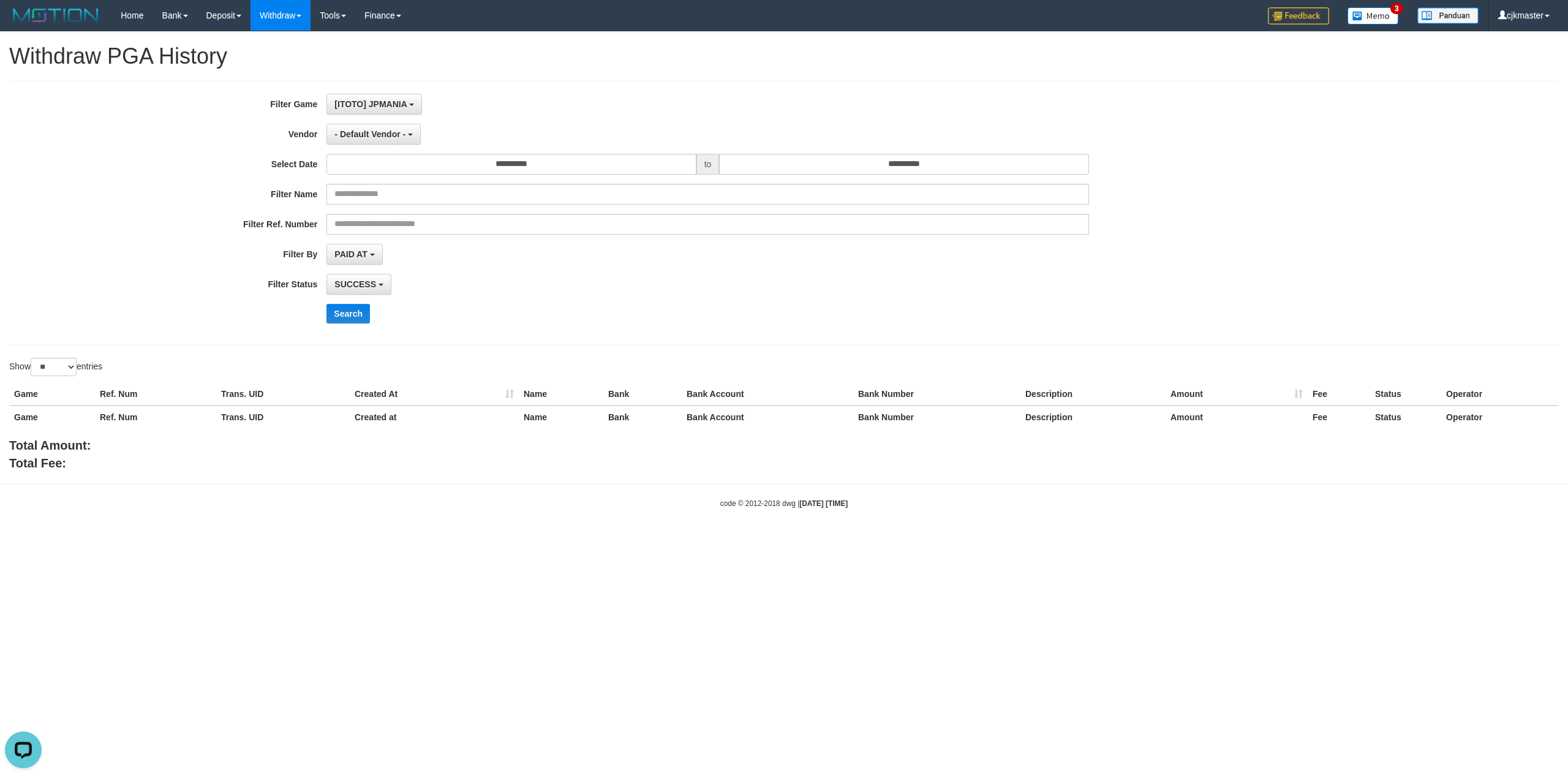 scroll, scrollTop: 10, scrollLeft: 0, axis: vertical 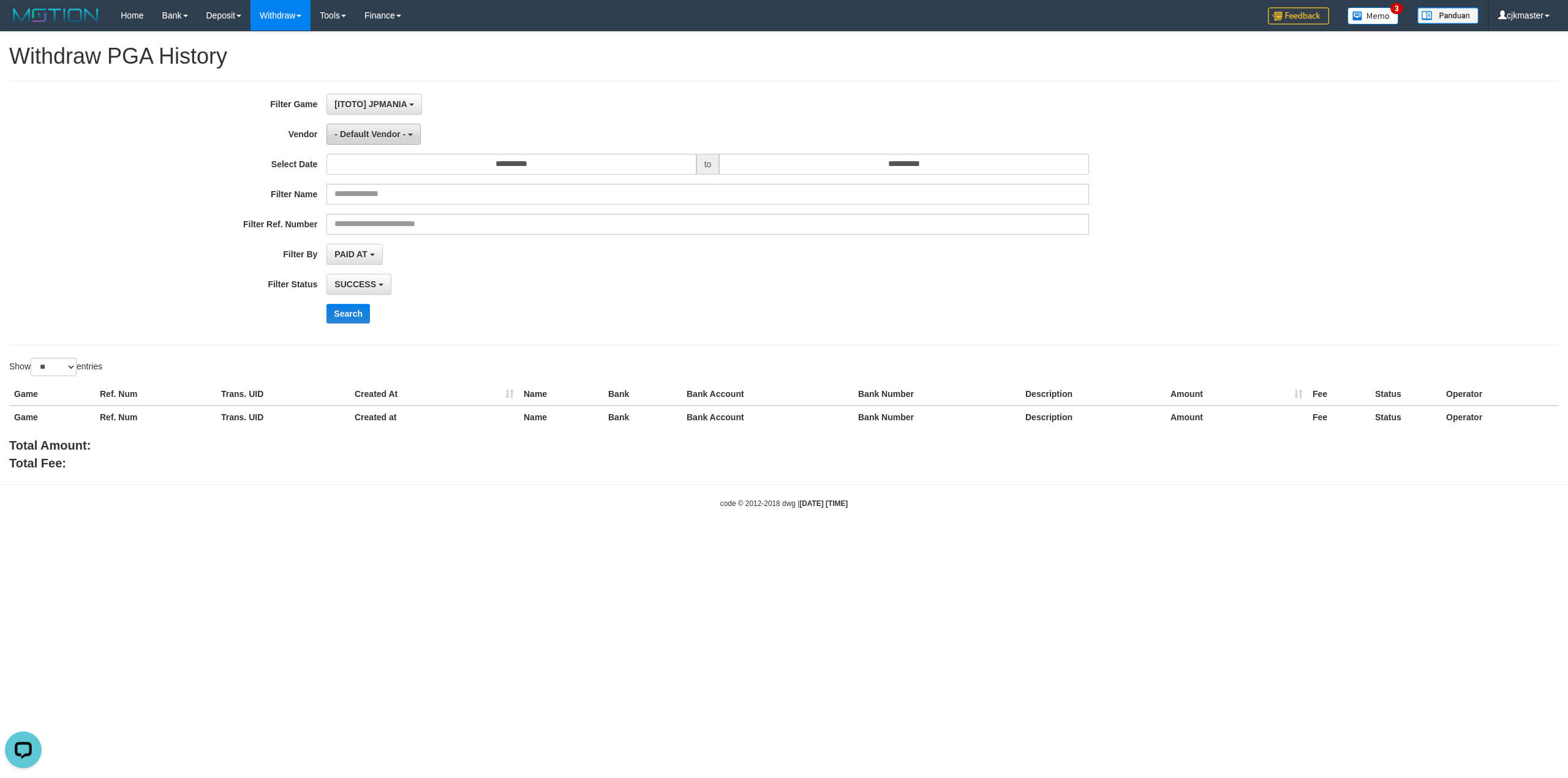 click on "- Default Vendor -" at bounding box center (370, 134) 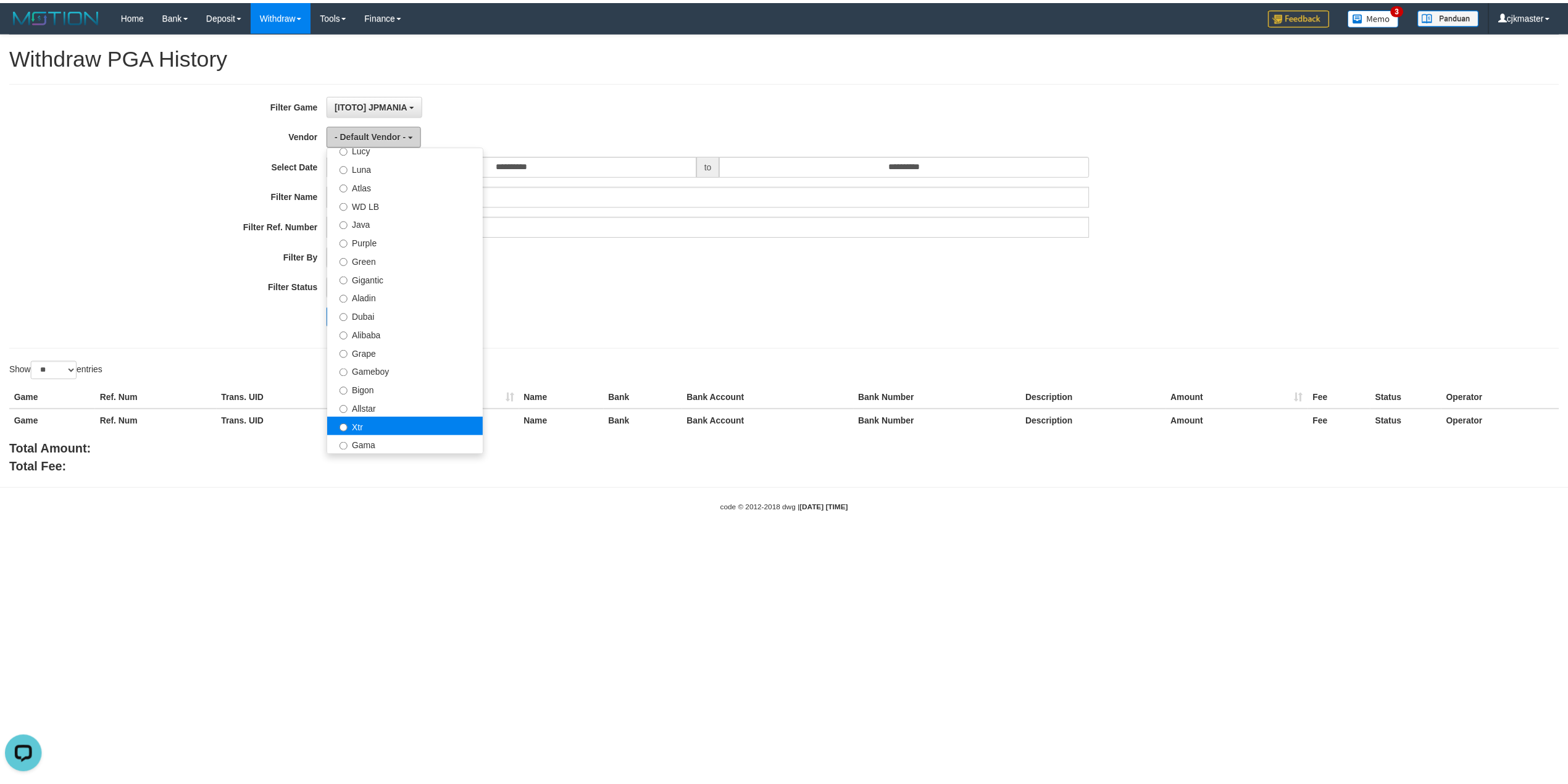 scroll, scrollTop: 82, scrollLeft: 0, axis: vertical 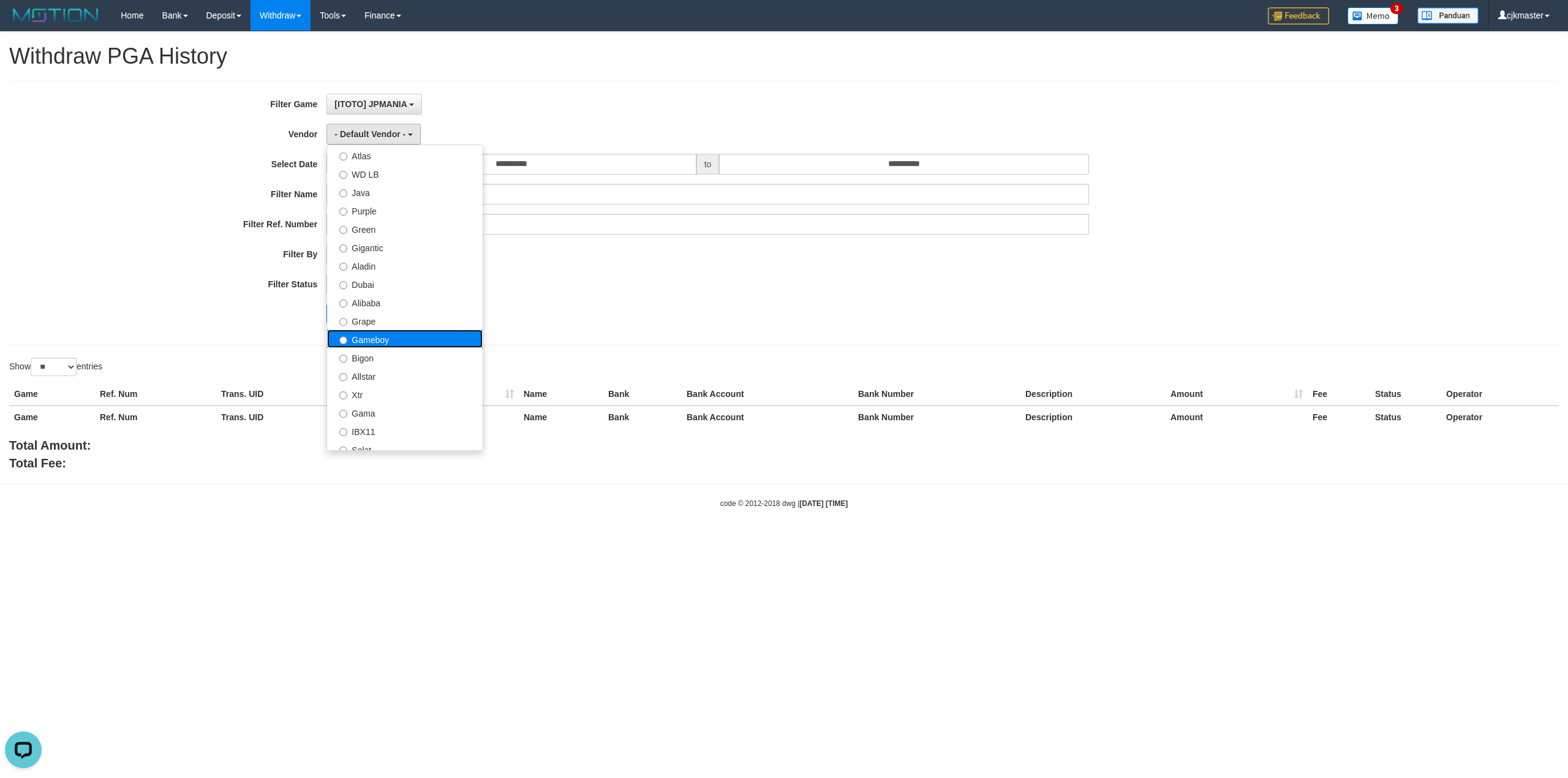 click on "Gameboy" at bounding box center (405, 339) 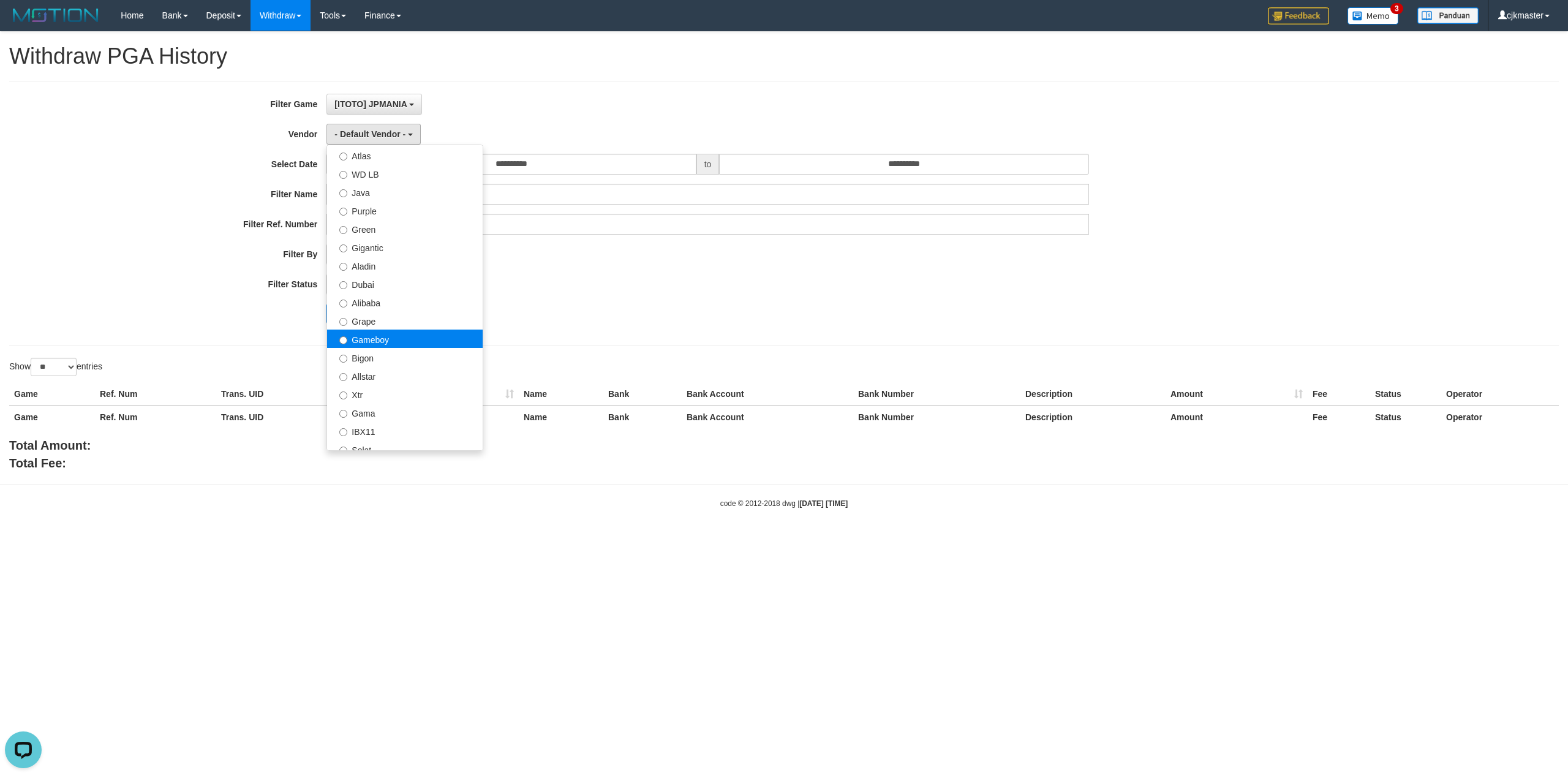 select on "**********" 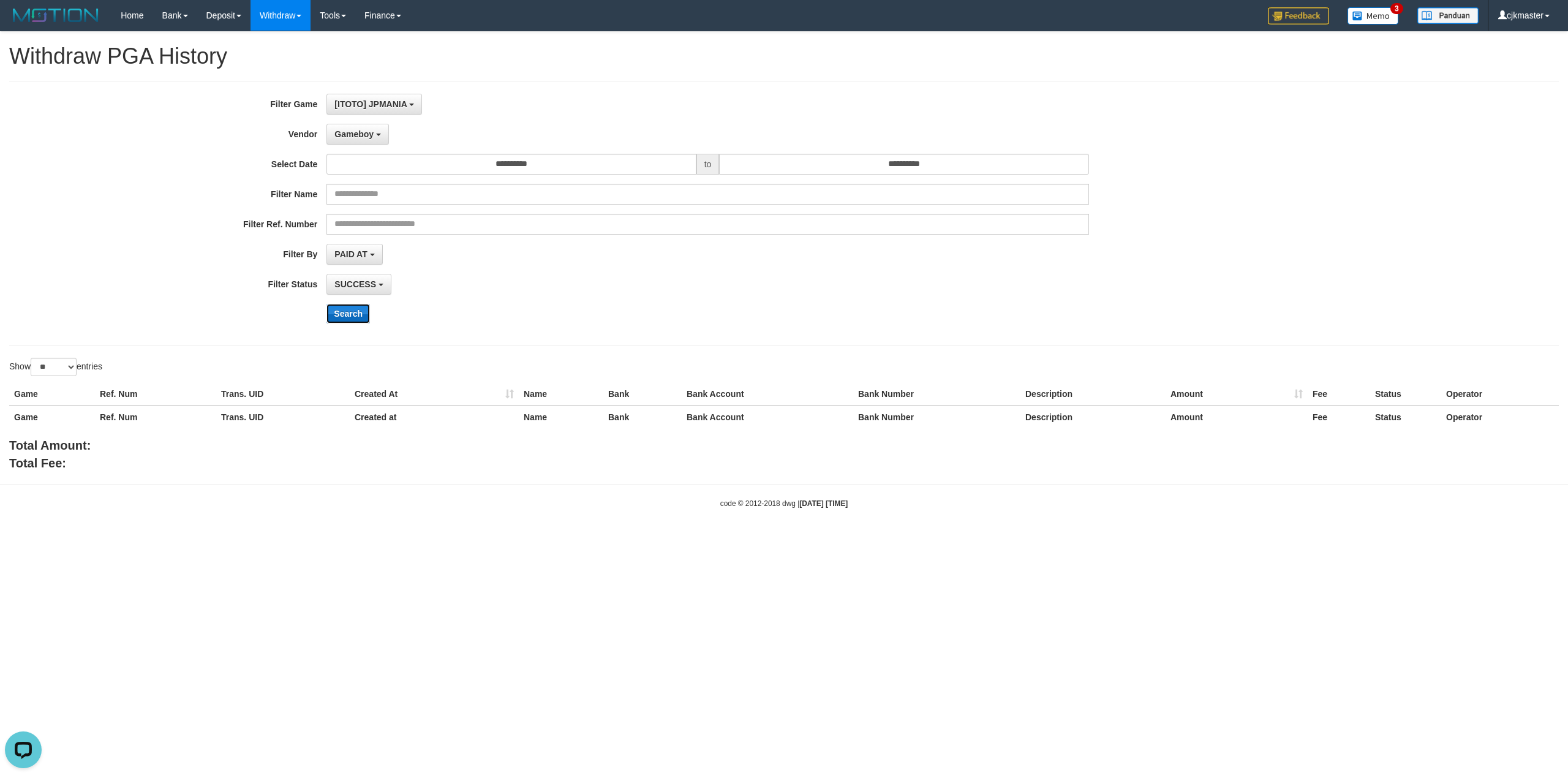 click on "Search" at bounding box center (348, 314) 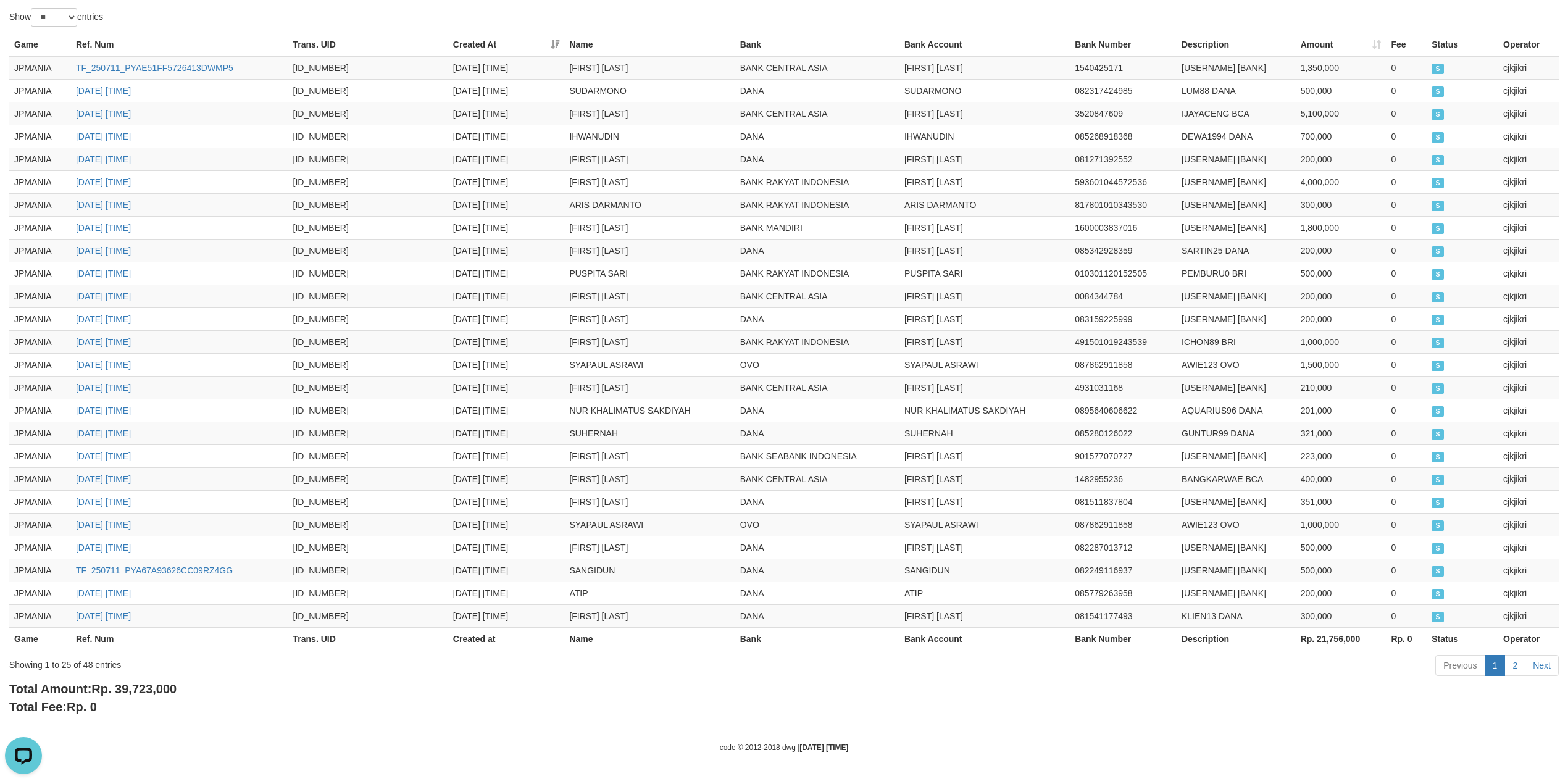 scroll, scrollTop: 359, scrollLeft: 0, axis: vertical 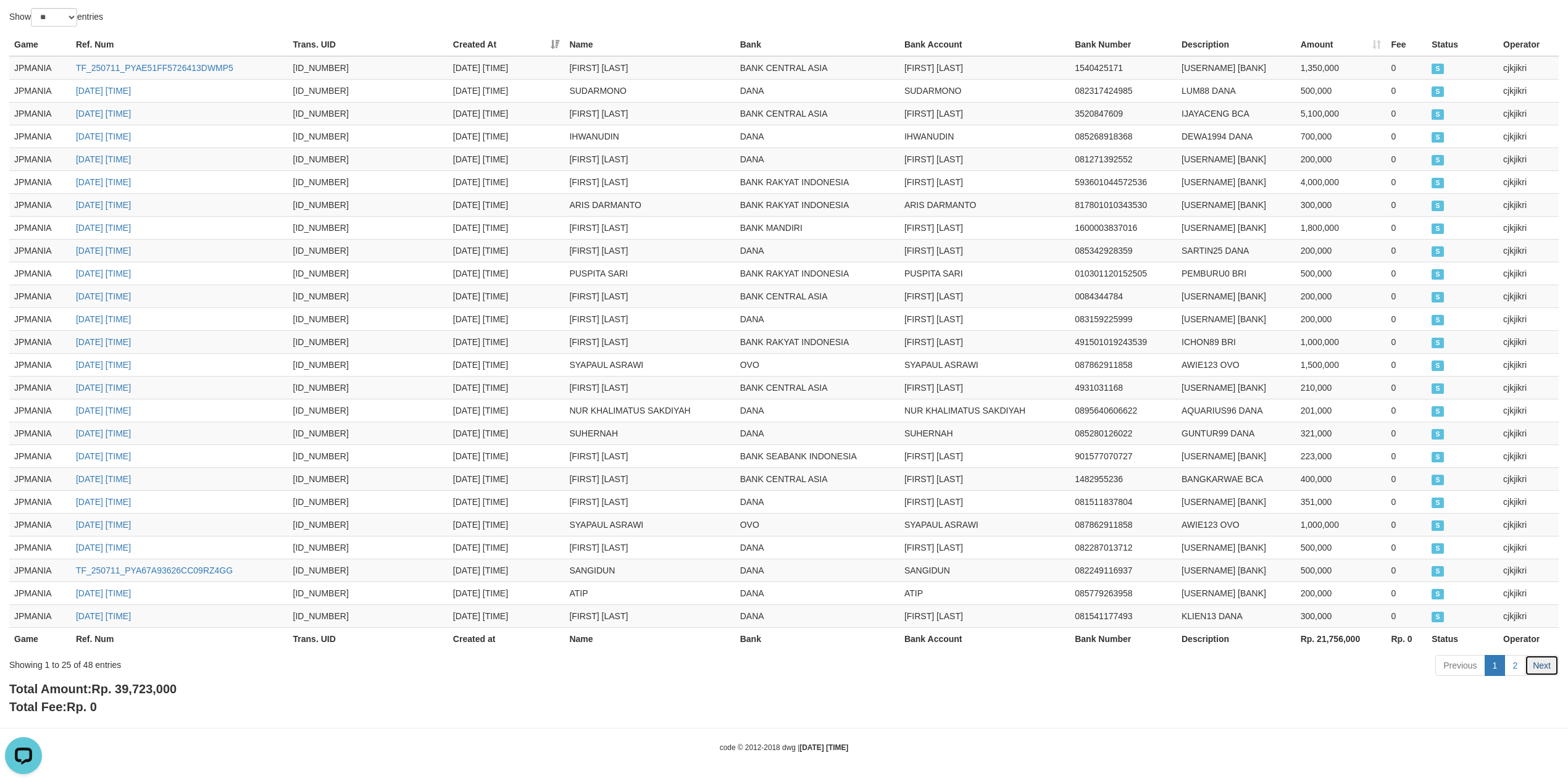 click on "Next" at bounding box center (1541, 665) 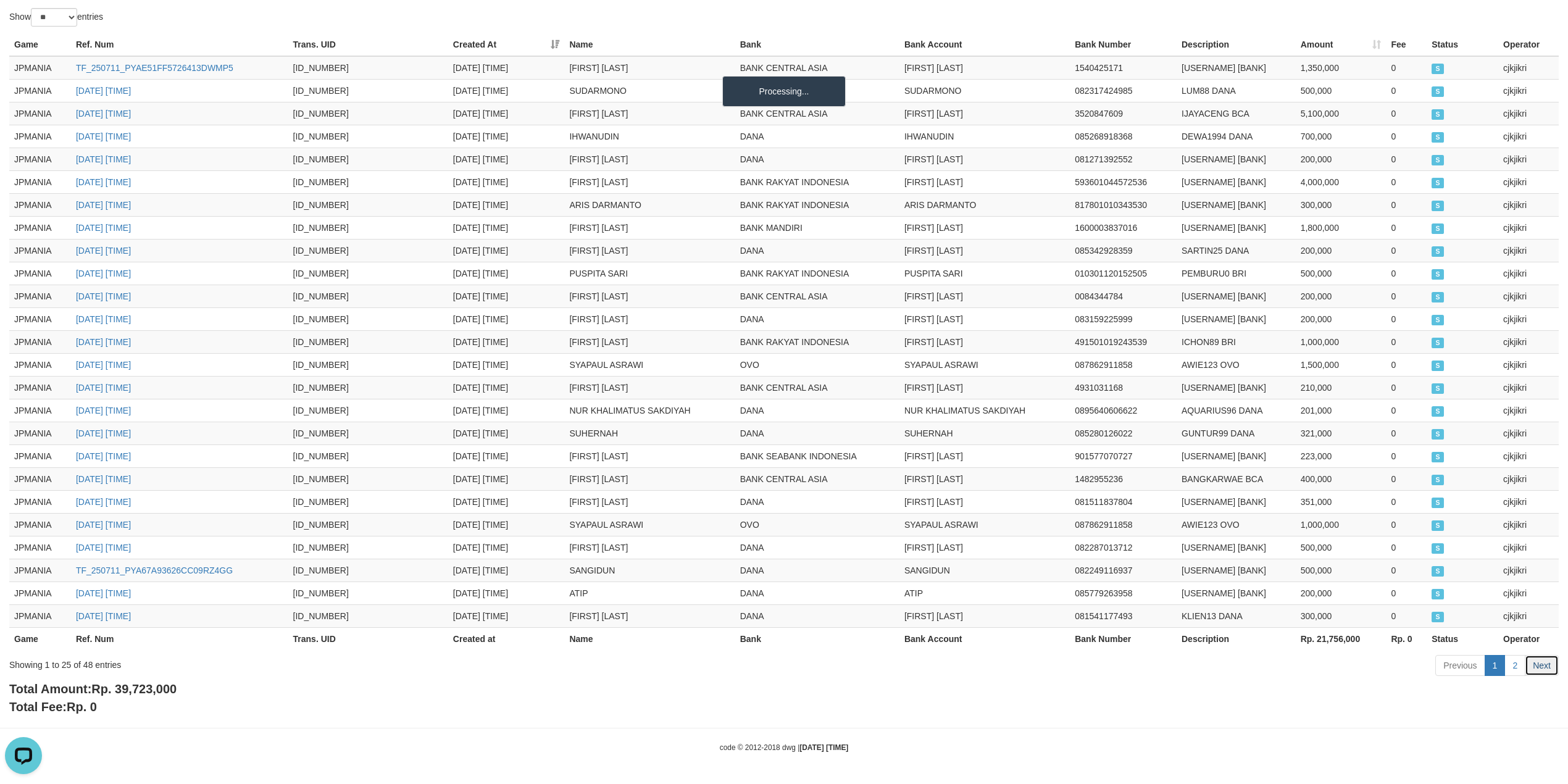 click on "Next" at bounding box center (1541, 665) 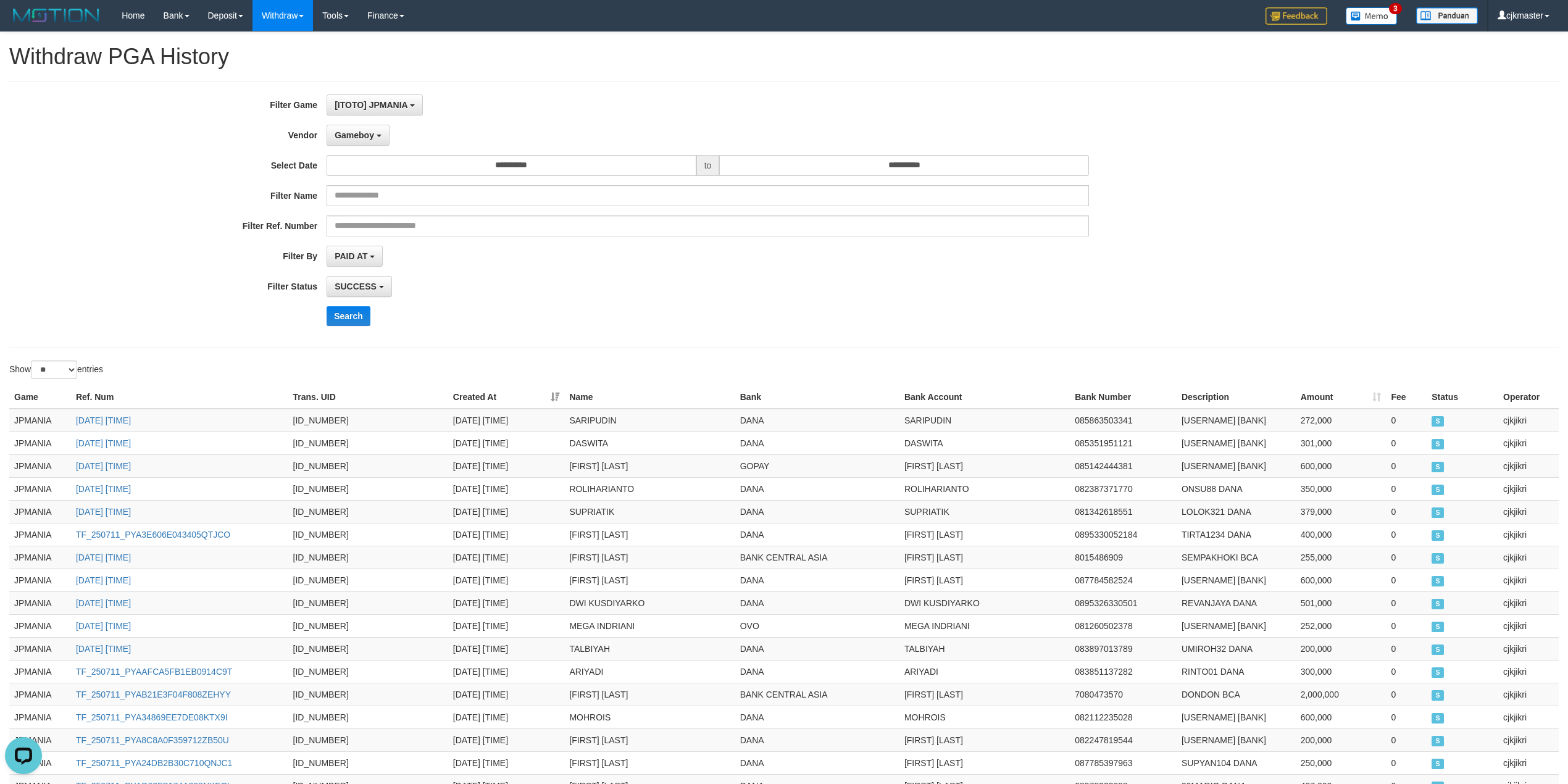 scroll, scrollTop: 314, scrollLeft: 0, axis: vertical 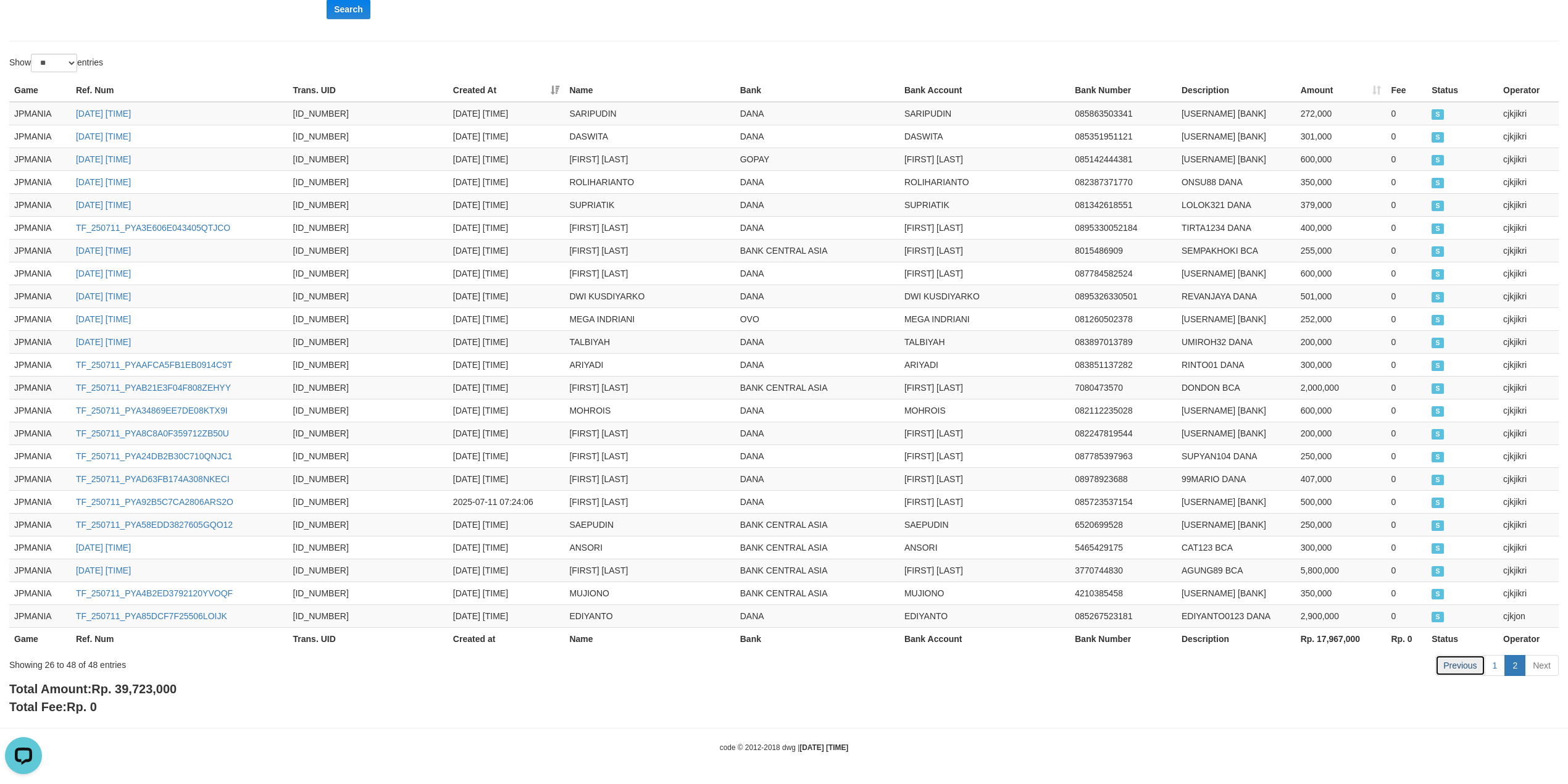 click on "Previous" at bounding box center (1460, 665) 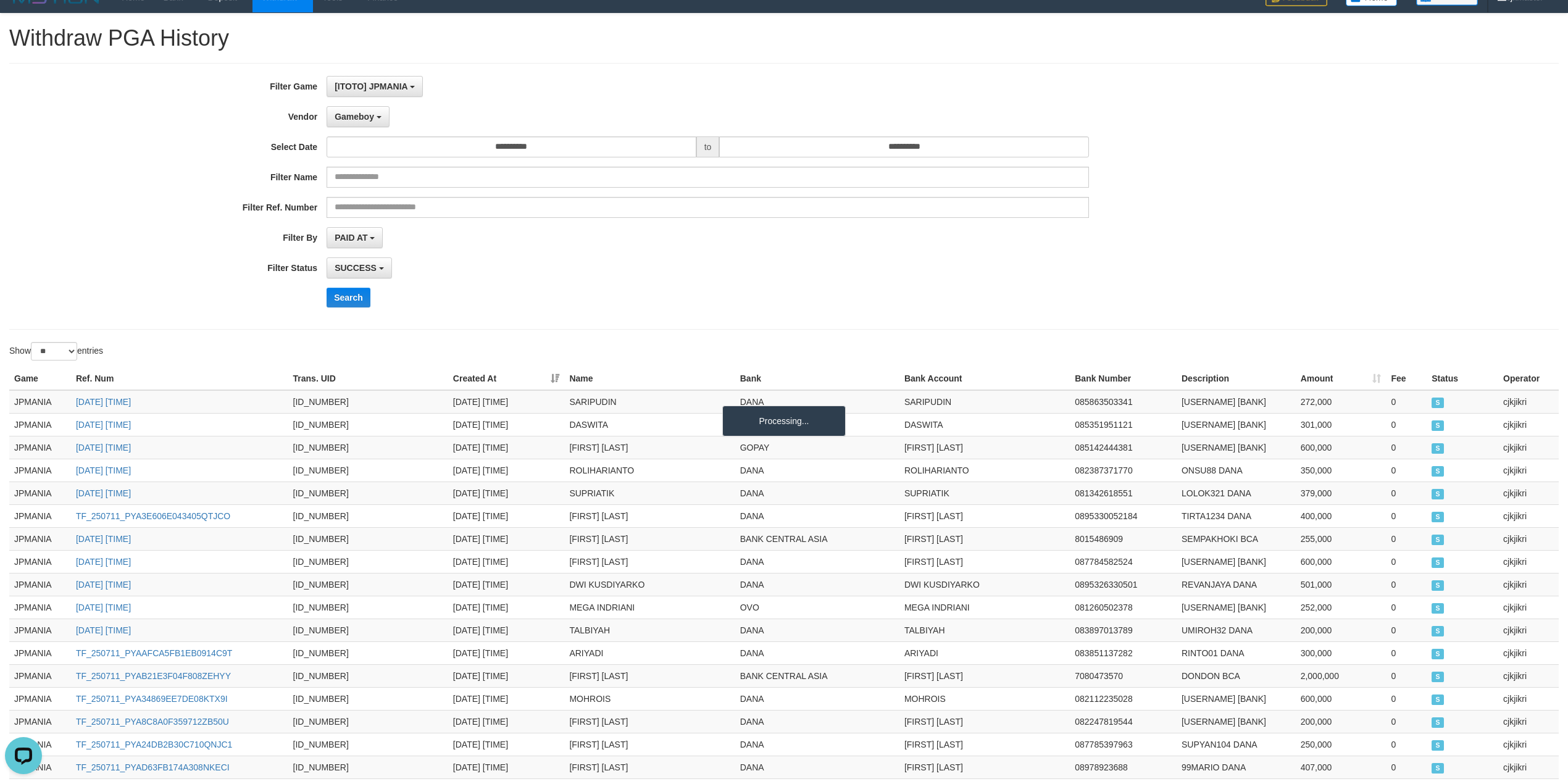 scroll, scrollTop: 0, scrollLeft: 0, axis: both 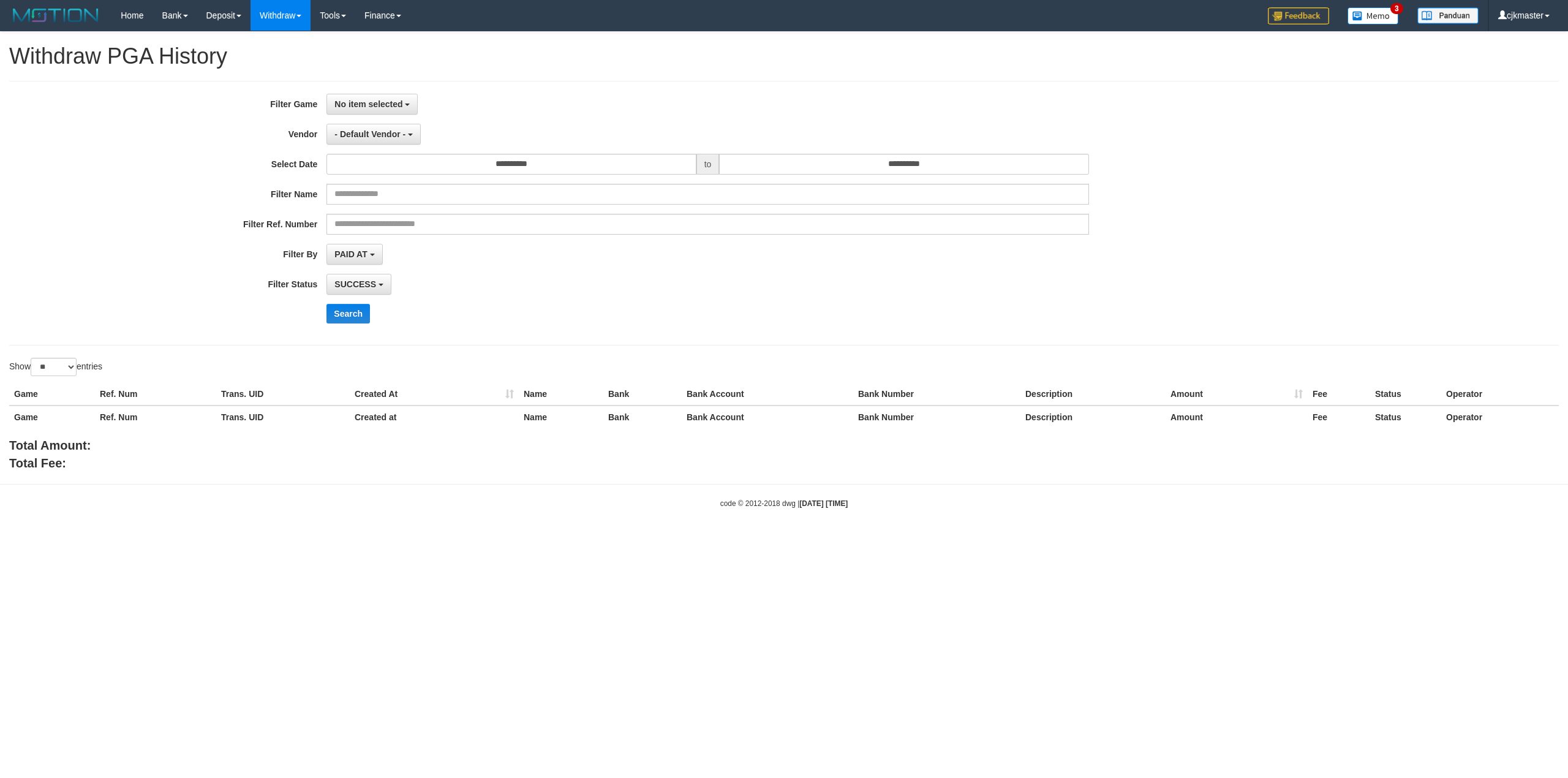 select 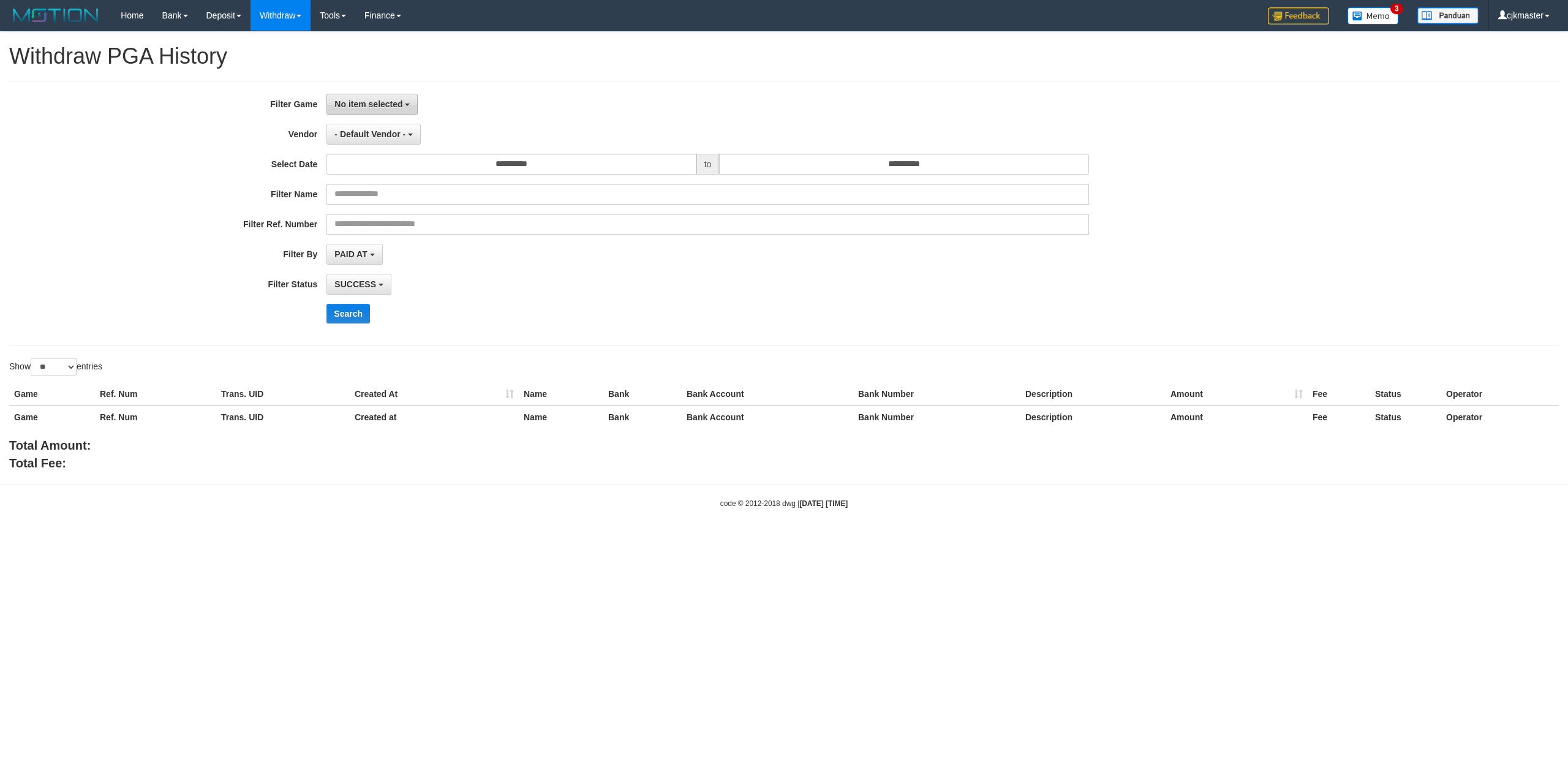 click on "No item selected" at bounding box center (372, 104) 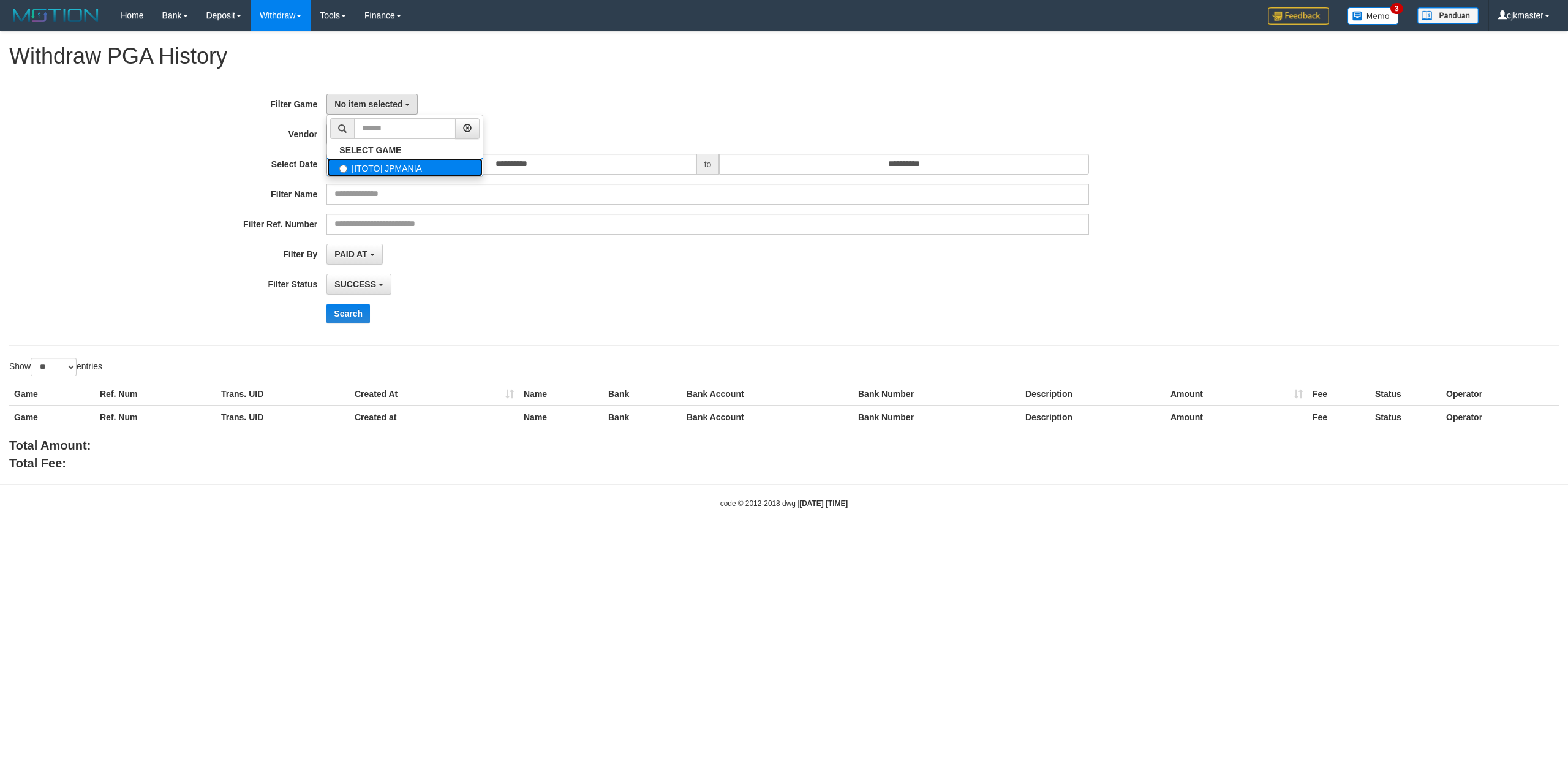 click on "[ITOTO] JPMANIA" at bounding box center (405, 167) 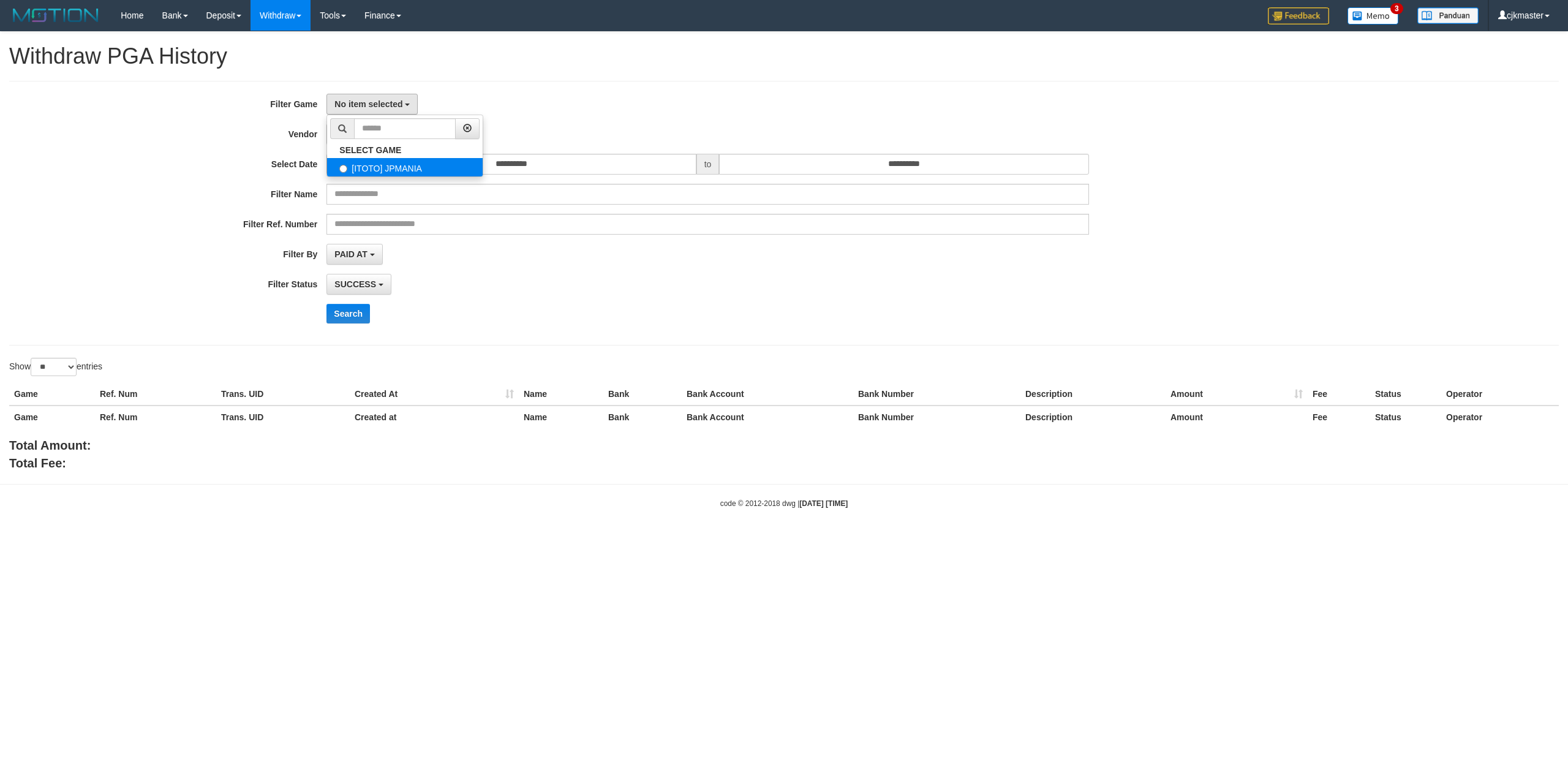 select on "****" 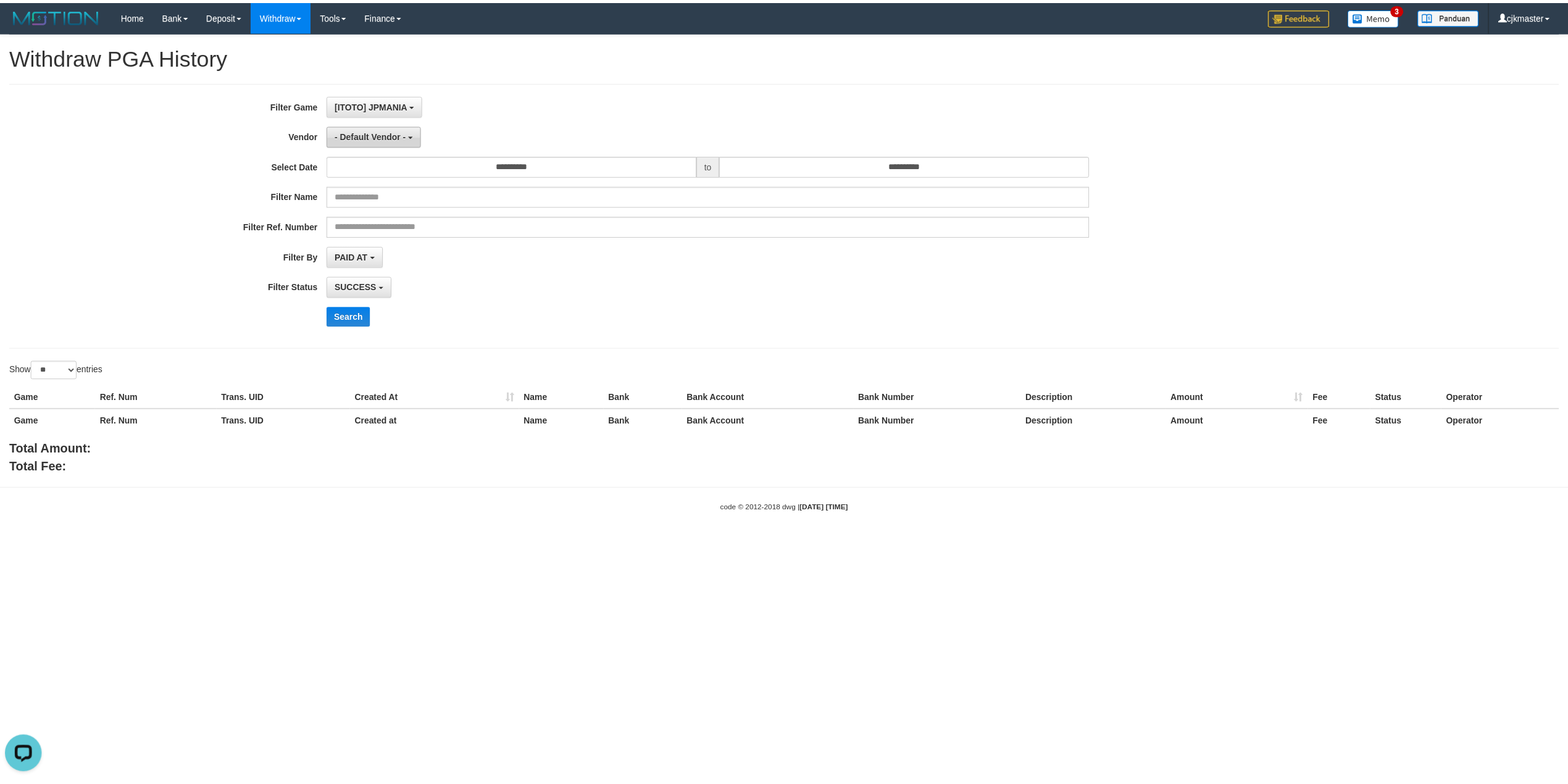 scroll, scrollTop: 0, scrollLeft: 0, axis: both 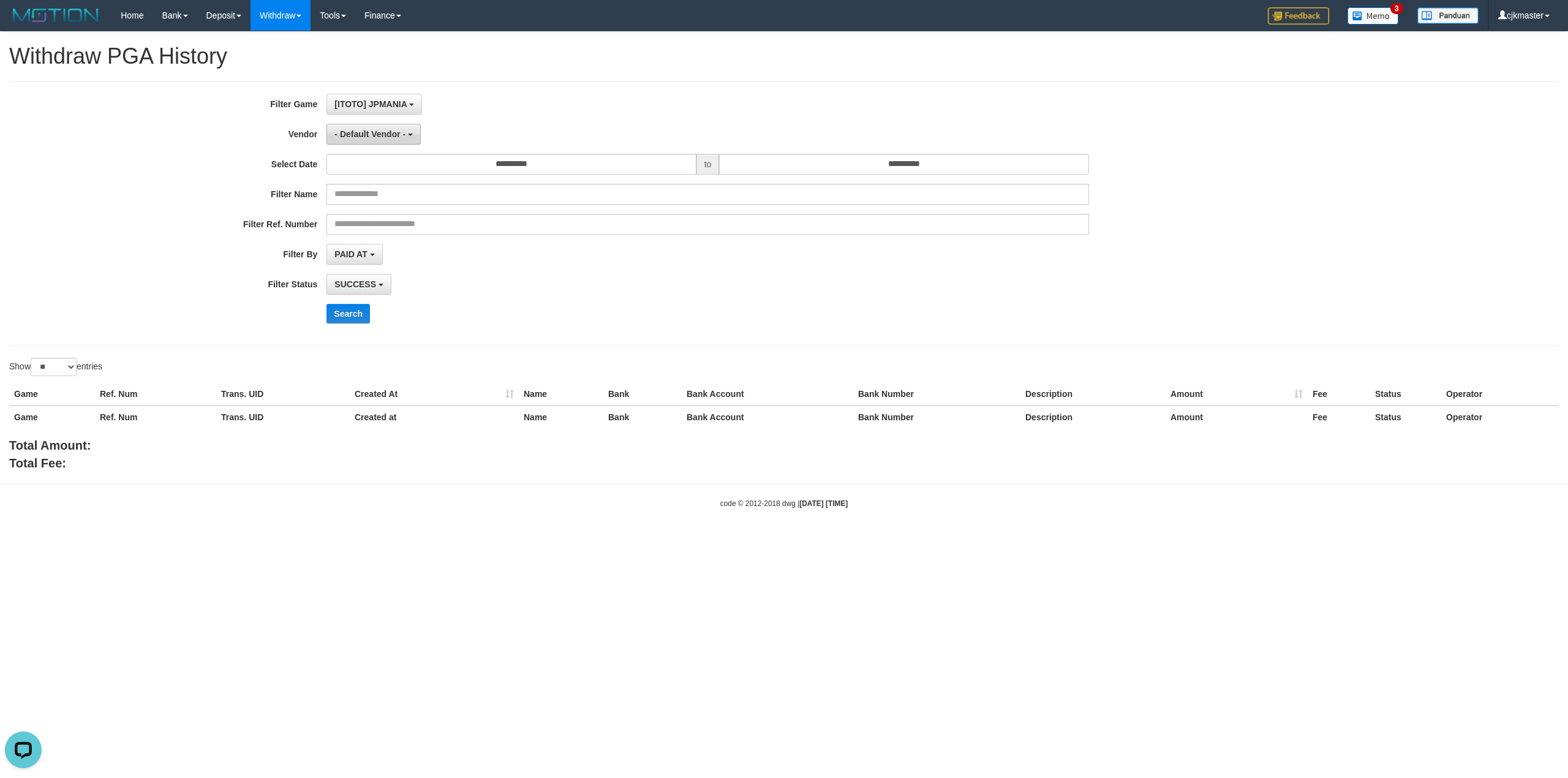 click on "- Default Vendor -" at bounding box center [370, 134] 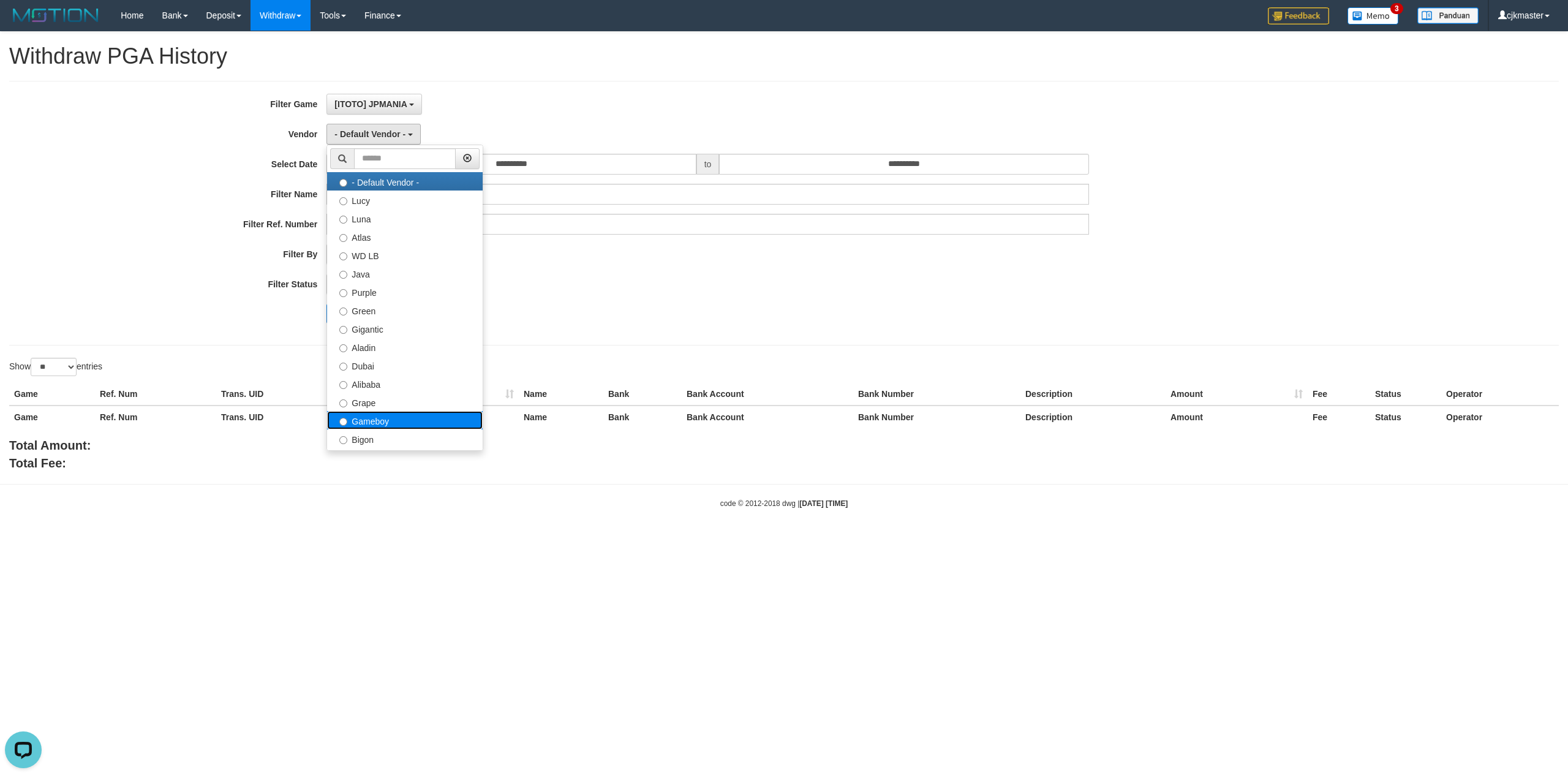 click on "Gameboy" at bounding box center [405, 420] 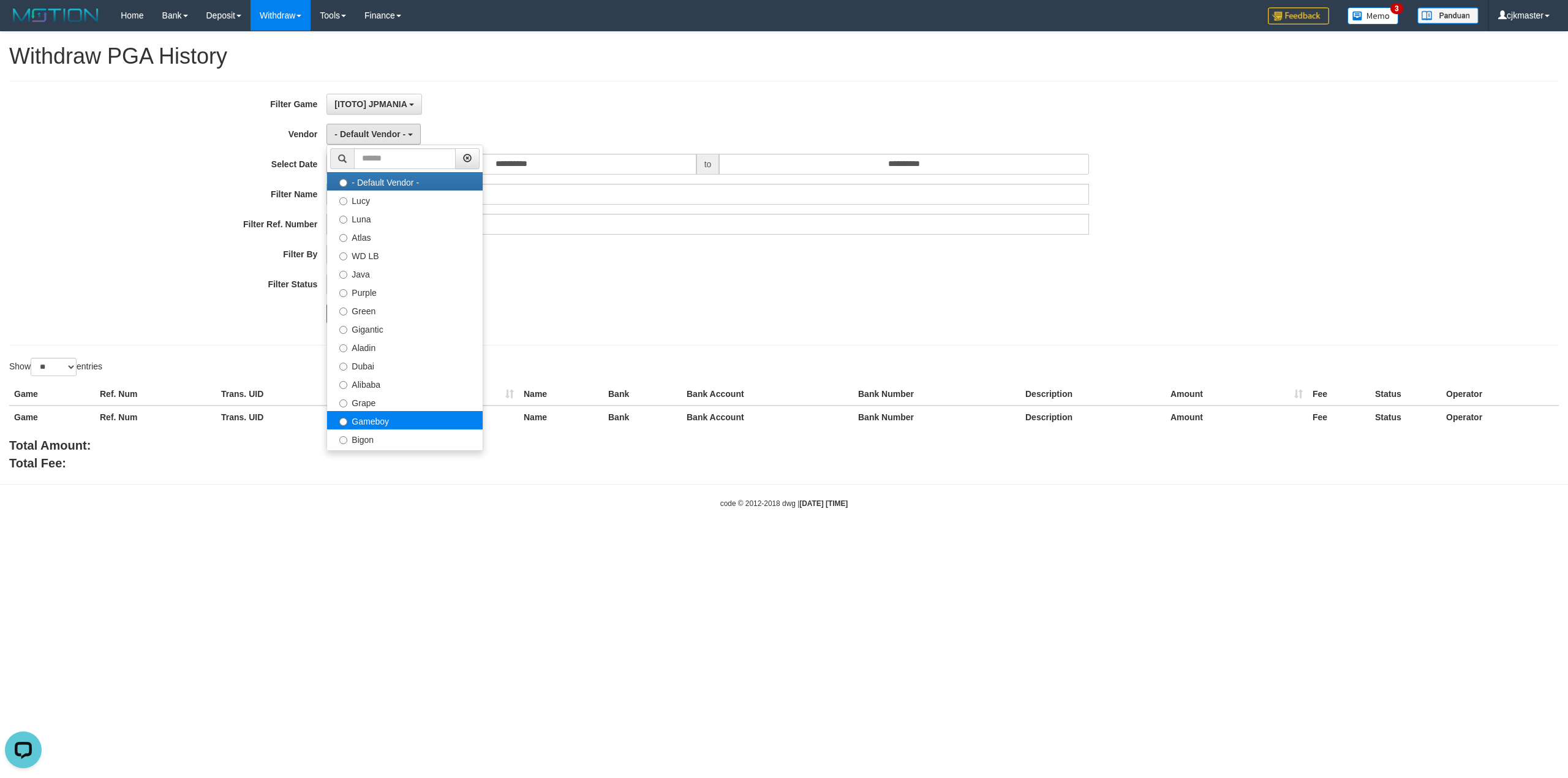 select on "**********" 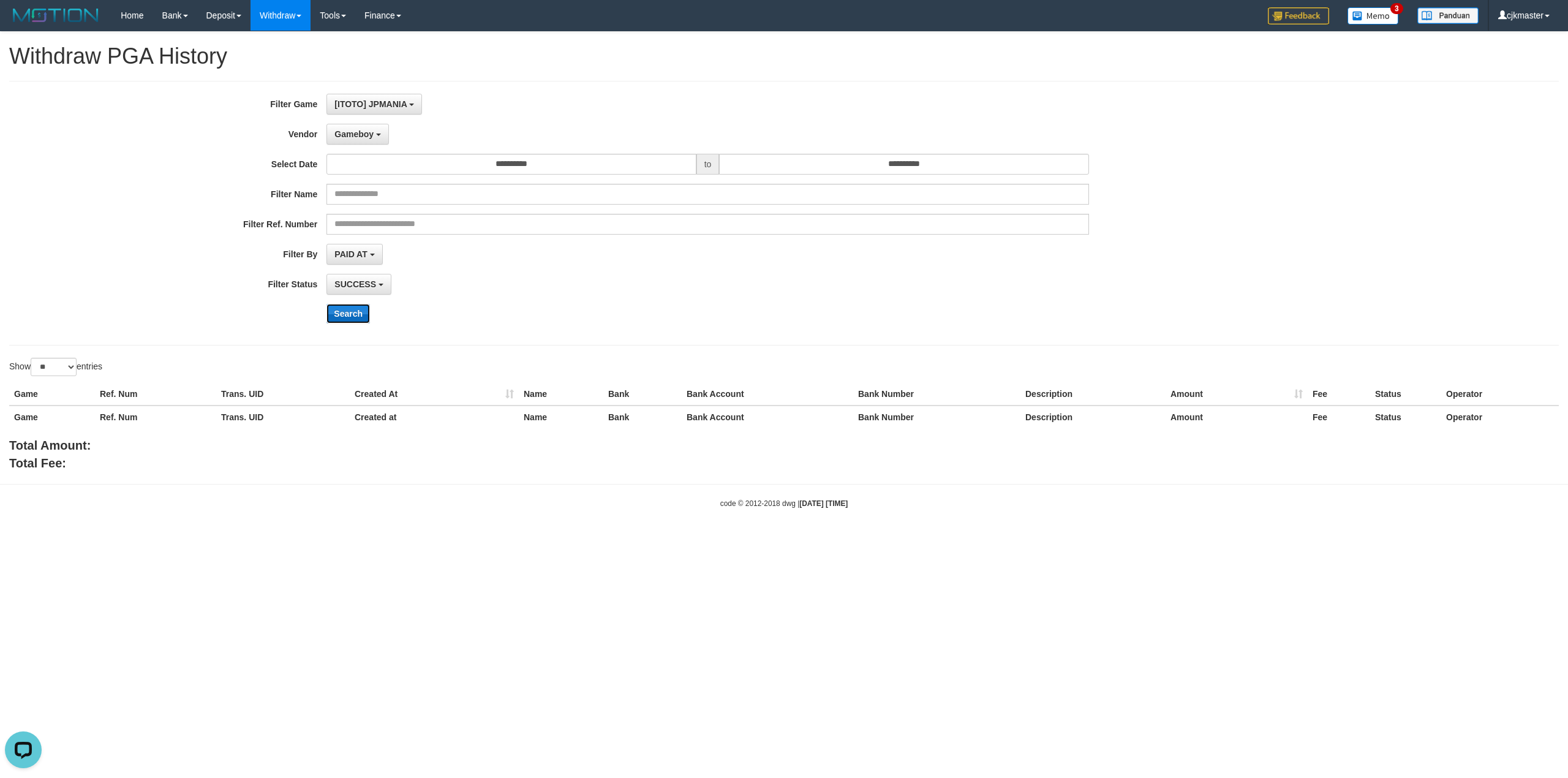 click on "Search" at bounding box center (348, 314) 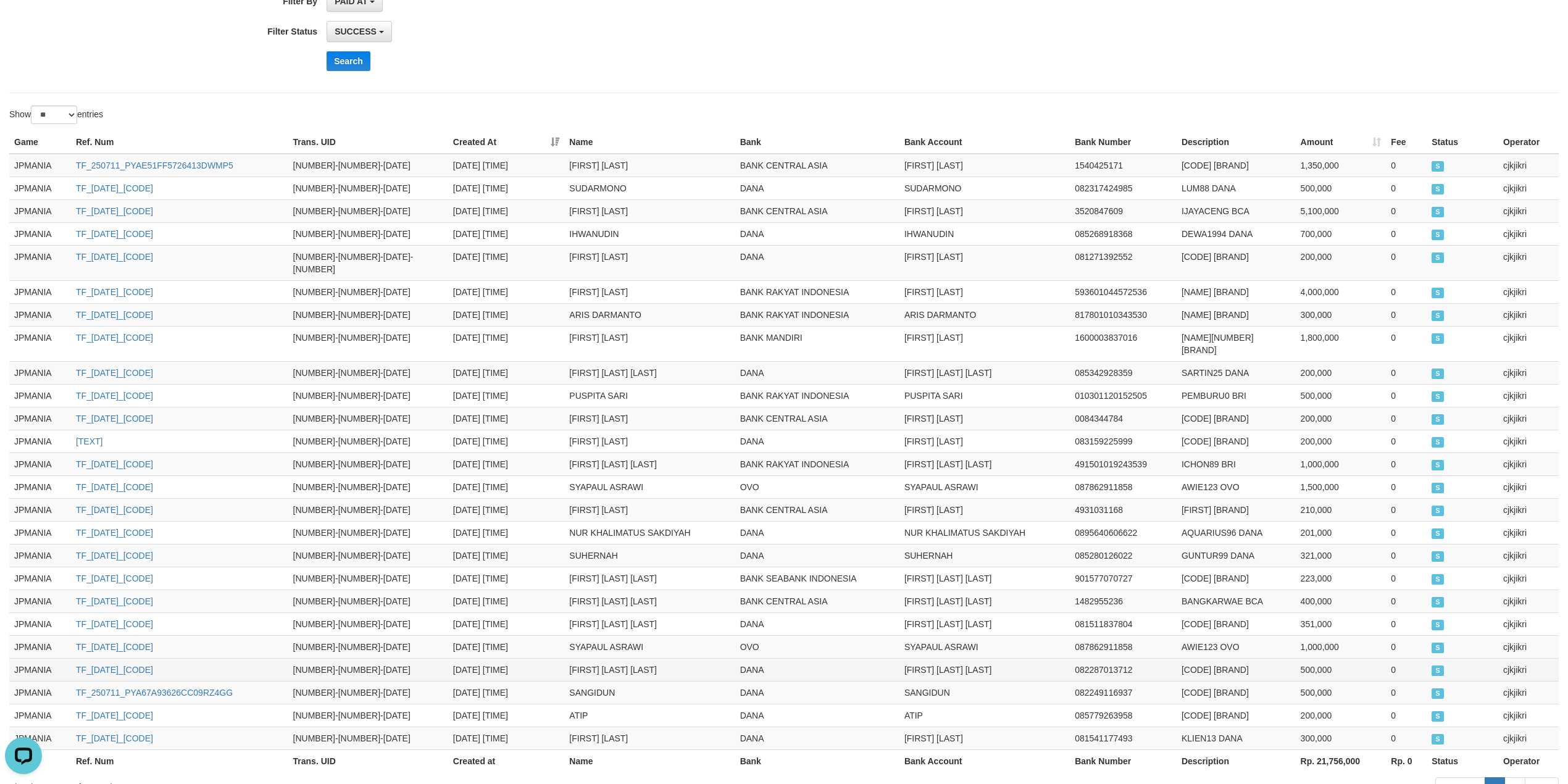 scroll, scrollTop: 359, scrollLeft: 0, axis: vertical 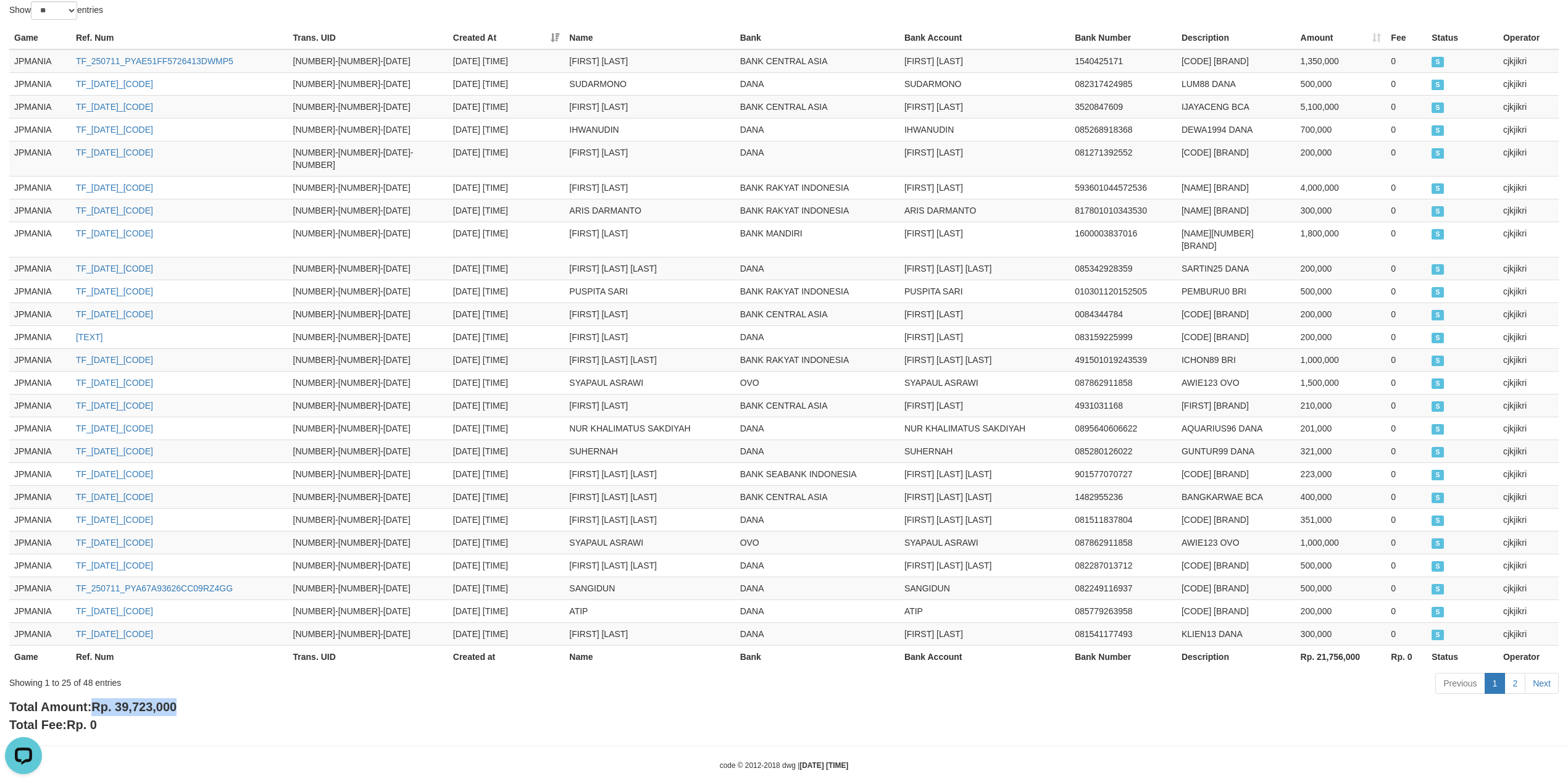 drag, startPoint x: 95, startPoint y: 691, endPoint x: 179, endPoint y: 695, distance: 84.0952 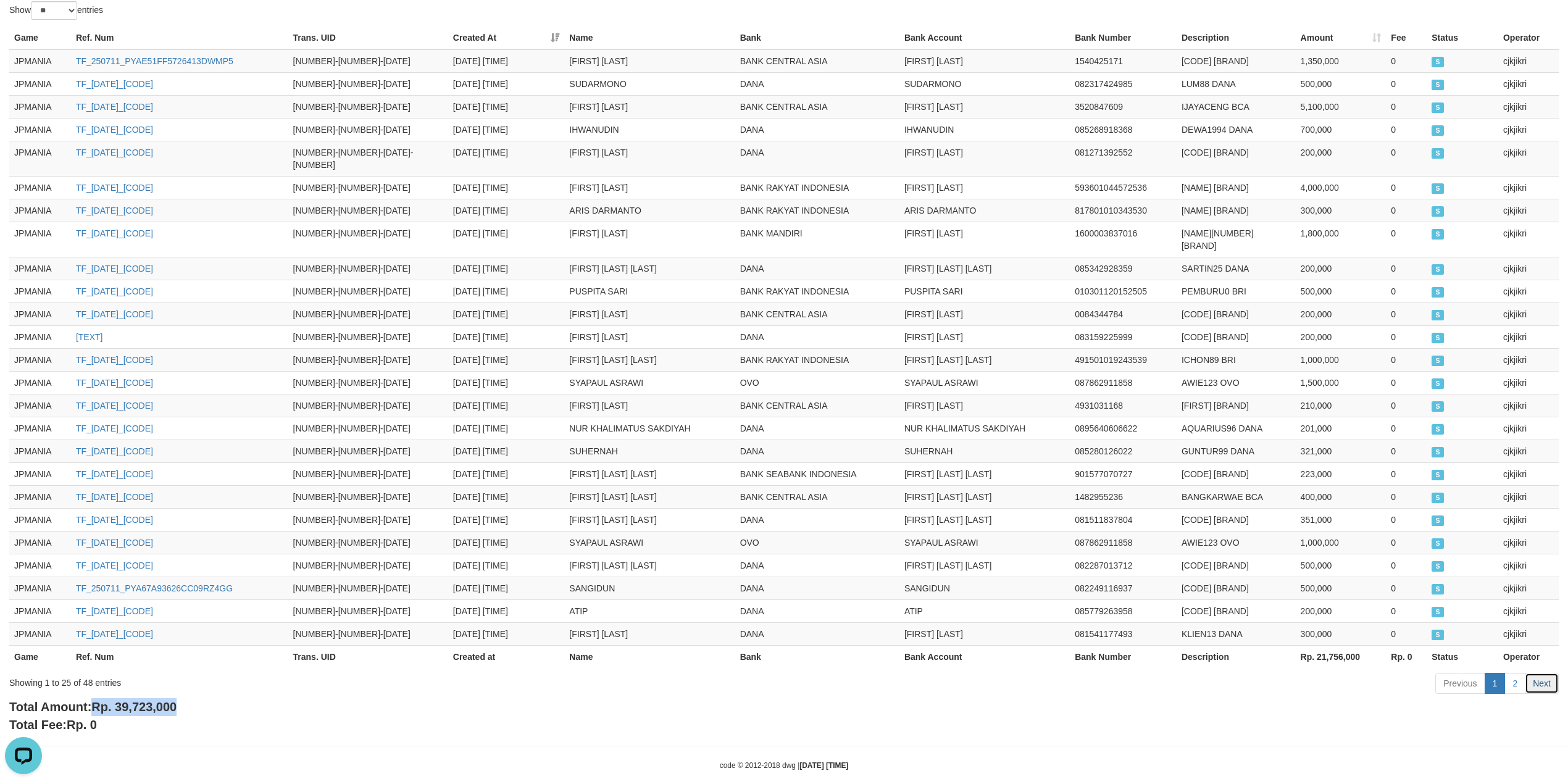 click on "Next" at bounding box center (1541, 683) 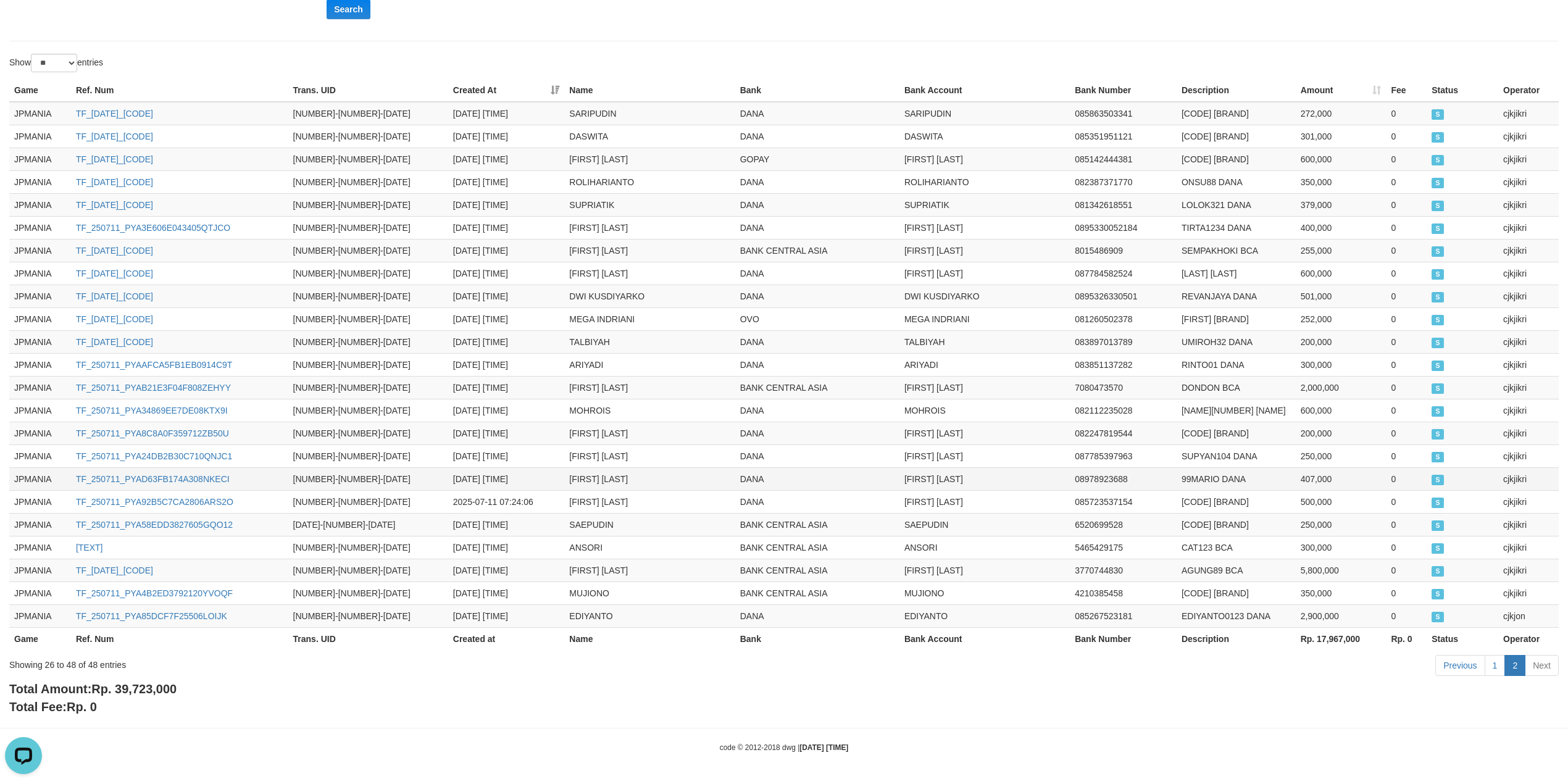 scroll, scrollTop: 314, scrollLeft: 0, axis: vertical 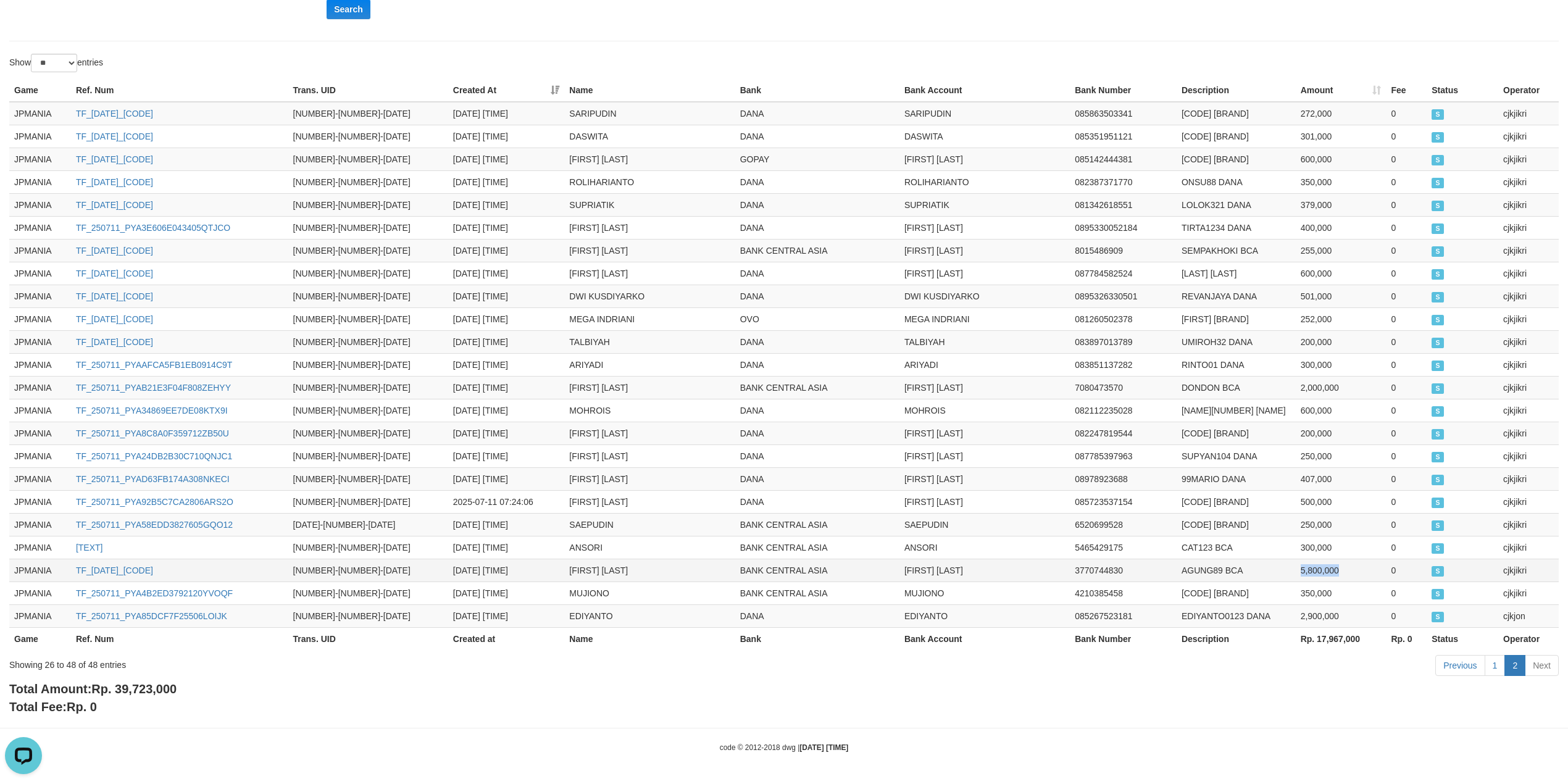 drag, startPoint x: 1356, startPoint y: 575, endPoint x: 1262, endPoint y: 570, distance: 94.13288 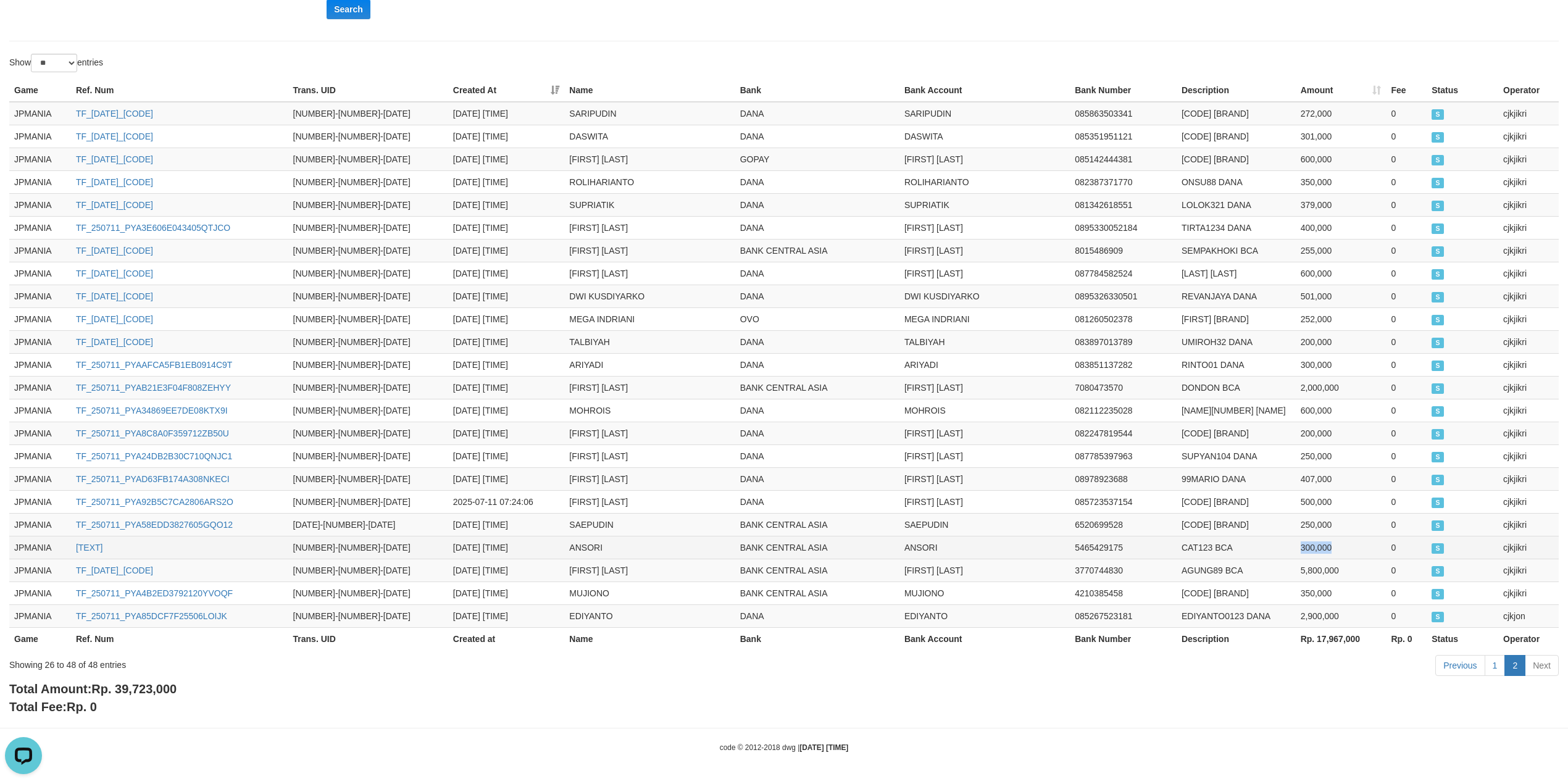 drag, startPoint x: 1338, startPoint y: 540, endPoint x: 1243, endPoint y: 549, distance: 95.42536 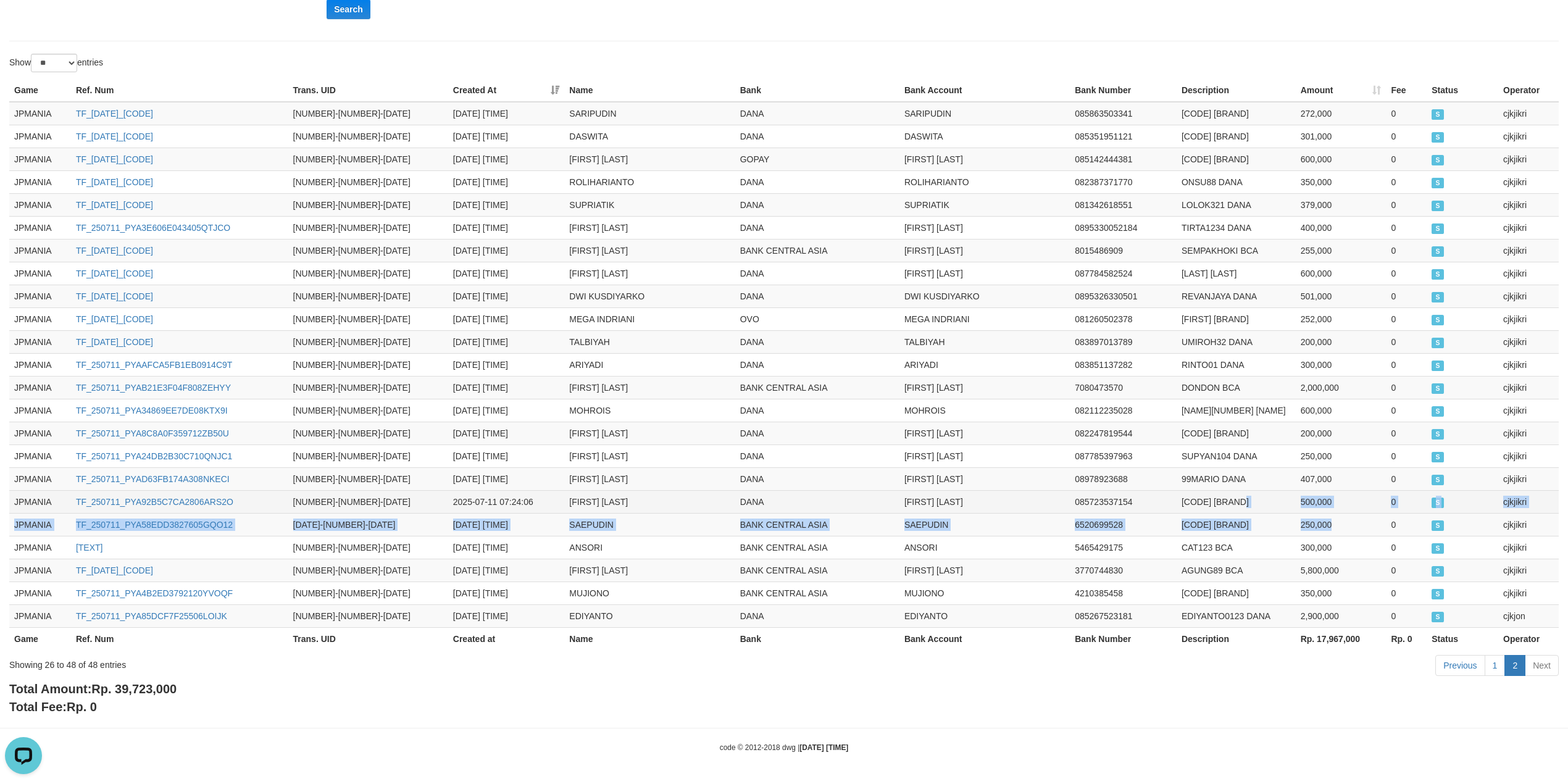 drag, startPoint x: 1349, startPoint y: 525, endPoint x: 1252, endPoint y: 497, distance: 100.96039 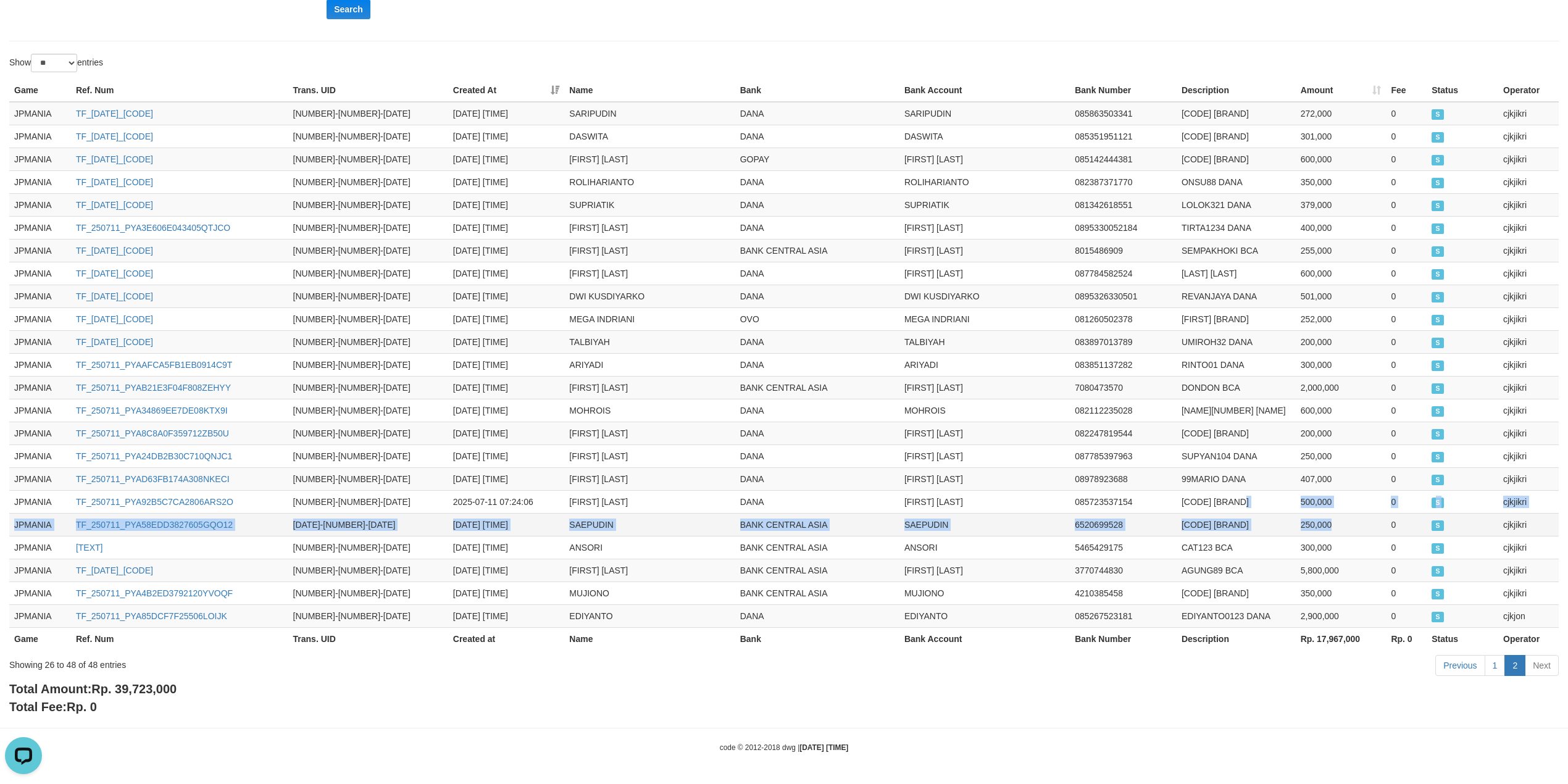 click on "250,000" at bounding box center (1341, 524) 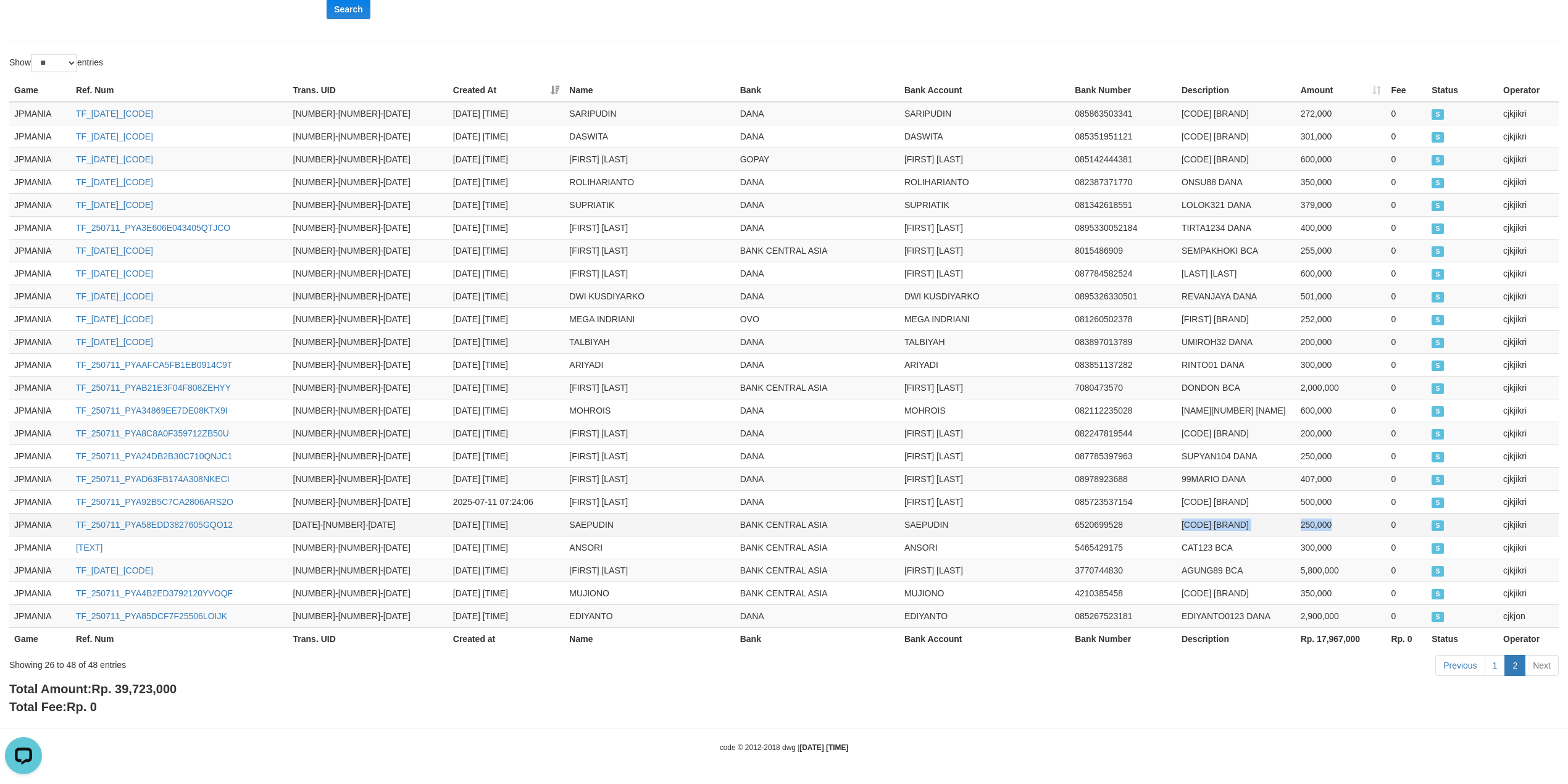 drag, startPoint x: 1357, startPoint y: 525, endPoint x: 1180, endPoint y: 527, distance: 177.0113 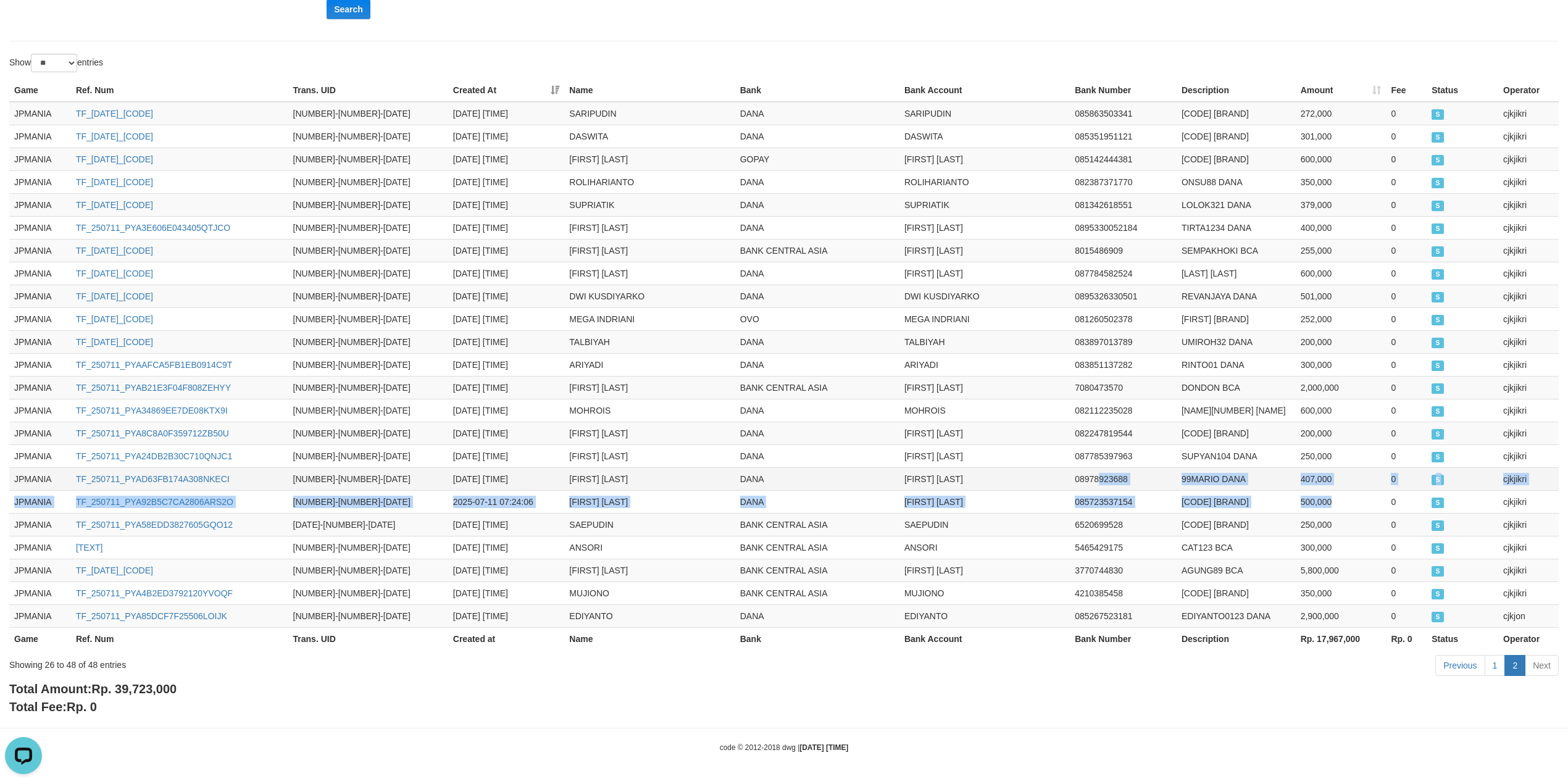 drag, startPoint x: 1352, startPoint y: 502, endPoint x: 1099, endPoint y: 465, distance: 255.69122 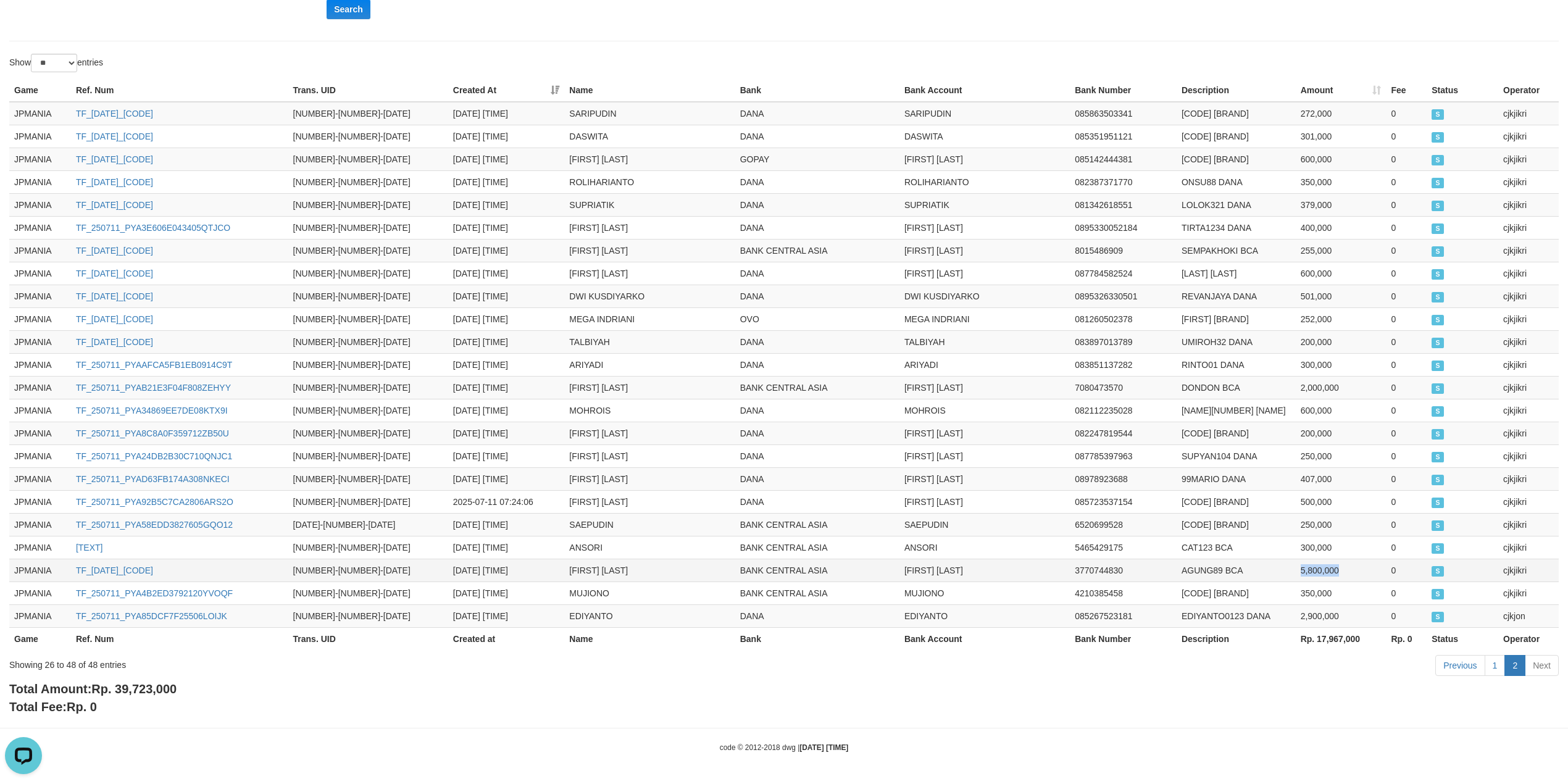 drag, startPoint x: 1359, startPoint y: 570, endPoint x: 1242, endPoint y: 570, distance: 117 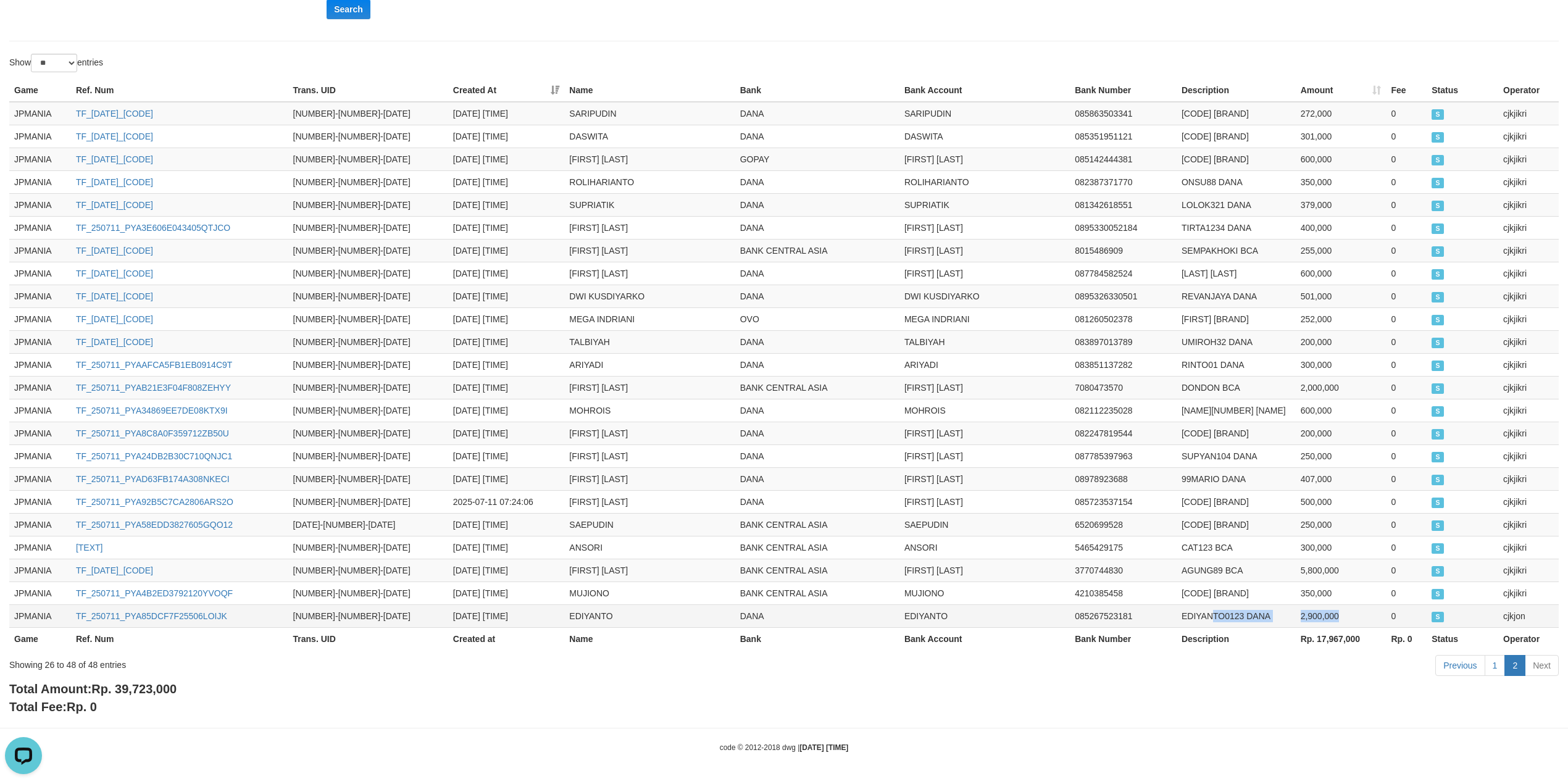 drag, startPoint x: 1345, startPoint y: 611, endPoint x: 1213, endPoint y: 625, distance: 132.74035 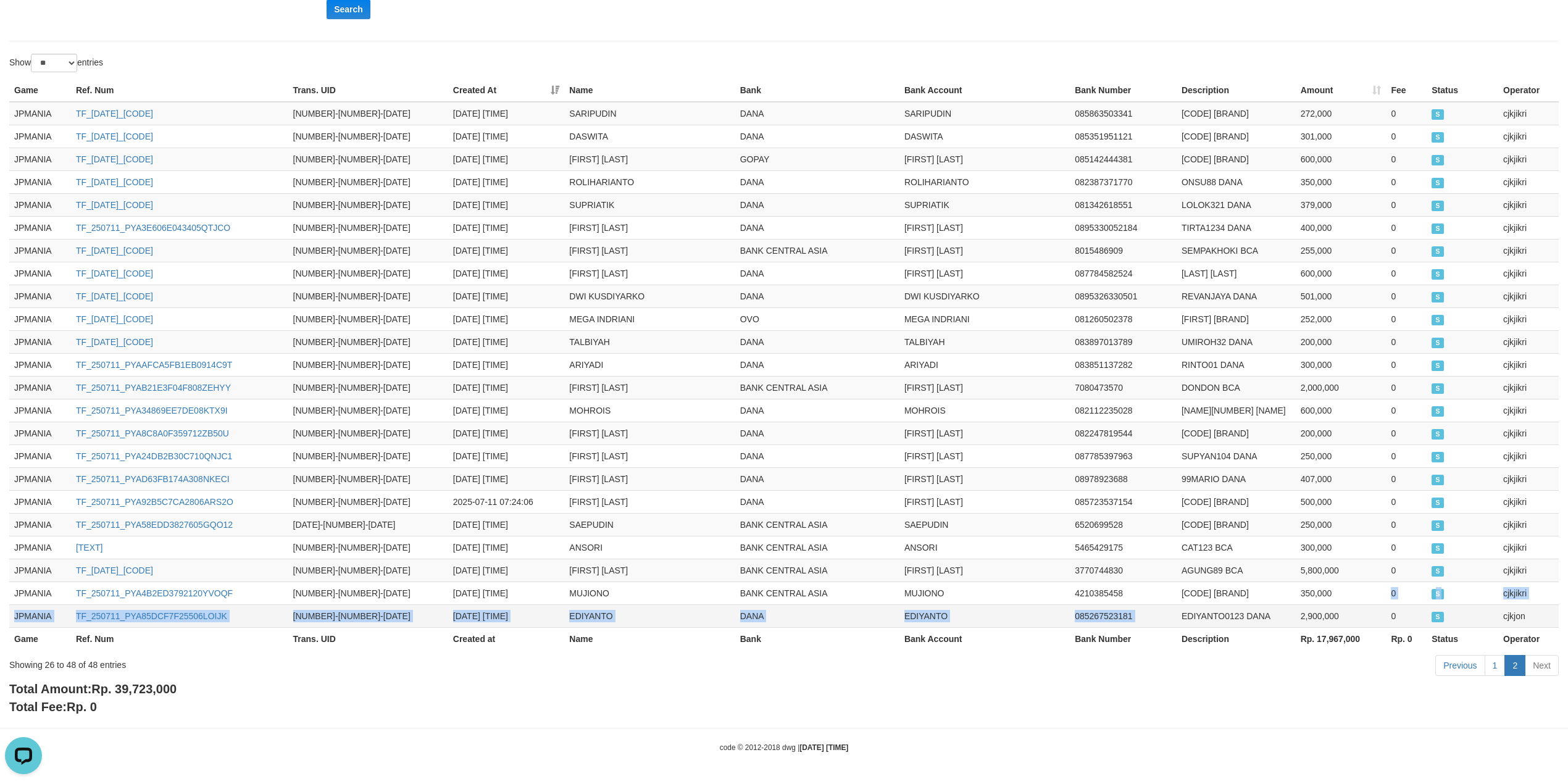 drag, startPoint x: 1351, startPoint y: 588, endPoint x: 1183, endPoint y: 603, distance: 168.6683 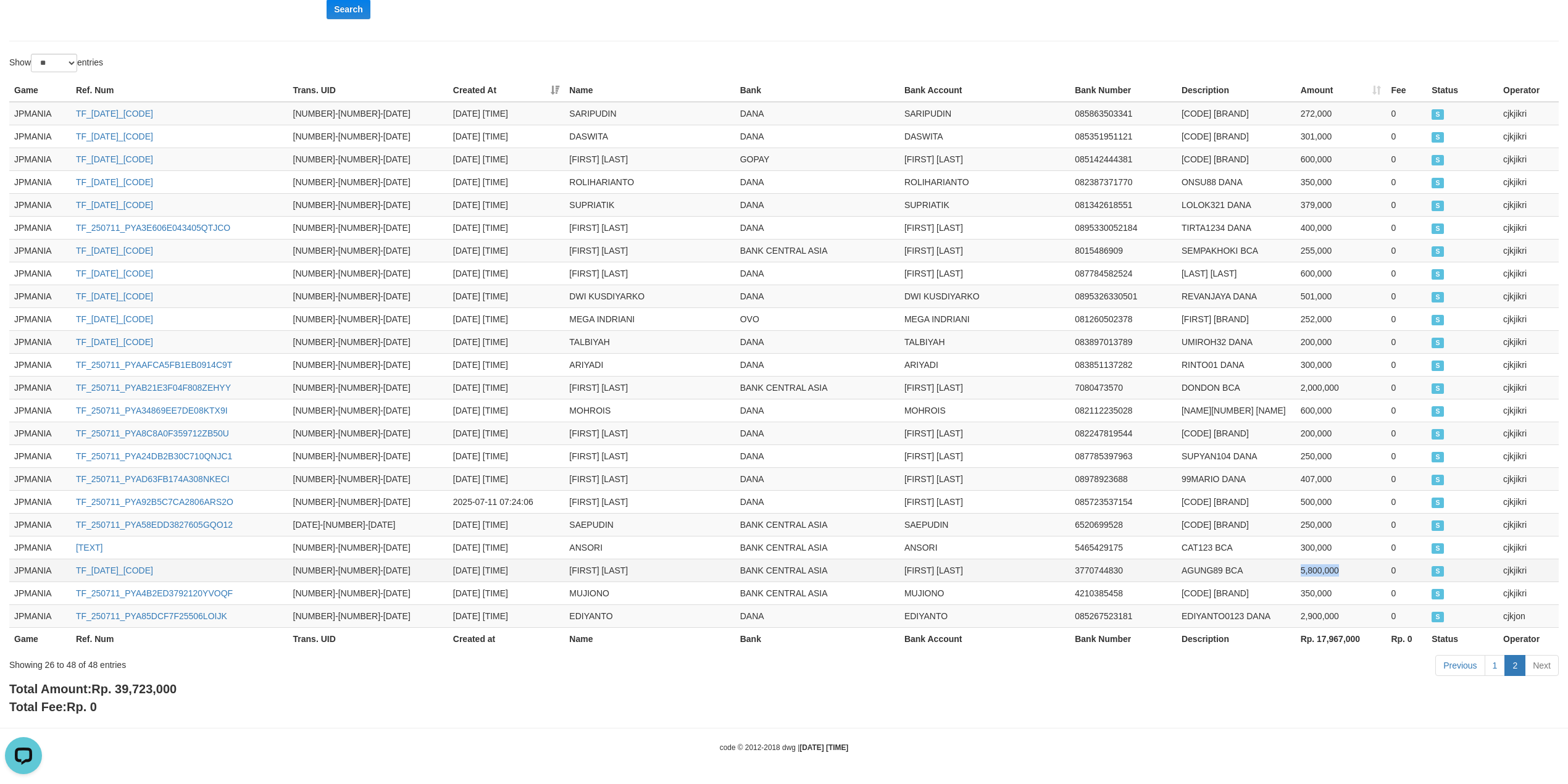 drag, startPoint x: 1359, startPoint y: 573, endPoint x: 1245, endPoint y: 568, distance: 114.1096 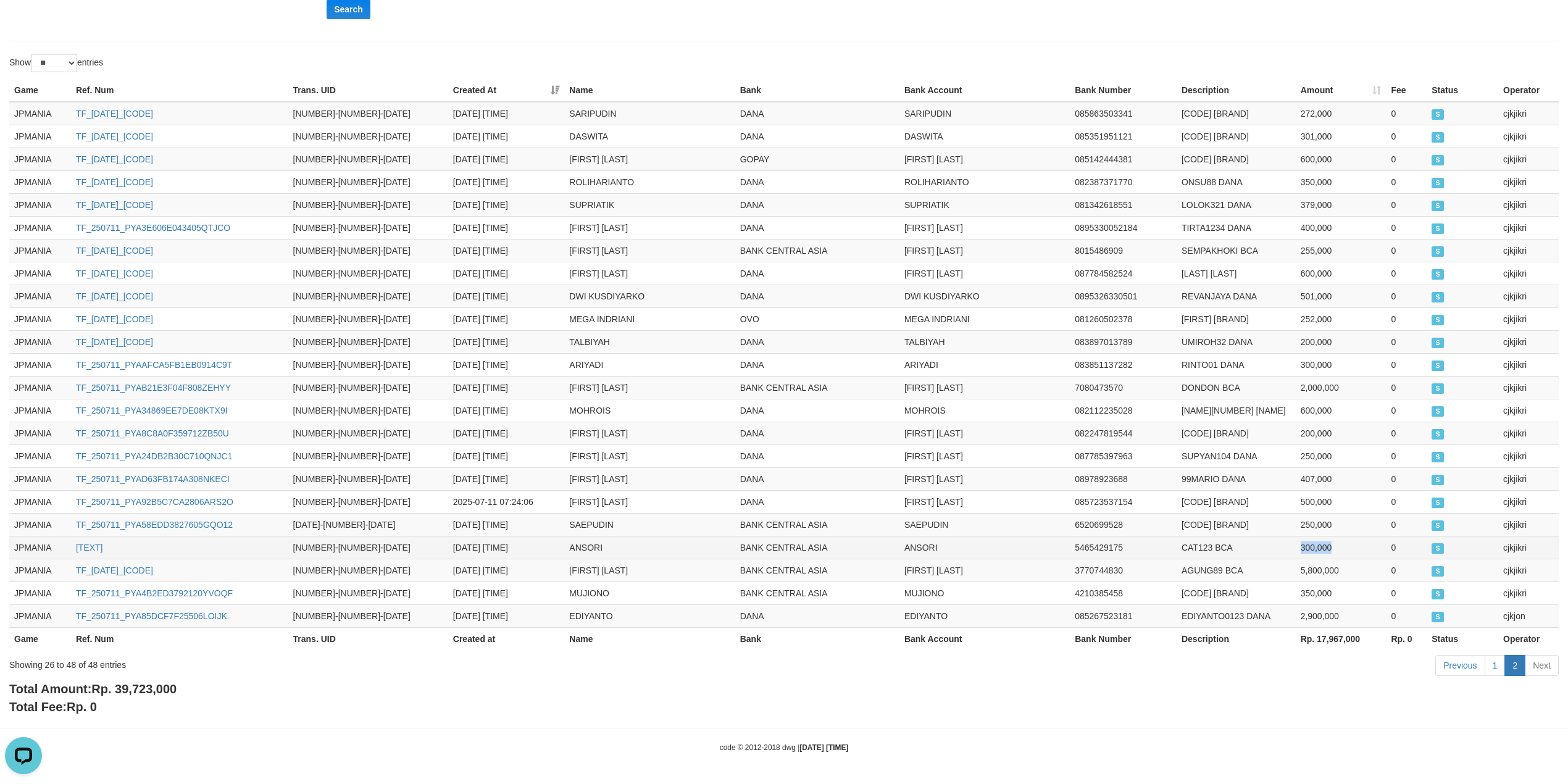 drag, startPoint x: 1338, startPoint y: 548, endPoint x: 1253, endPoint y: 546, distance: 85.02353 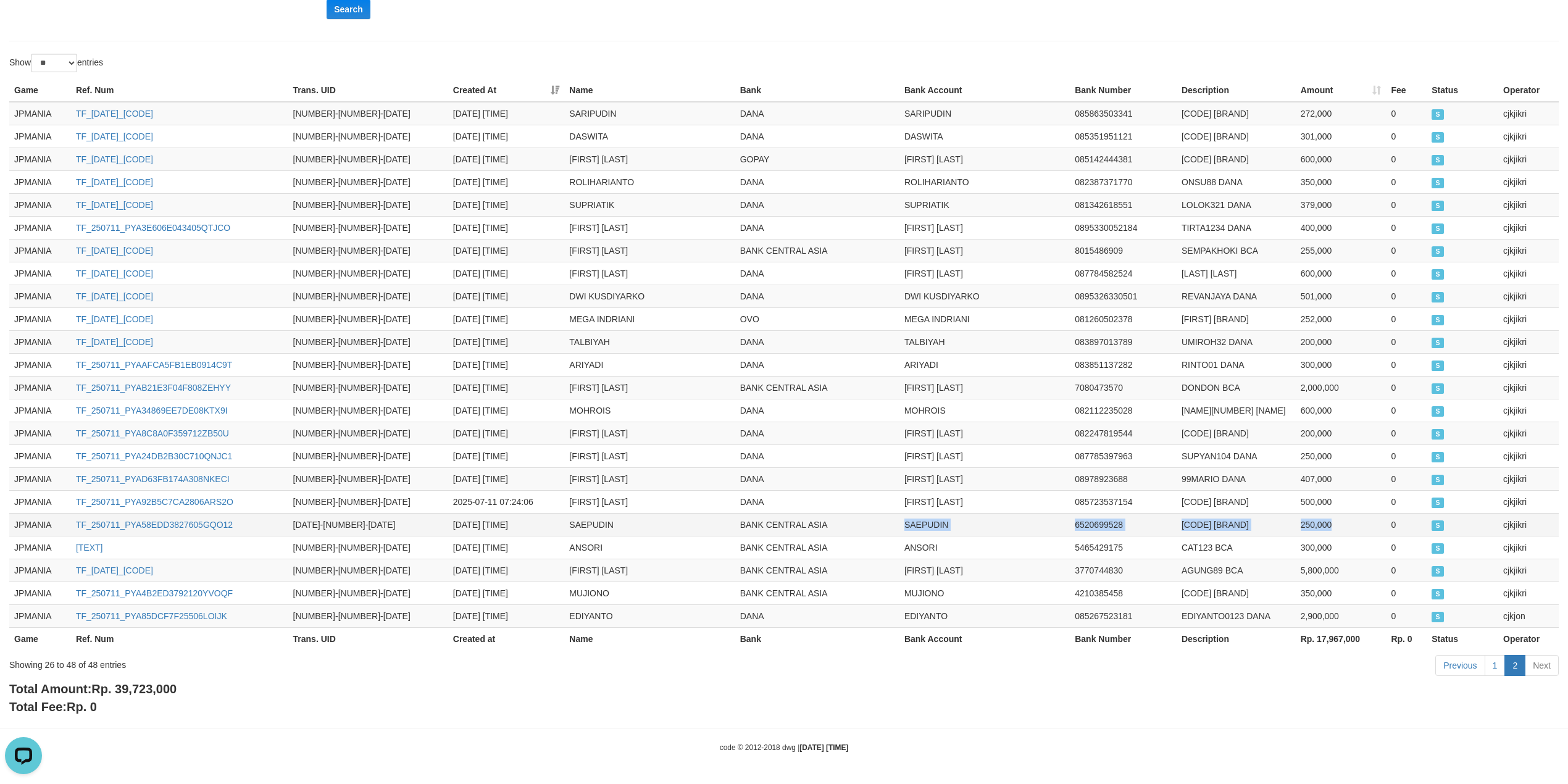 drag, startPoint x: 1353, startPoint y: 526, endPoint x: 890, endPoint y: 530, distance: 463.017 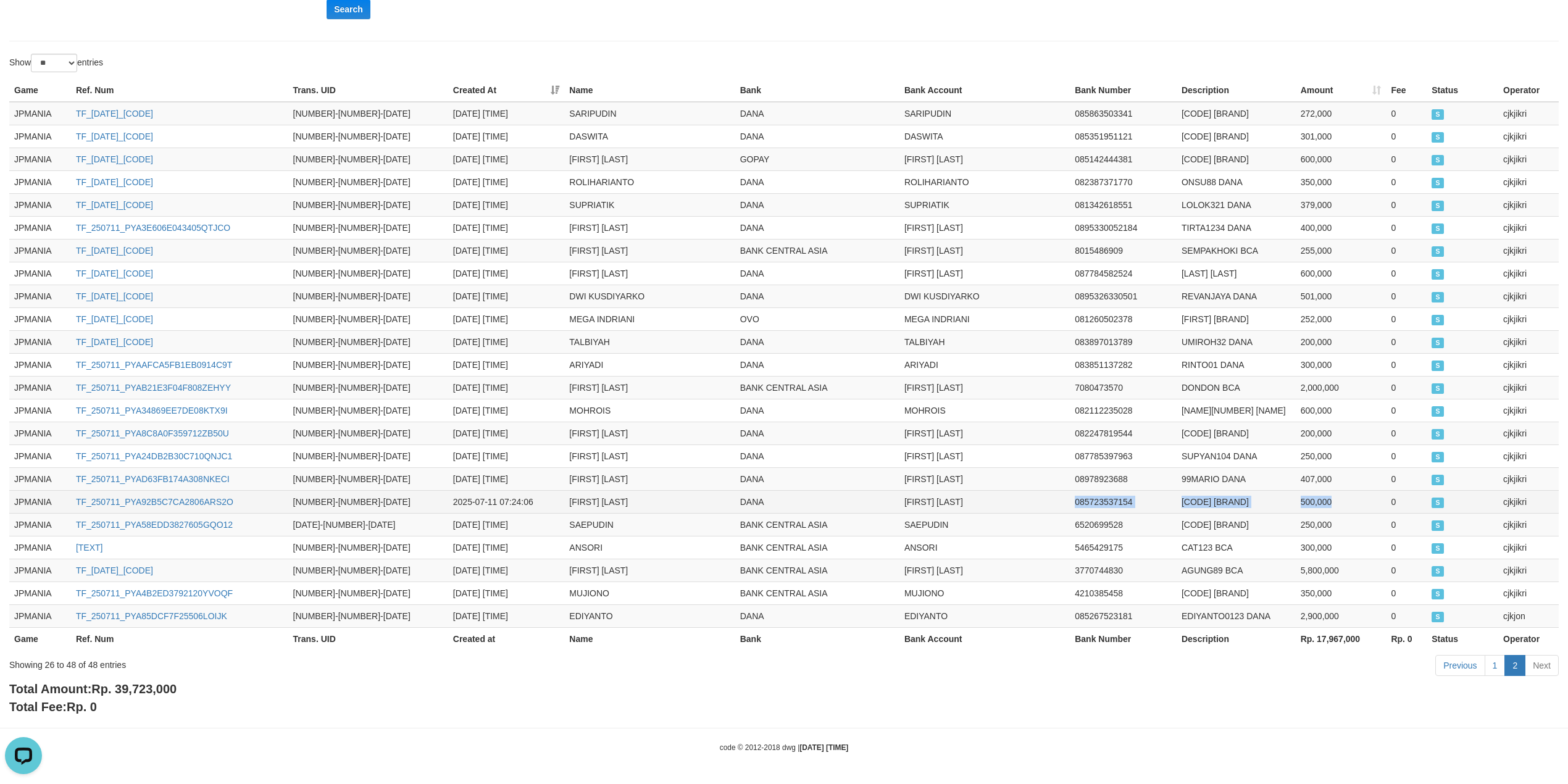 drag, startPoint x: 1363, startPoint y: 495, endPoint x: 1196, endPoint y: 478, distance: 167.86304 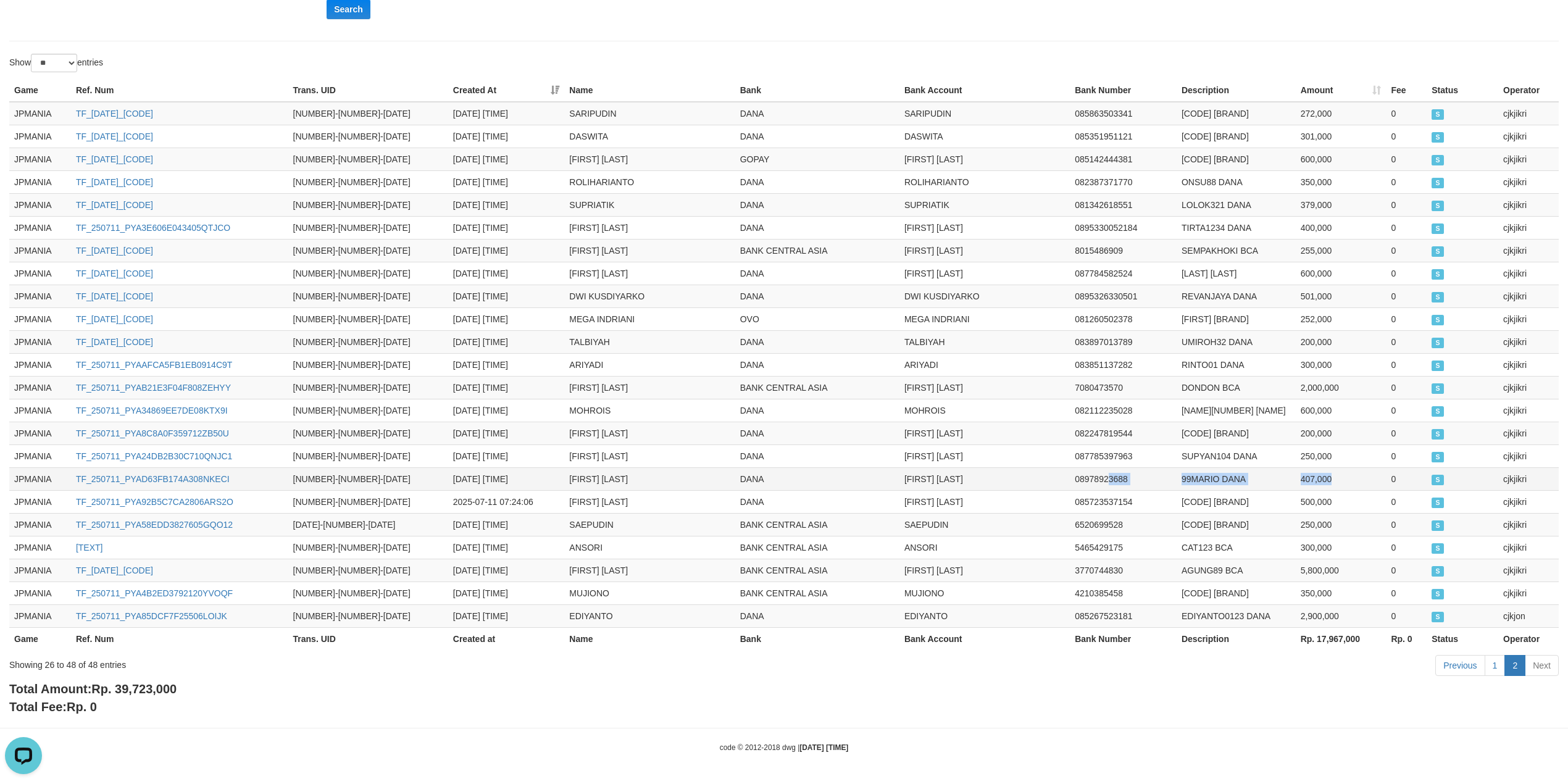 drag, startPoint x: 1334, startPoint y: 480, endPoint x: 1130, endPoint y: 480, distance: 204 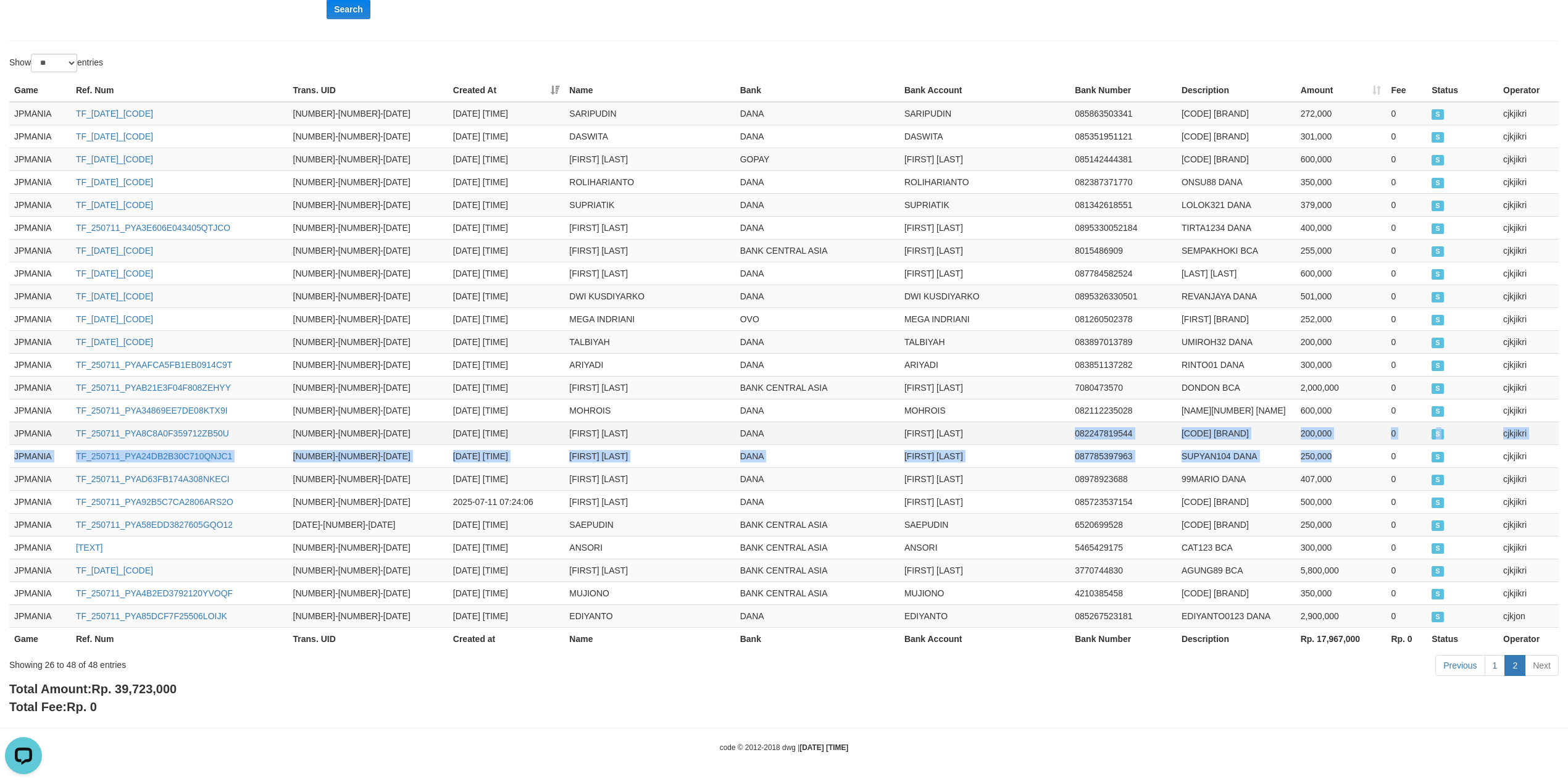 drag, startPoint x: 1341, startPoint y: 459, endPoint x: 976, endPoint y: 435, distance: 365.7882 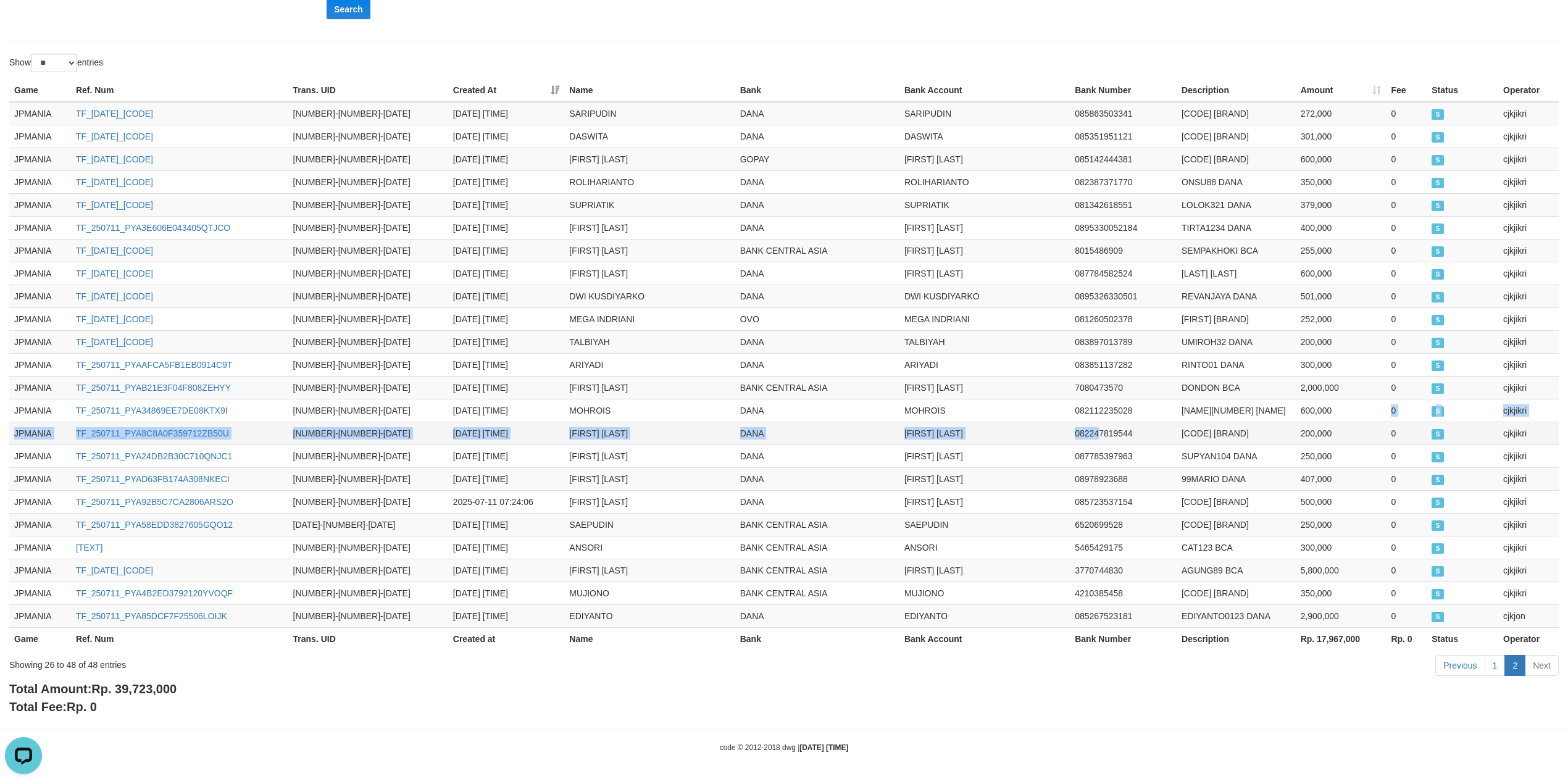 drag, startPoint x: 1349, startPoint y: 406, endPoint x: 1100, endPoint y: 421, distance: 249.4514 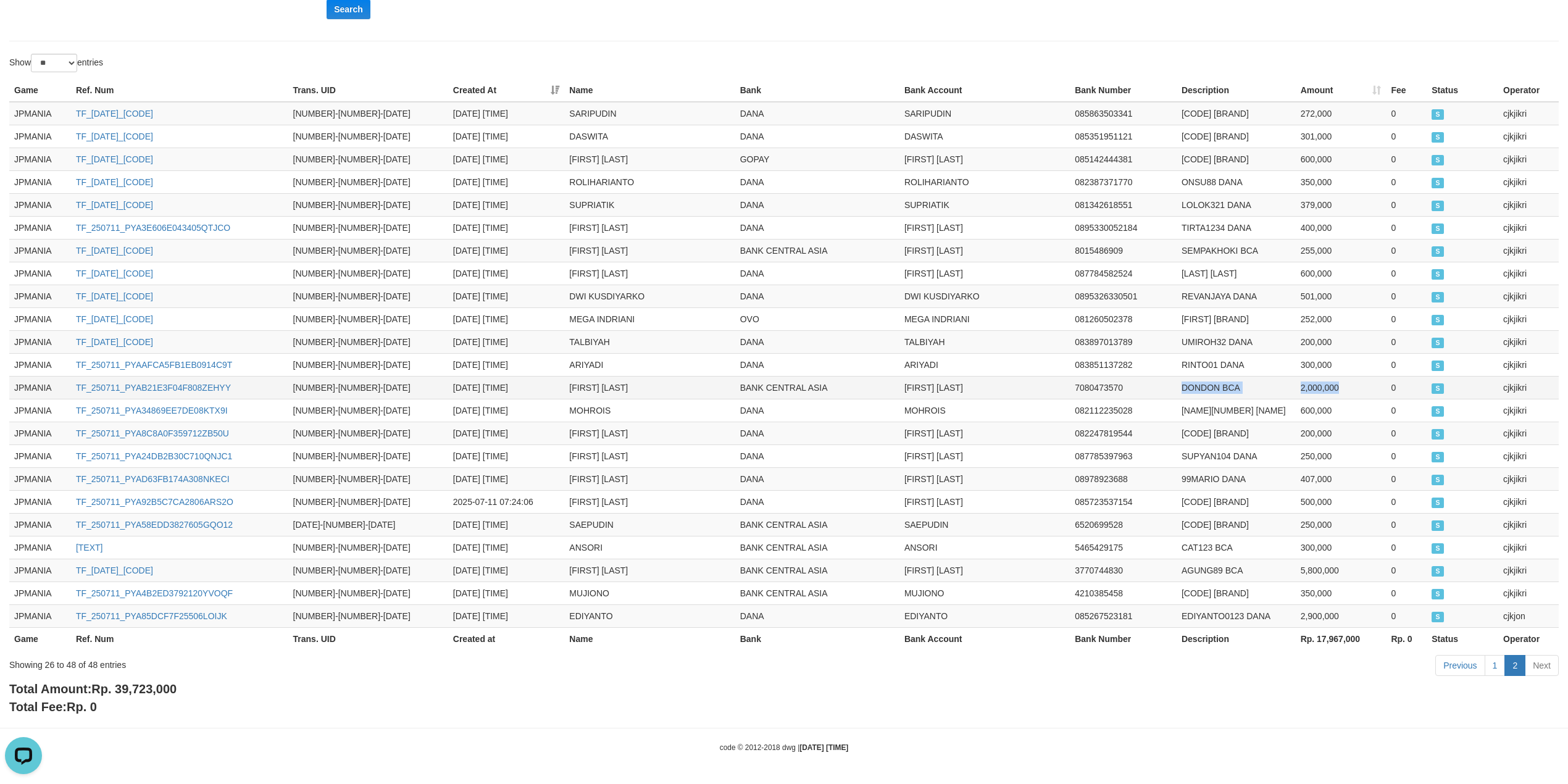 drag, startPoint x: 1349, startPoint y: 383, endPoint x: 1173, endPoint y: 388, distance: 176.07101 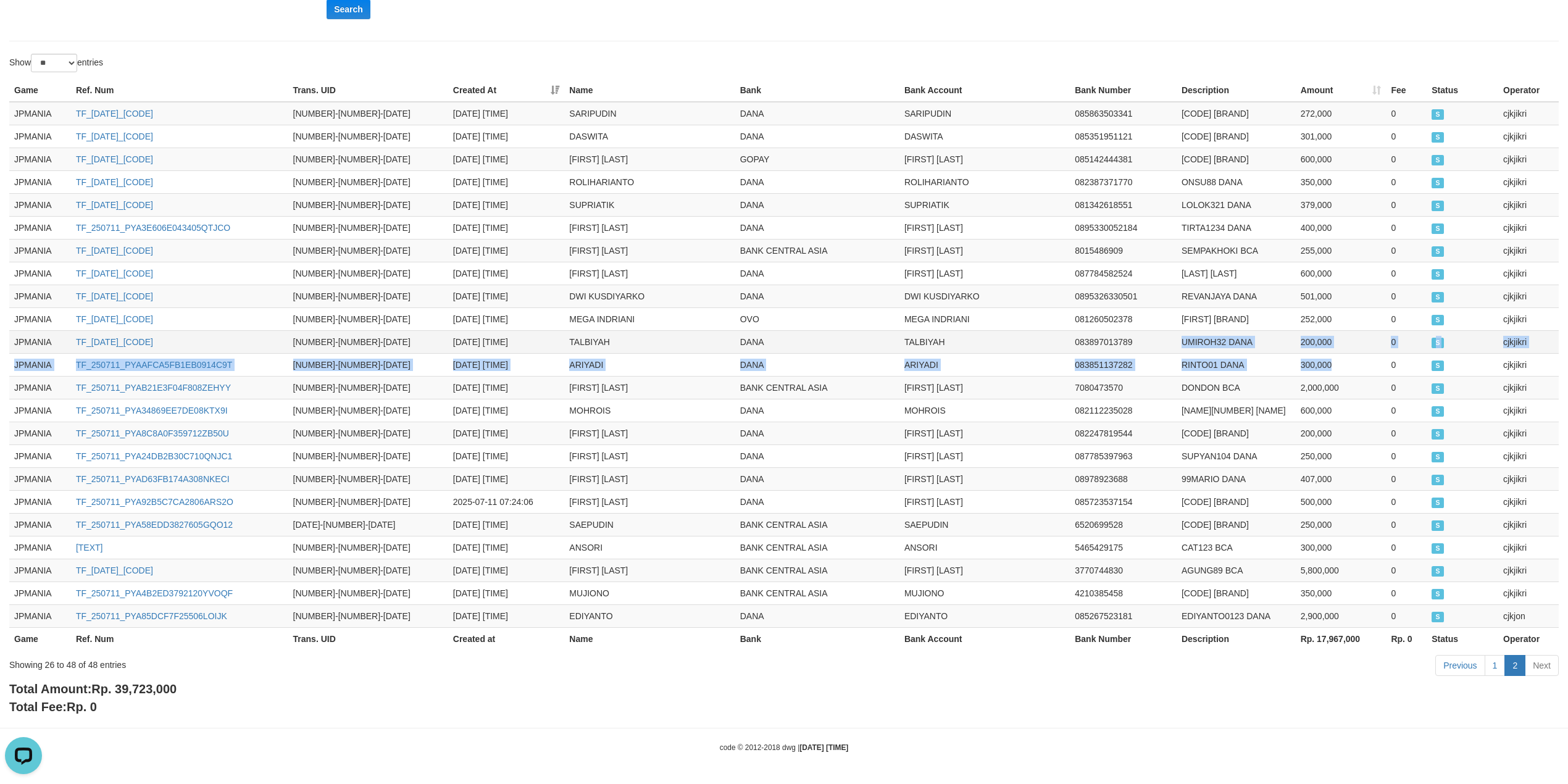 drag, startPoint x: 1366, startPoint y: 361, endPoint x: 1136, endPoint y: 342, distance: 230.7834 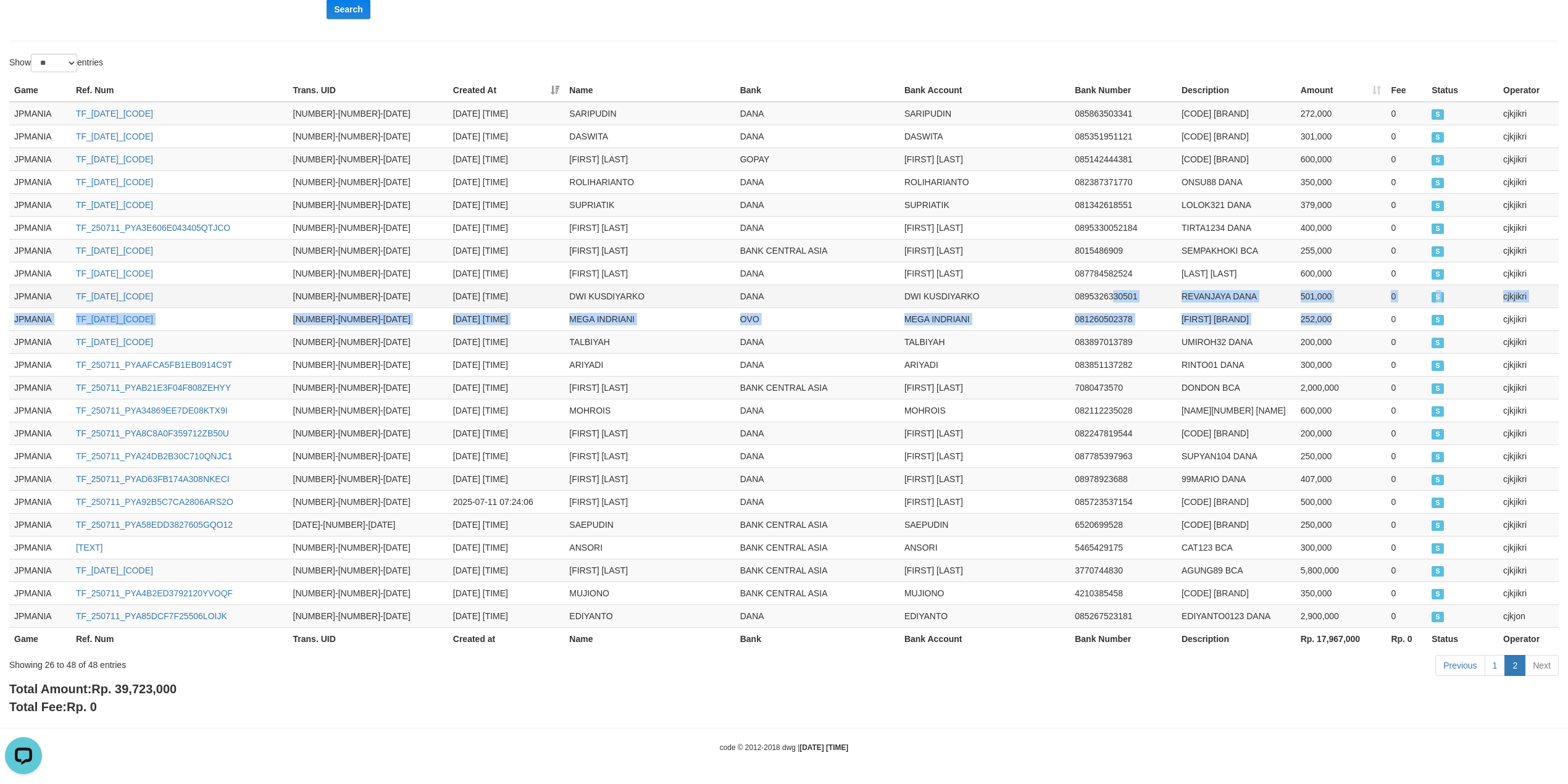 drag, startPoint x: 1349, startPoint y: 314, endPoint x: 1114, endPoint y: 299, distance: 235.47824 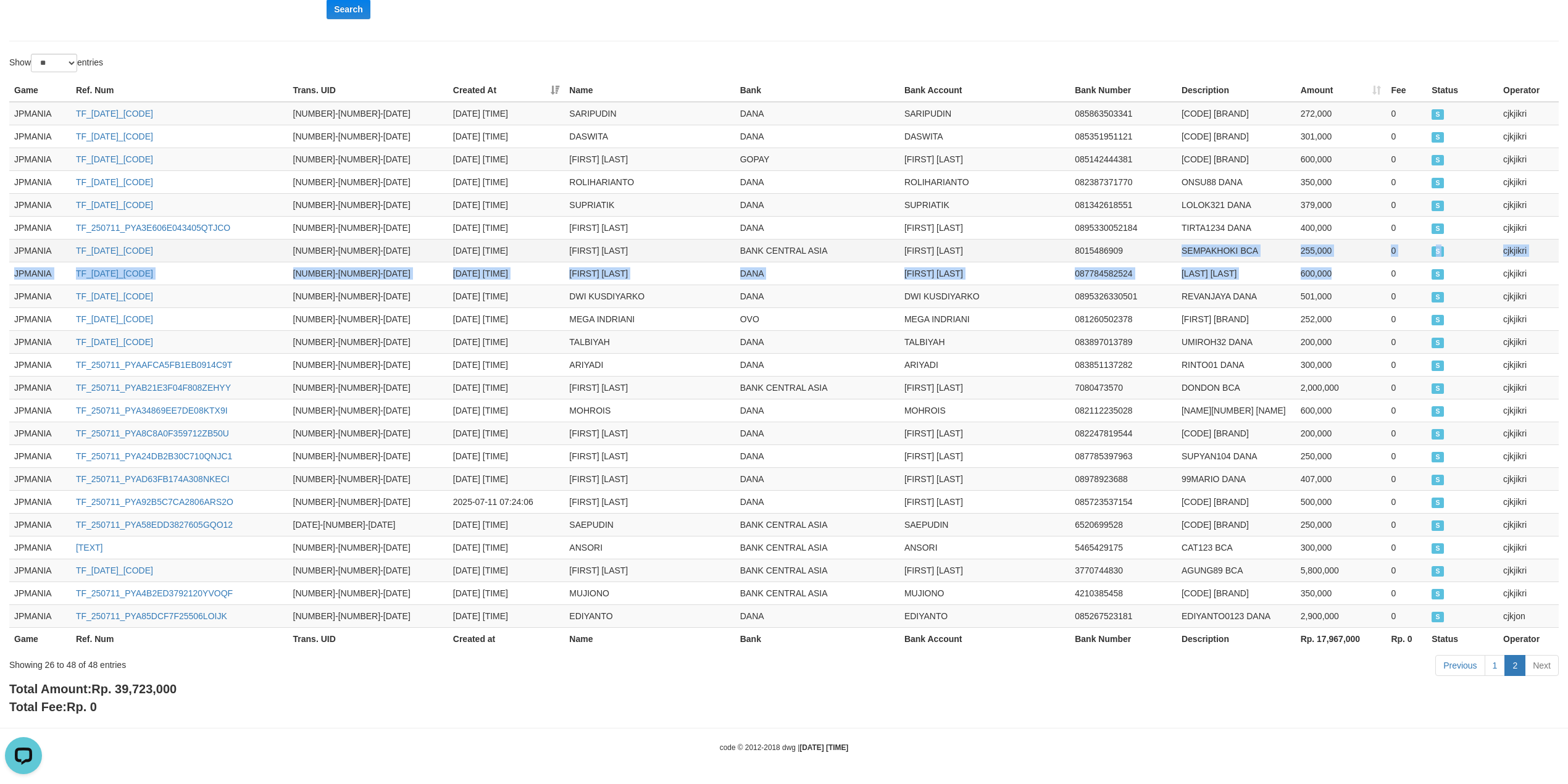 drag, startPoint x: 1361, startPoint y: 270, endPoint x: 1126, endPoint y: 243, distance: 236.54598 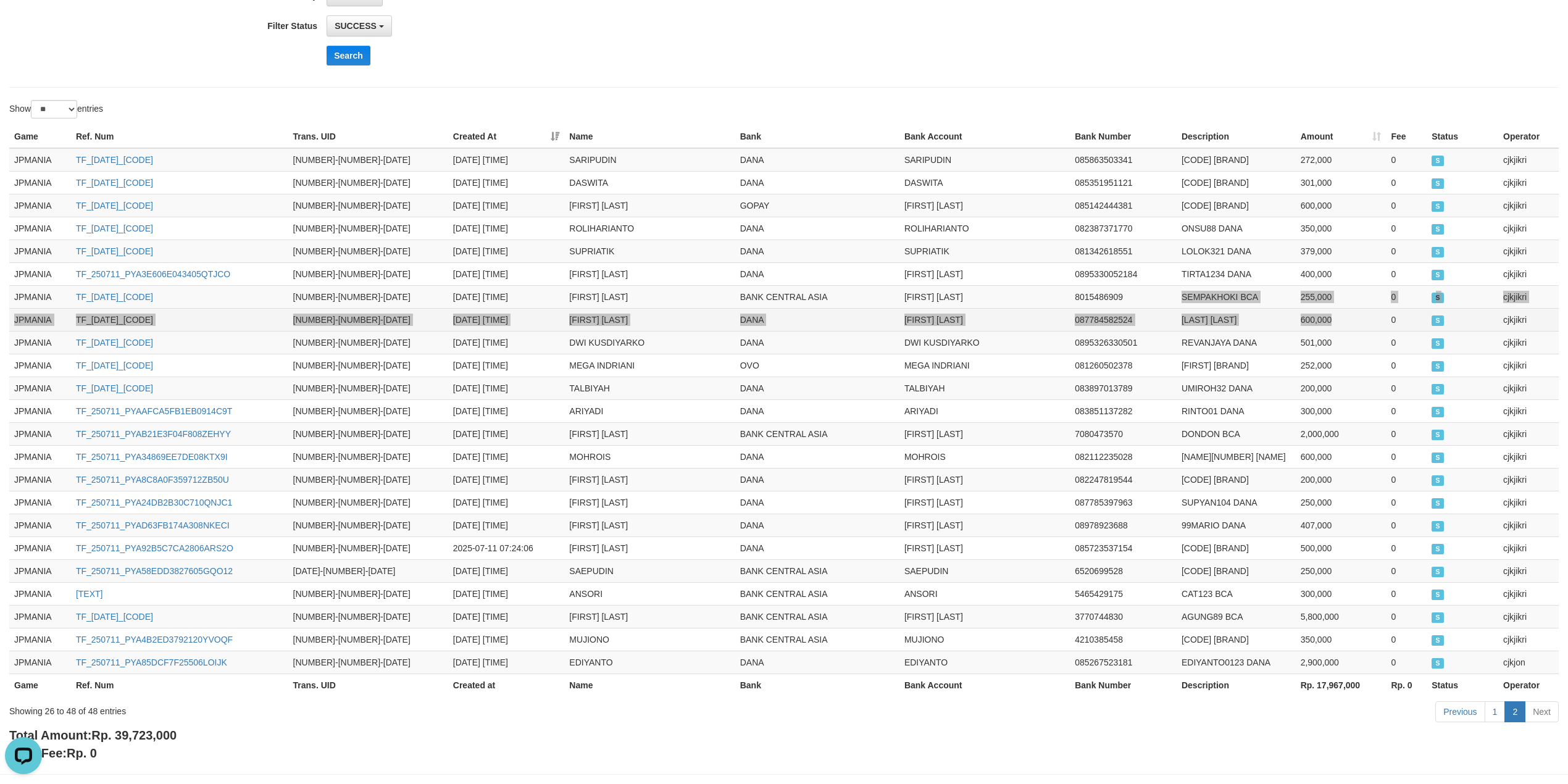 scroll, scrollTop: 231, scrollLeft: 0, axis: vertical 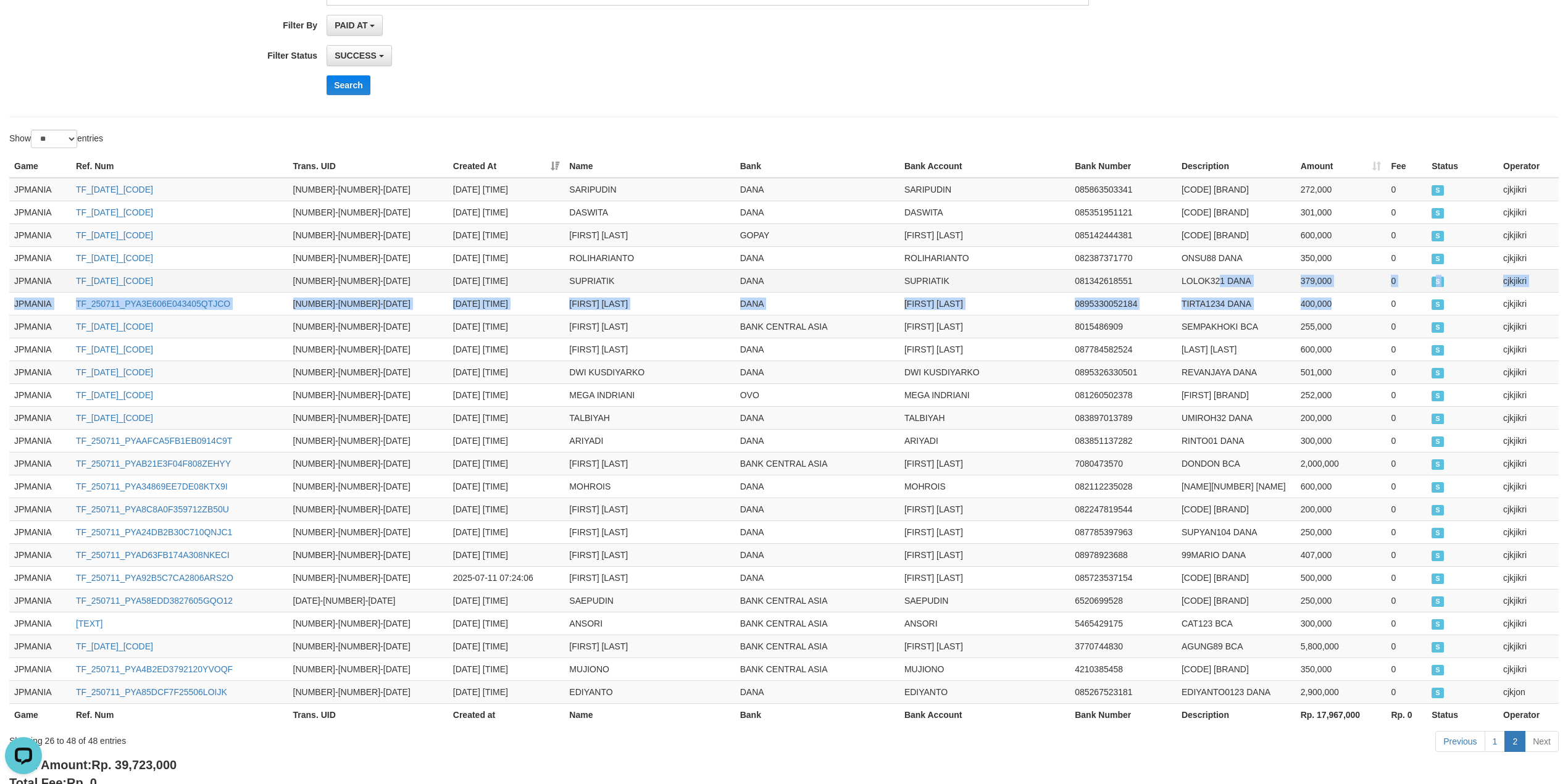 drag, startPoint x: 1362, startPoint y: 314, endPoint x: 1221, endPoint y: 277, distance: 145.7738 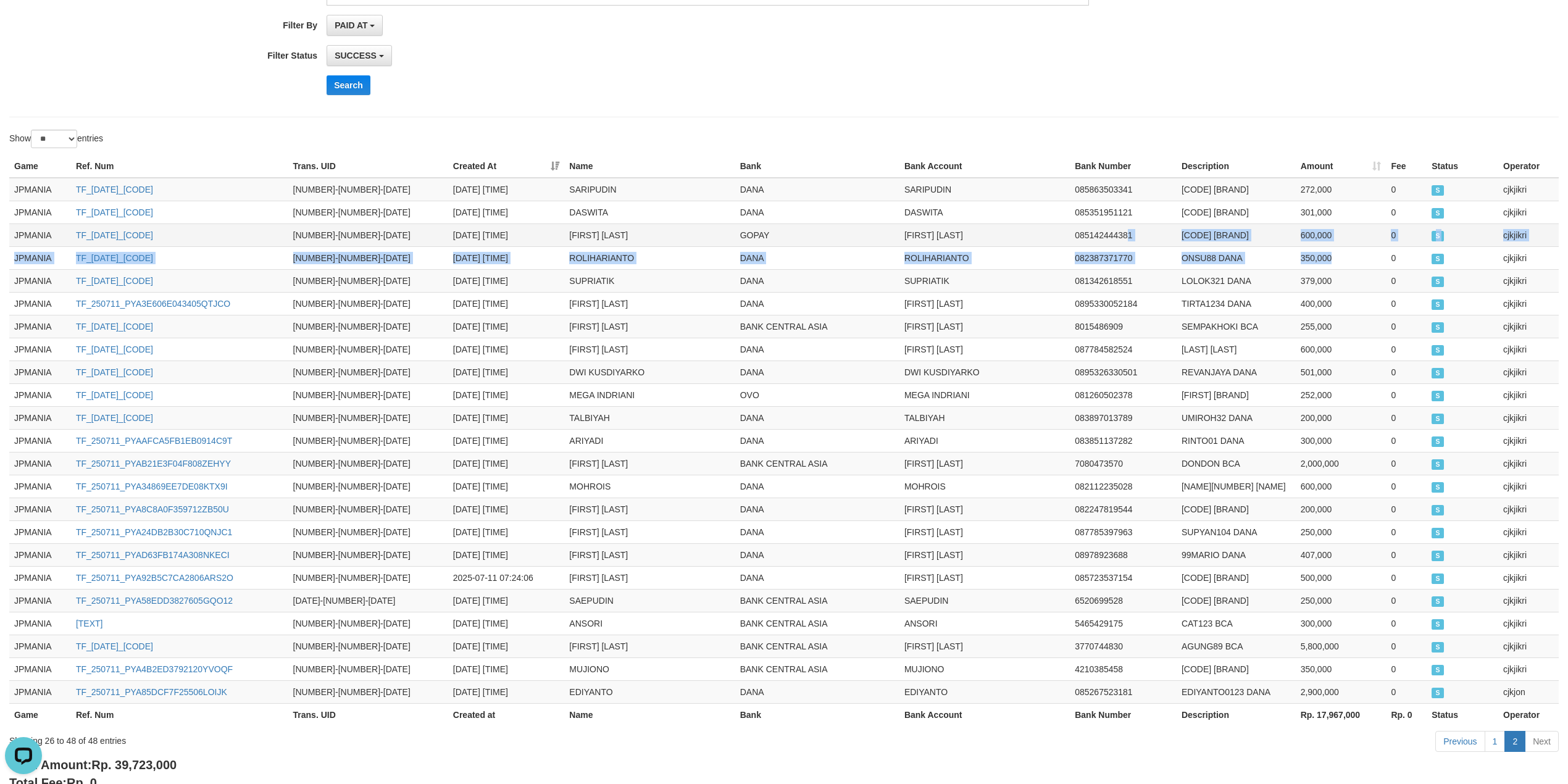 drag, startPoint x: 1336, startPoint y: 263, endPoint x: 1130, endPoint y: 236, distance: 207.76188 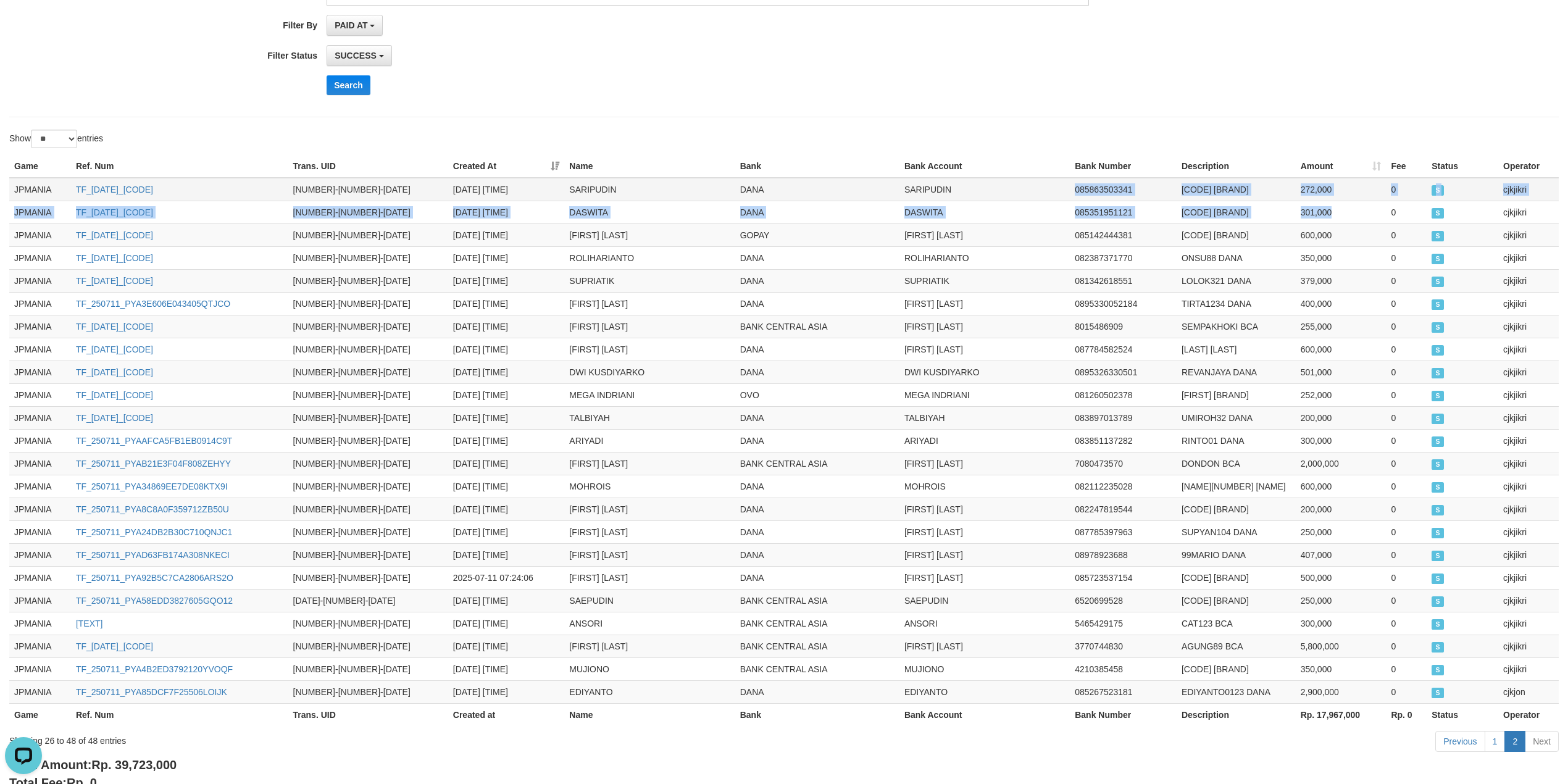 drag, startPoint x: 1357, startPoint y: 215, endPoint x: 1067, endPoint y: 184, distance: 291.6522 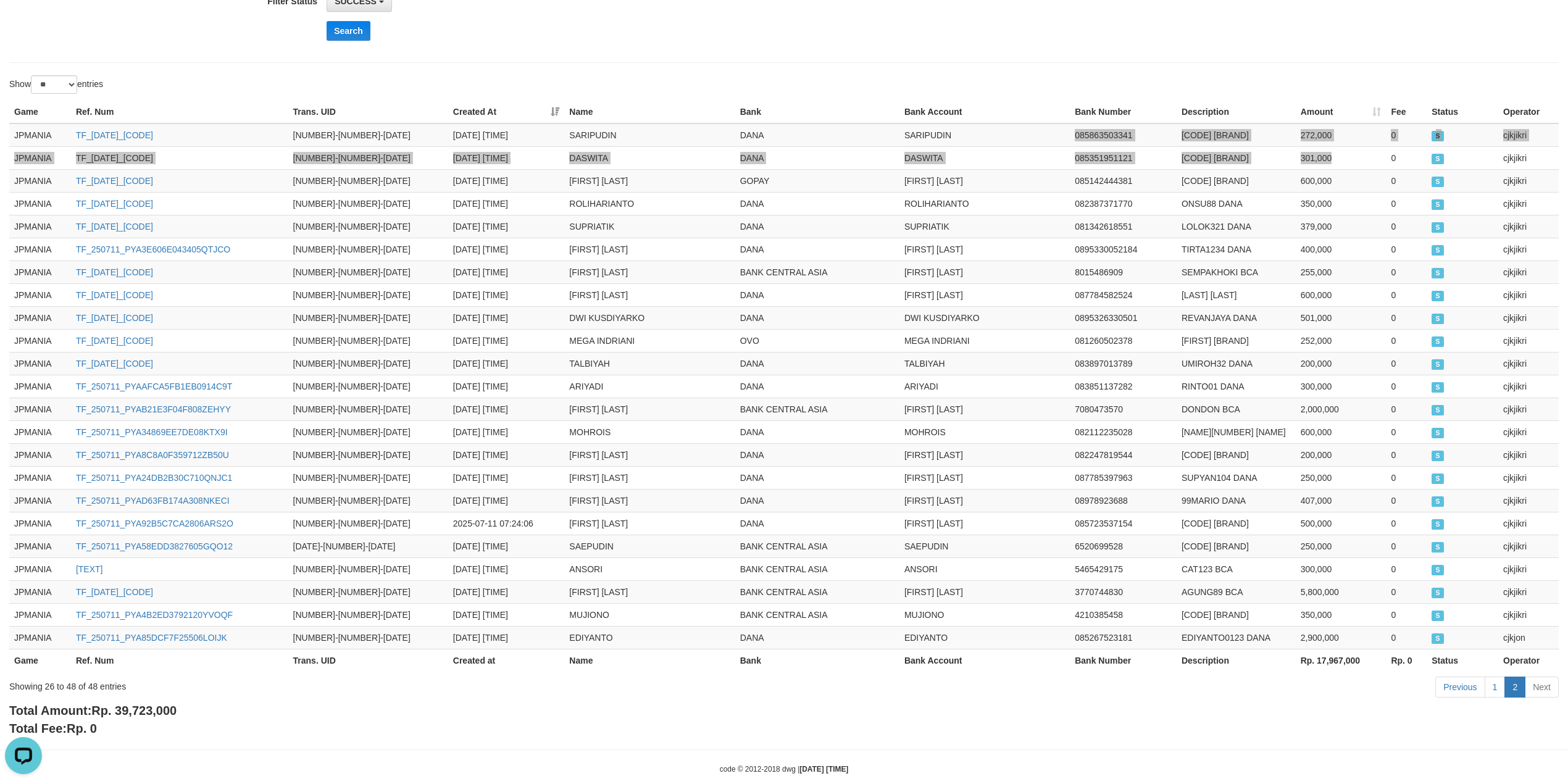 scroll, scrollTop: 314, scrollLeft: 0, axis: vertical 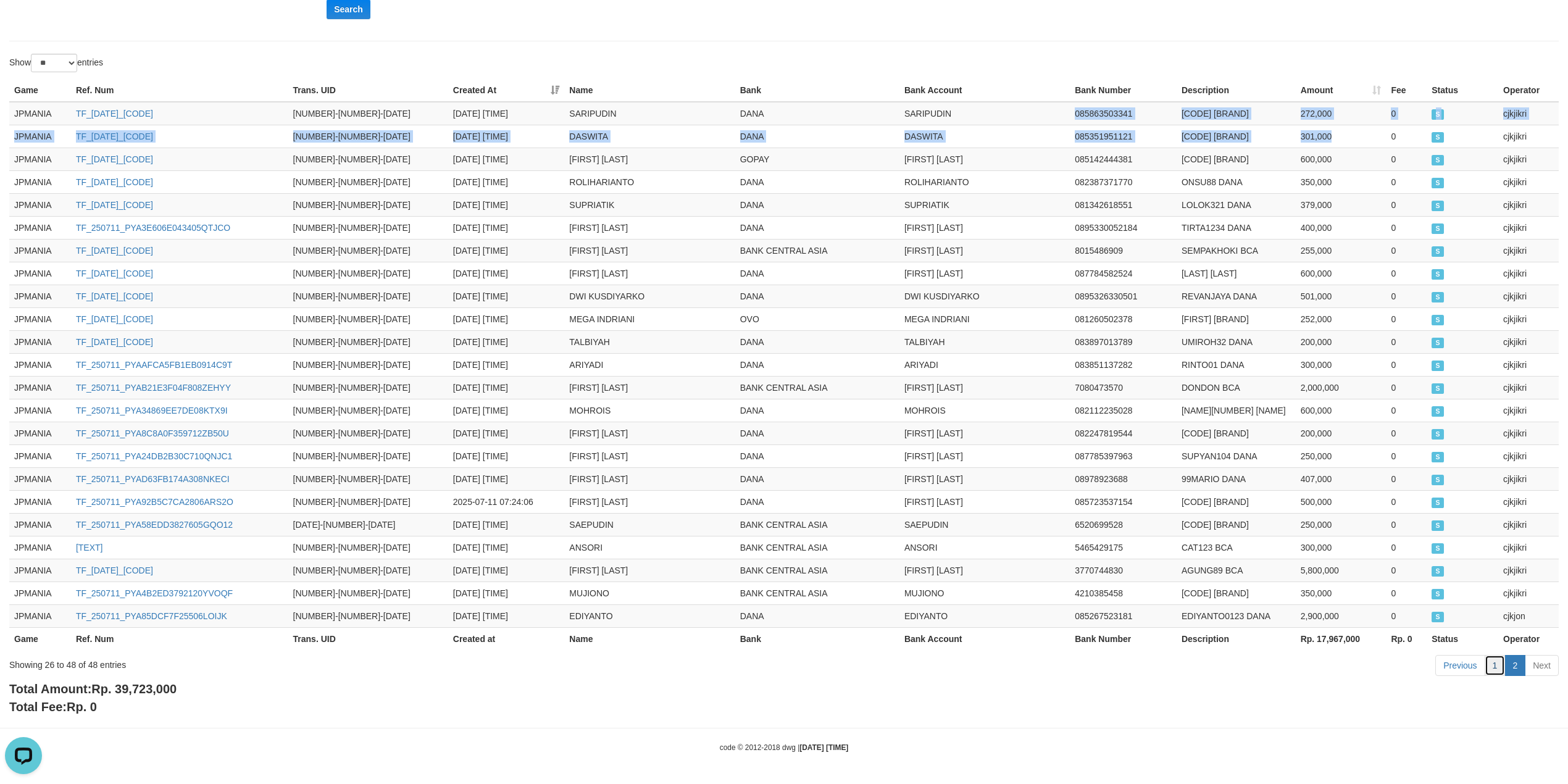 click on "1" at bounding box center (1495, 665) 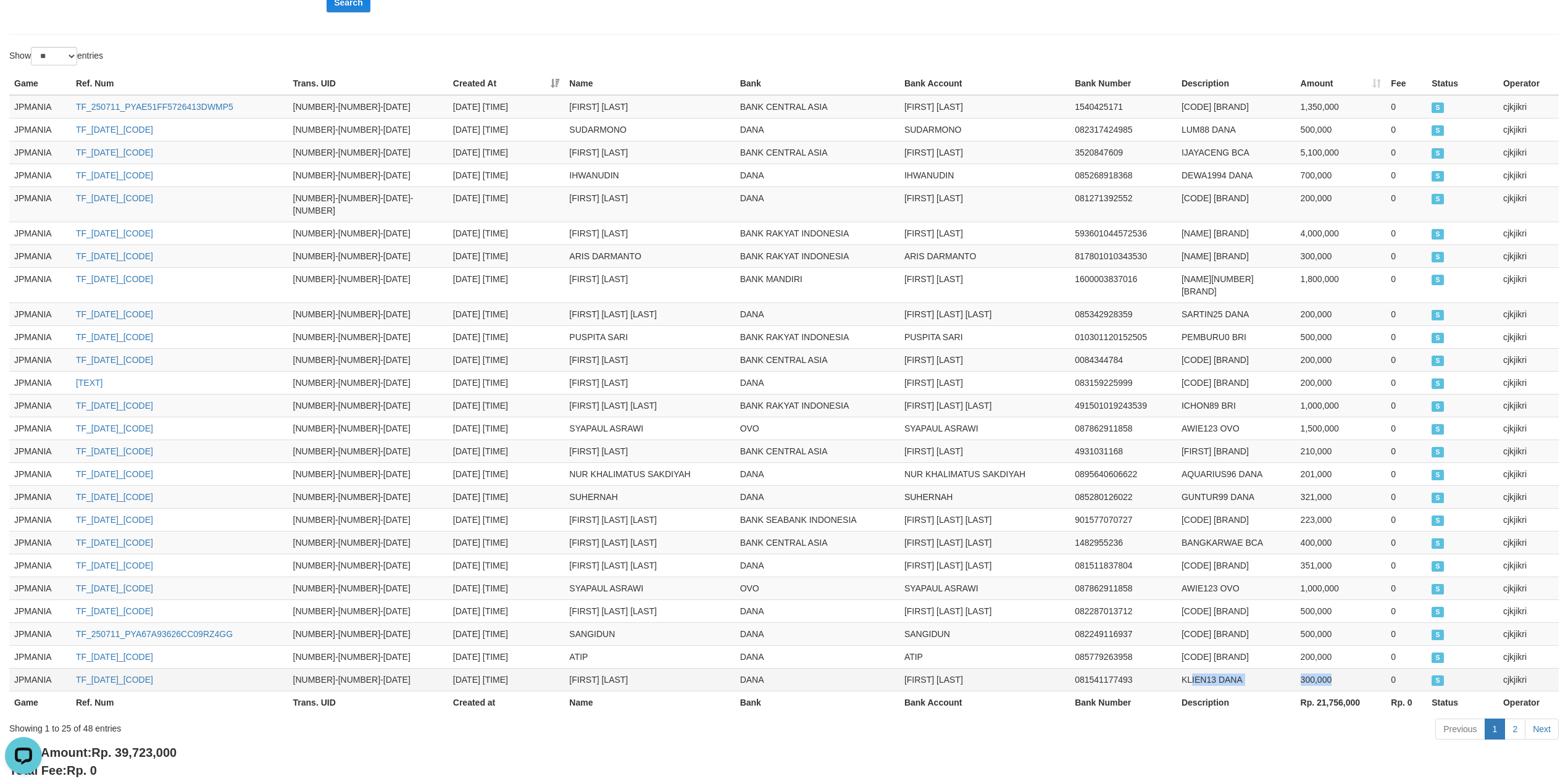drag, startPoint x: 1354, startPoint y: 663, endPoint x: 1191, endPoint y: 657, distance: 163.11039 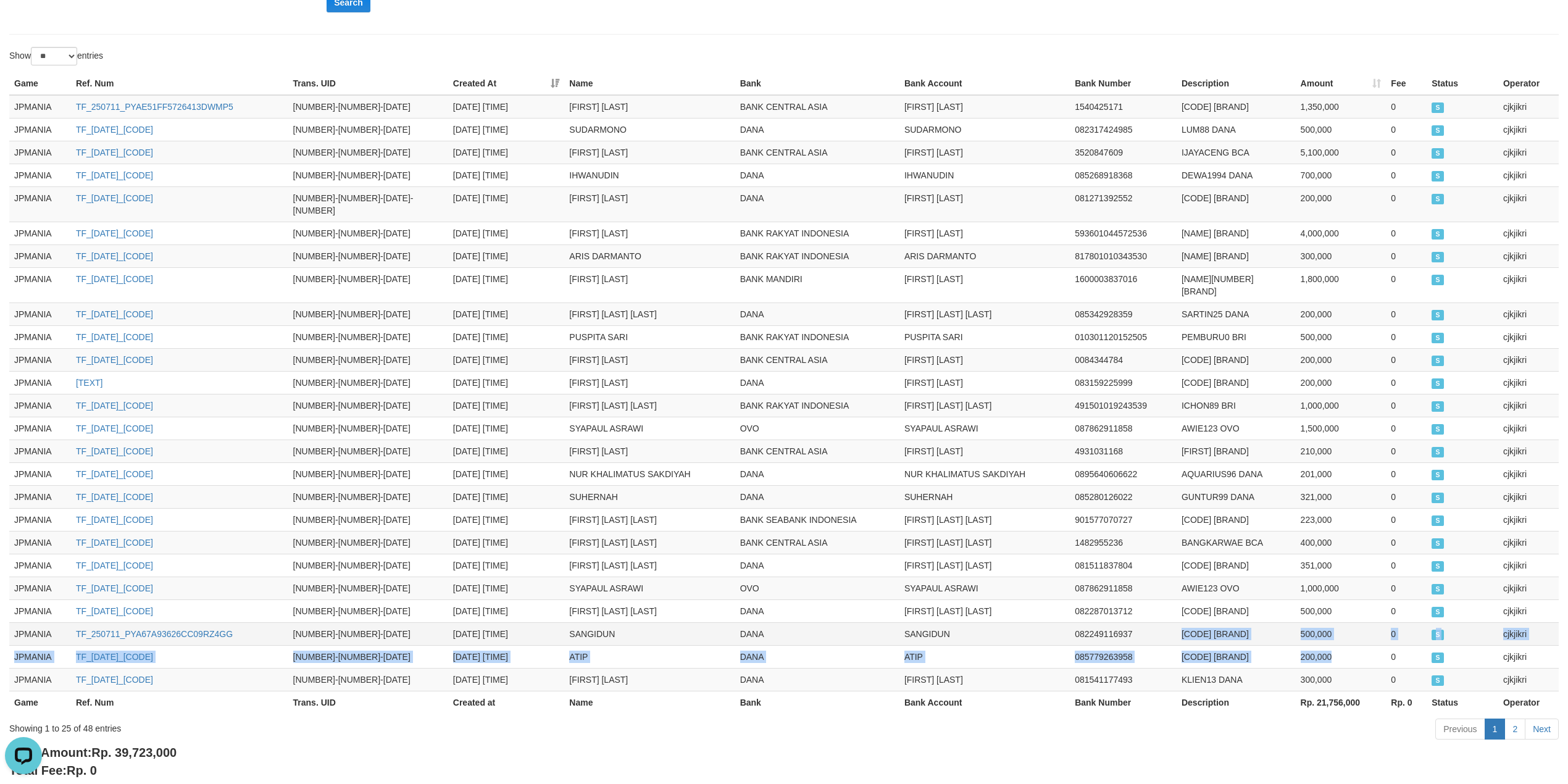 drag, startPoint x: 1348, startPoint y: 638, endPoint x: 1149, endPoint y: 607, distance: 201.4001 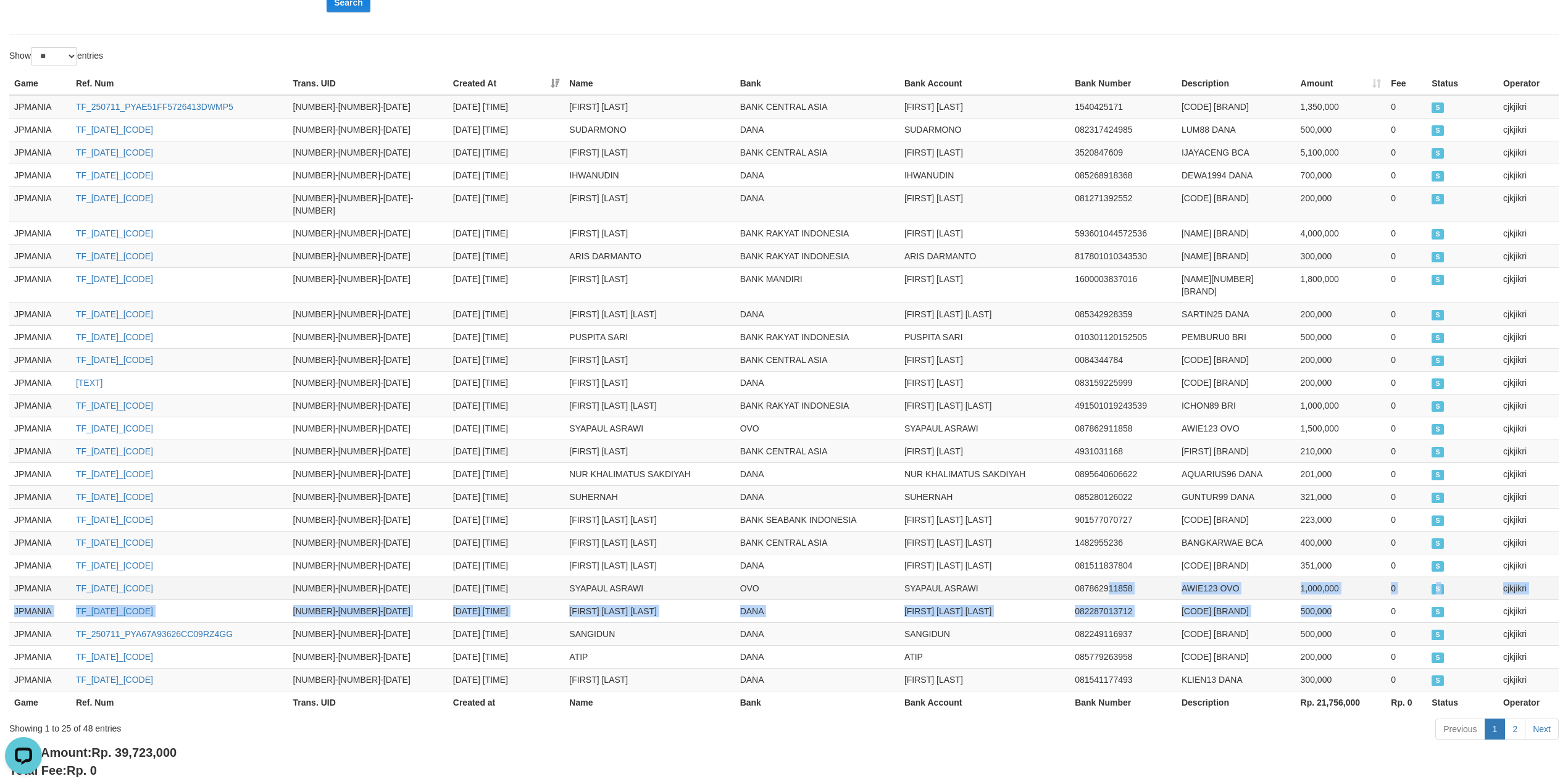drag, startPoint x: 1354, startPoint y: 595, endPoint x: 1107, endPoint y: 572, distance: 248.06854 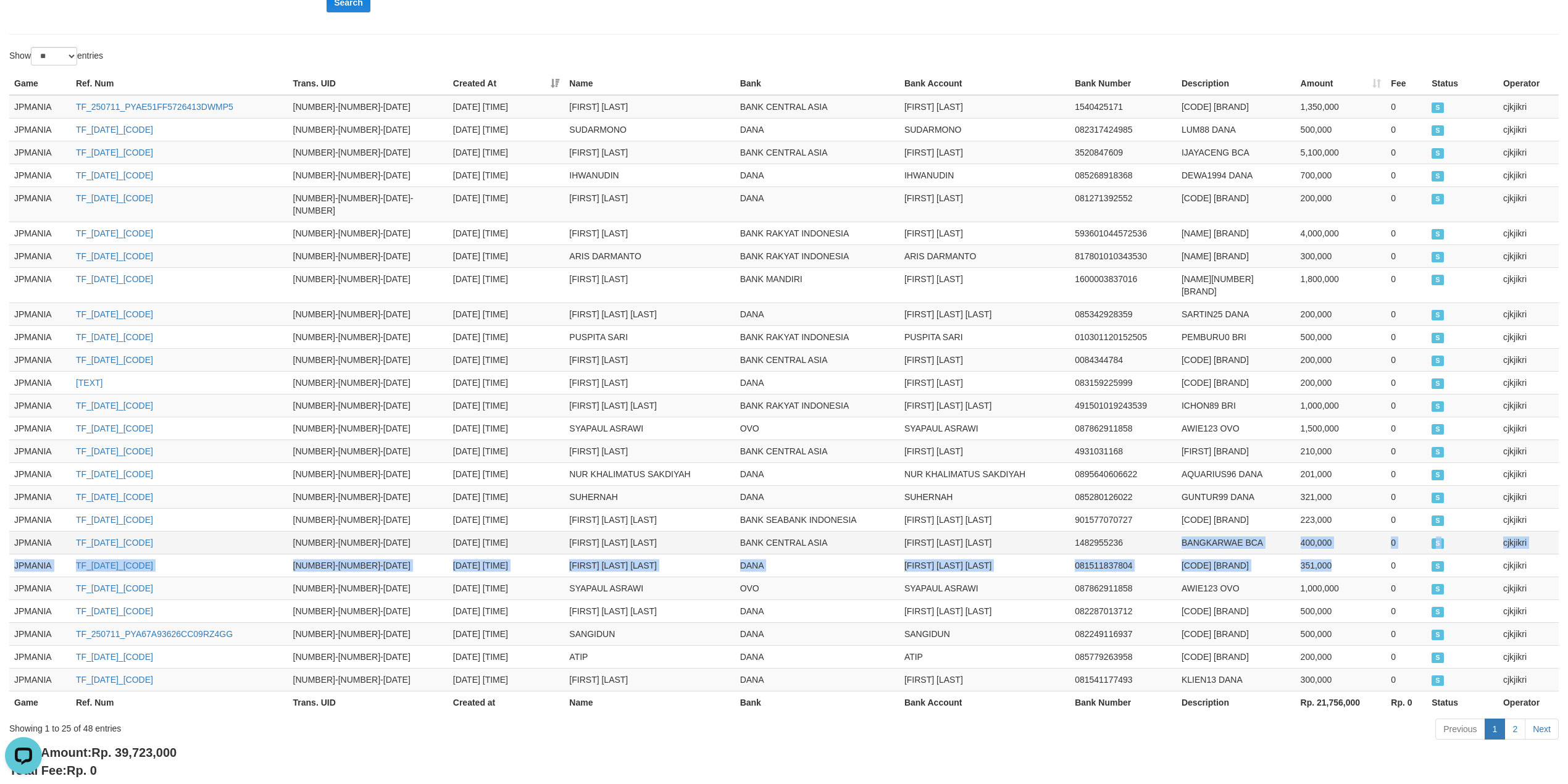drag, startPoint x: 1356, startPoint y: 544, endPoint x: 1122, endPoint y: 517, distance: 235.55254 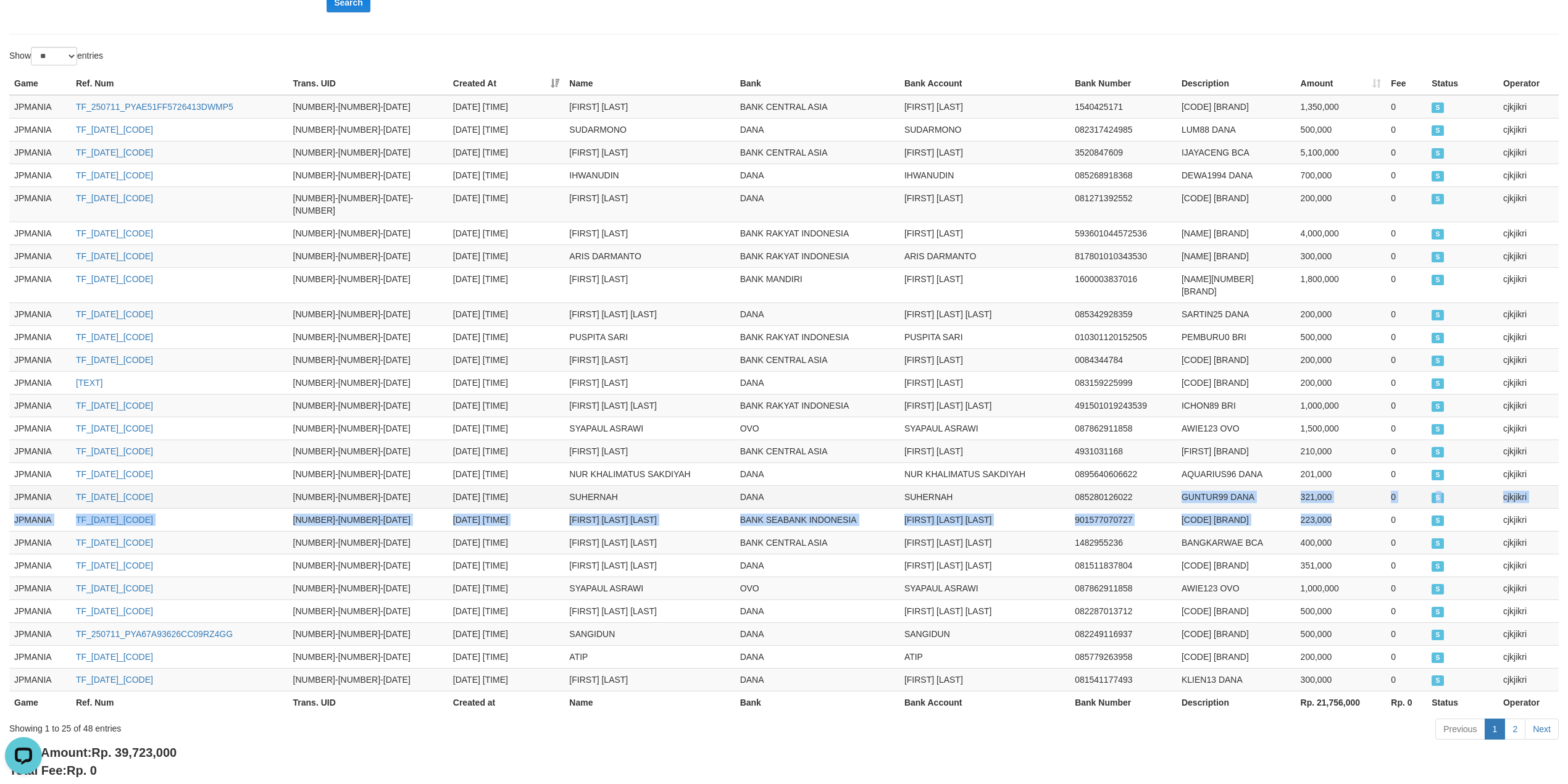 drag, startPoint x: 1361, startPoint y: 496, endPoint x: 1167, endPoint y: 475, distance: 195.1333 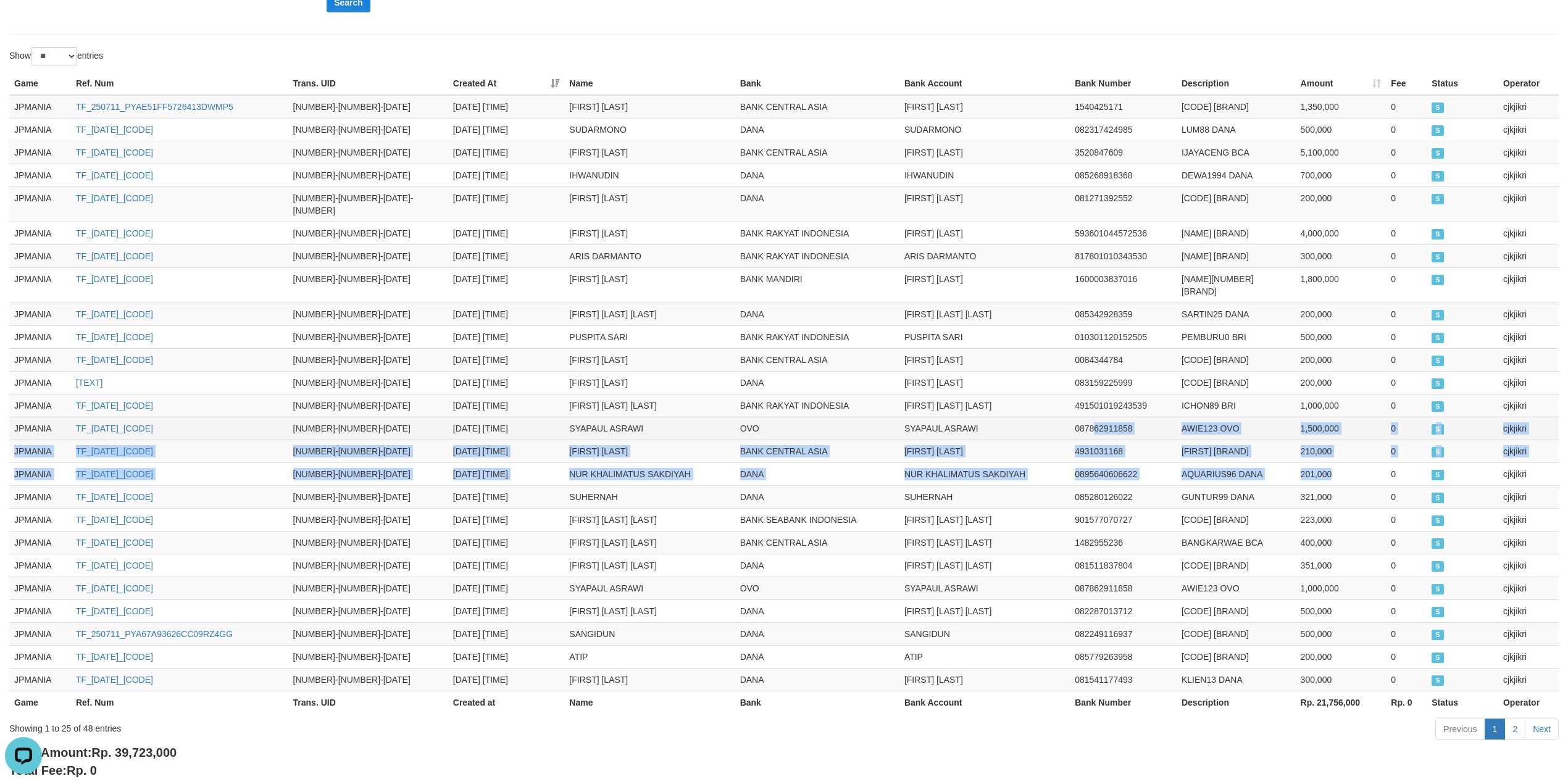 drag, startPoint x: 1349, startPoint y: 457, endPoint x: 1095, endPoint y: 418, distance: 256.9767 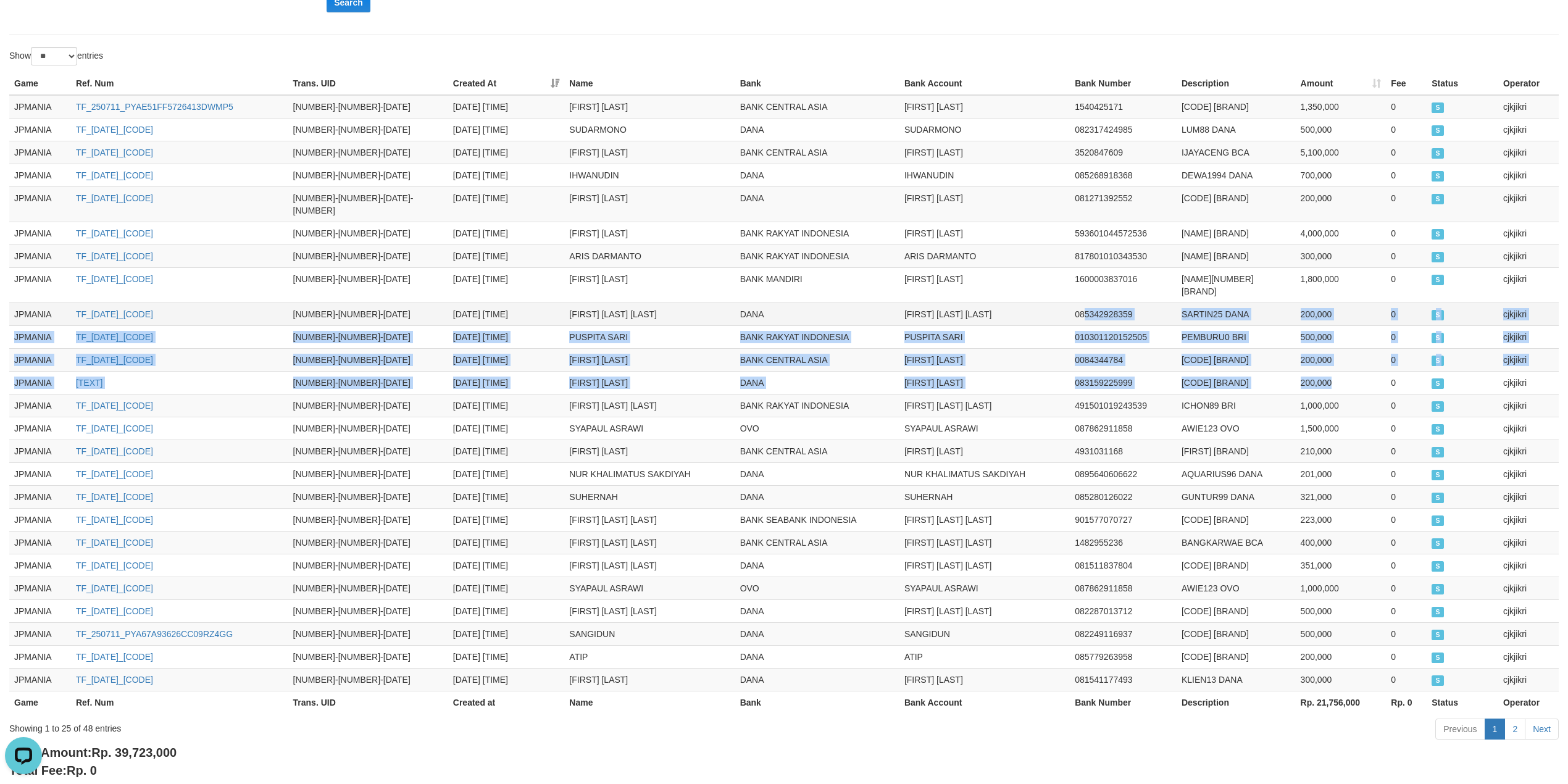drag, startPoint x: 1354, startPoint y: 362, endPoint x: 1085, endPoint y: 299, distance: 276.2788 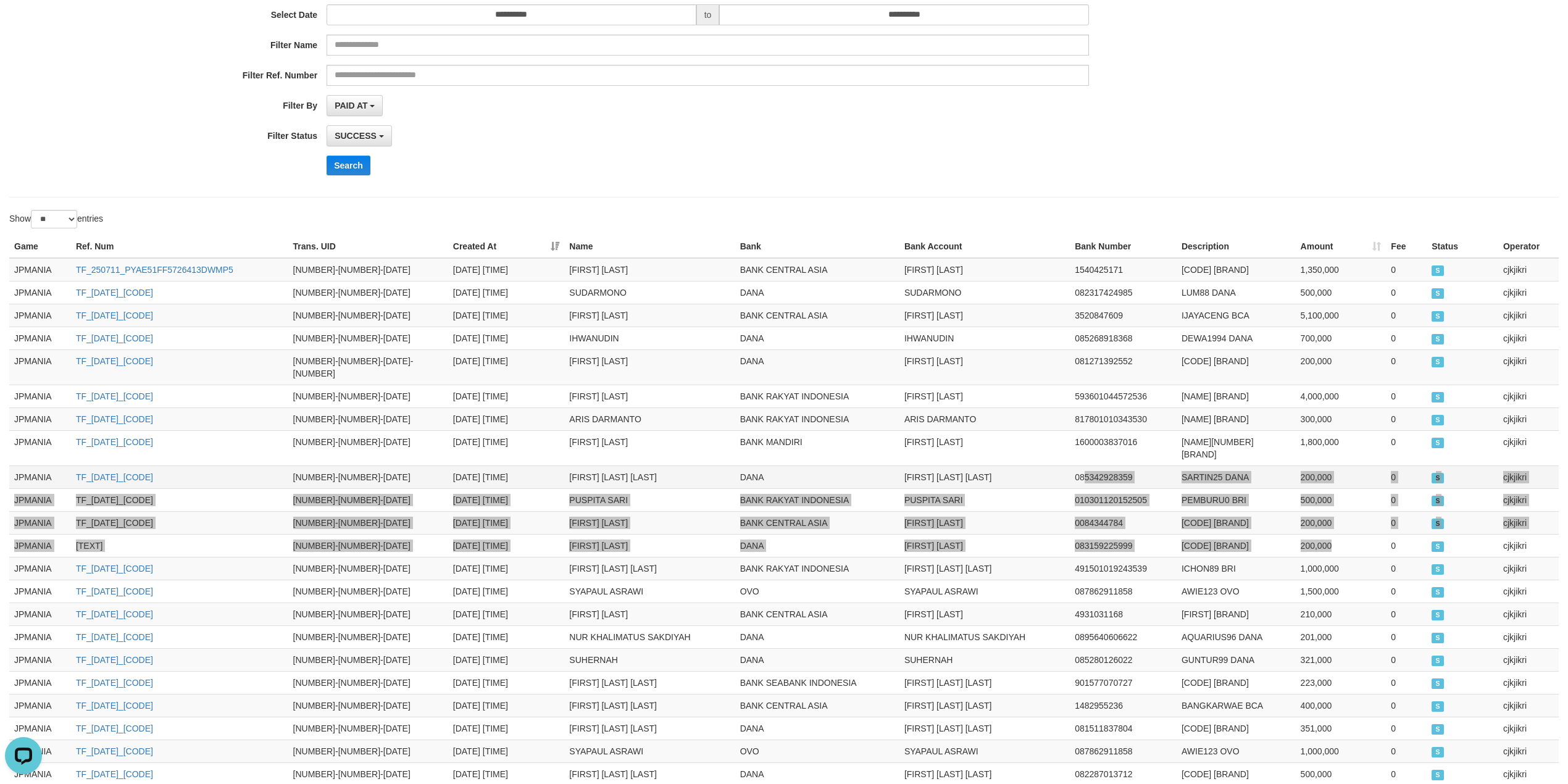 scroll, scrollTop: 149, scrollLeft: 0, axis: vertical 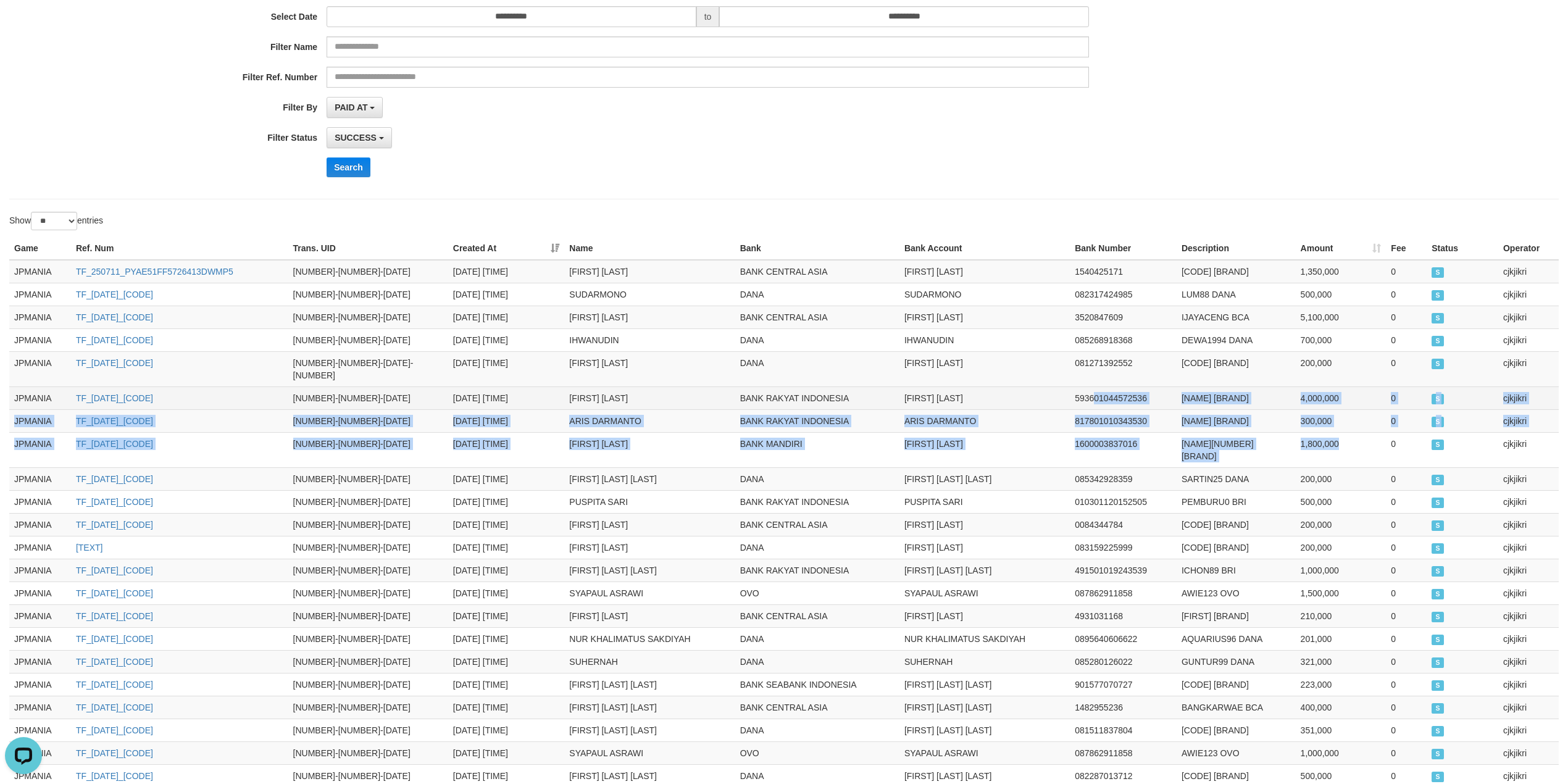drag, startPoint x: 1361, startPoint y: 440, endPoint x: 1095, endPoint y: 376, distance: 273.59094 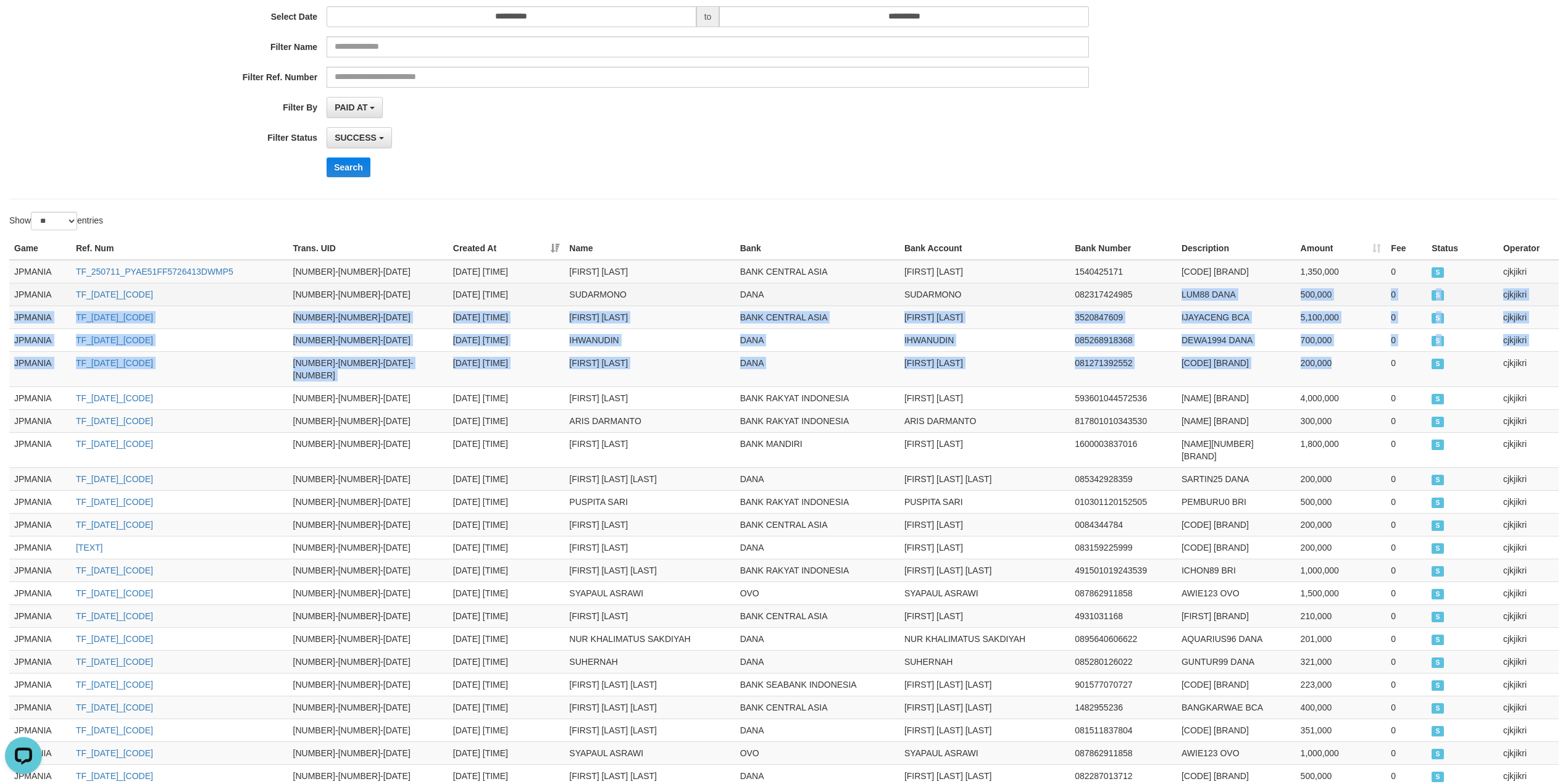 drag, startPoint x: 1356, startPoint y: 364, endPoint x: 1166, endPoint y: 304, distance: 199.24859 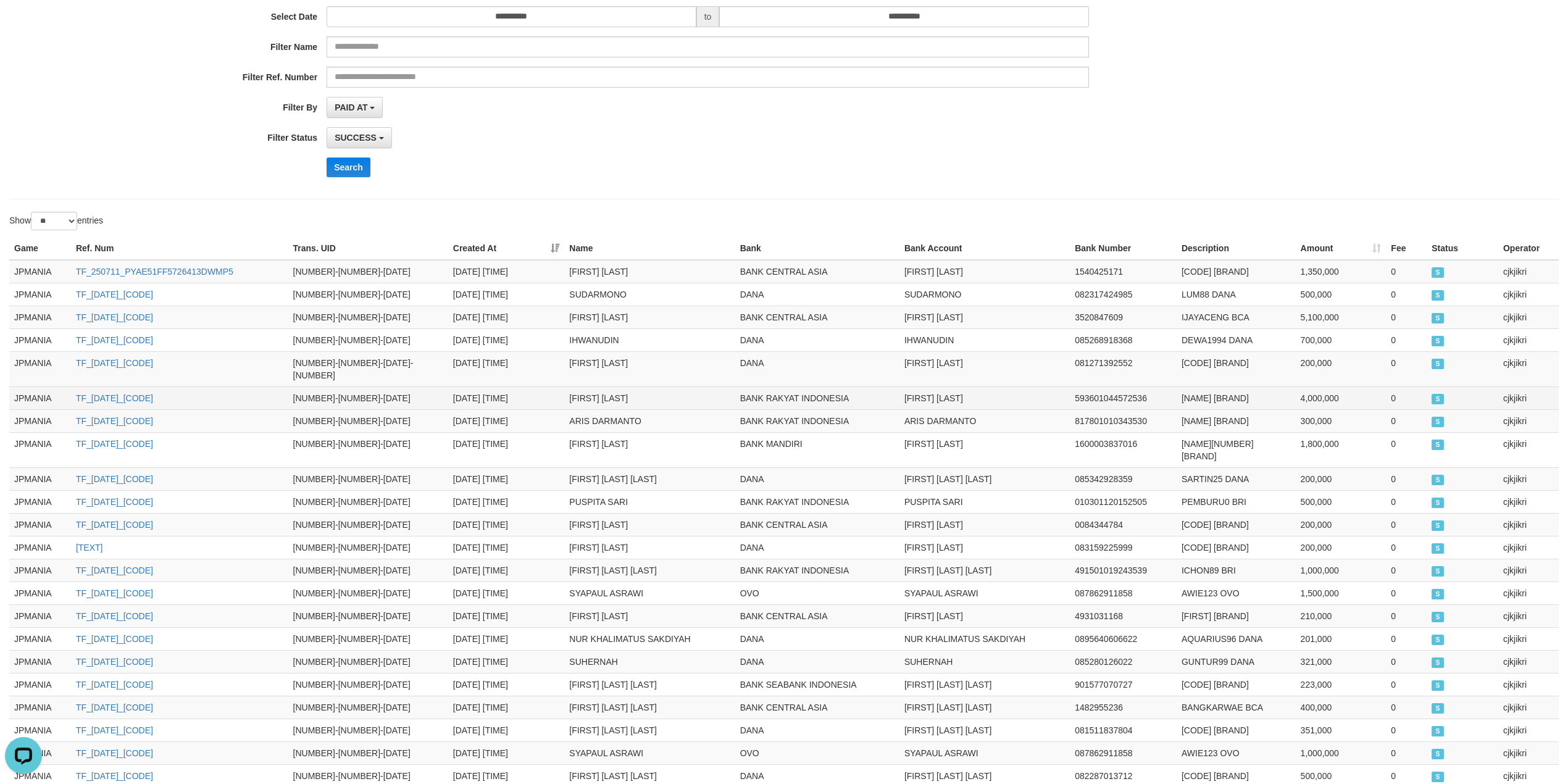 click on "4,000,000" at bounding box center [1341, 398] 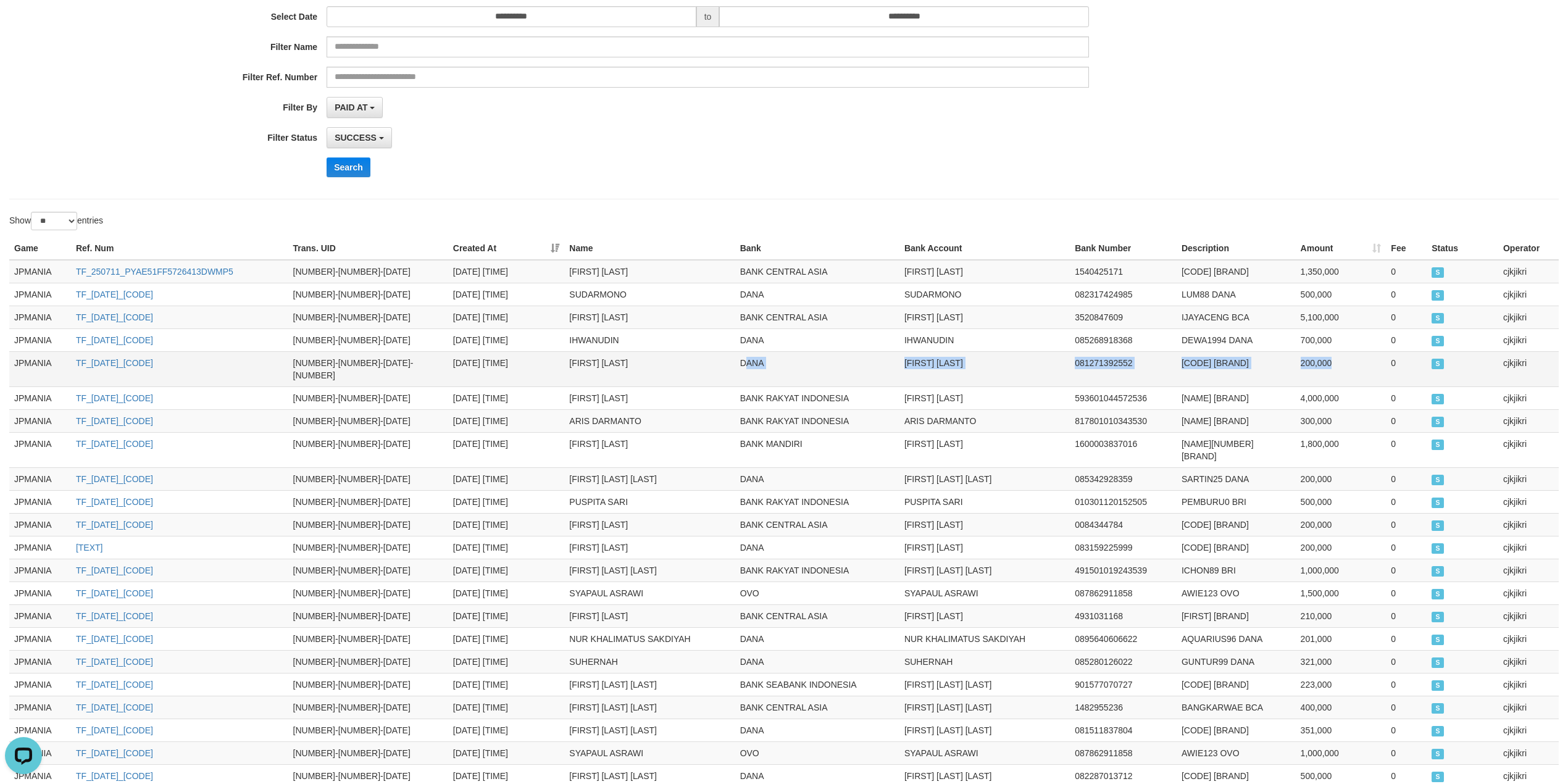 drag, startPoint x: 1337, startPoint y: 364, endPoint x: 746, endPoint y: 364, distance: 591 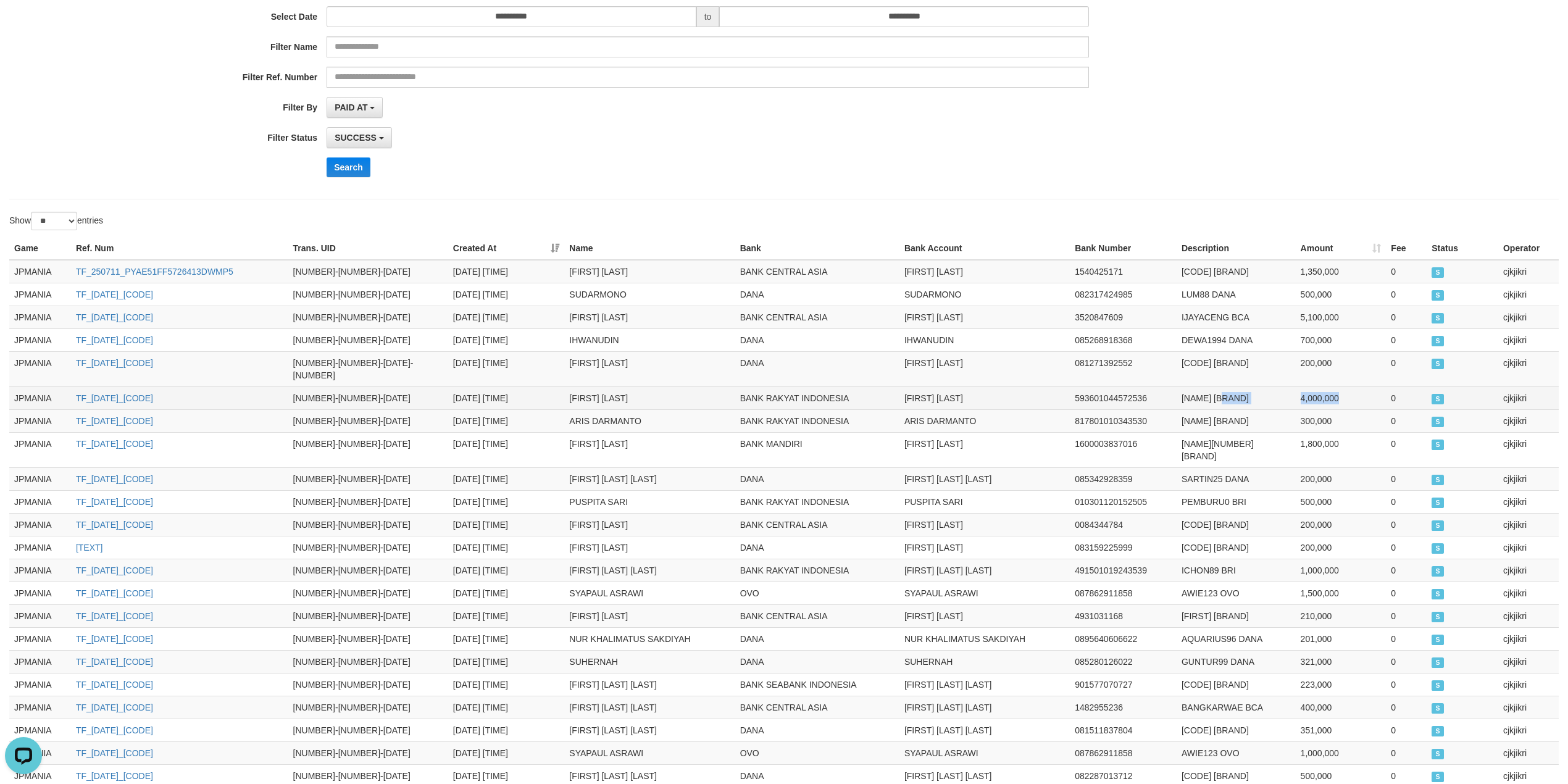 drag, startPoint x: 1374, startPoint y: 383, endPoint x: 1265, endPoint y: 384, distance: 109.00459 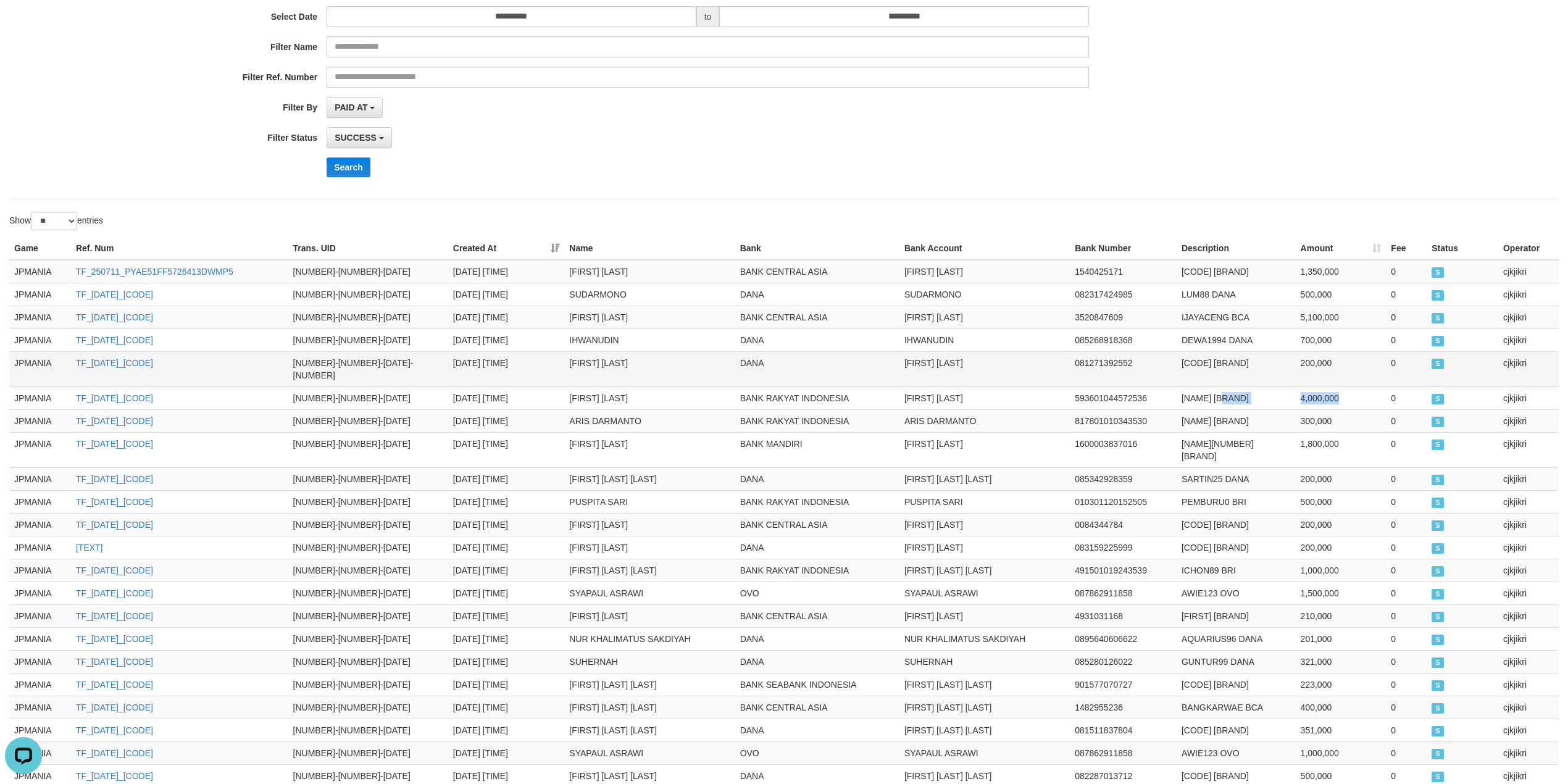 drag, startPoint x: 1346, startPoint y: 364, endPoint x: 1022, endPoint y: 356, distance: 324.09875 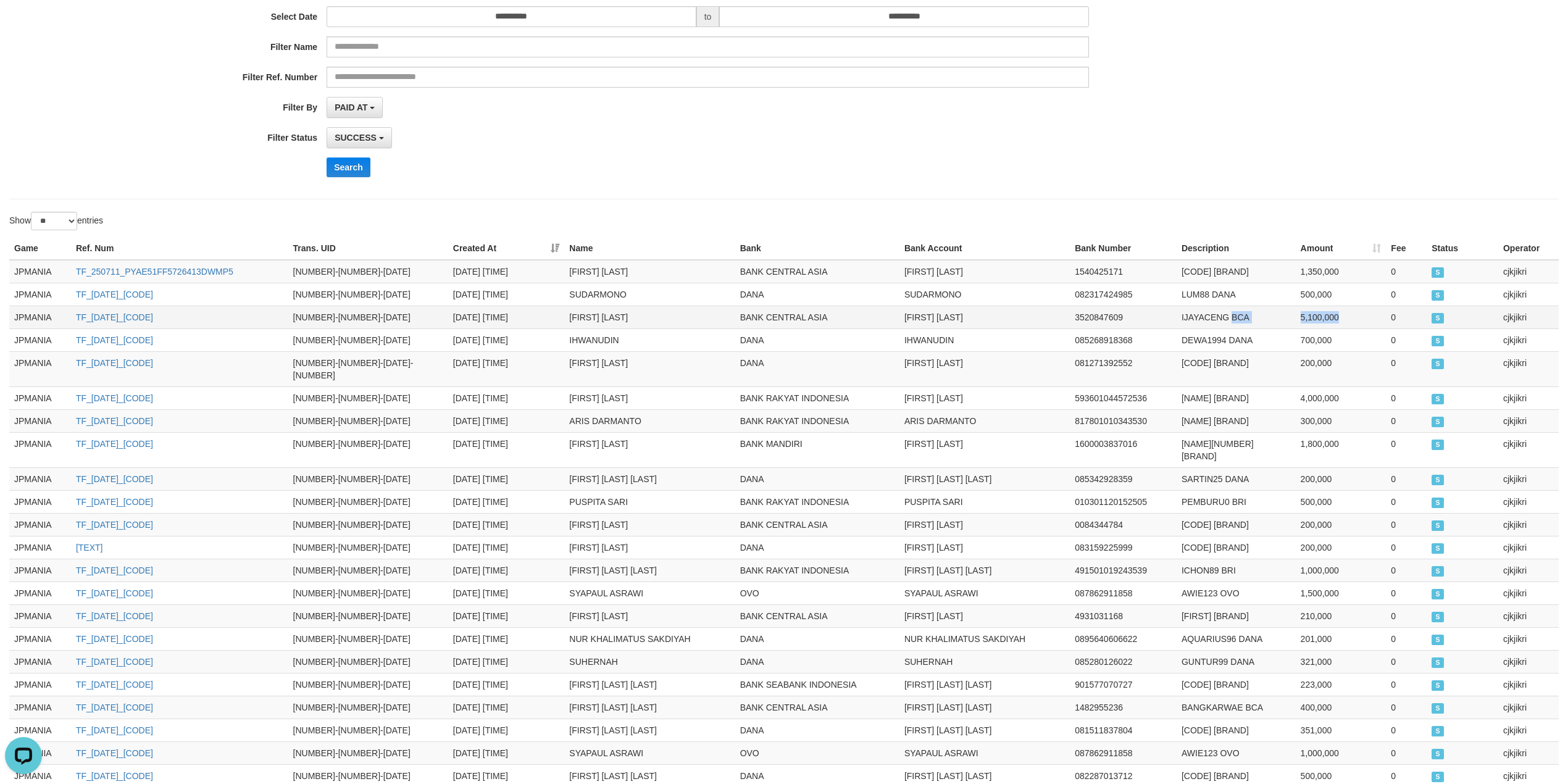 drag, startPoint x: 1348, startPoint y: 323, endPoint x: 1231, endPoint y: 326, distance: 117.0385 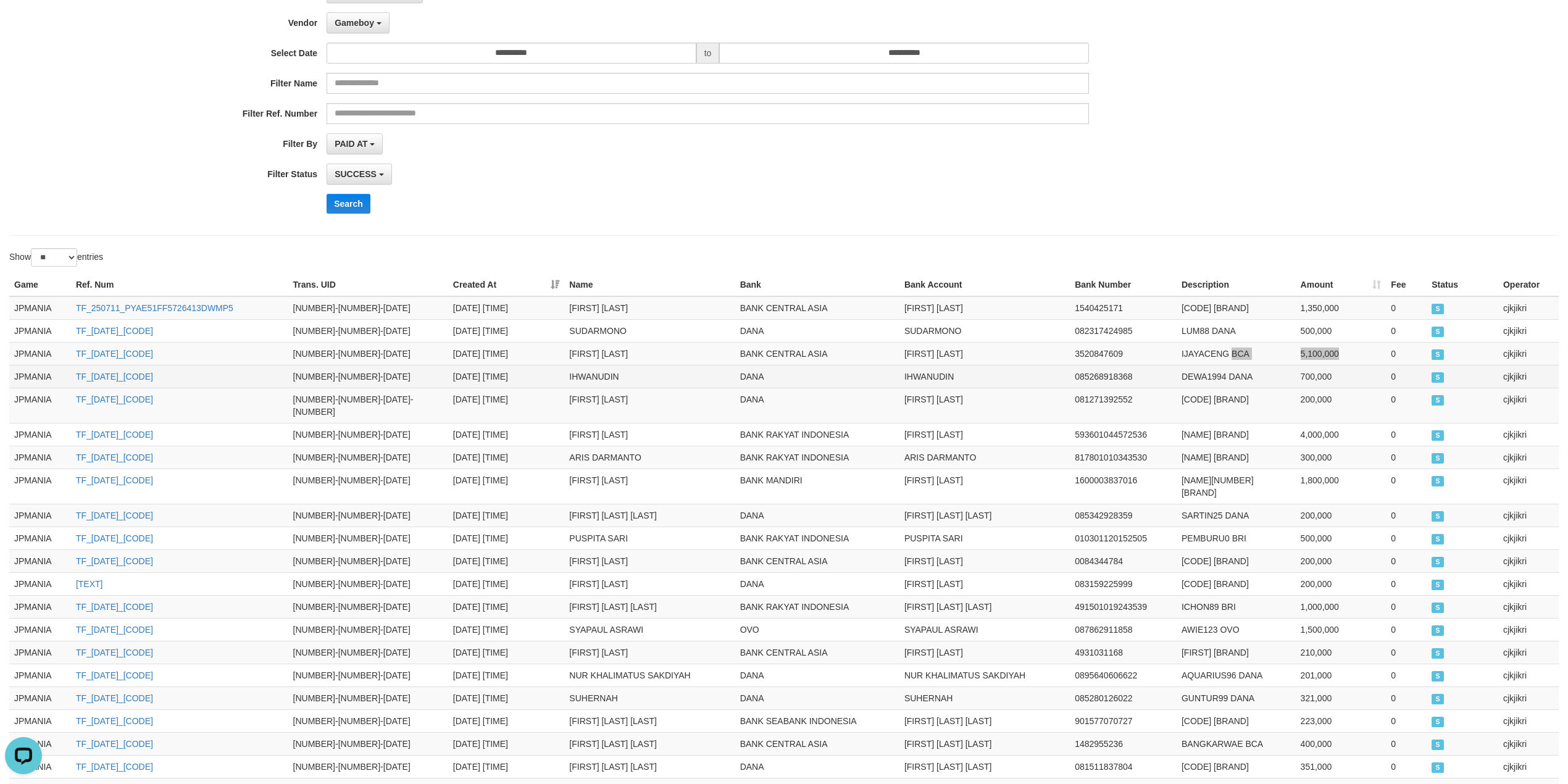 scroll, scrollTop: 0, scrollLeft: 0, axis: both 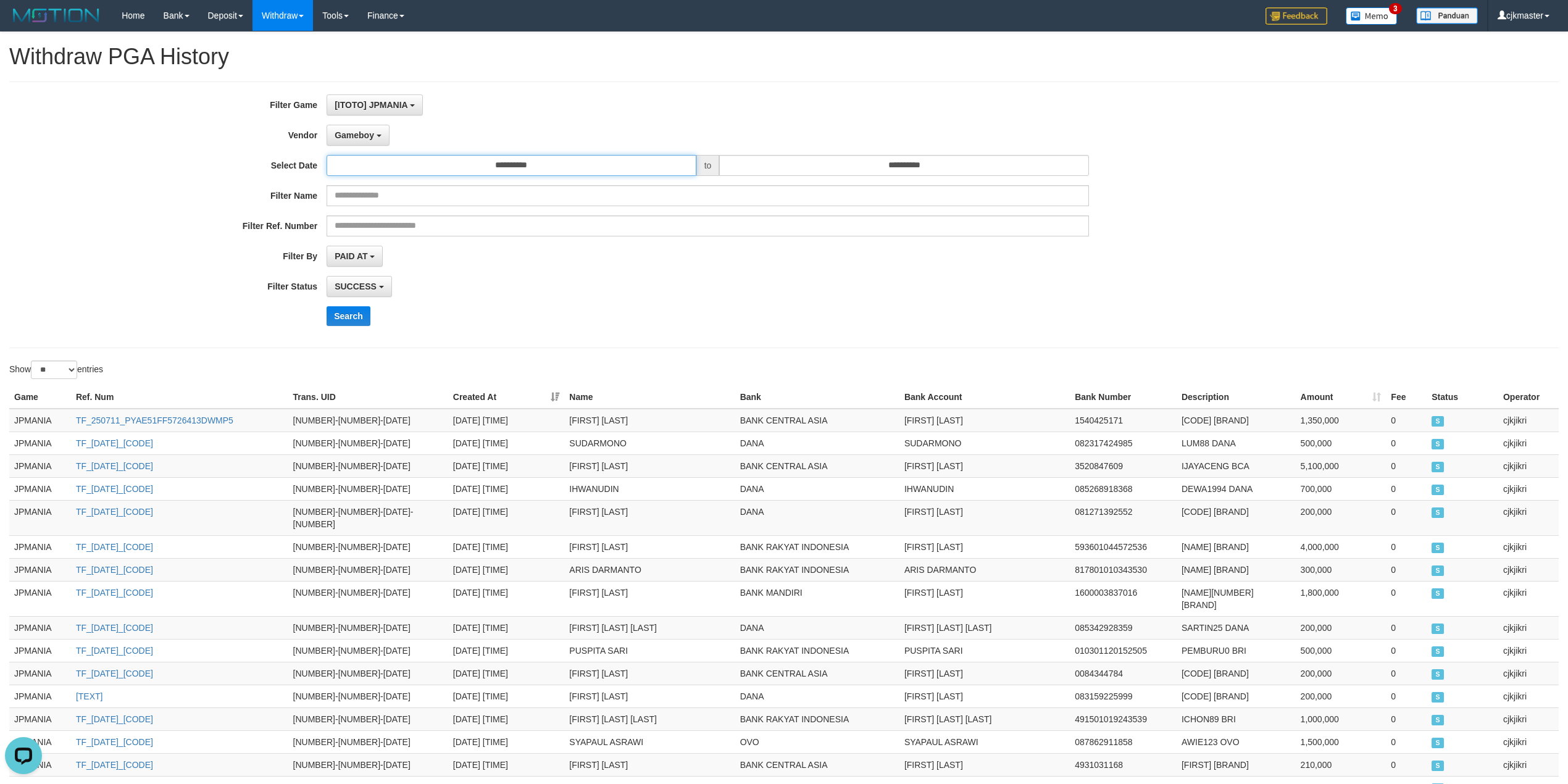 click on "**********" at bounding box center [511, 165] 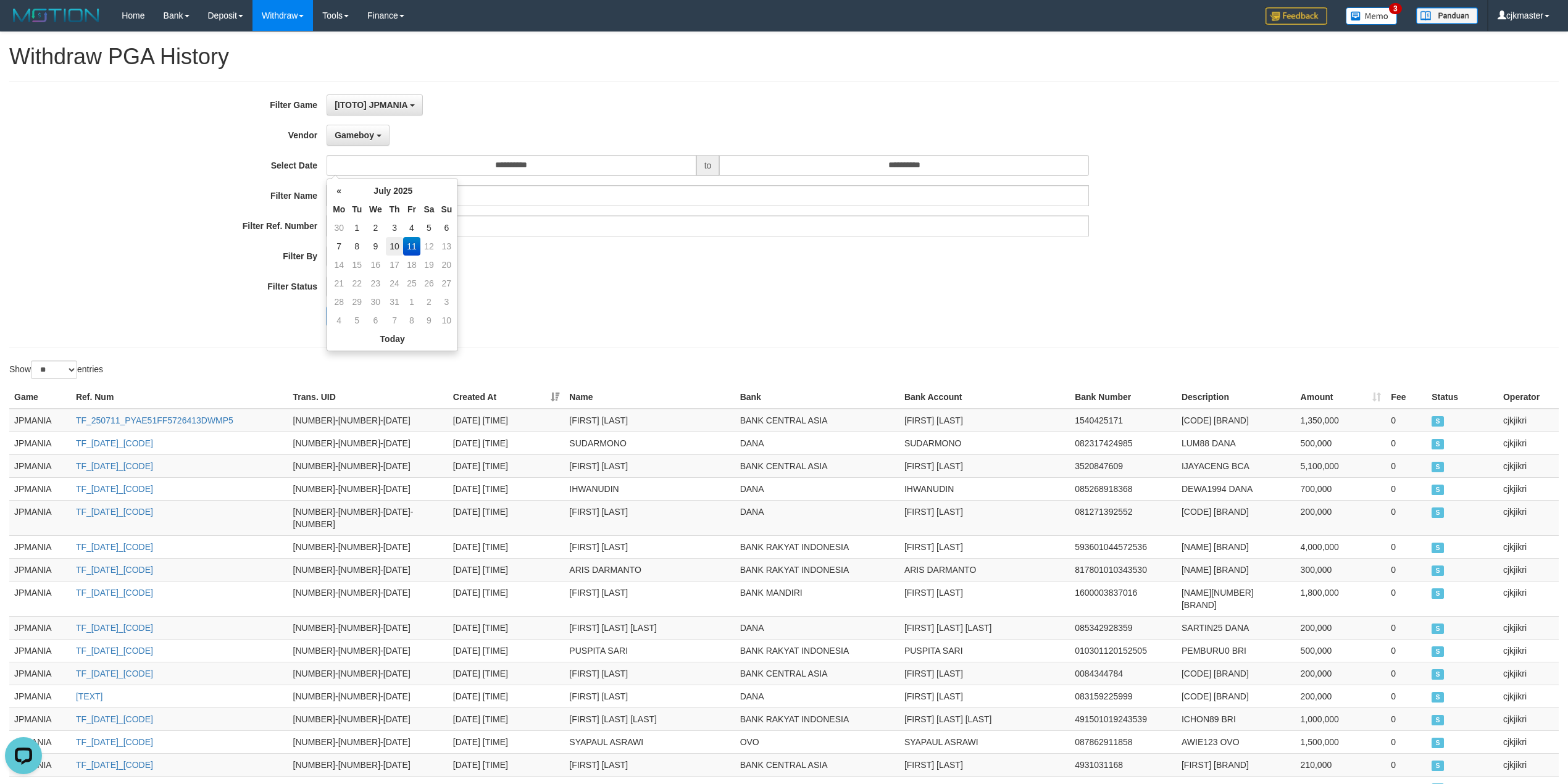 click on "10" at bounding box center [394, 246] 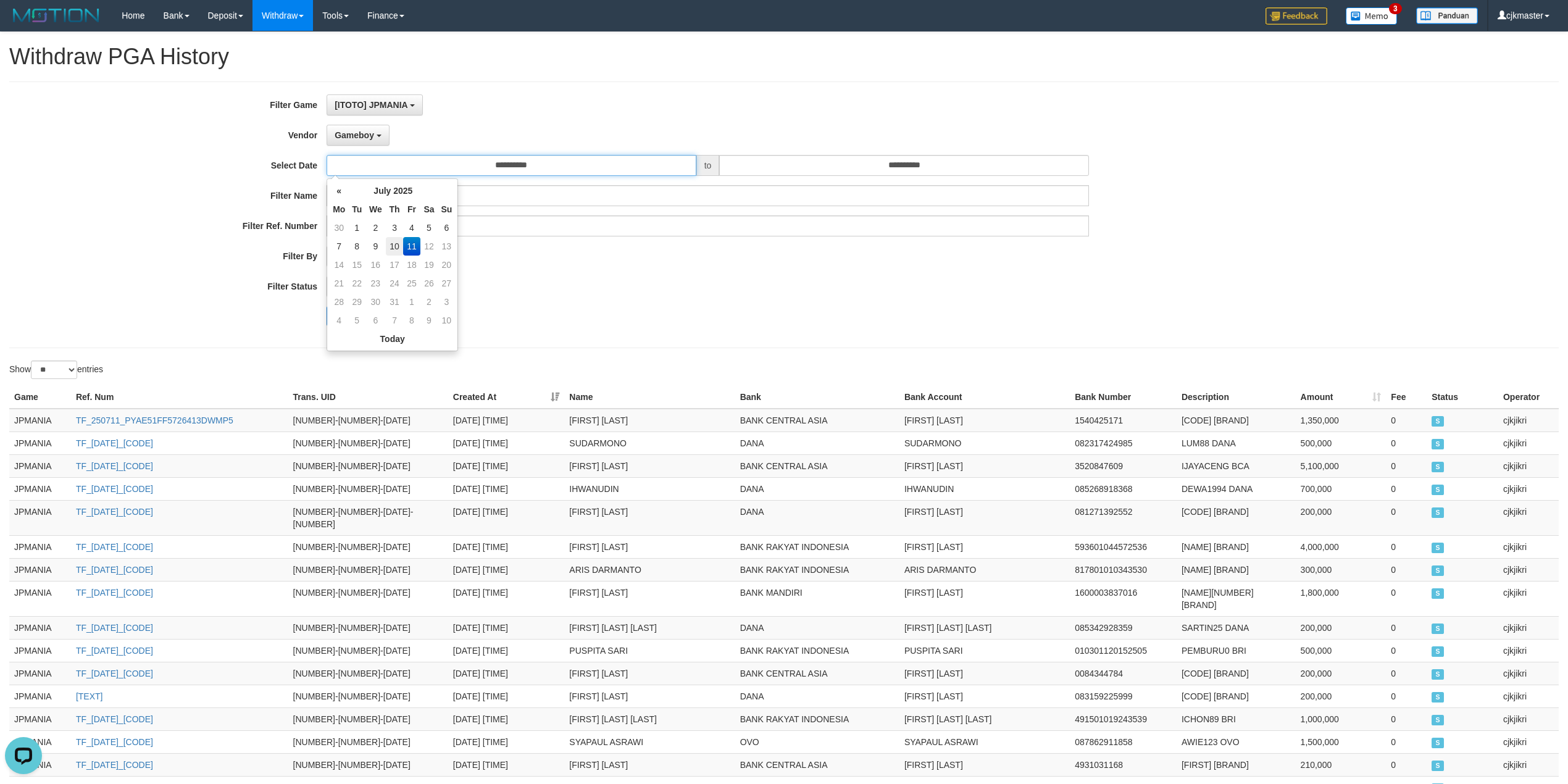 type on "**********" 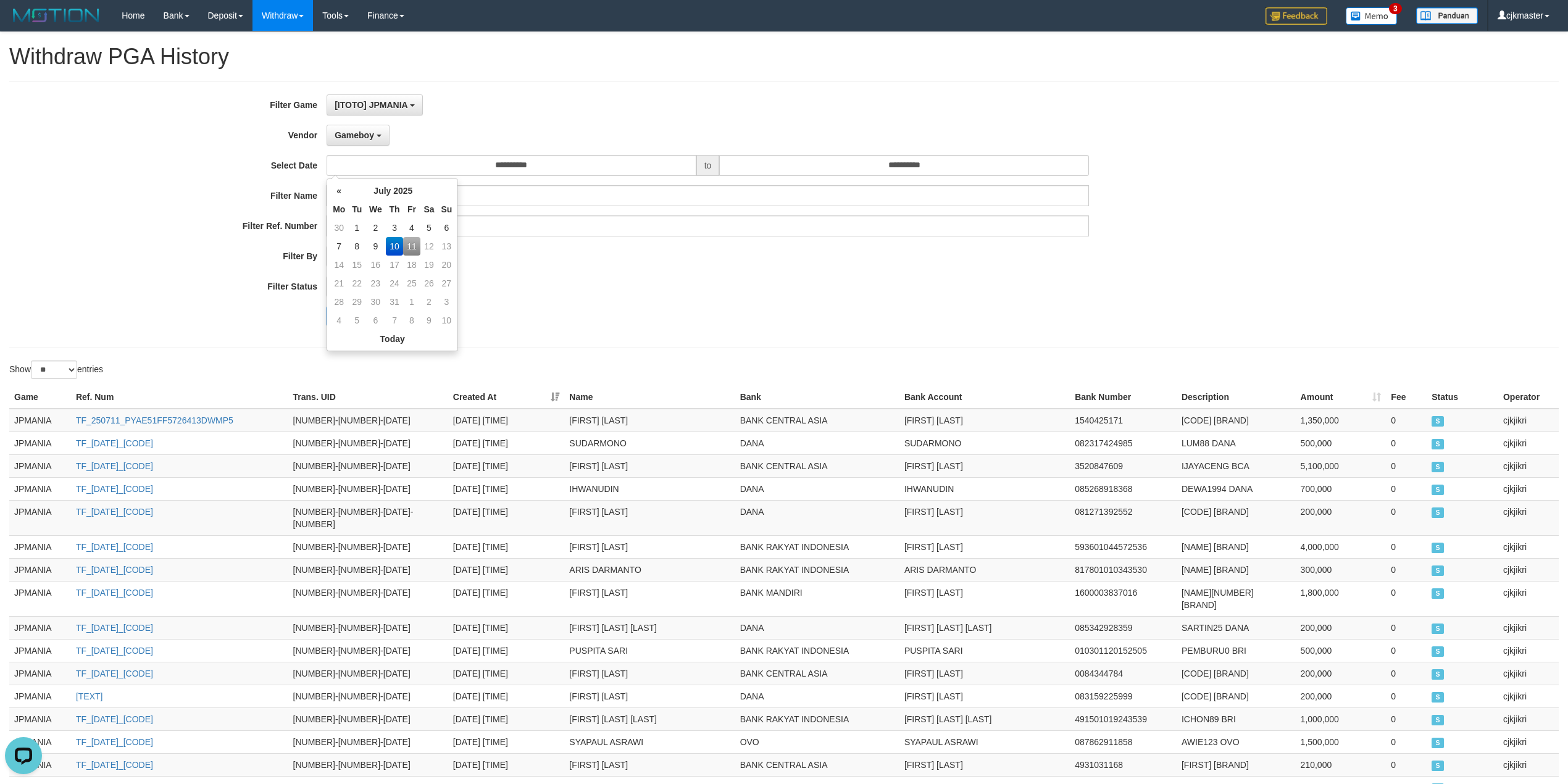 click on "10" at bounding box center (394, 246) 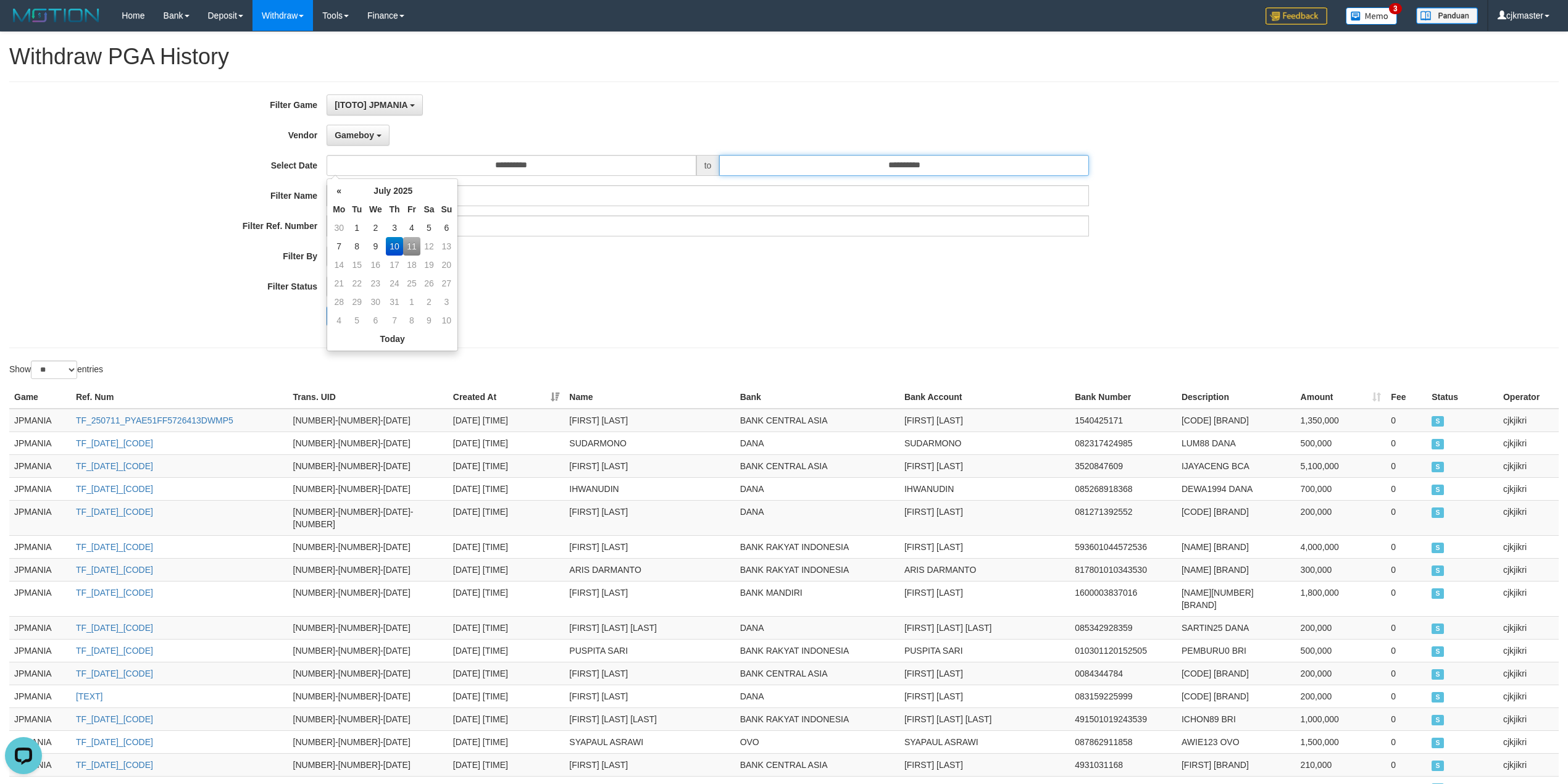click on "**********" at bounding box center [904, 165] 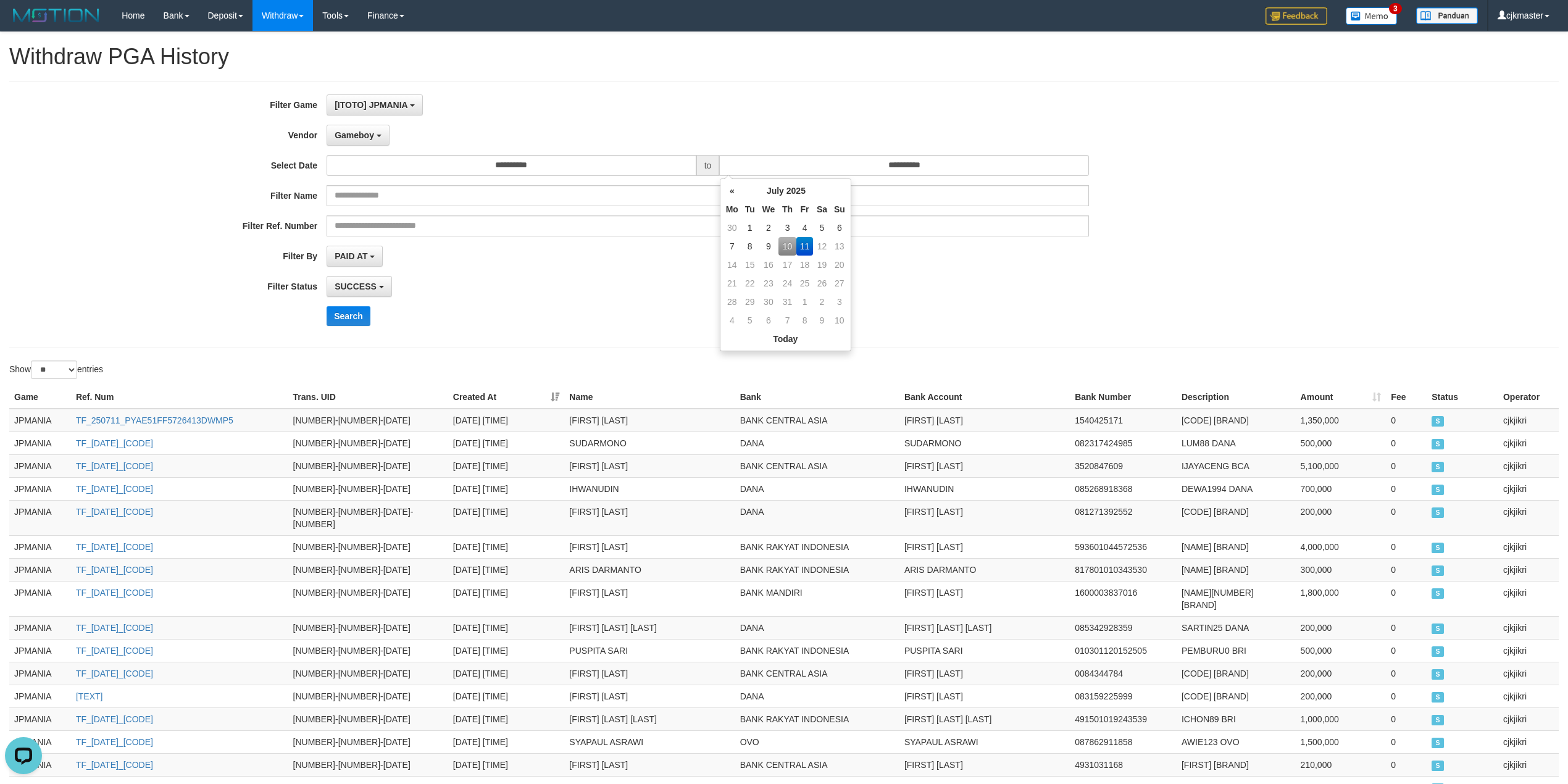 click on "10" at bounding box center [787, 246] 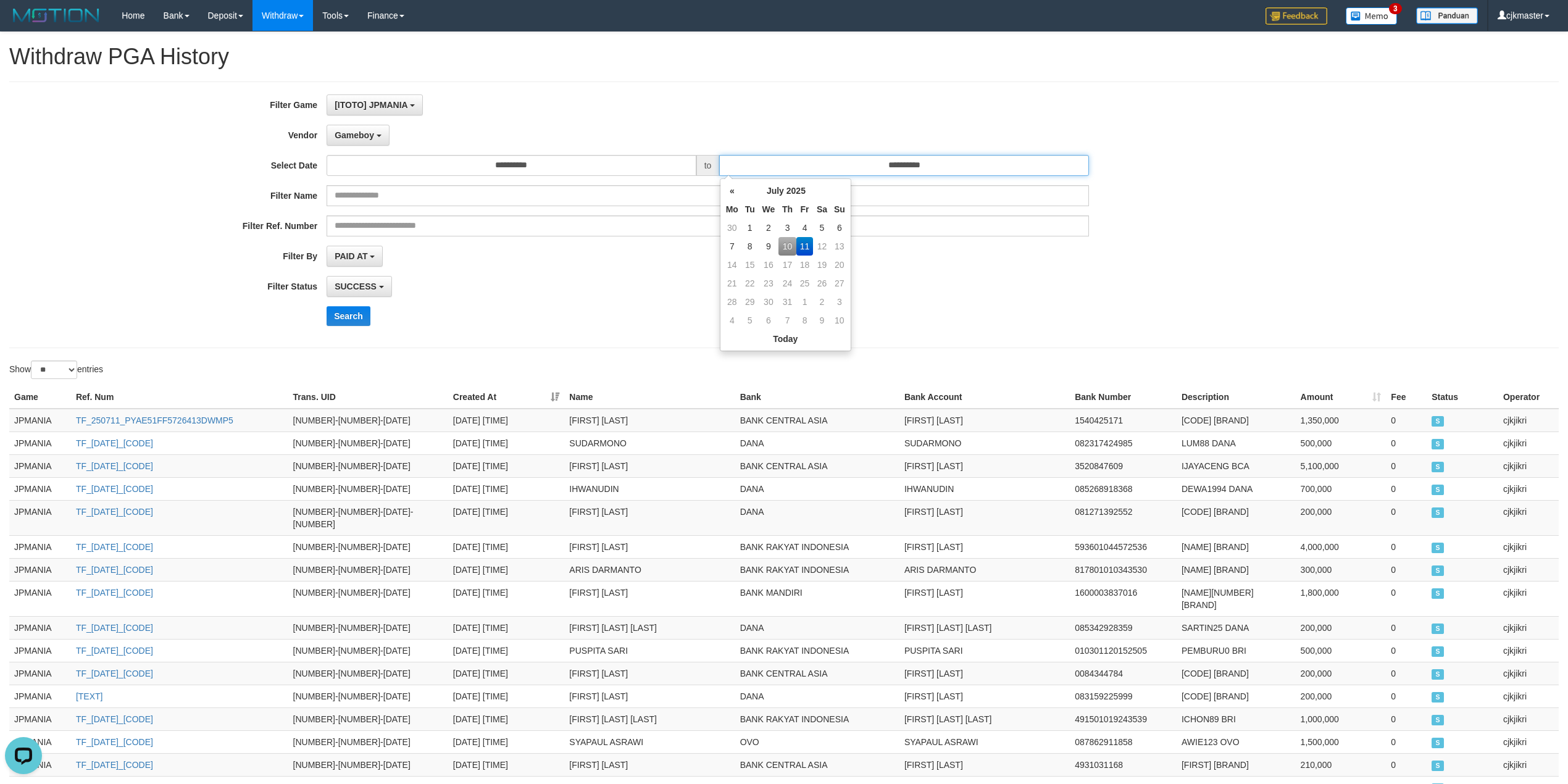 type on "**********" 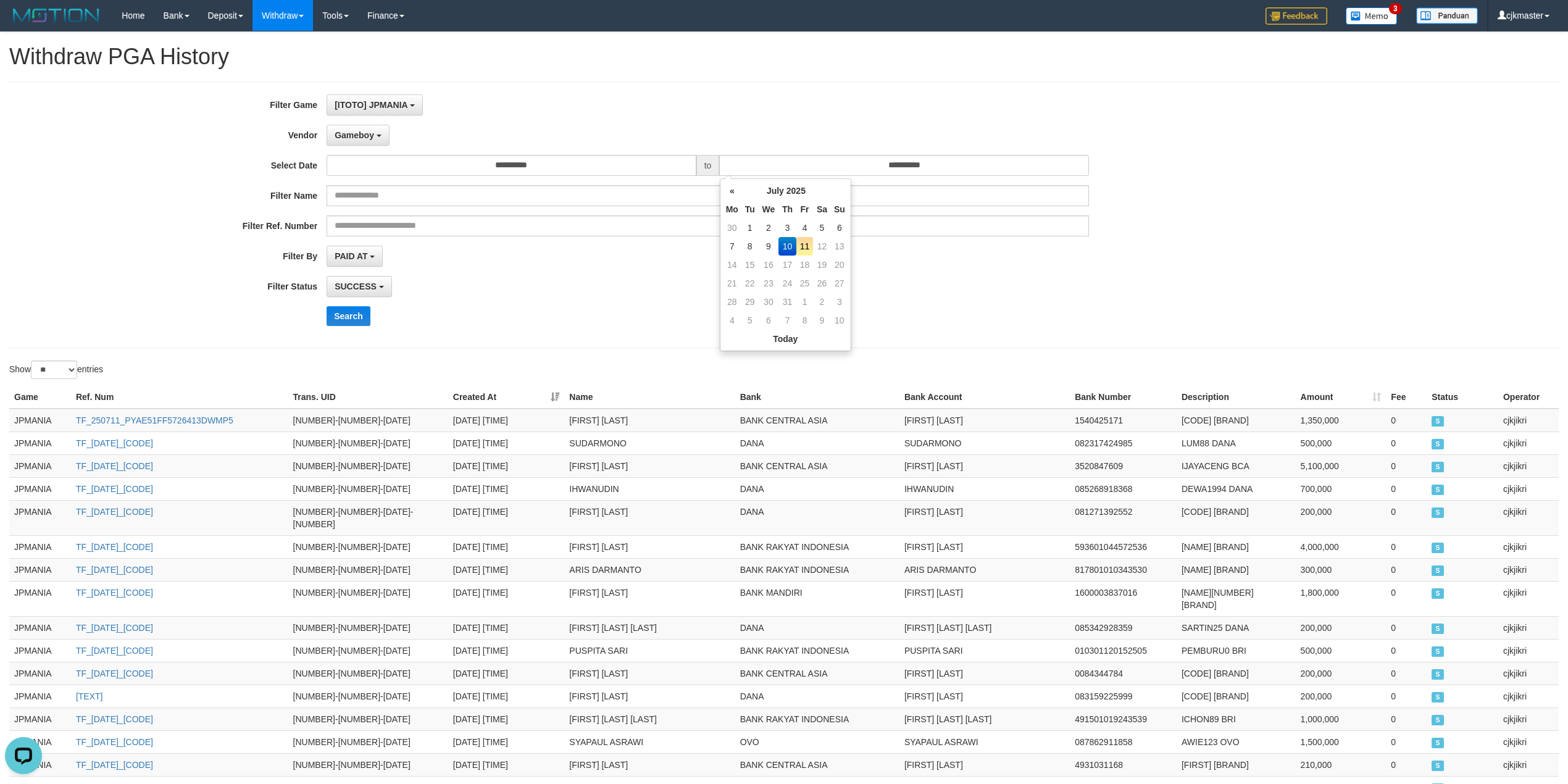 click on "10" at bounding box center [787, 246] 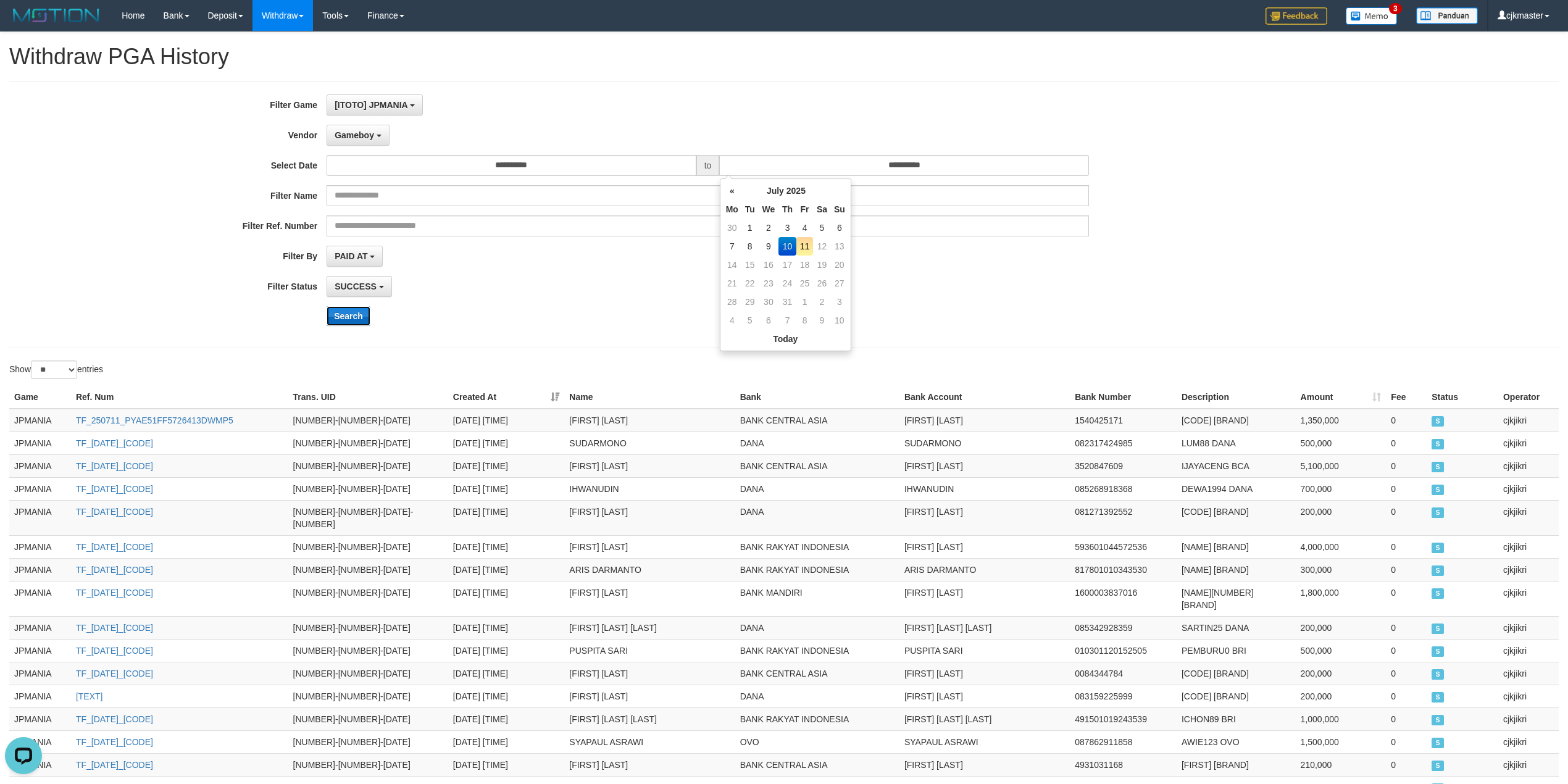 click on "Search" at bounding box center [348, 316] 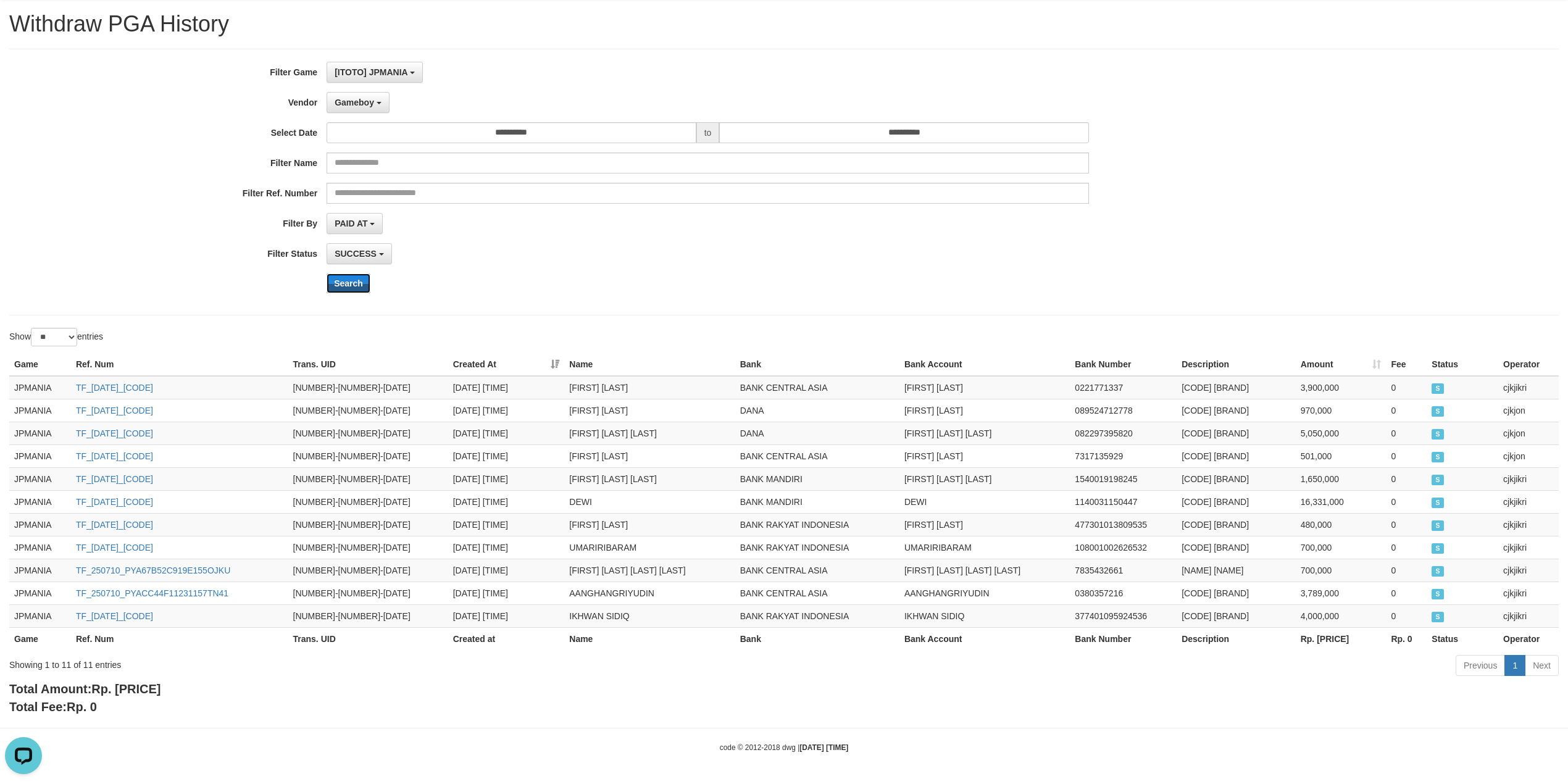 scroll, scrollTop: 37, scrollLeft: 0, axis: vertical 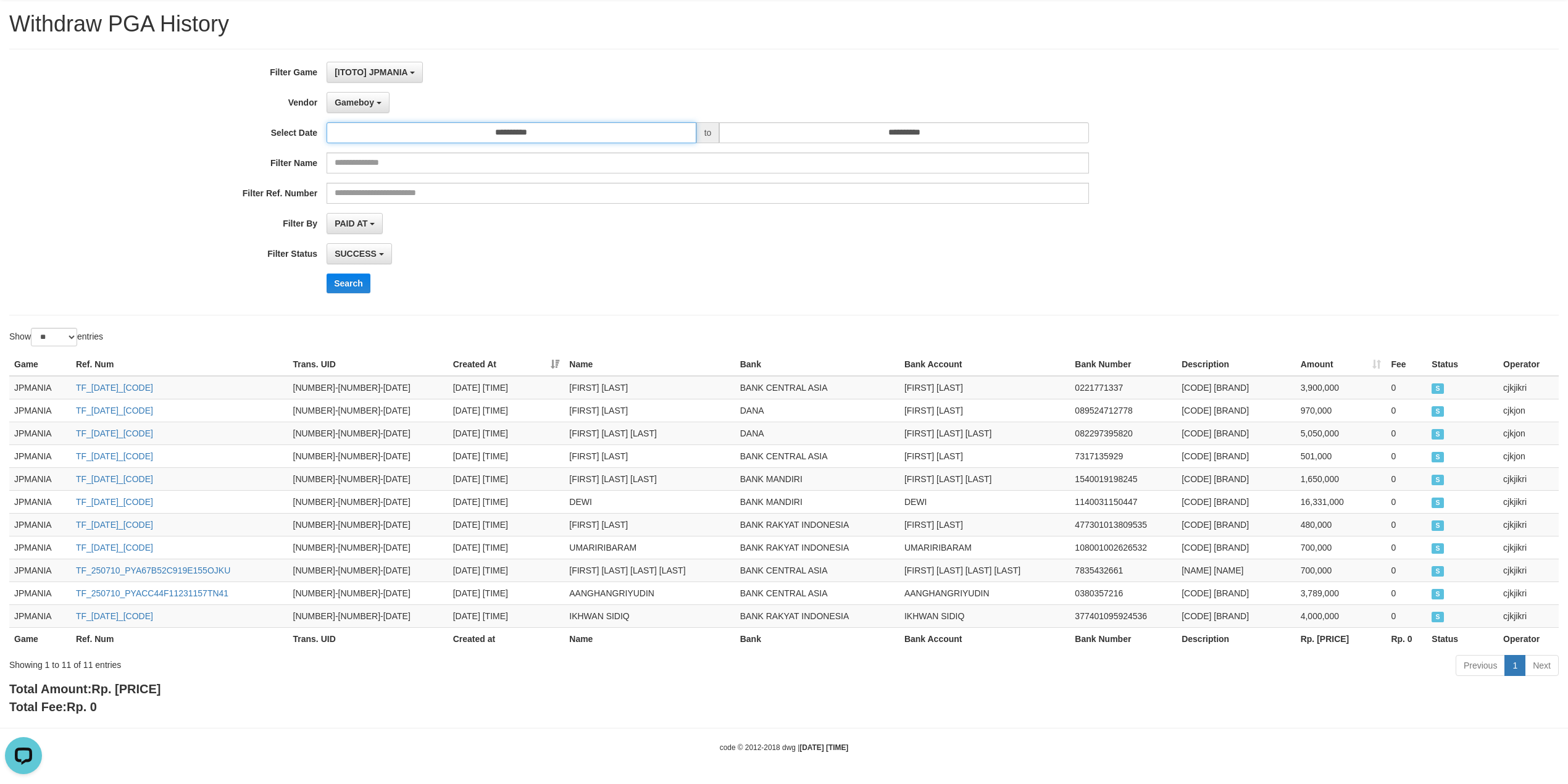 click on "**********" at bounding box center (511, 133) 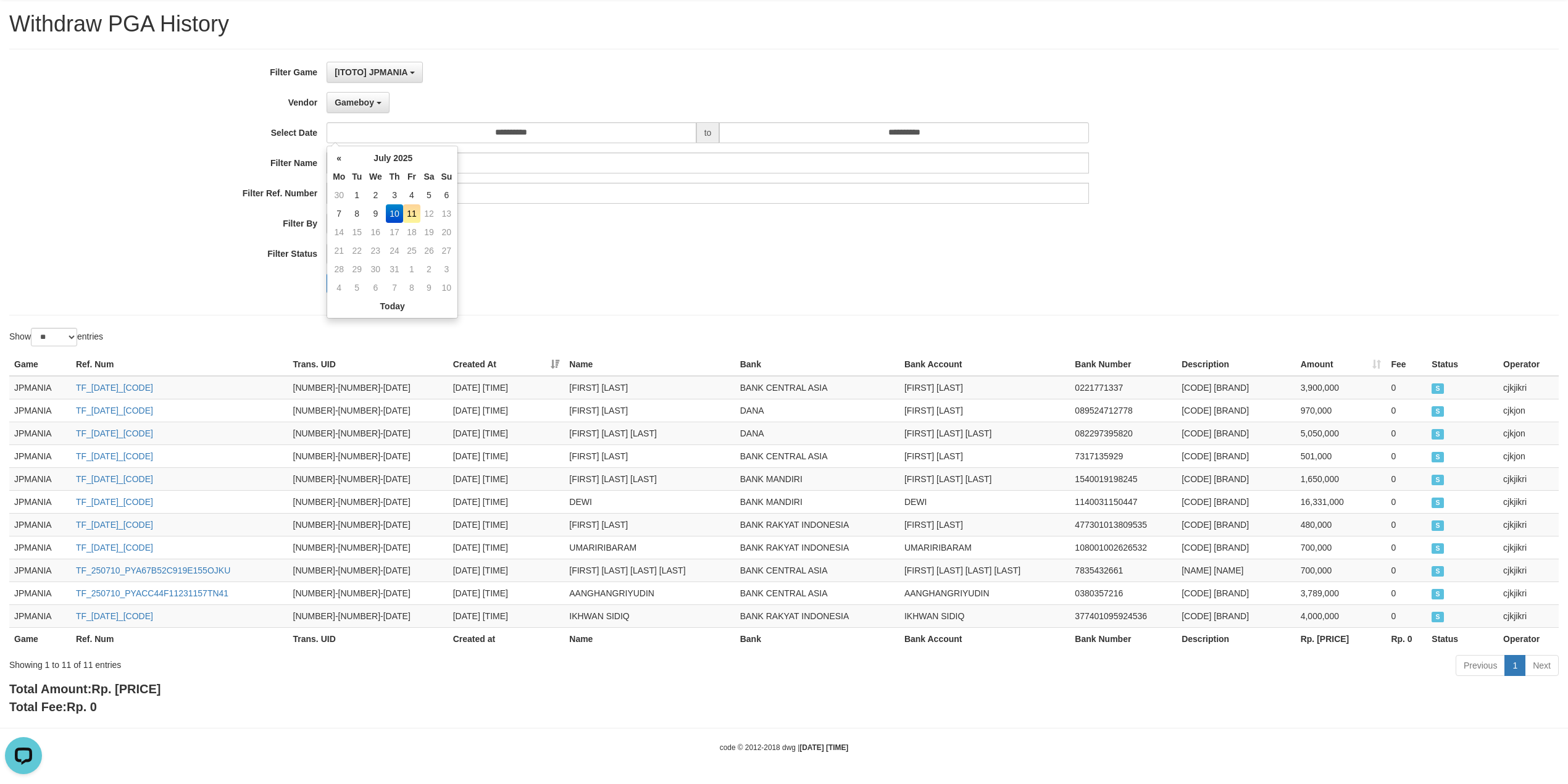 click on "11" at bounding box center [411, 214] 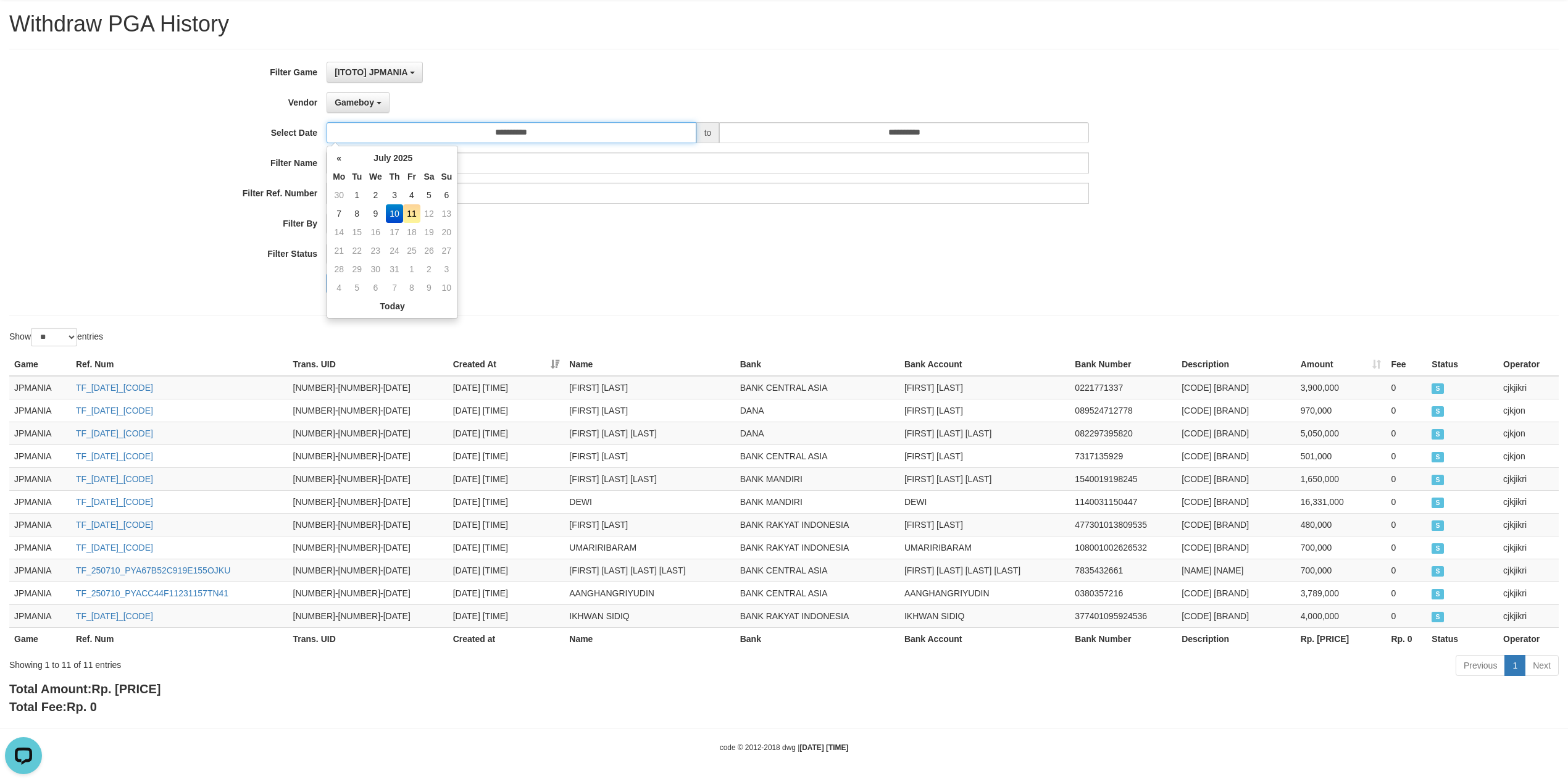 type on "**********" 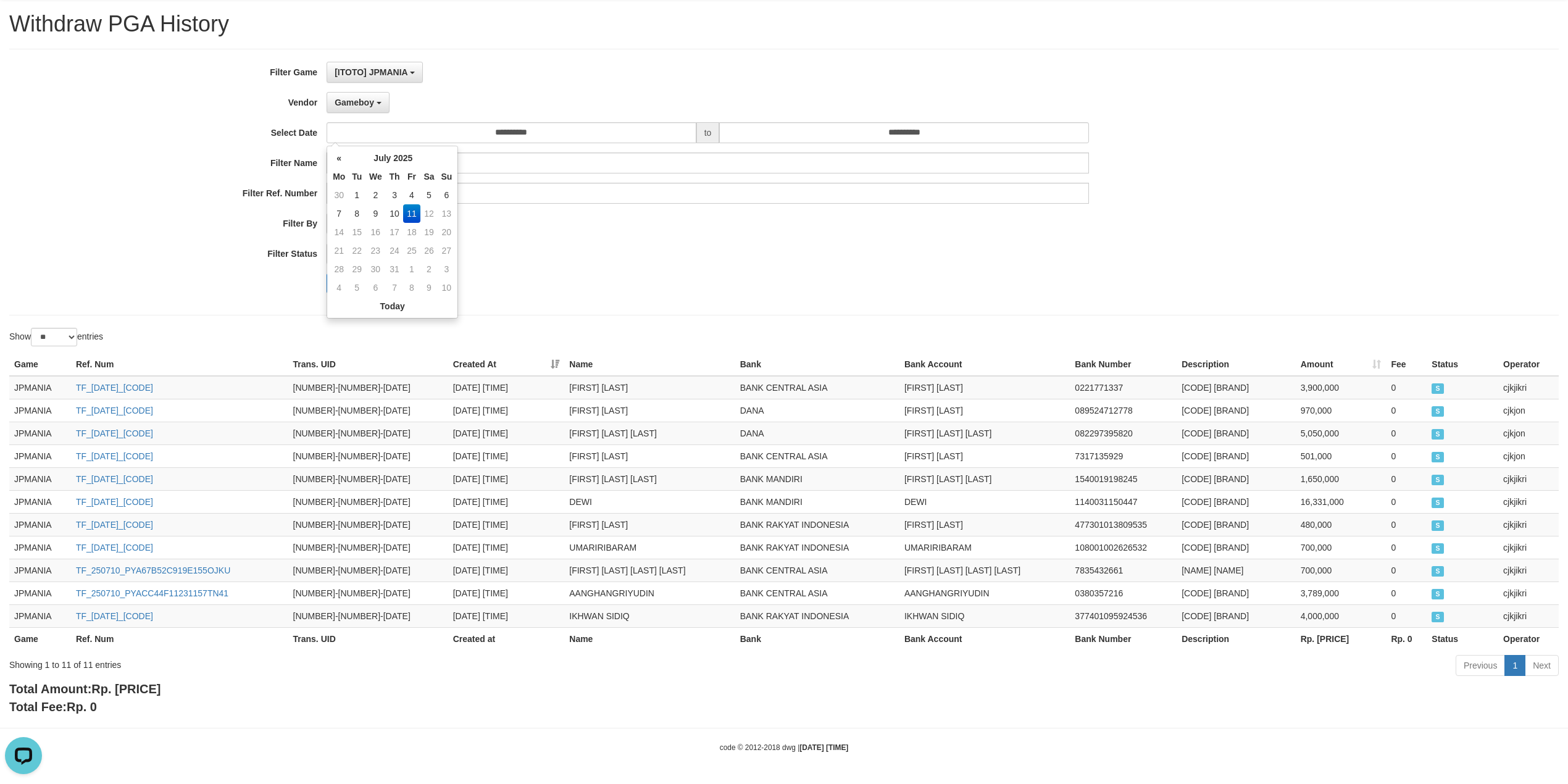 click on "11" at bounding box center [411, 214] 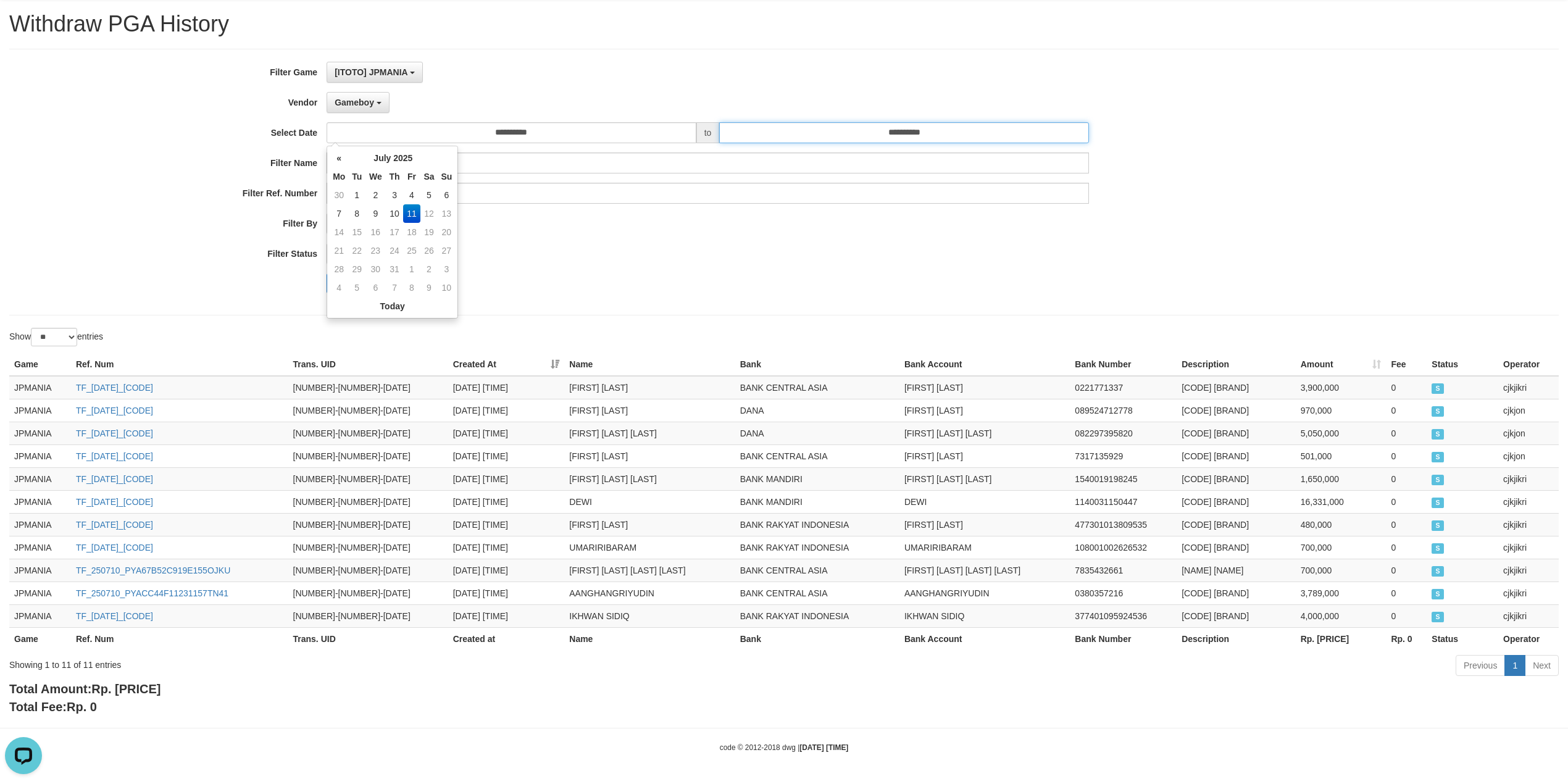click on "**********" at bounding box center (904, 133) 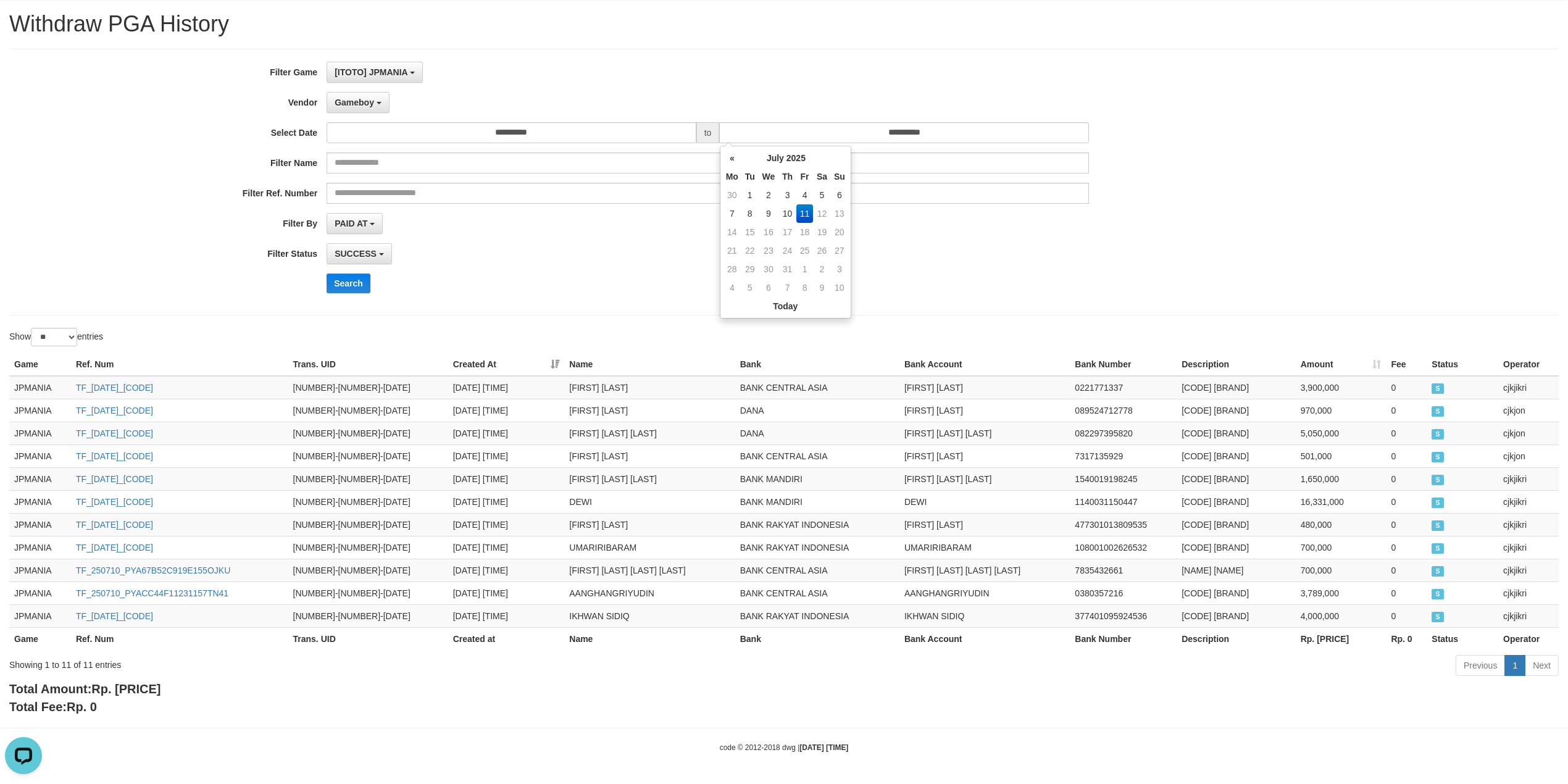 click on "11" at bounding box center (804, 214) 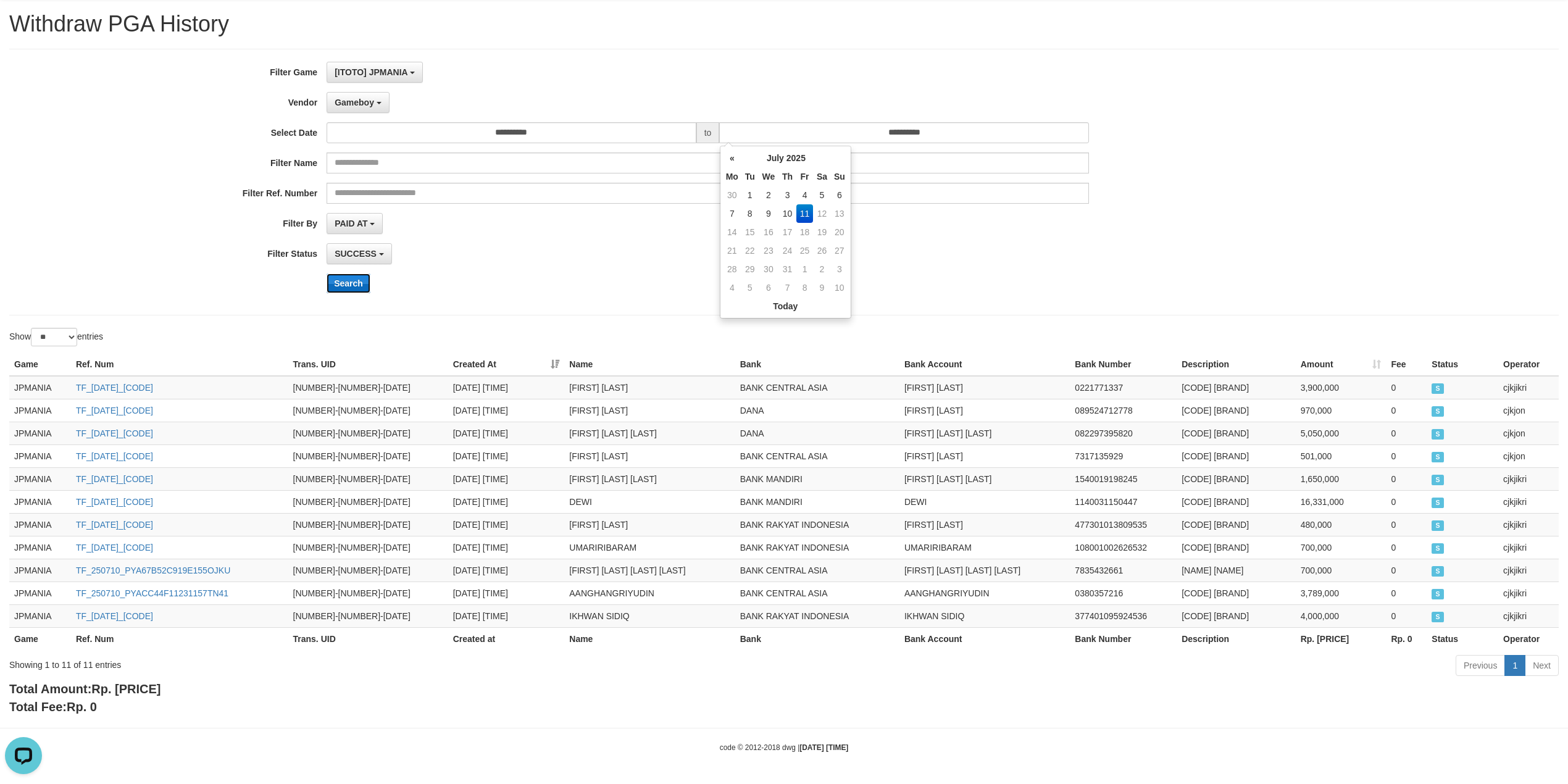 click on "Search" at bounding box center (348, 283) 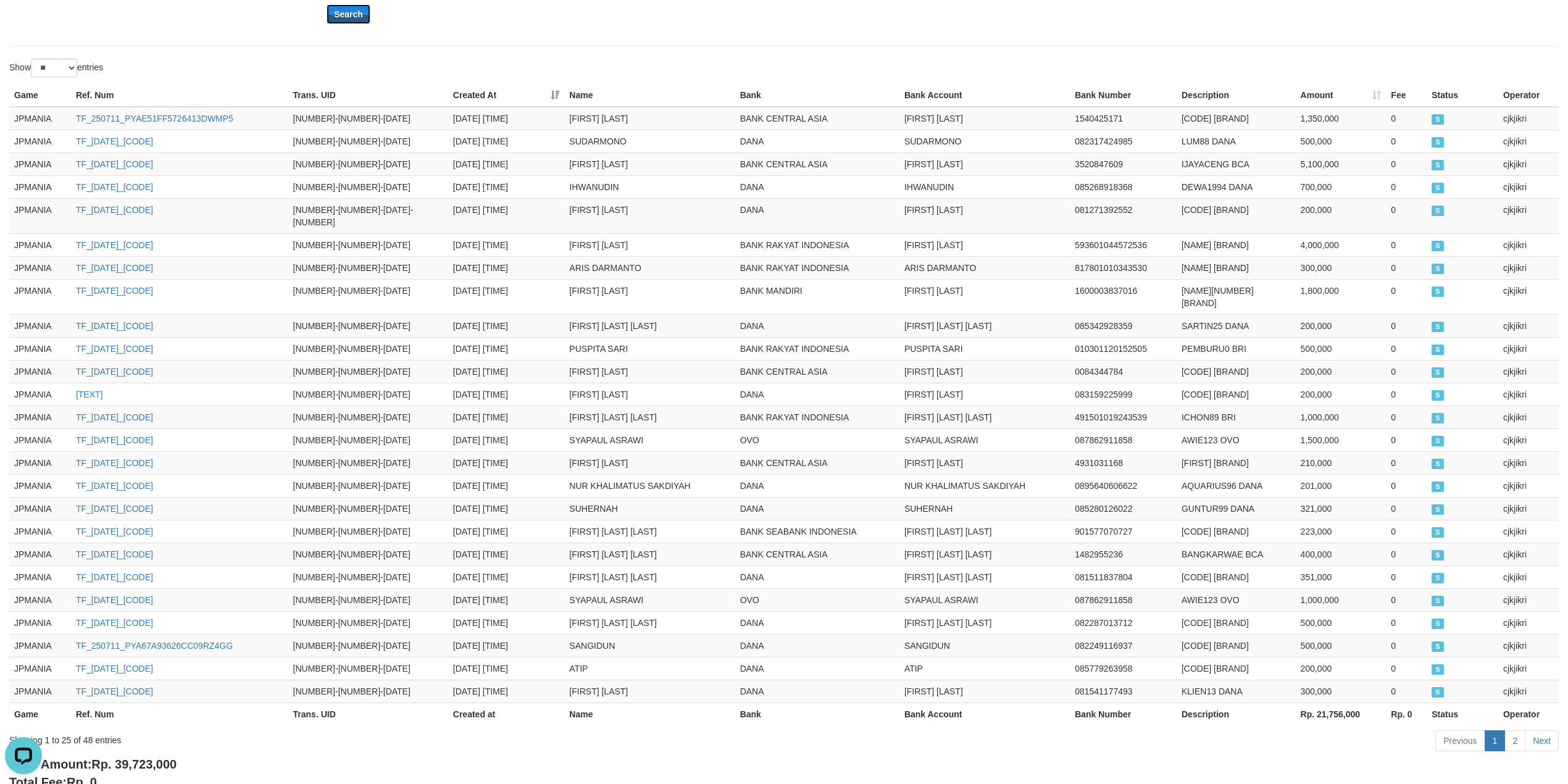 scroll, scrollTop: 359, scrollLeft: 0, axis: vertical 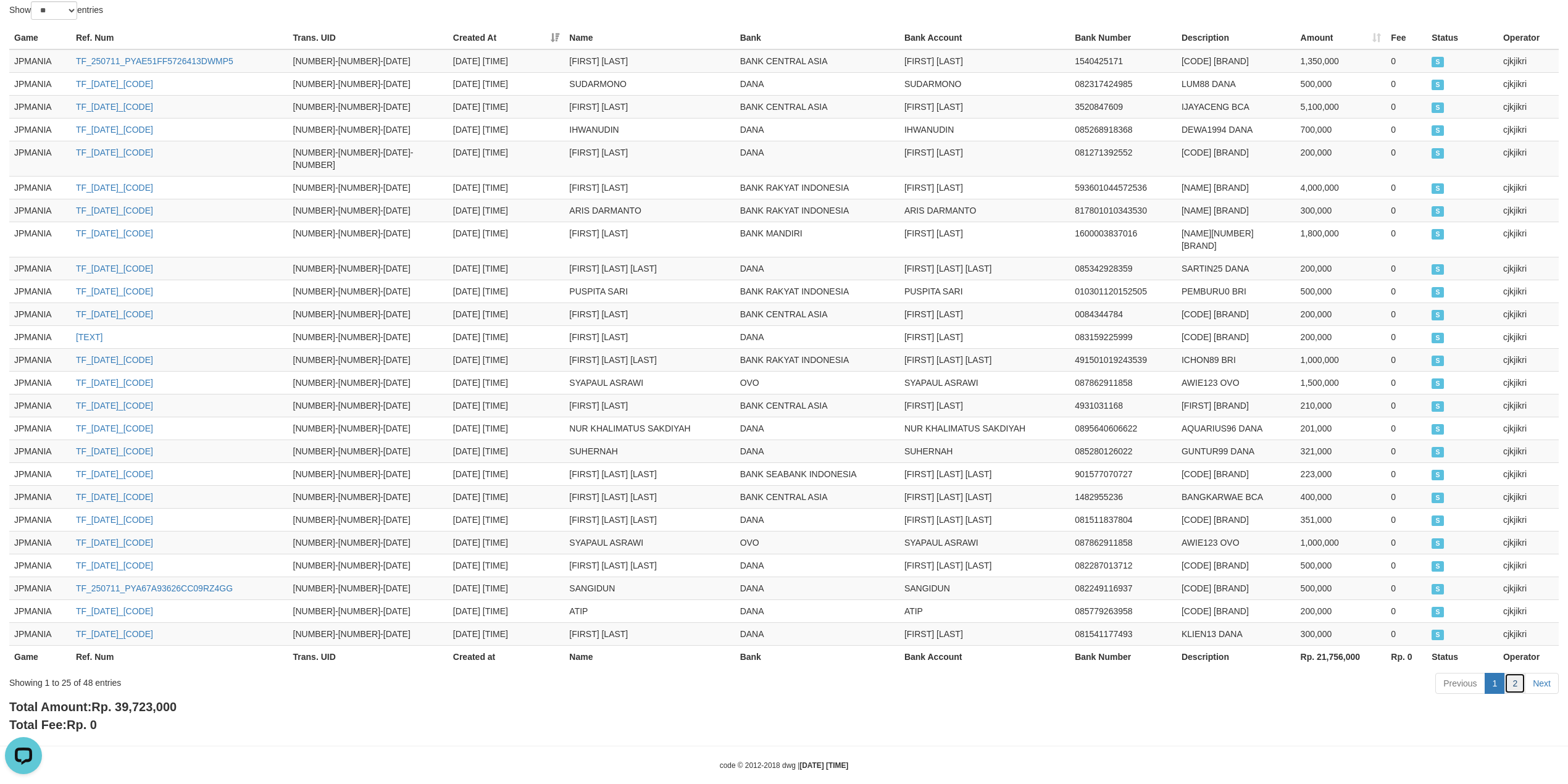 click on "2" at bounding box center [1515, 683] 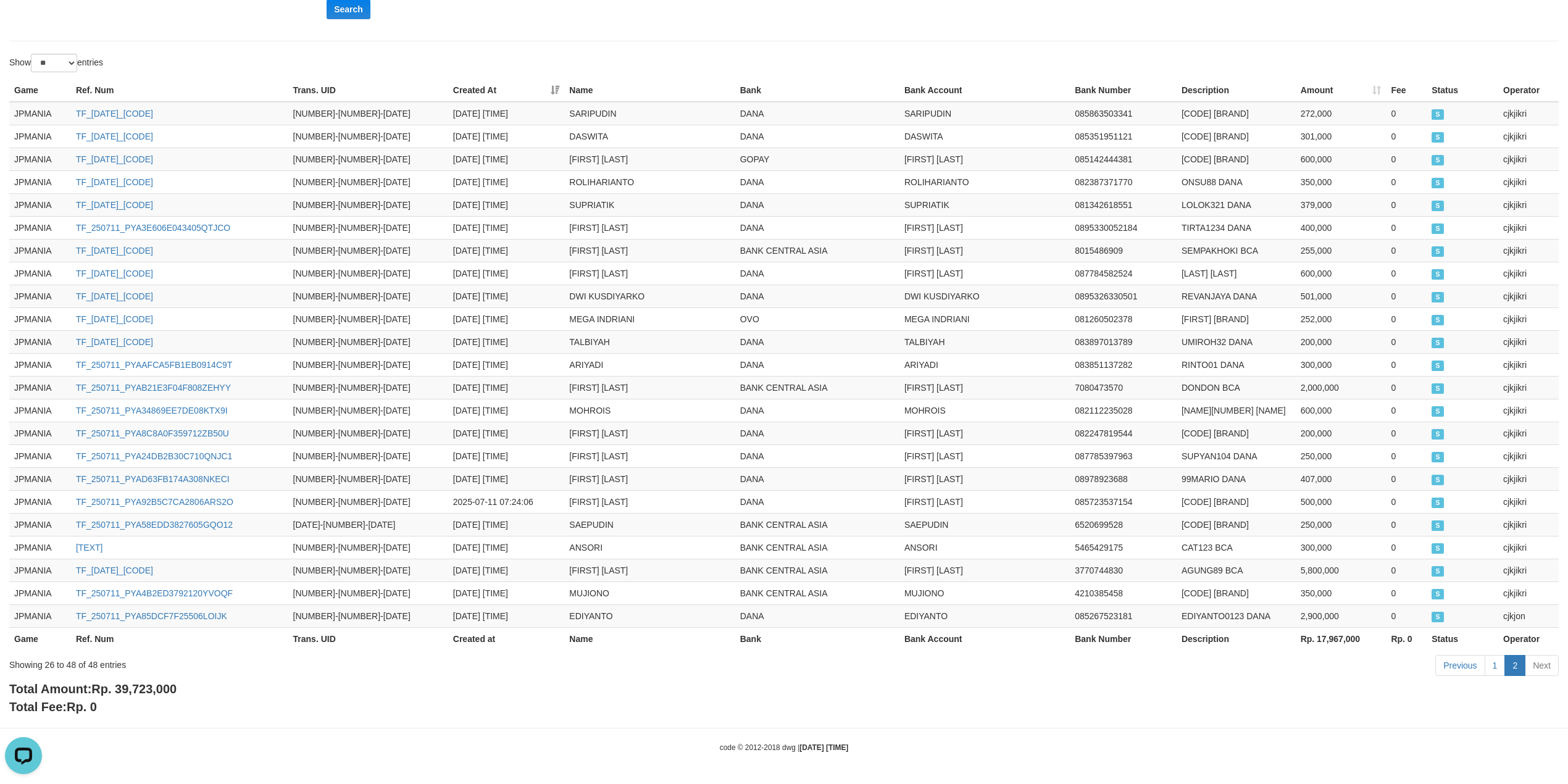 scroll, scrollTop: 314, scrollLeft: 0, axis: vertical 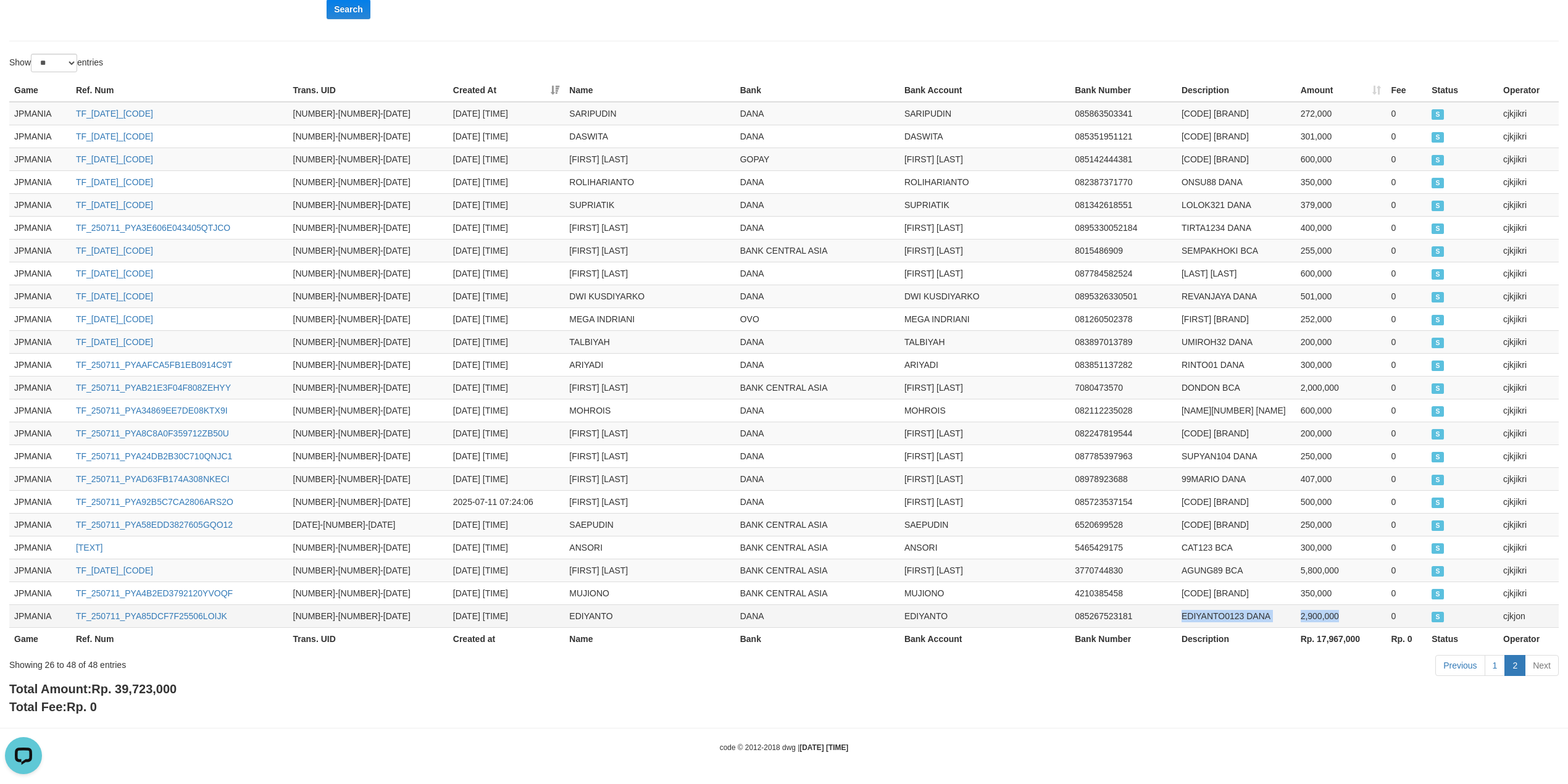 drag, startPoint x: 1344, startPoint y: 611, endPoint x: 1136, endPoint y: 606, distance: 208.06009 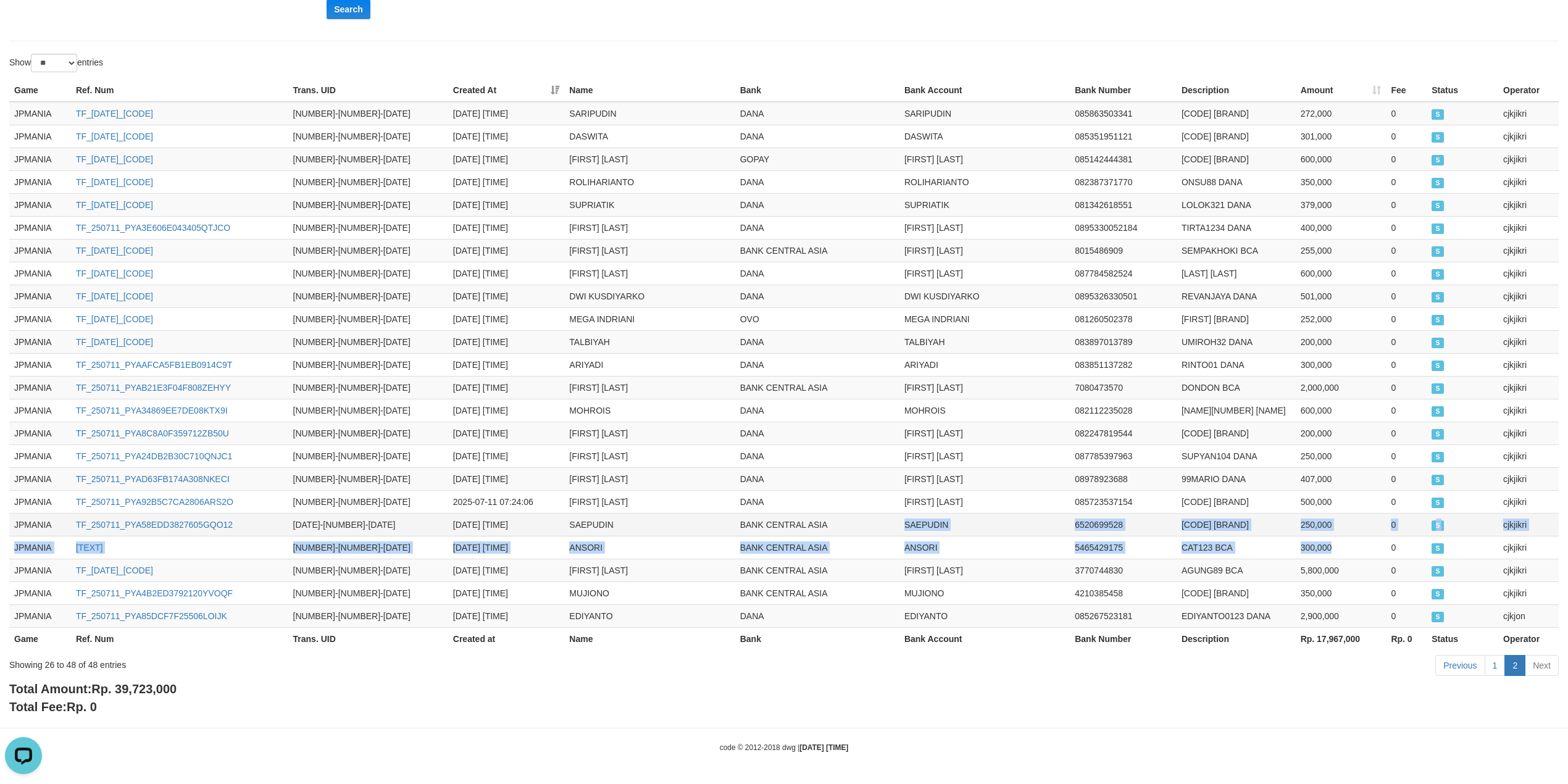 drag, startPoint x: 1337, startPoint y: 542, endPoint x: 872, endPoint y: 521, distance: 465.474 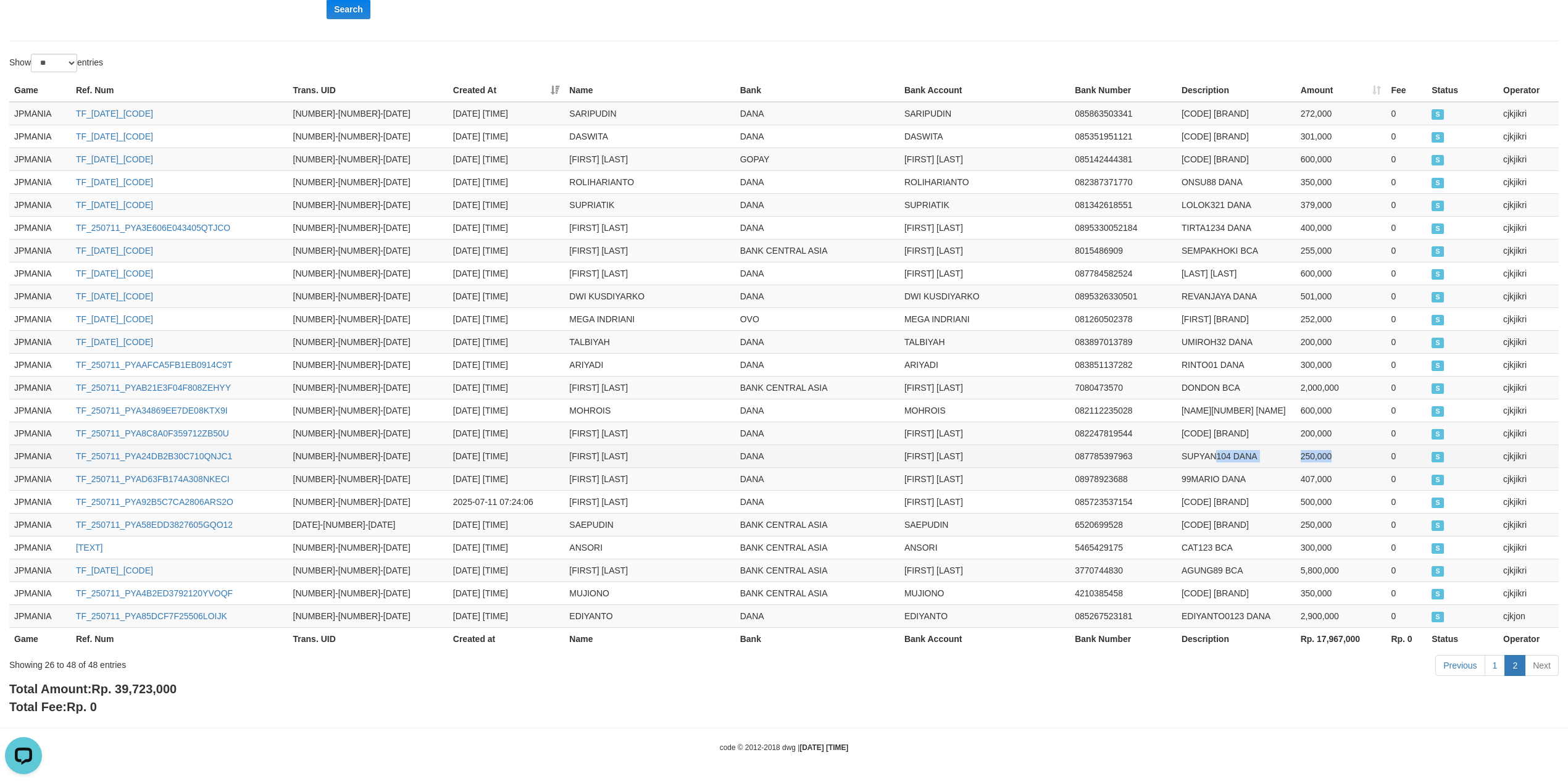 drag, startPoint x: 1337, startPoint y: 456, endPoint x: 1214, endPoint y: 452, distance: 123.06502 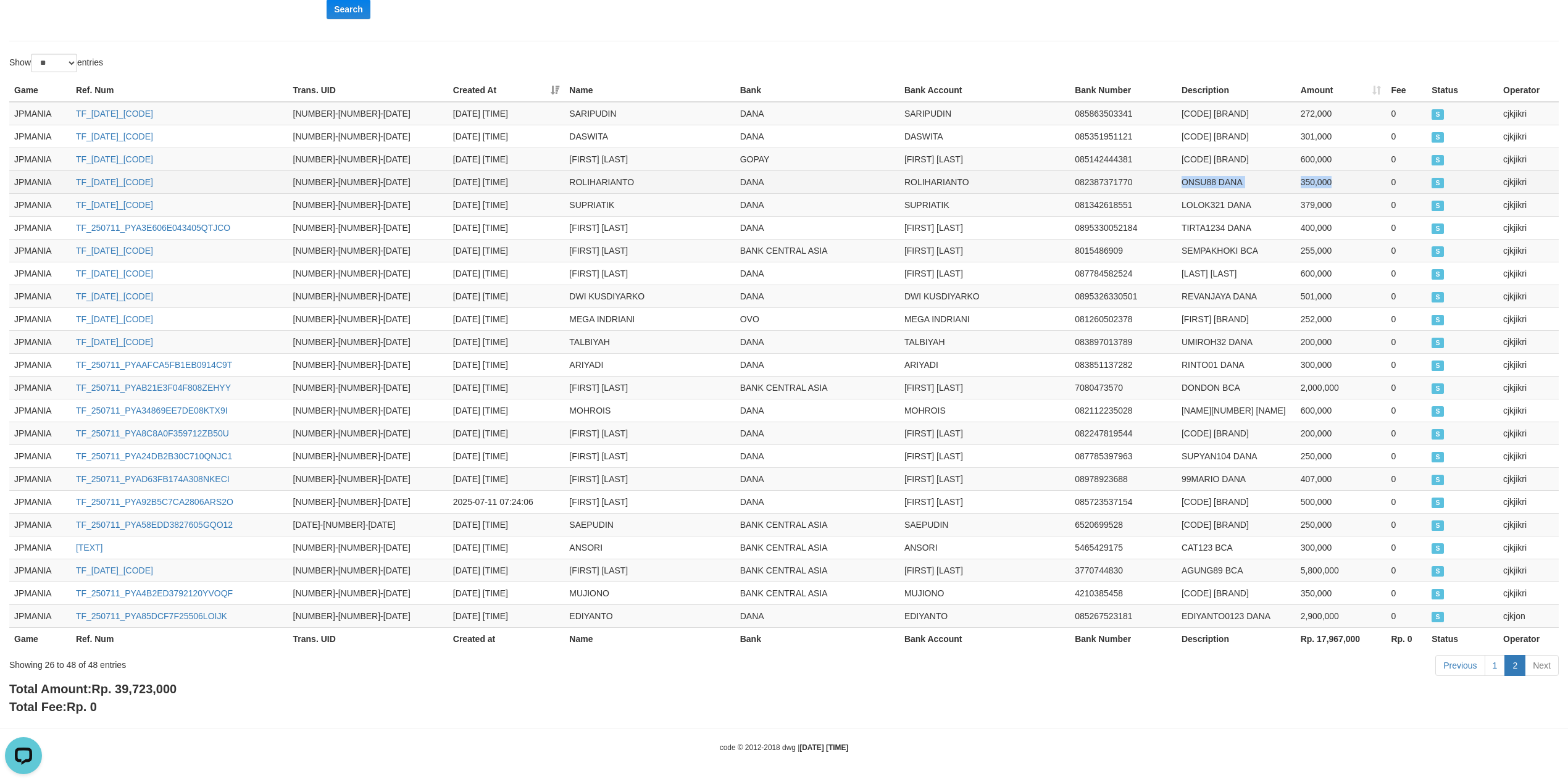 drag, startPoint x: 1356, startPoint y: 173, endPoint x: 1183, endPoint y: 183, distance: 173.2888 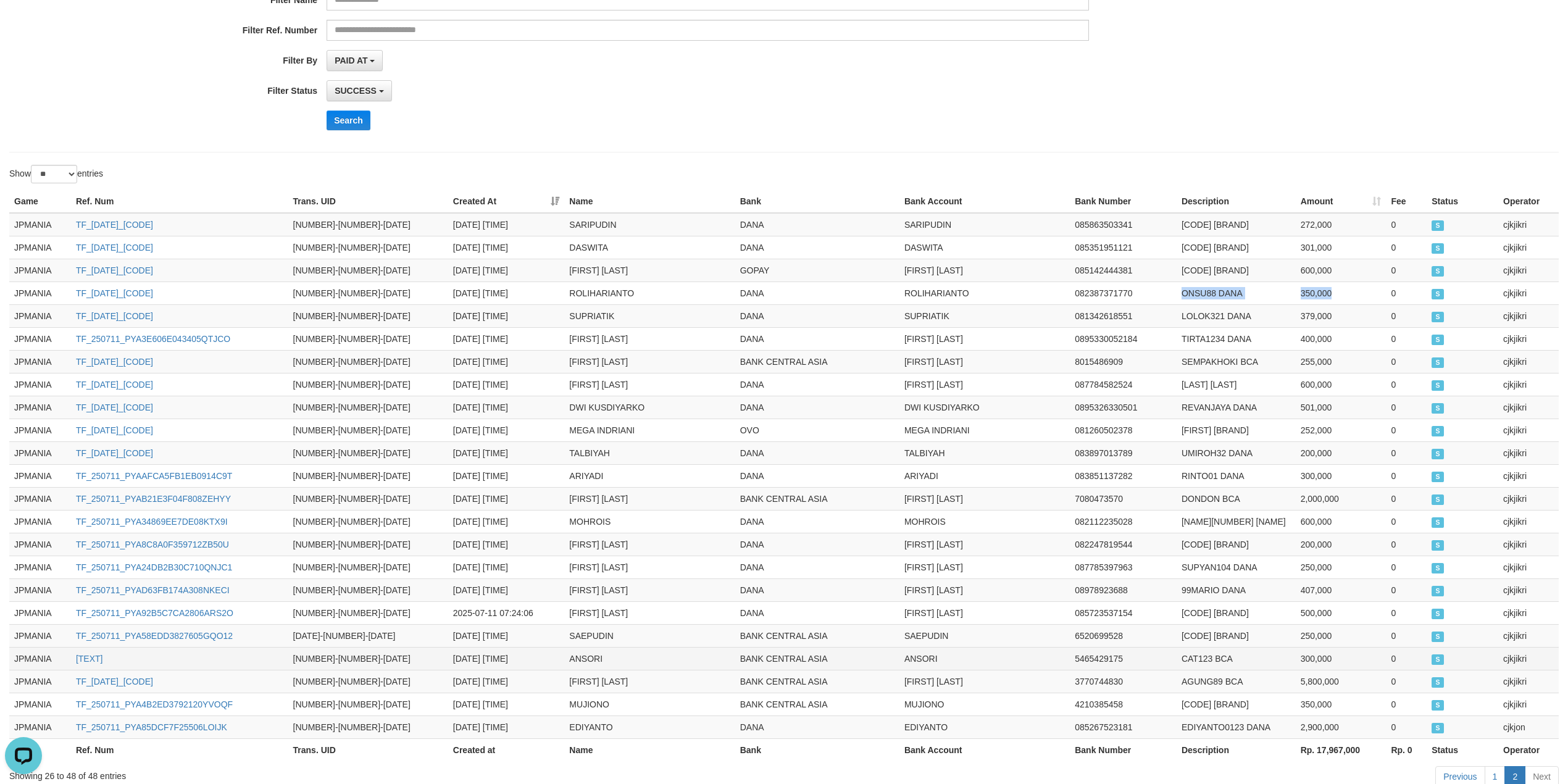 scroll, scrollTop: 314, scrollLeft: 0, axis: vertical 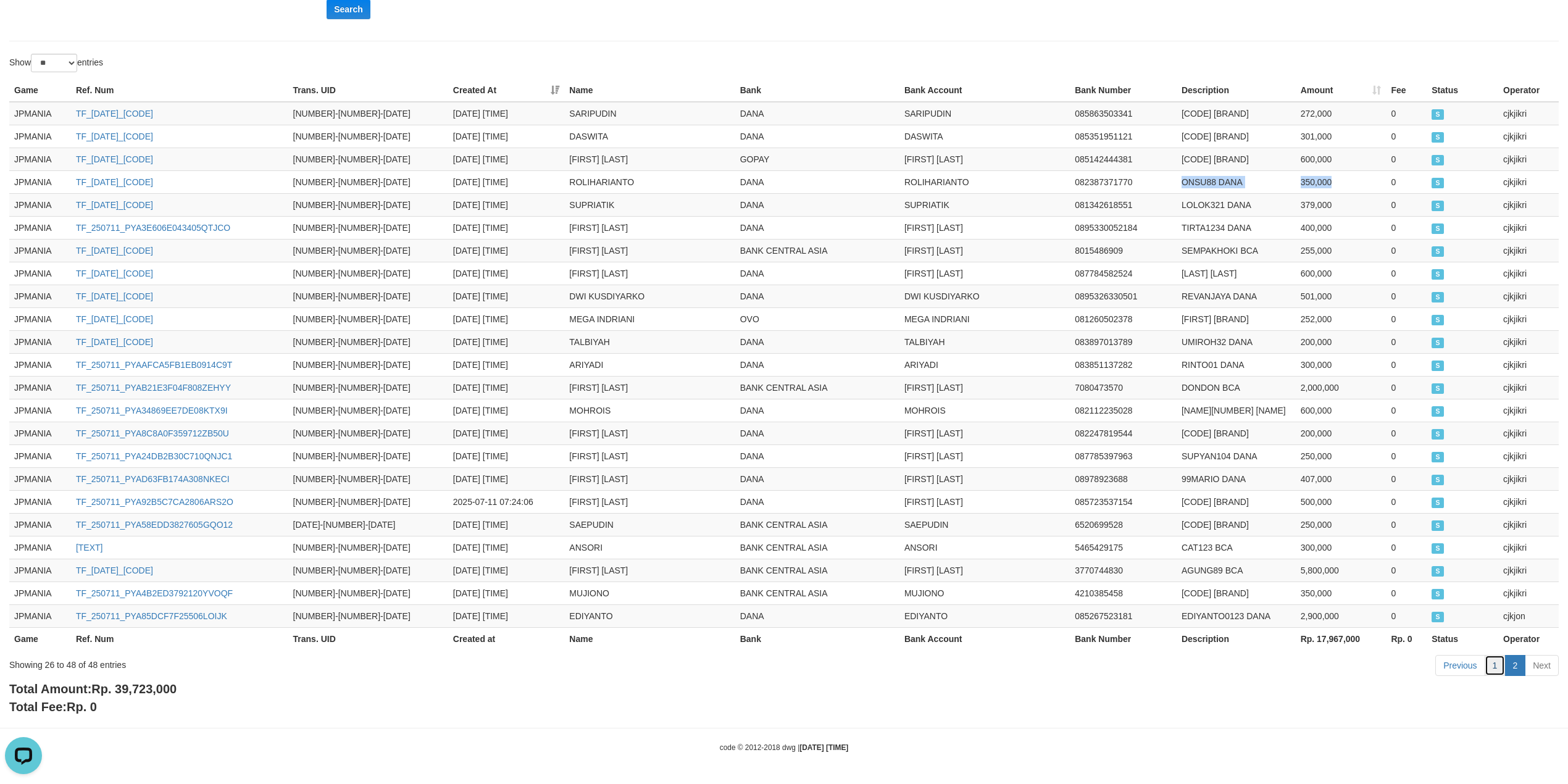 drag, startPoint x: 1495, startPoint y: 670, endPoint x: 1475, endPoint y: 659, distance: 22.825424 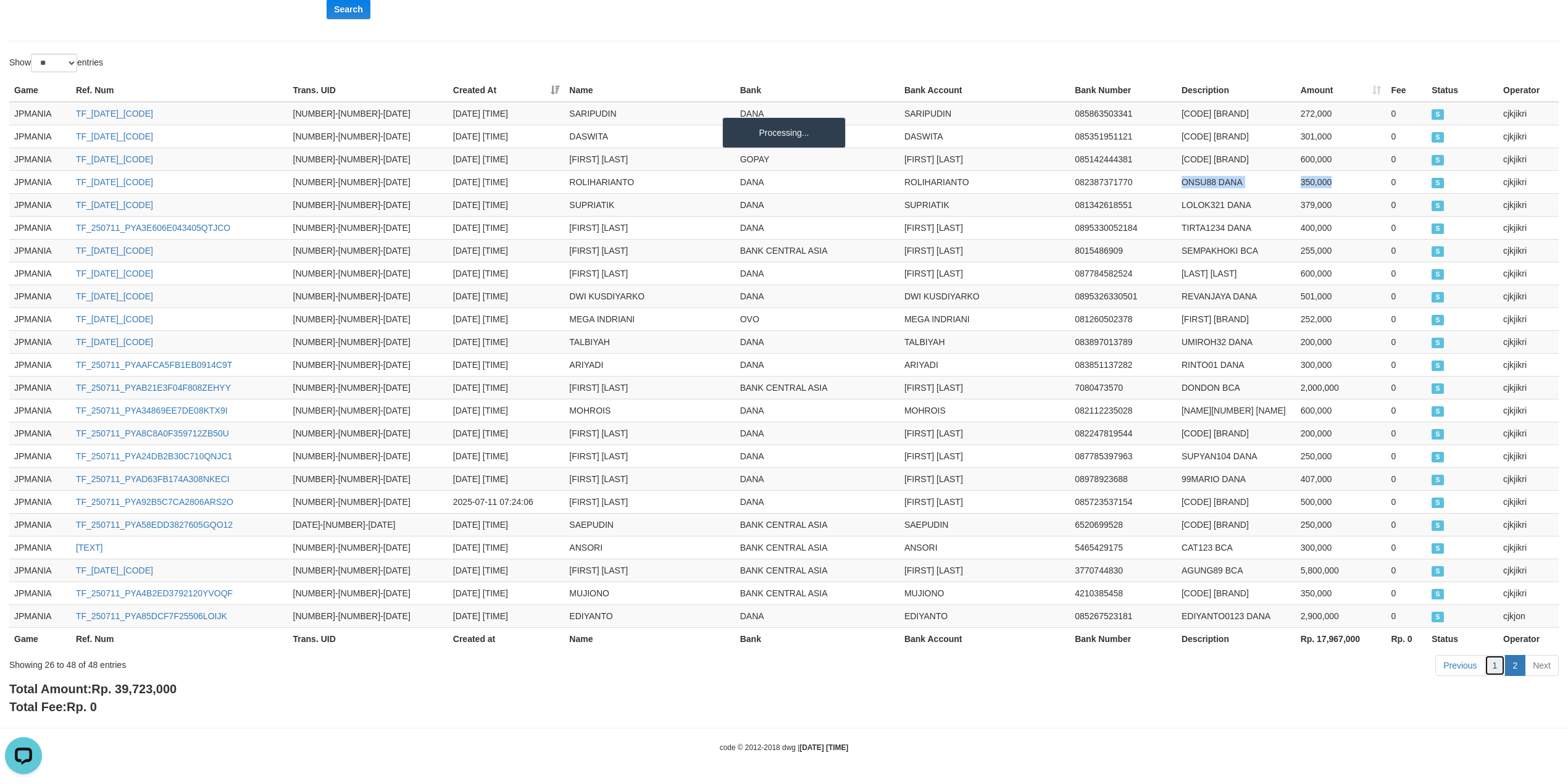 click on "1" at bounding box center (1495, 665) 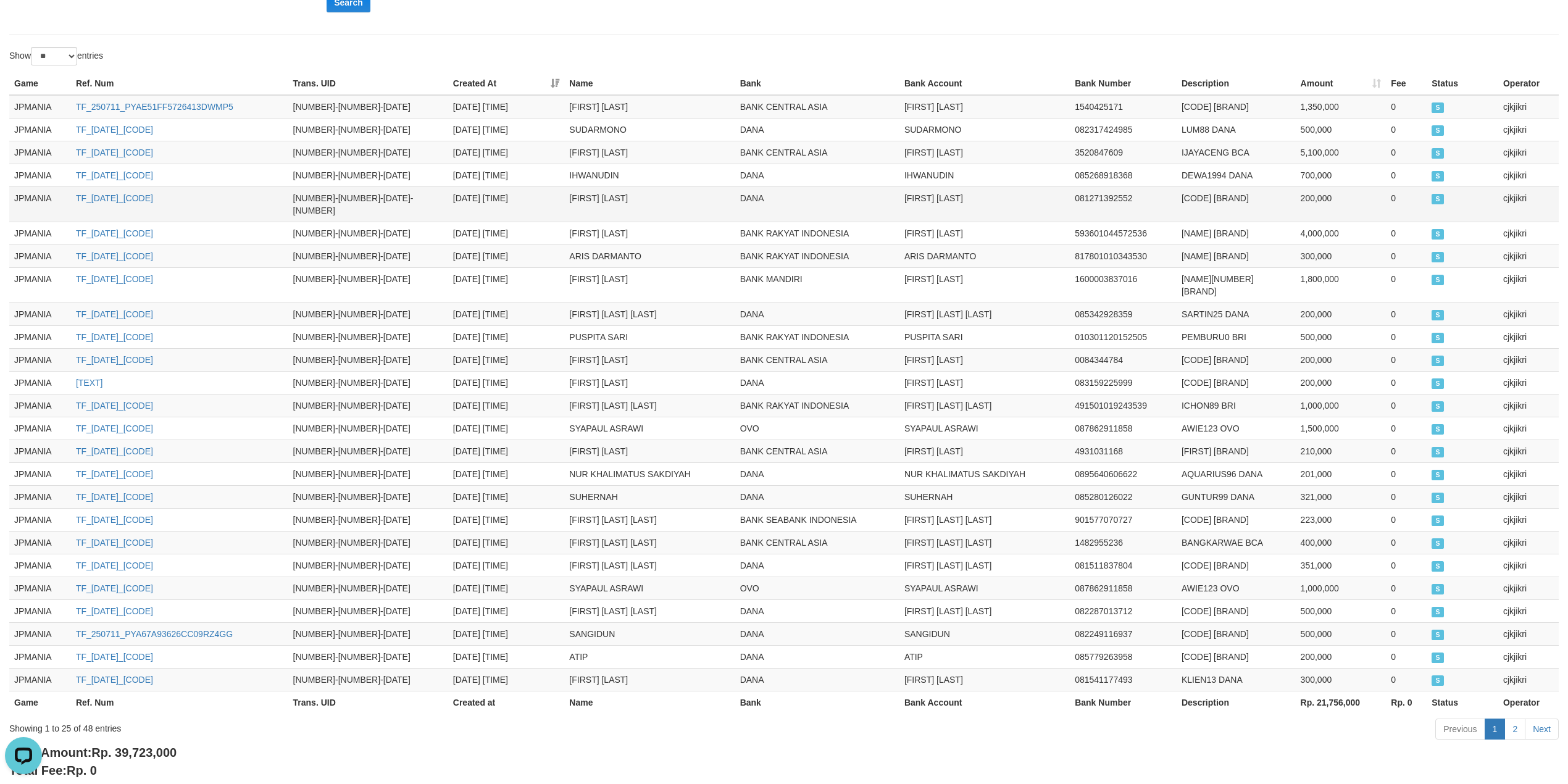 click on "JAMES14E DANA" at bounding box center [1236, 204] 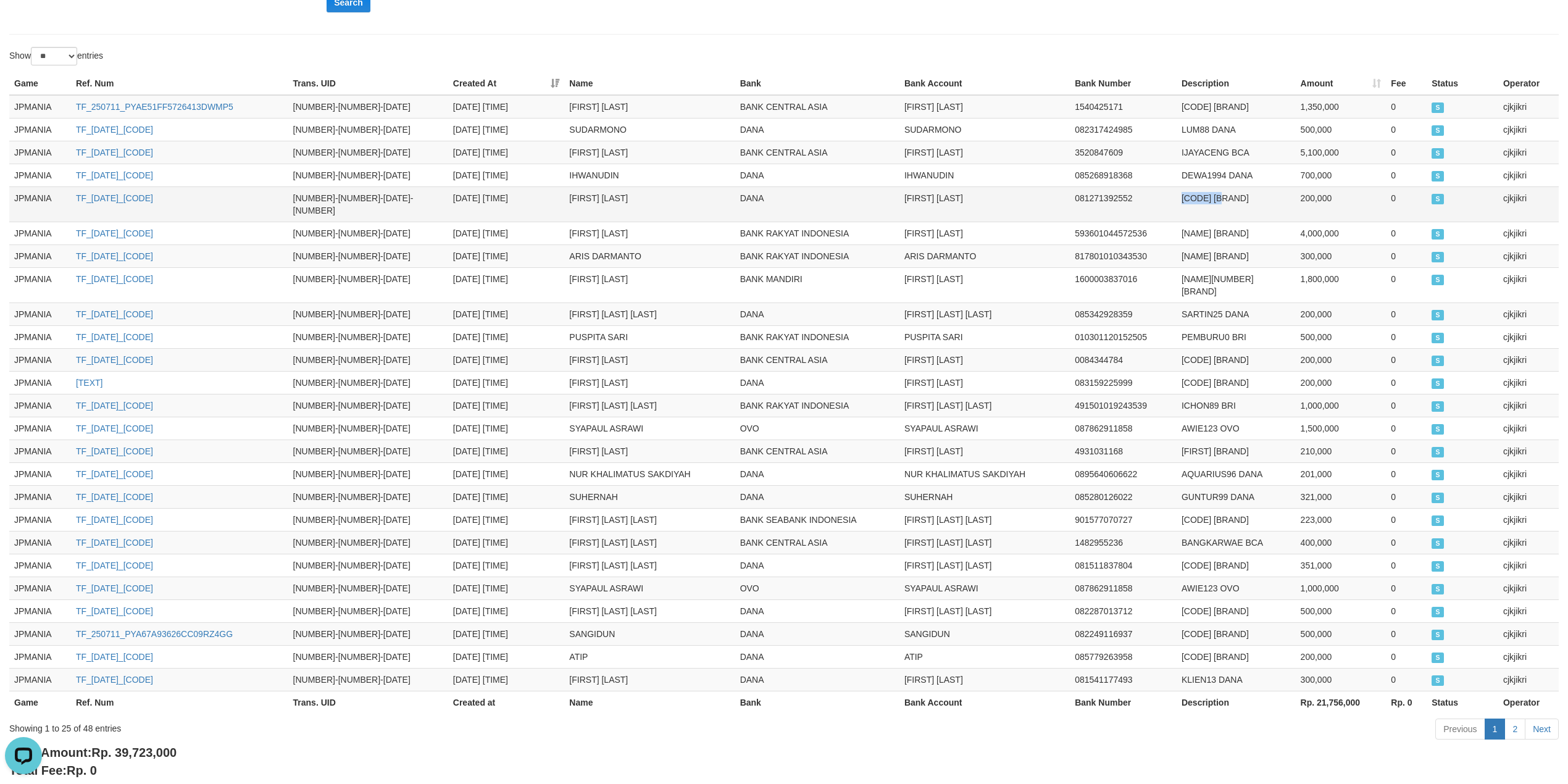 click on "JAMES14E DANA" at bounding box center (1236, 204) 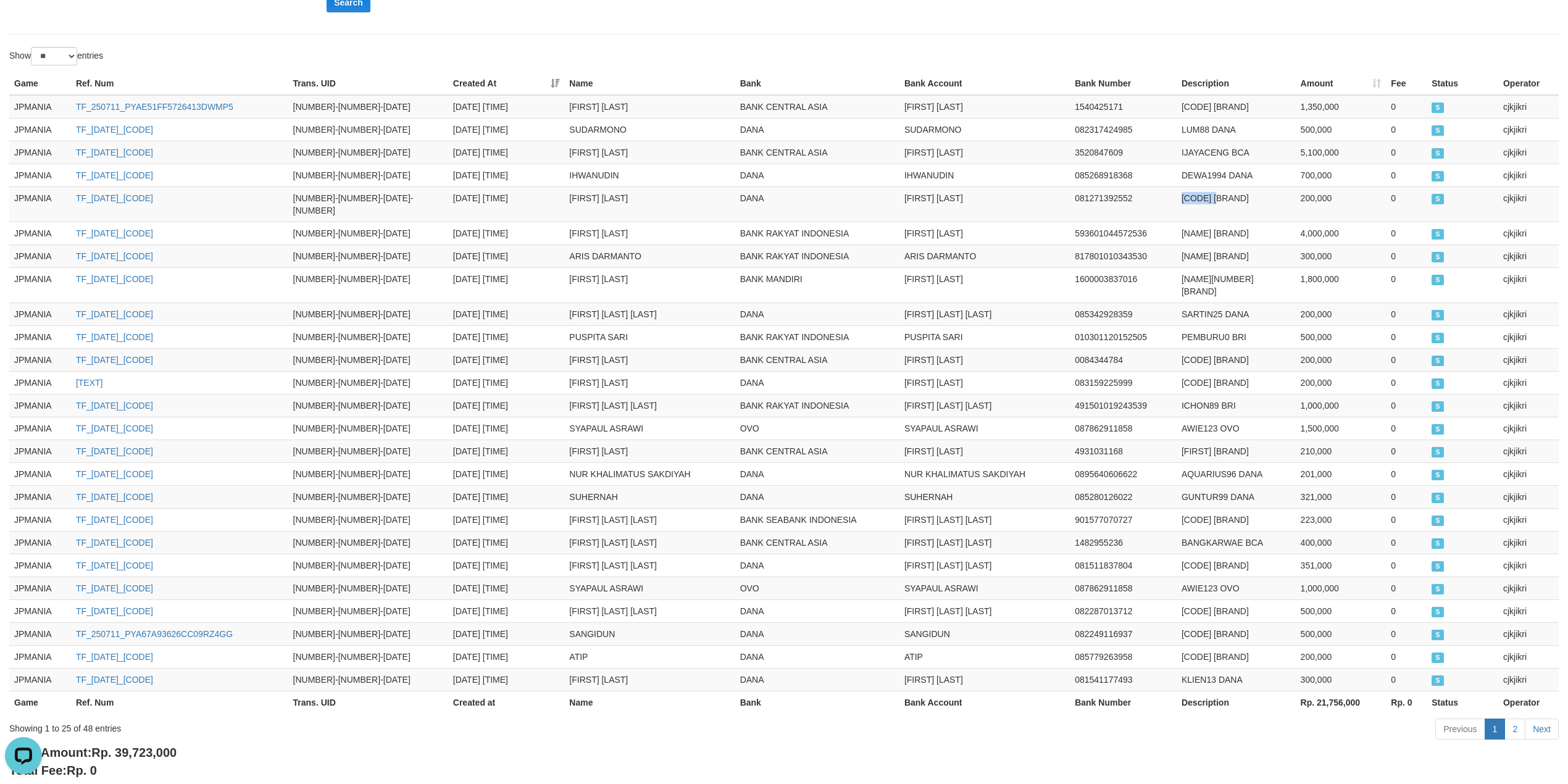 copy on "JAMES14E" 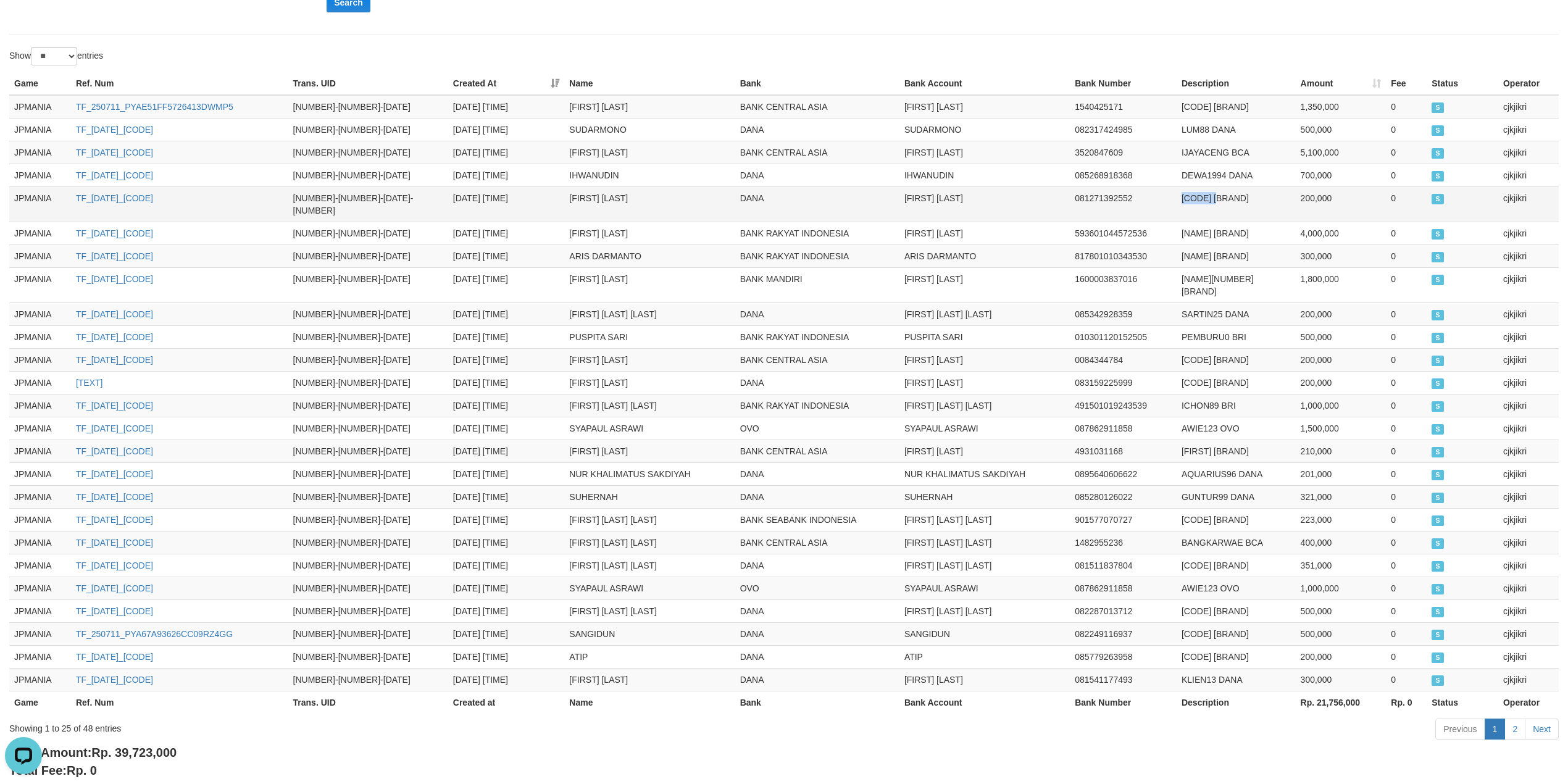 copy on "[FIRST] [LAST]" 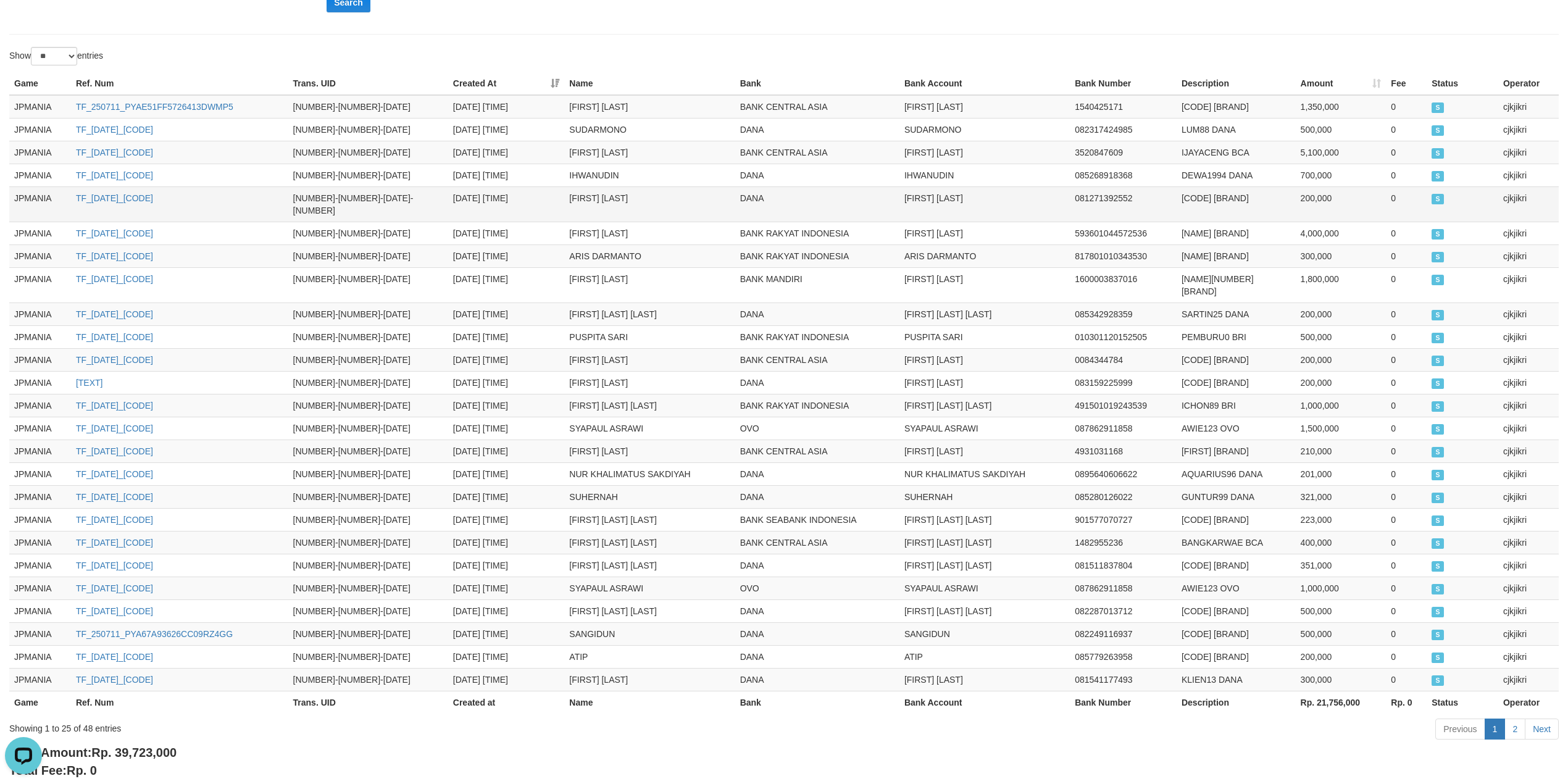 drag, startPoint x: 537, startPoint y: 198, endPoint x: 501, endPoint y: 207, distance: 37.107951 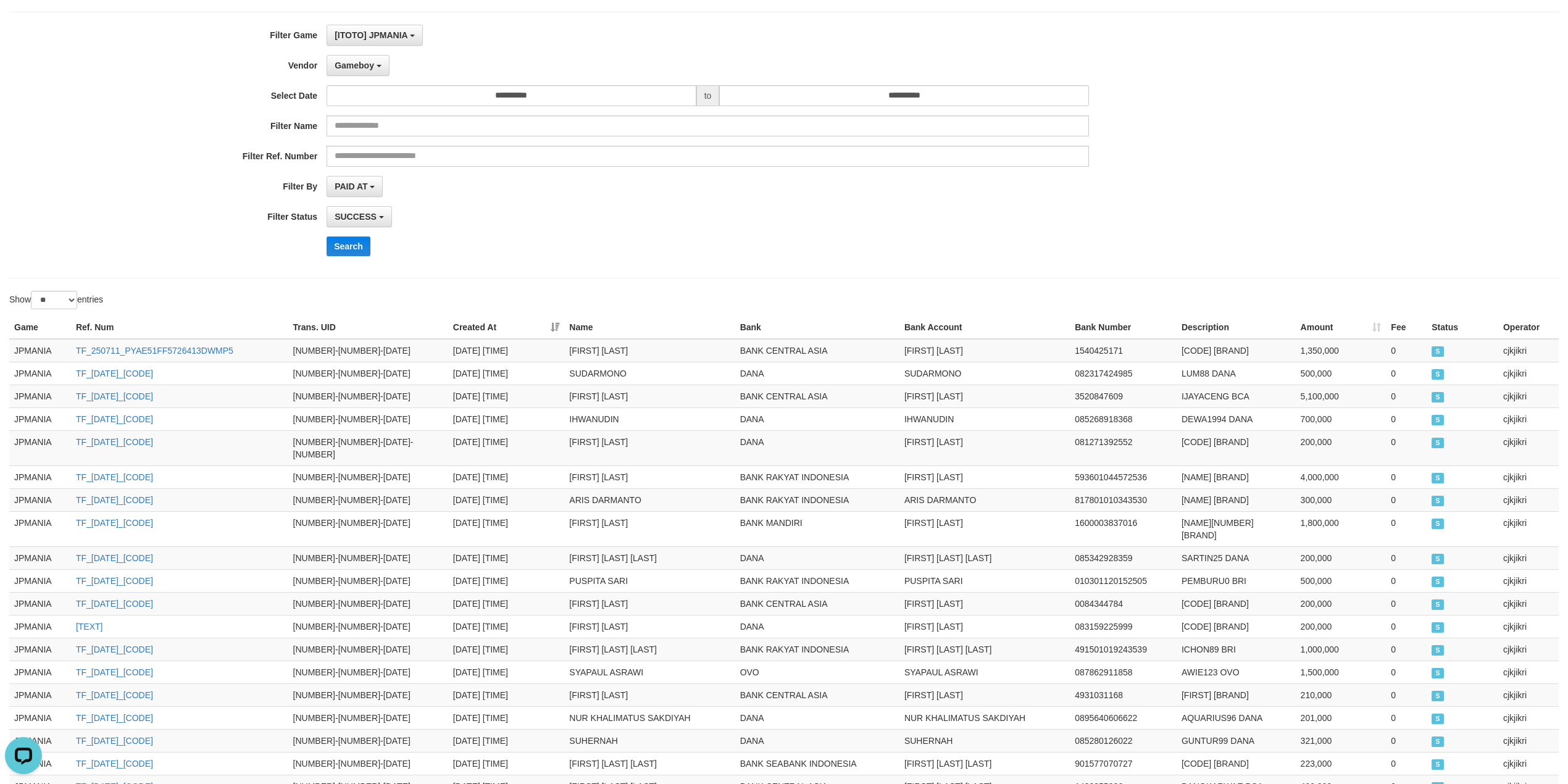 scroll, scrollTop: 0, scrollLeft: 0, axis: both 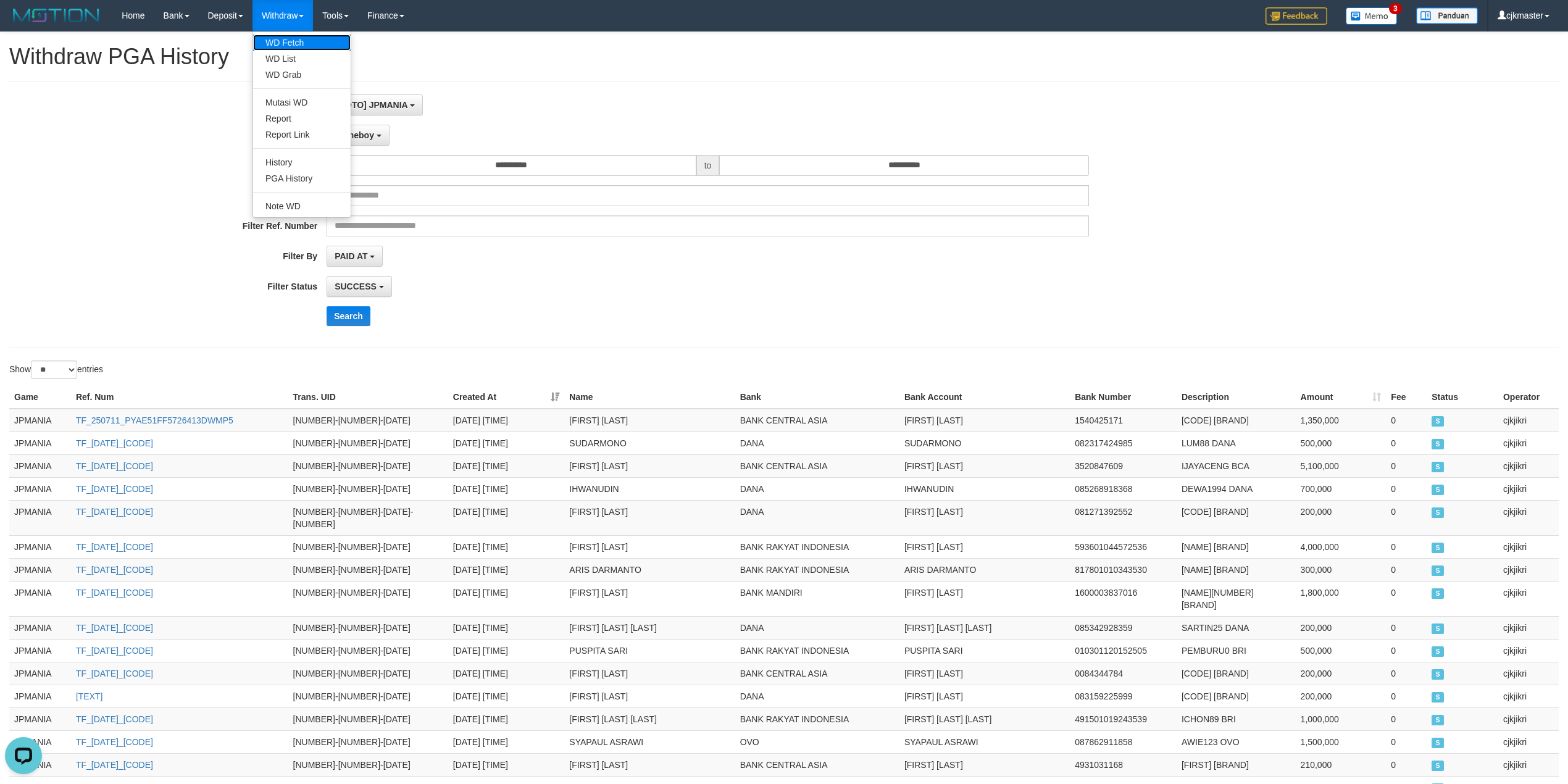 click on "WD Fetch" at bounding box center [302, 43] 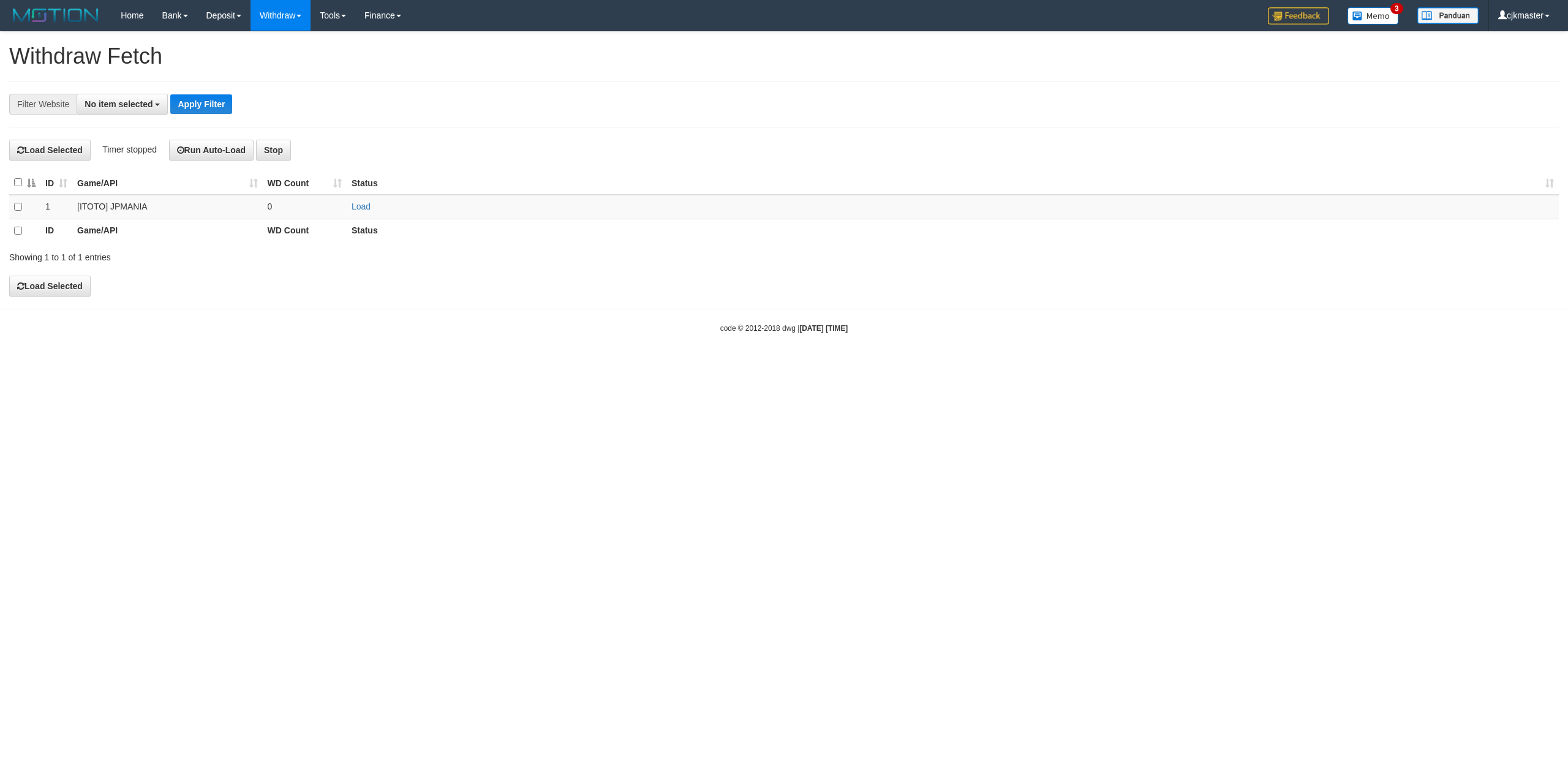 select 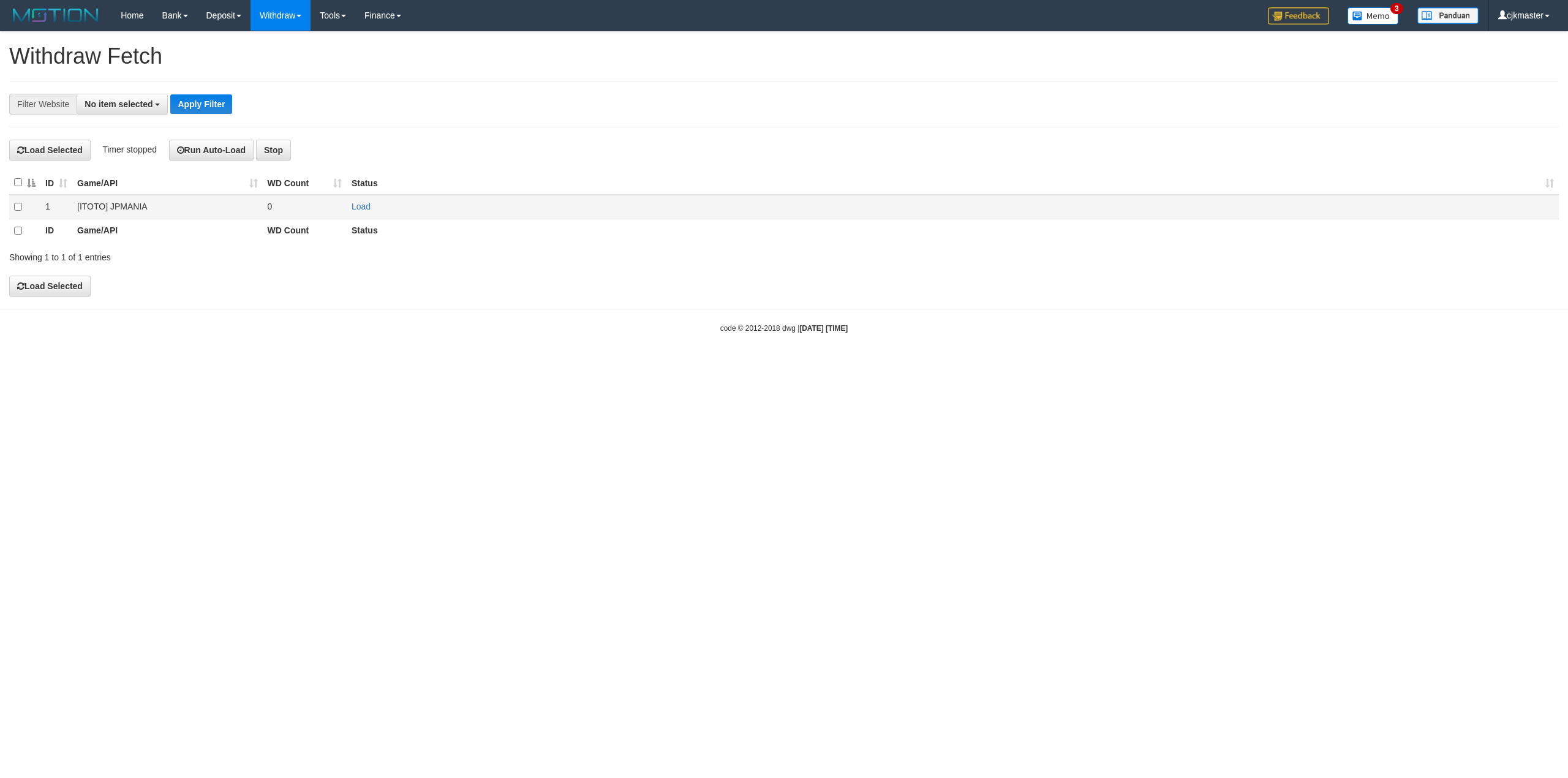 click on "0" at bounding box center (304, 207) 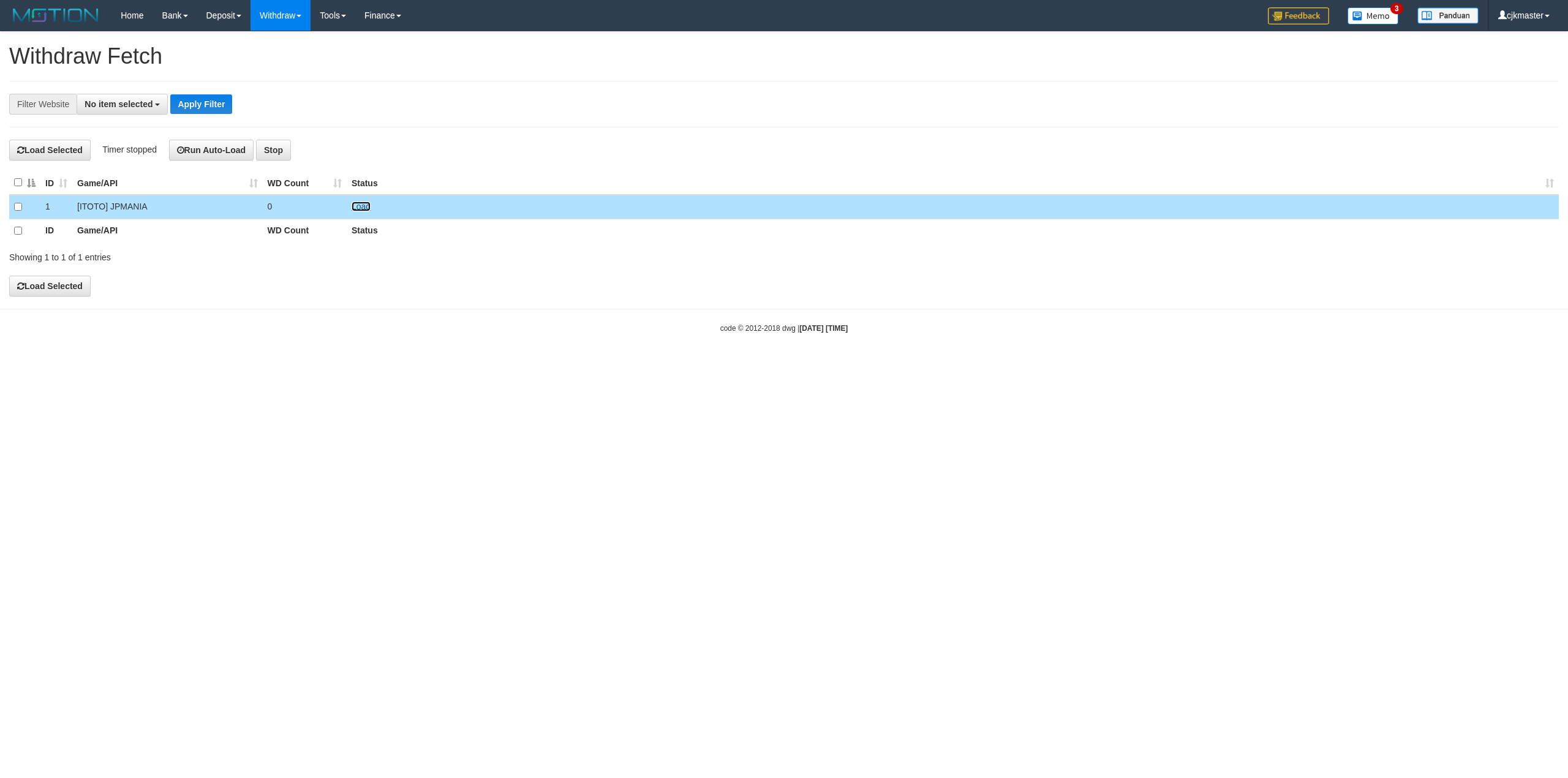 click on "Load" at bounding box center [361, 206] 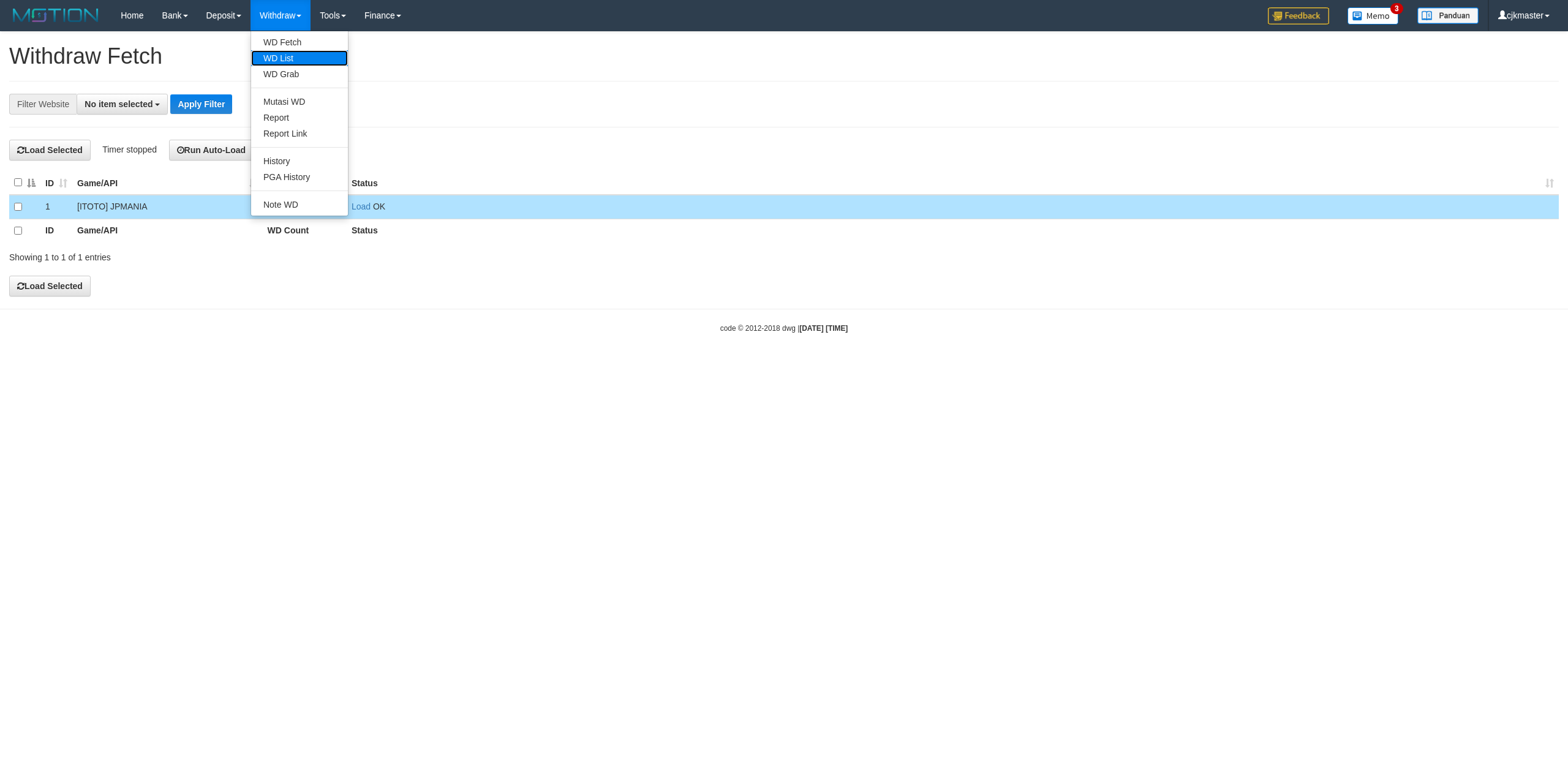 click on "WD List" at bounding box center [300, 58] 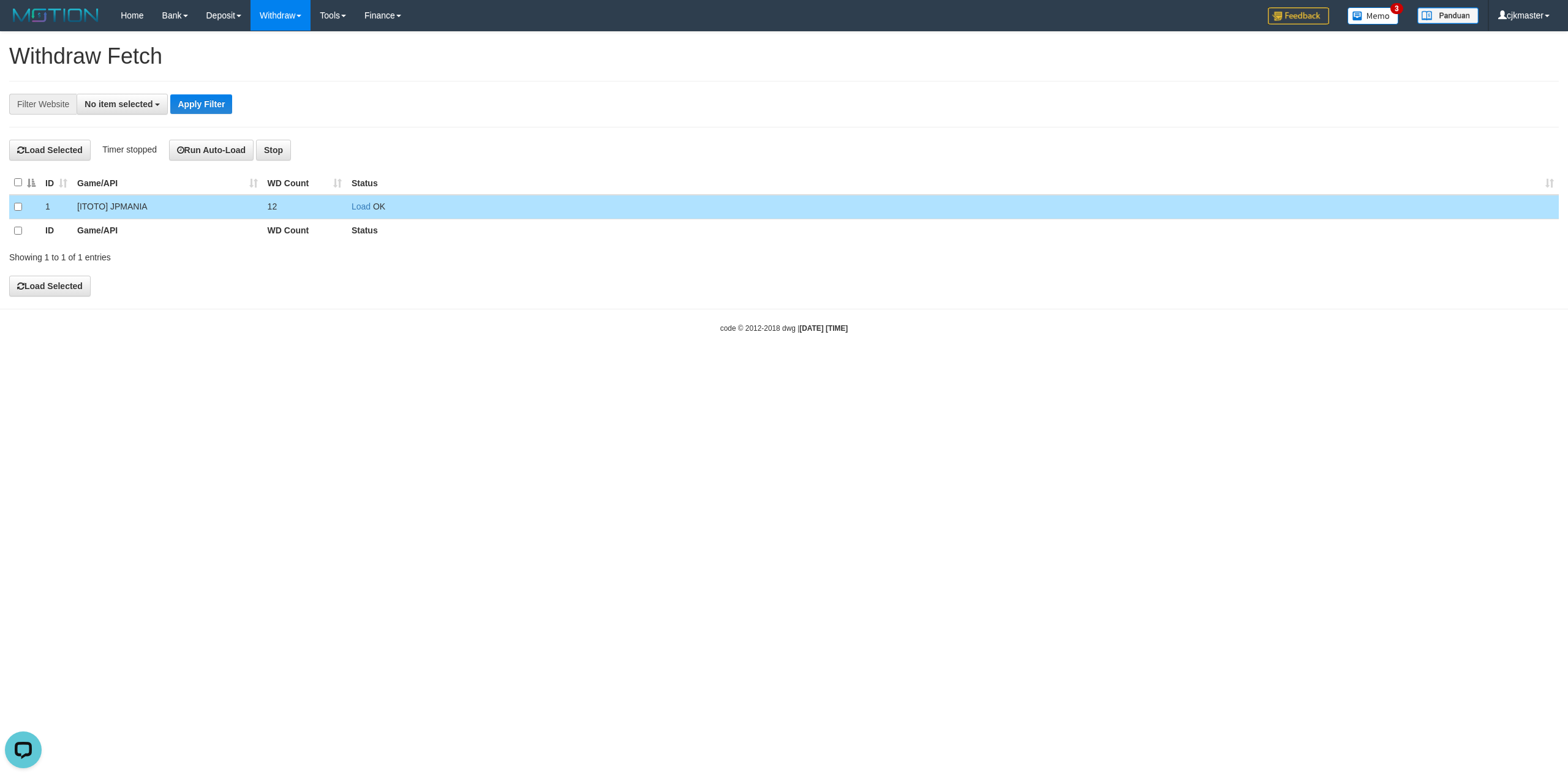 scroll, scrollTop: 0, scrollLeft: 0, axis: both 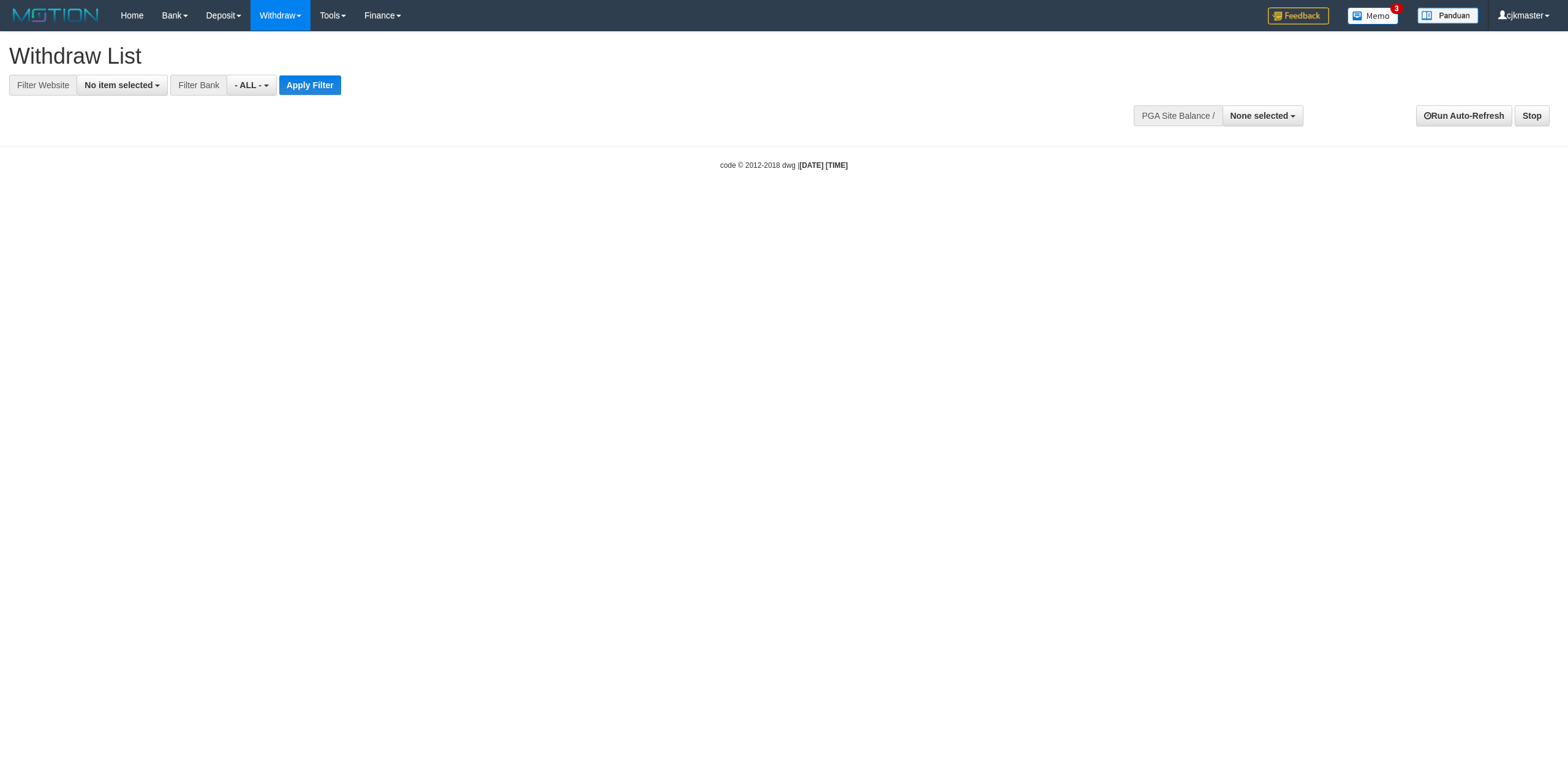 select 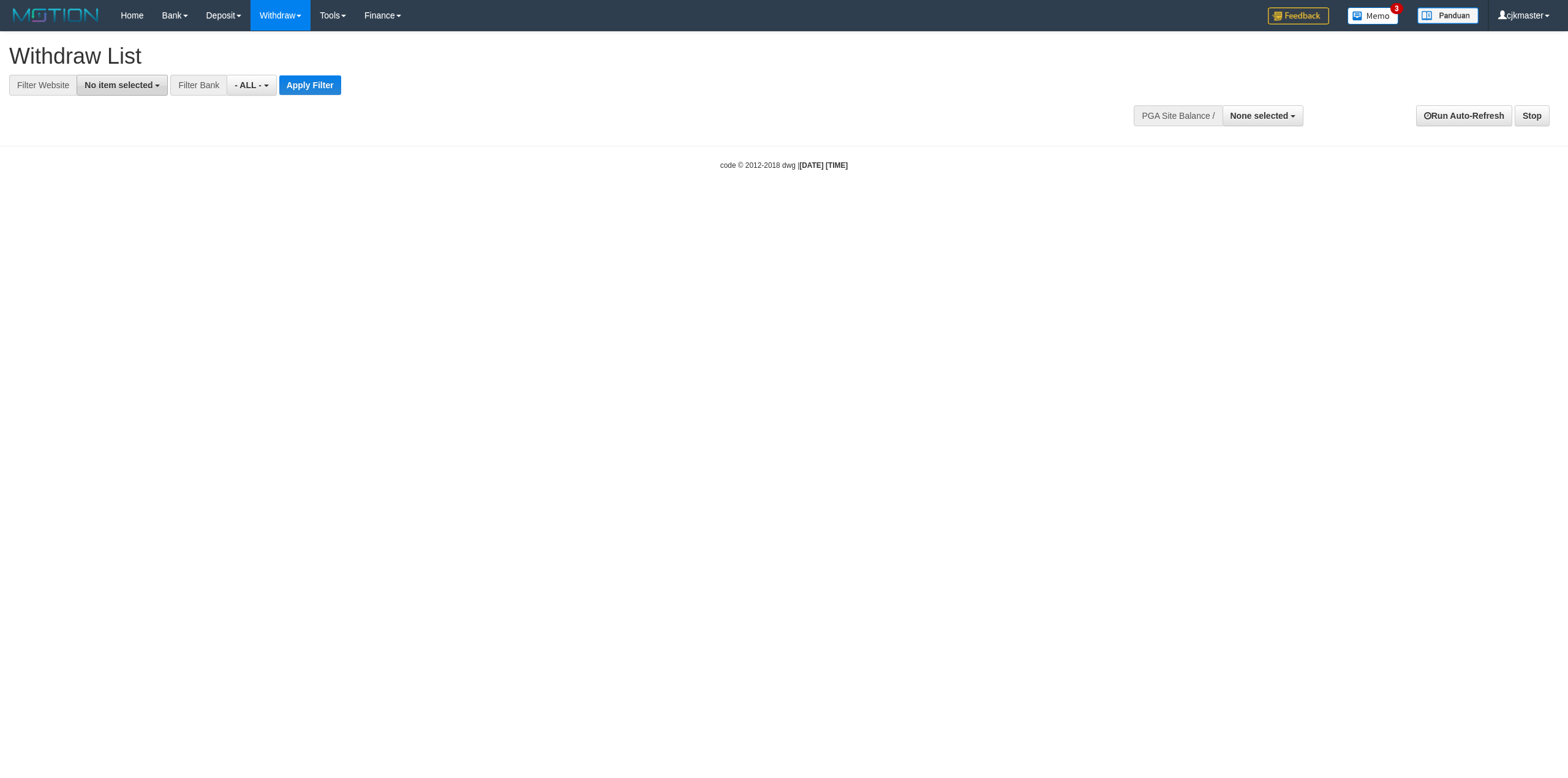 click on "No item selected" at bounding box center (122, 85) 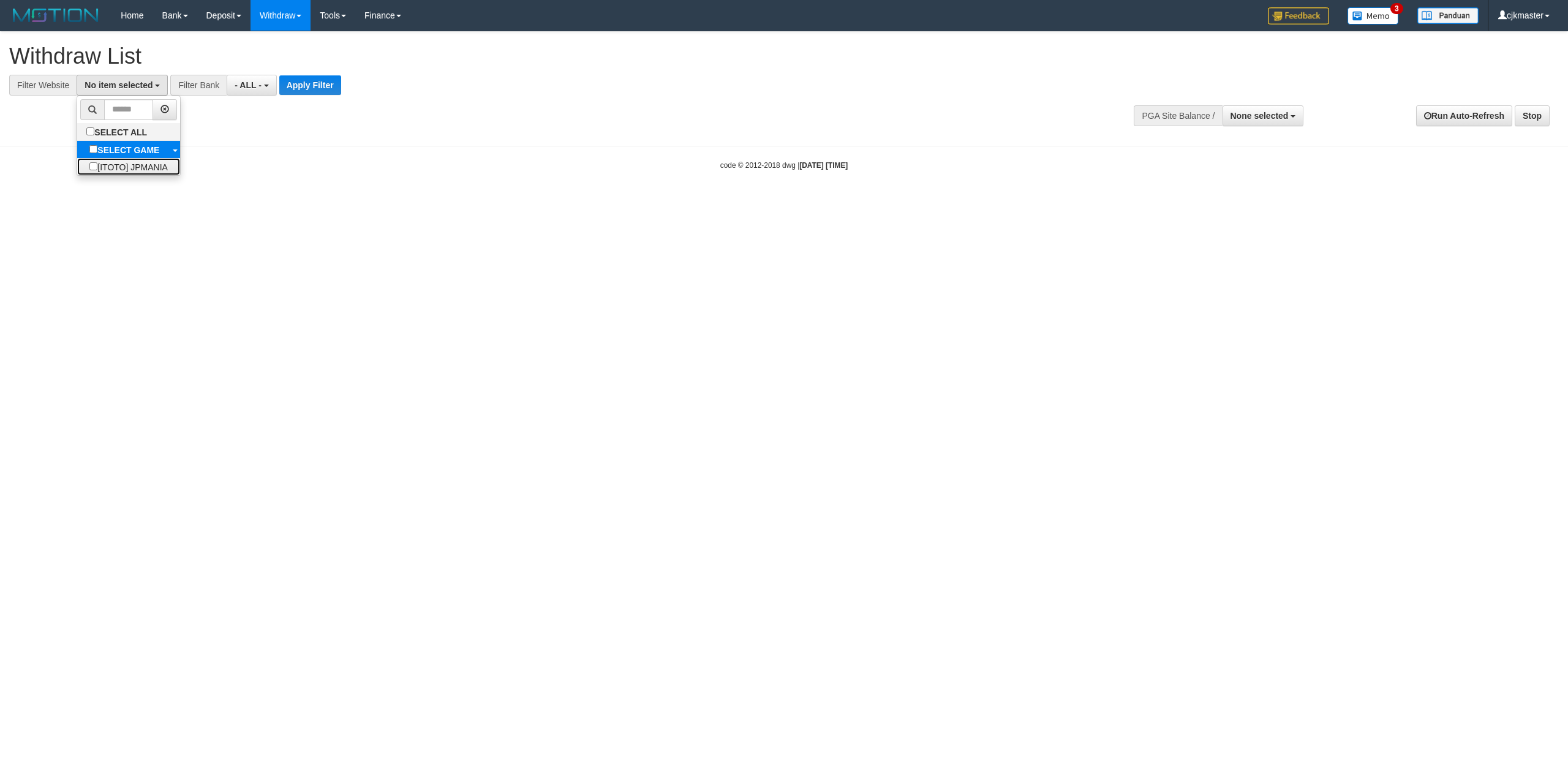 drag, startPoint x: 147, startPoint y: 170, endPoint x: 177, endPoint y: 153, distance: 34.481879 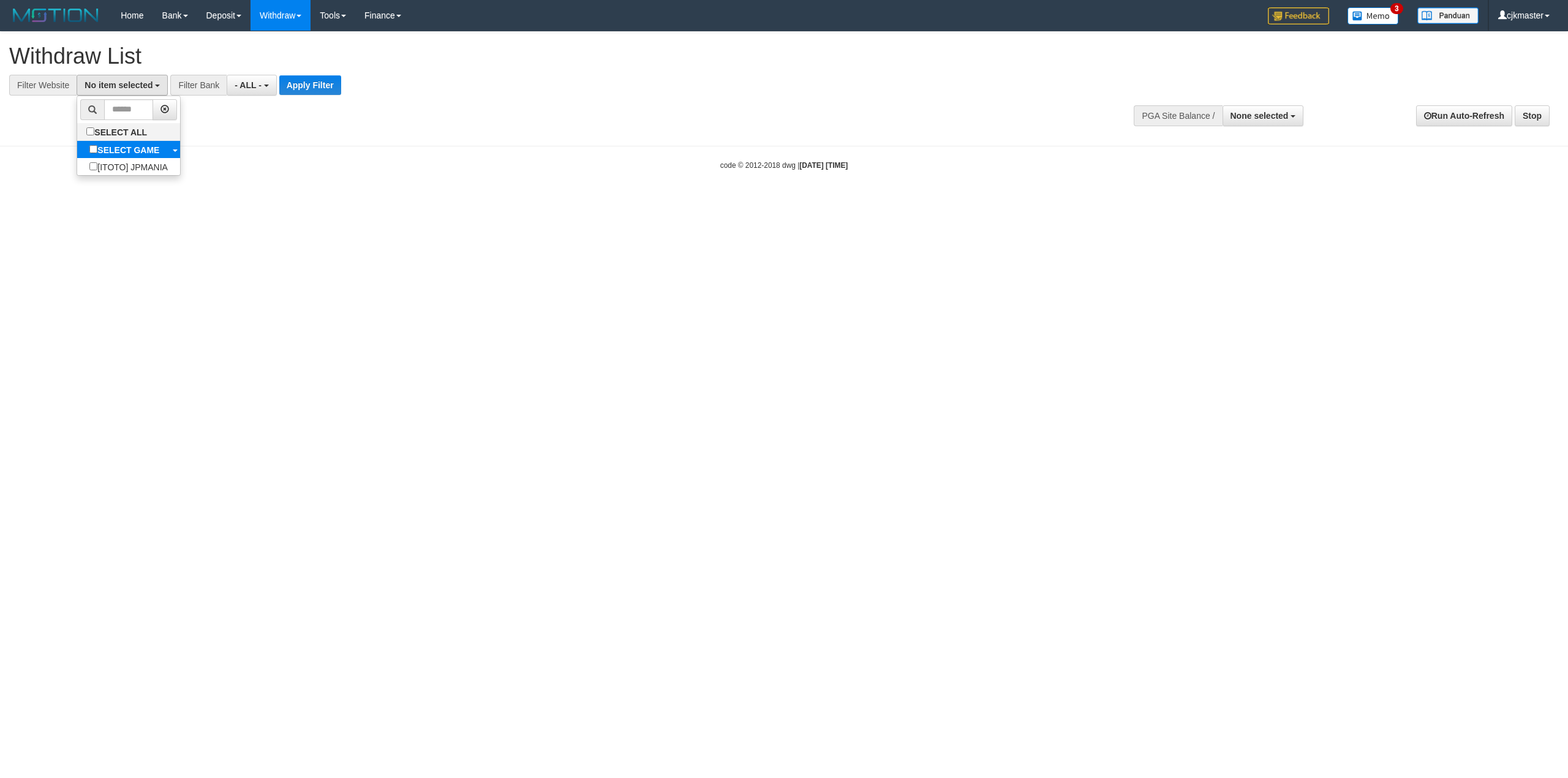select on "****" 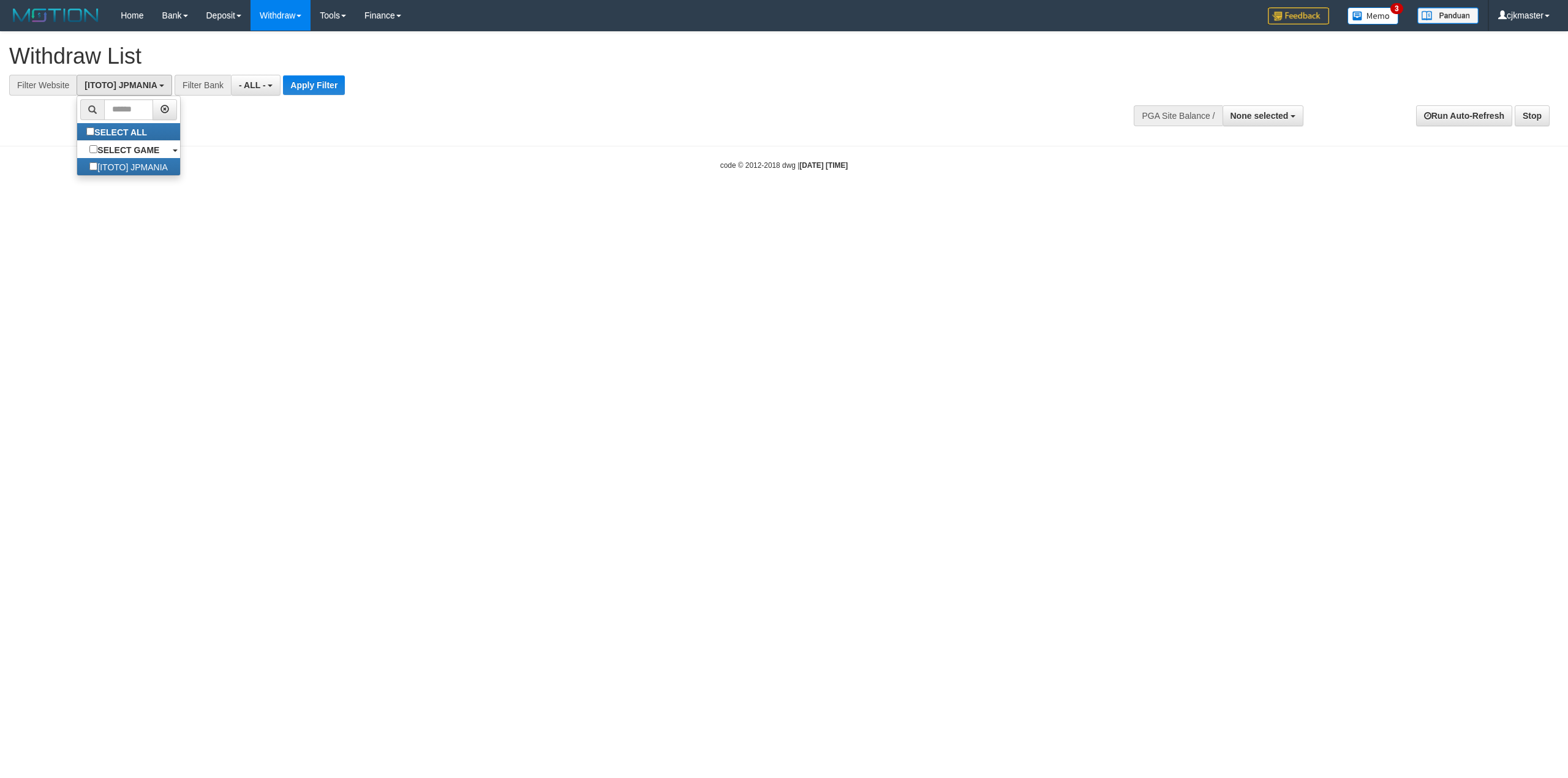 scroll, scrollTop: 10, scrollLeft: 0, axis: vertical 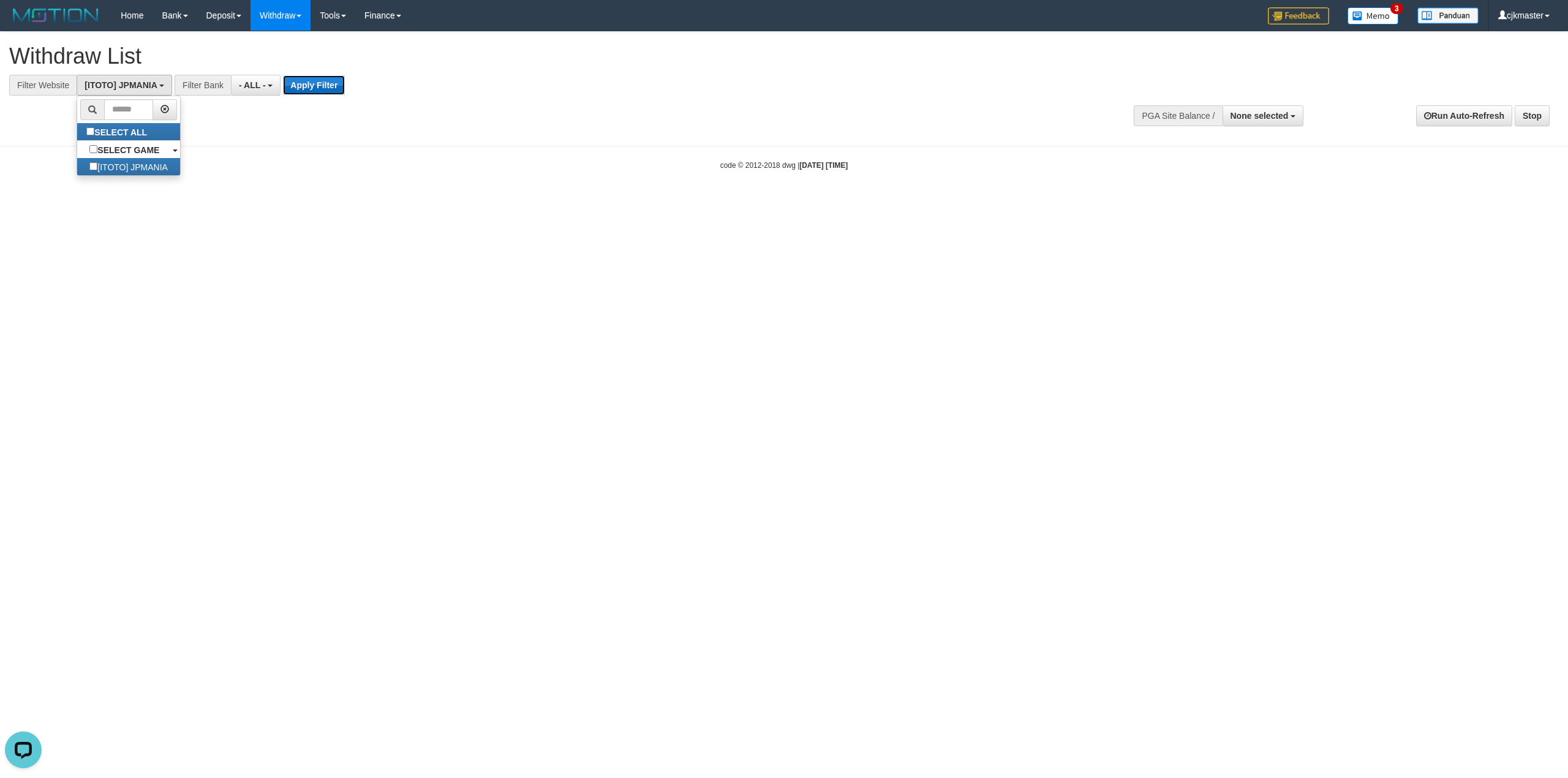 click on "Apply Filter" at bounding box center [314, 85] 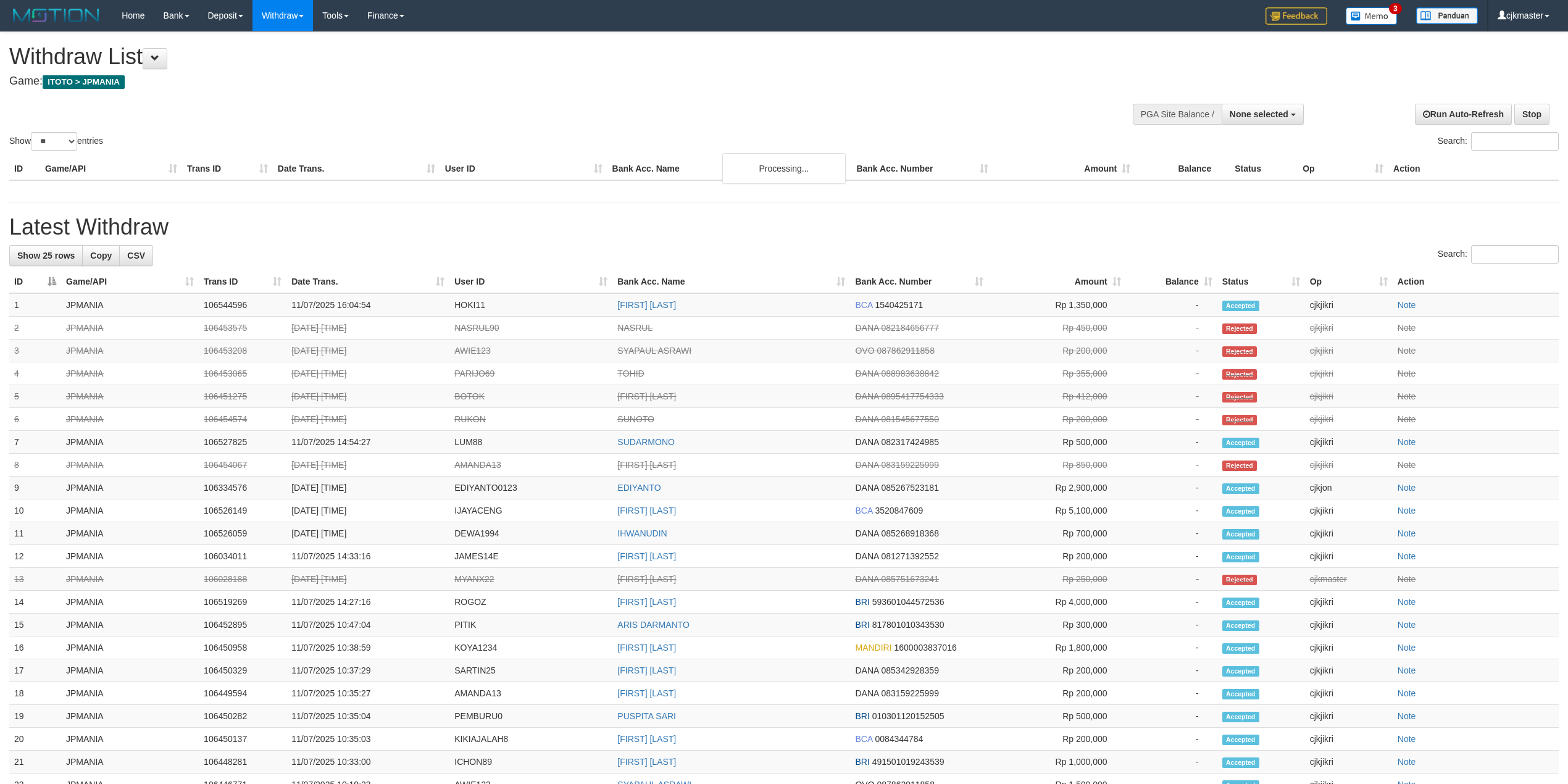 select 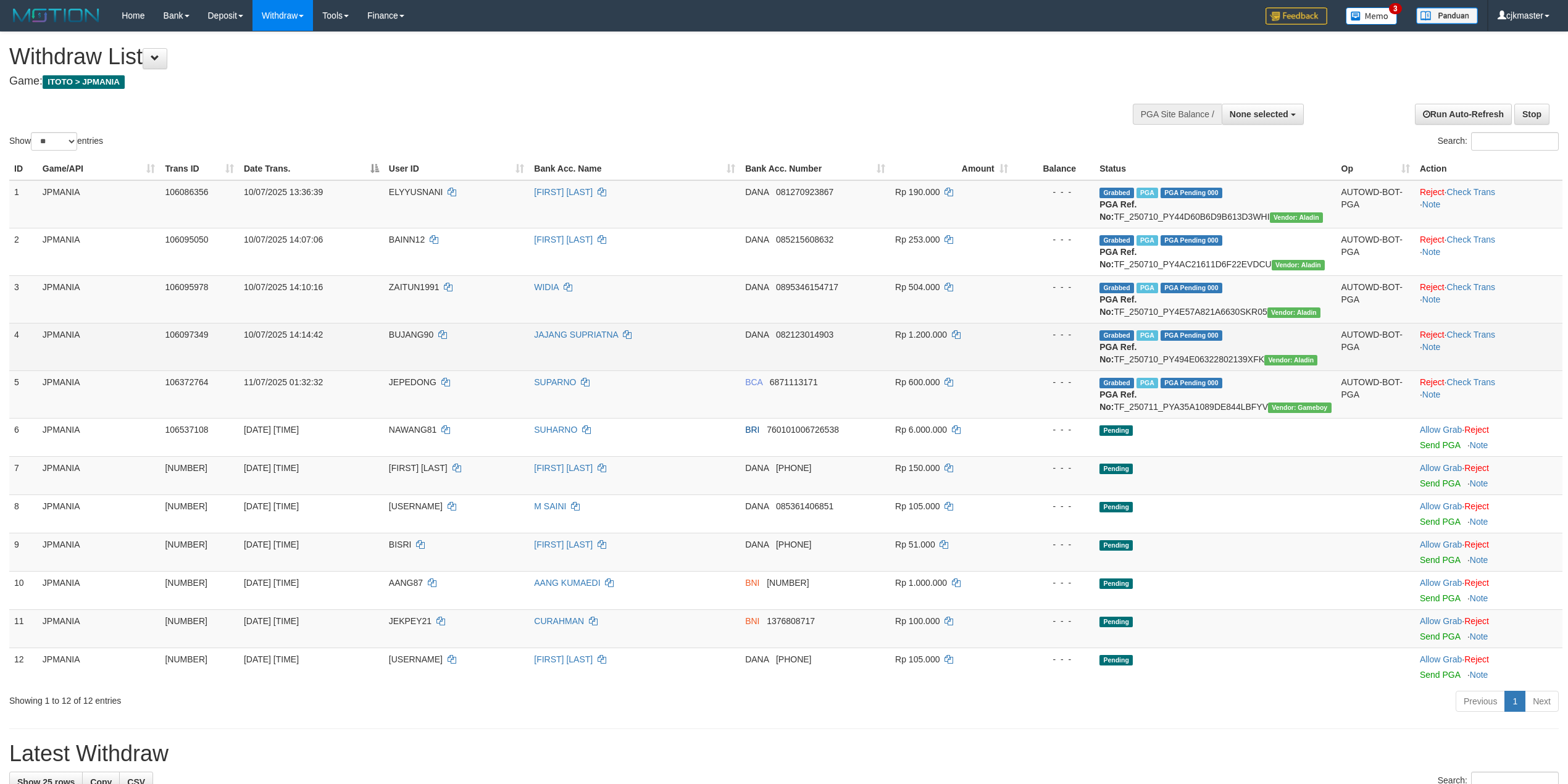 click on "-  -  -" at bounding box center (1054, 346) 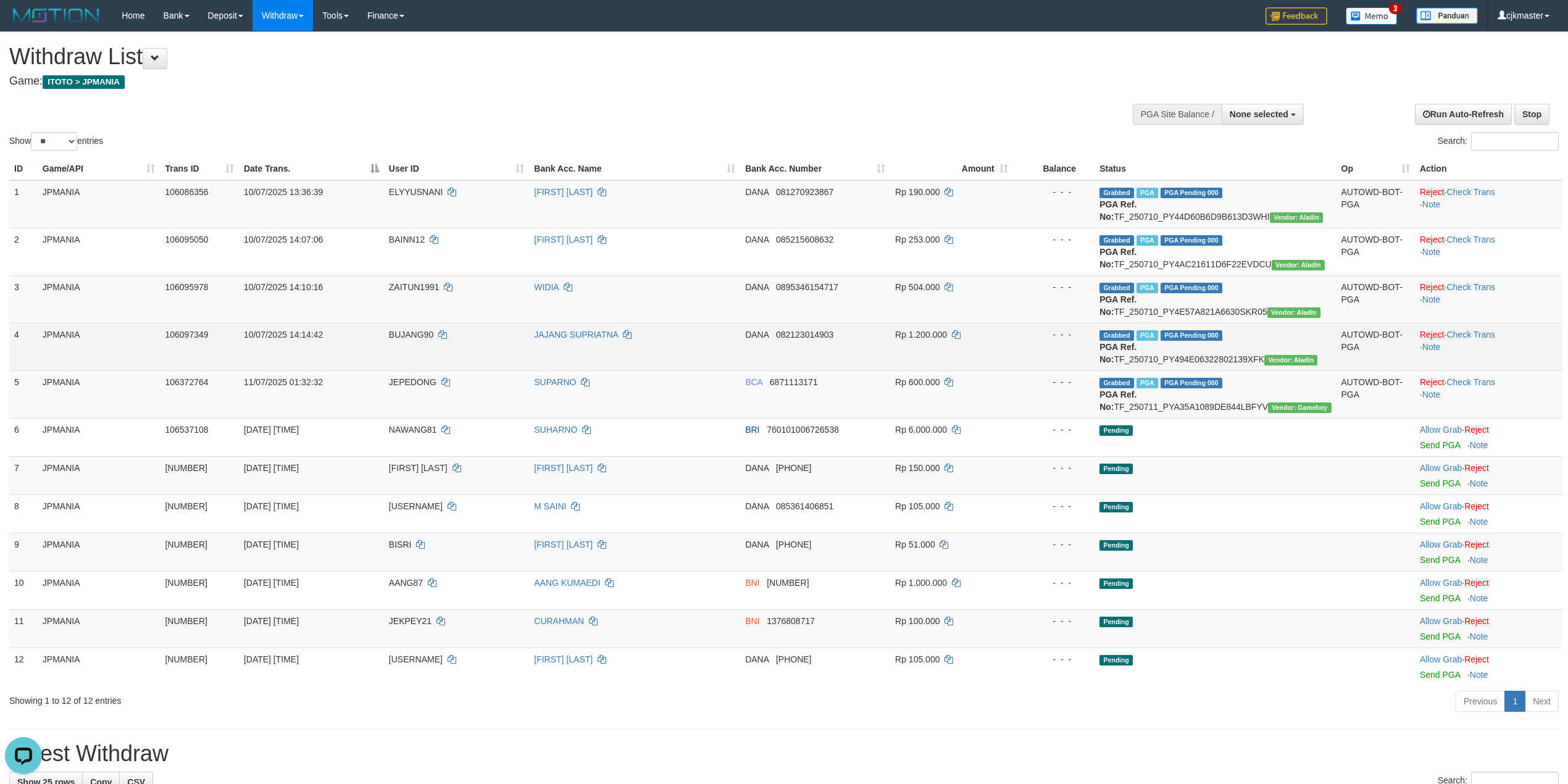 scroll, scrollTop: 0, scrollLeft: 0, axis: both 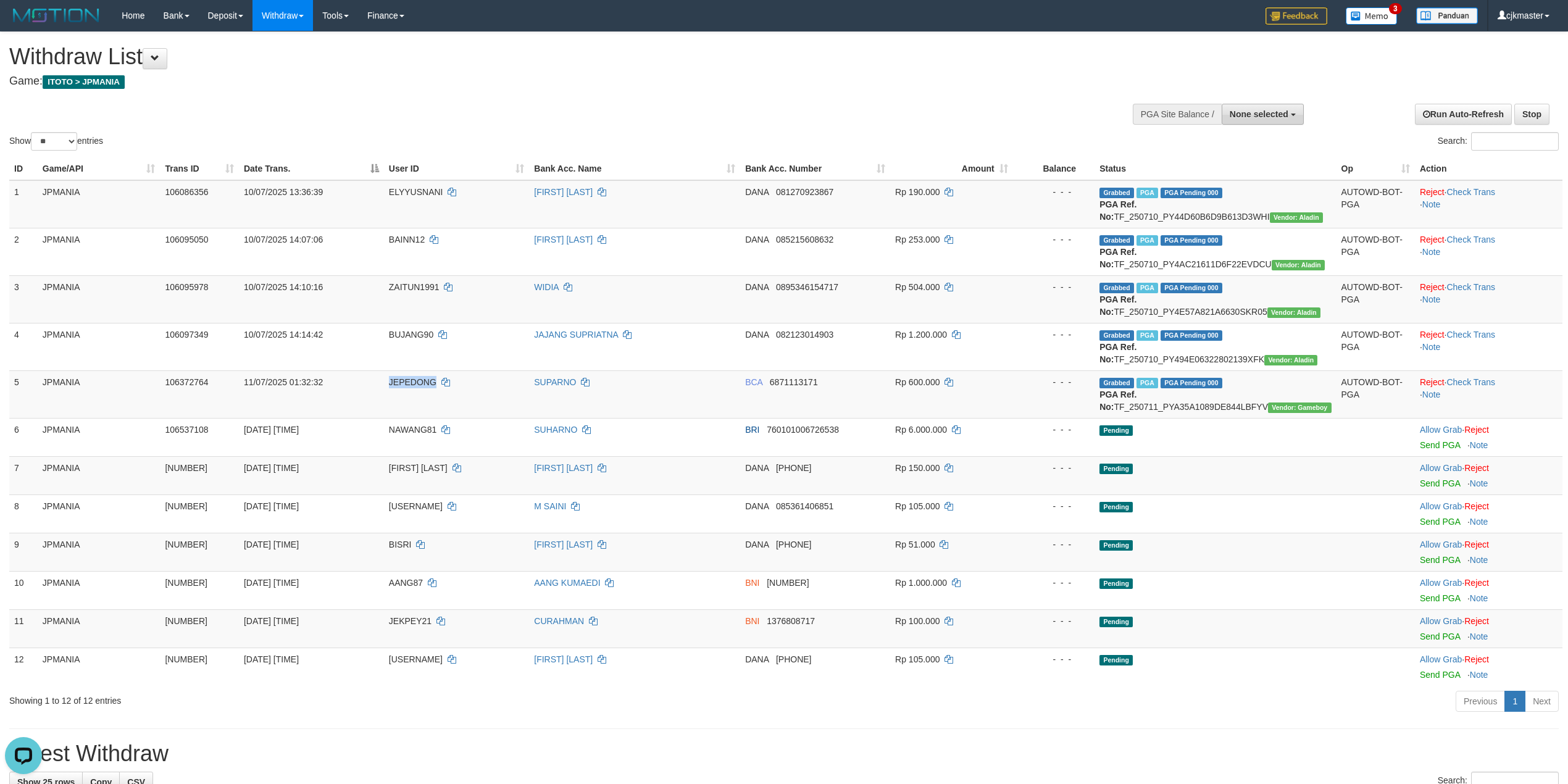 click on "None selected" at bounding box center [1262, 114] 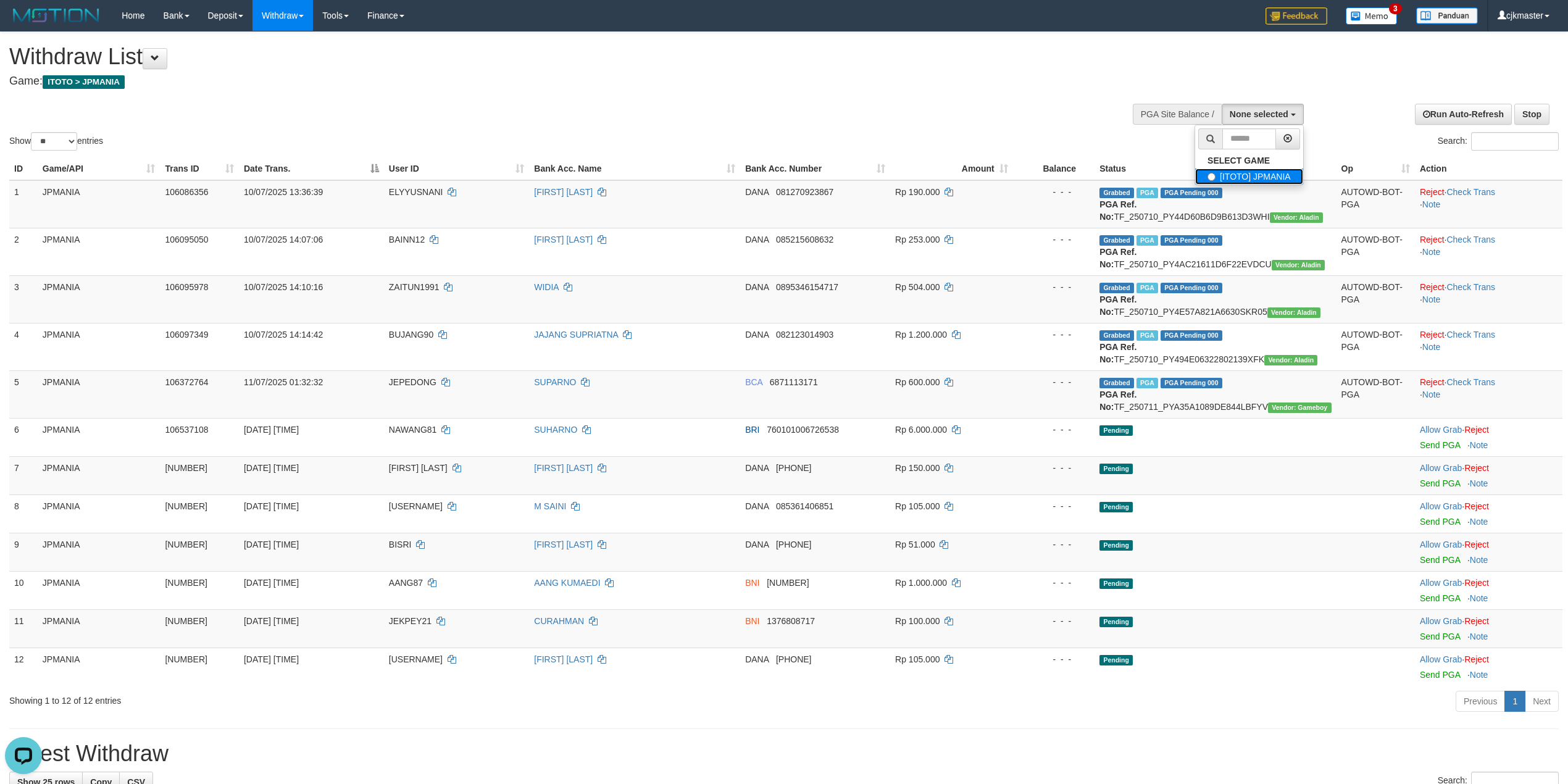 click on "[ITOTO] JPMANIA" at bounding box center [1249, 177] 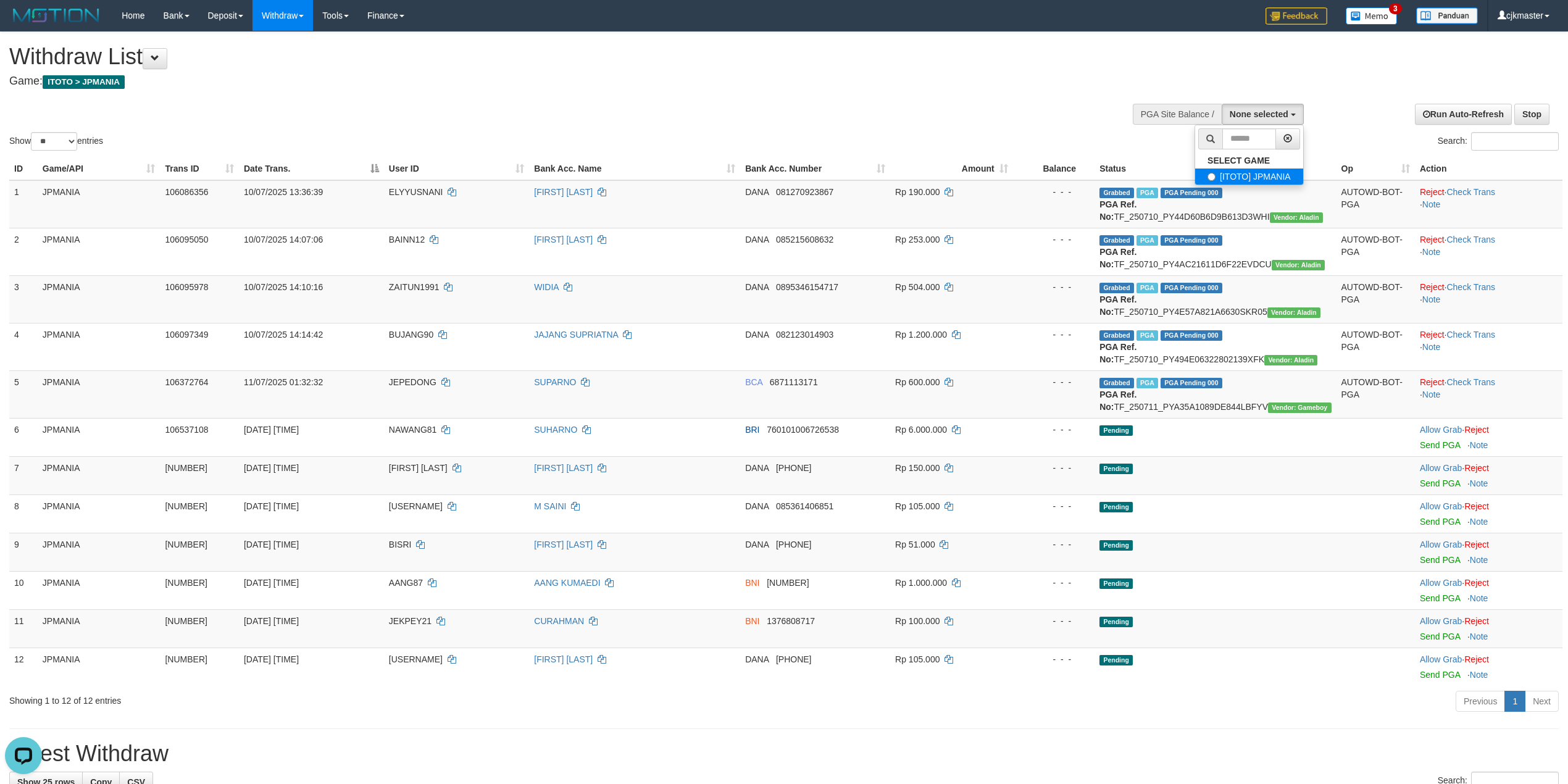 select on "****" 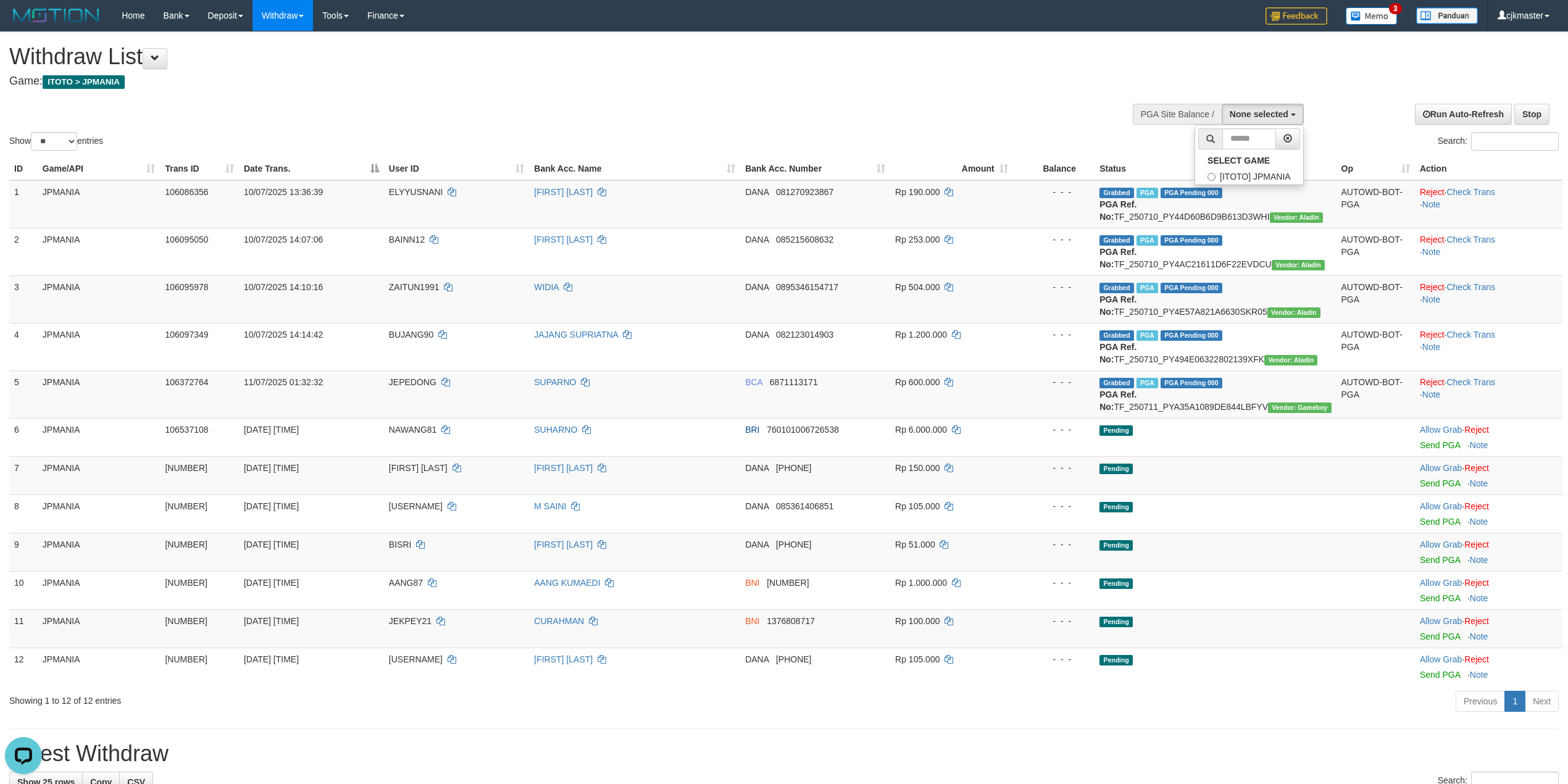 scroll, scrollTop: 10, scrollLeft: 0, axis: vertical 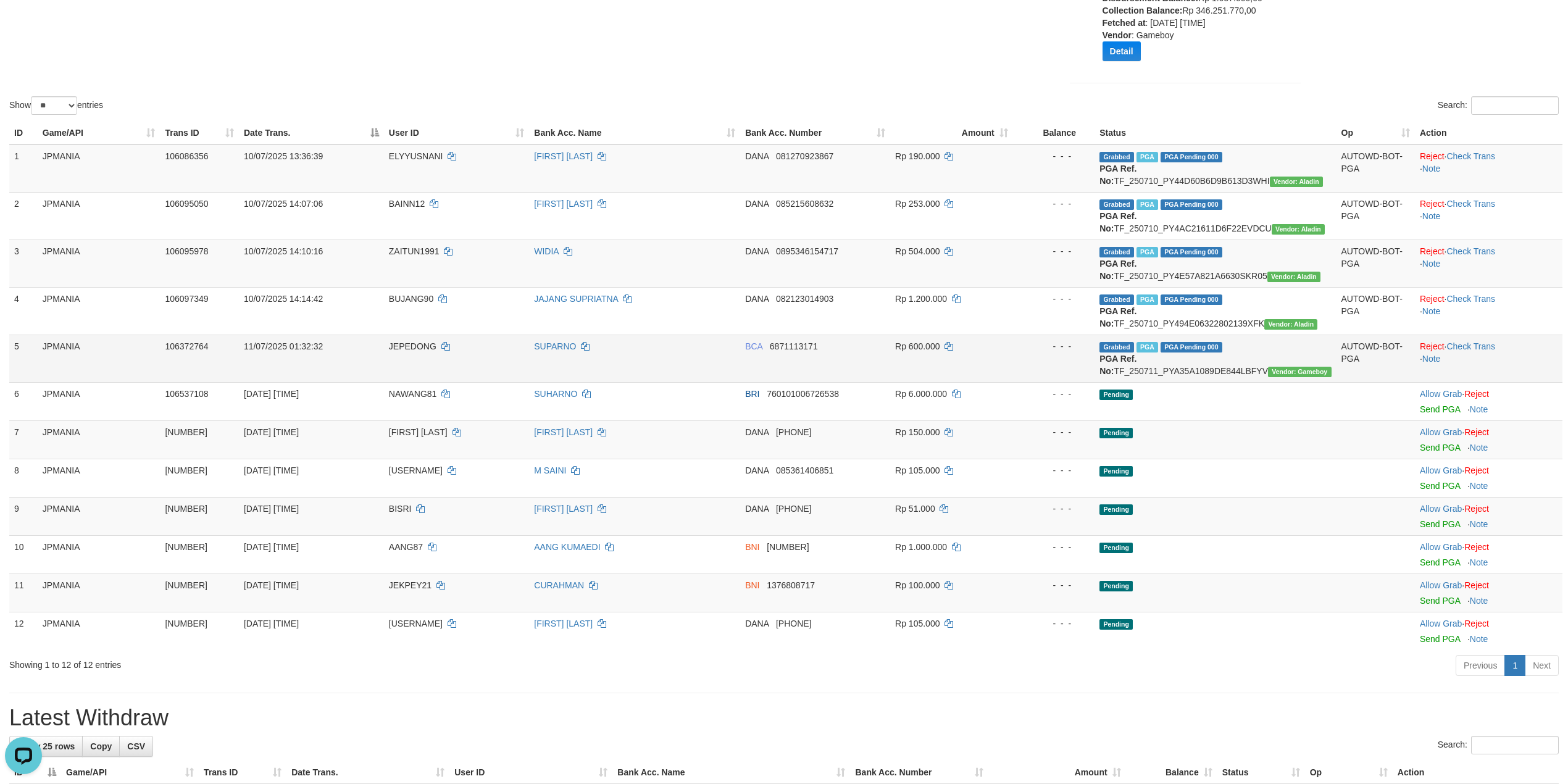 click on "Rp 600.000" at bounding box center (951, 358) 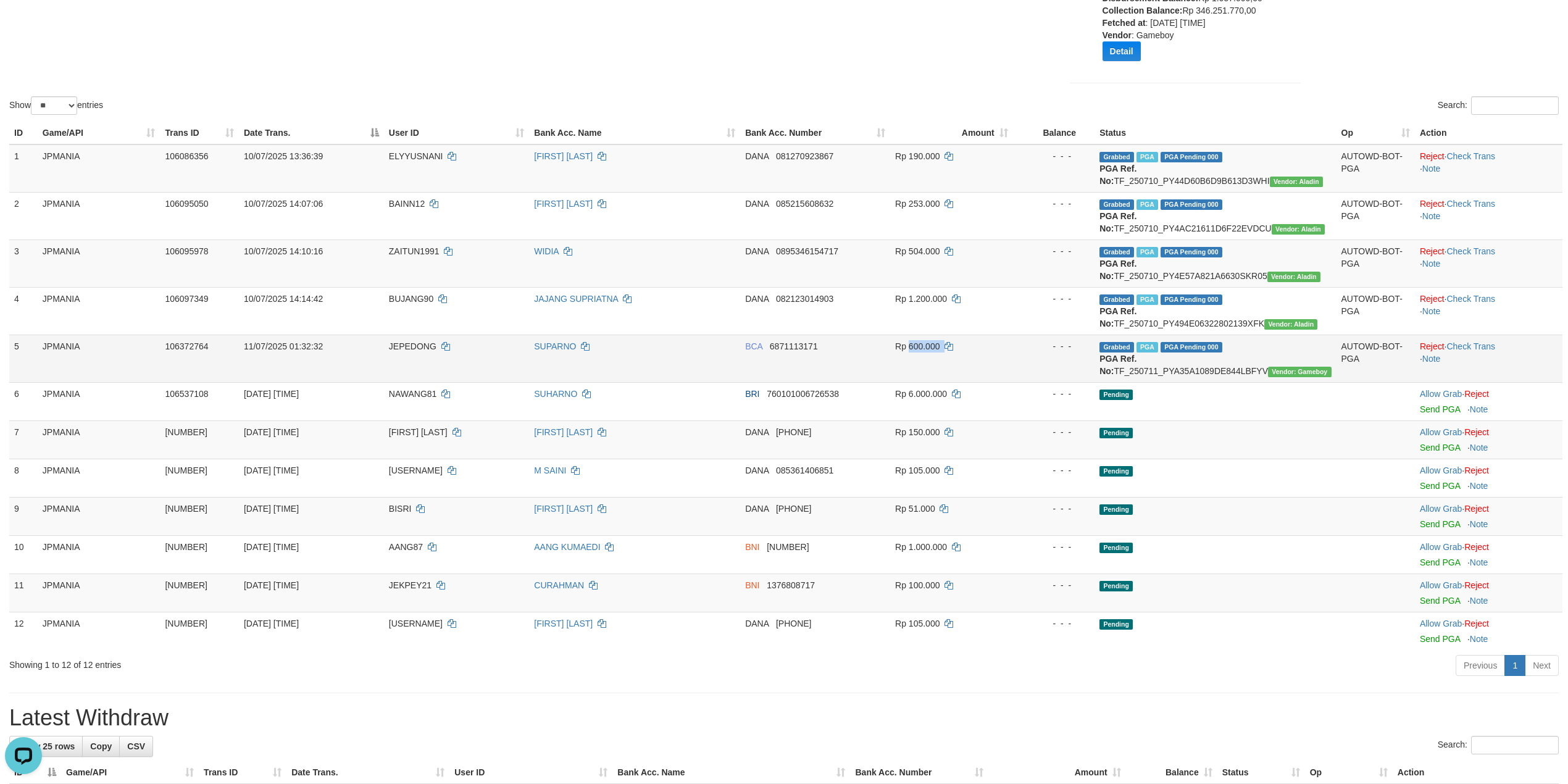 click on "Rp 600.000" at bounding box center (951, 358) 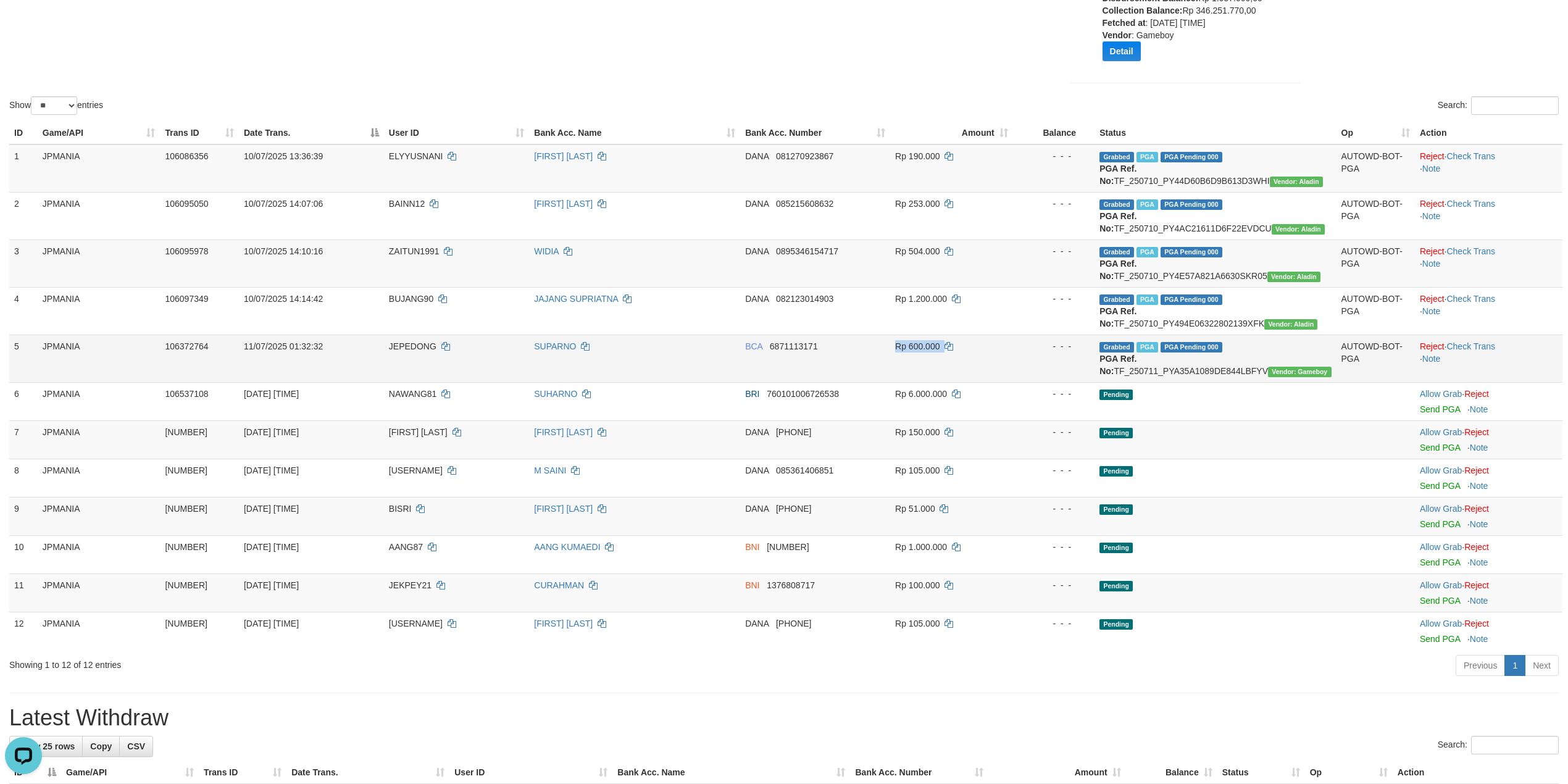 click on "Rp 600.000" at bounding box center [951, 358] 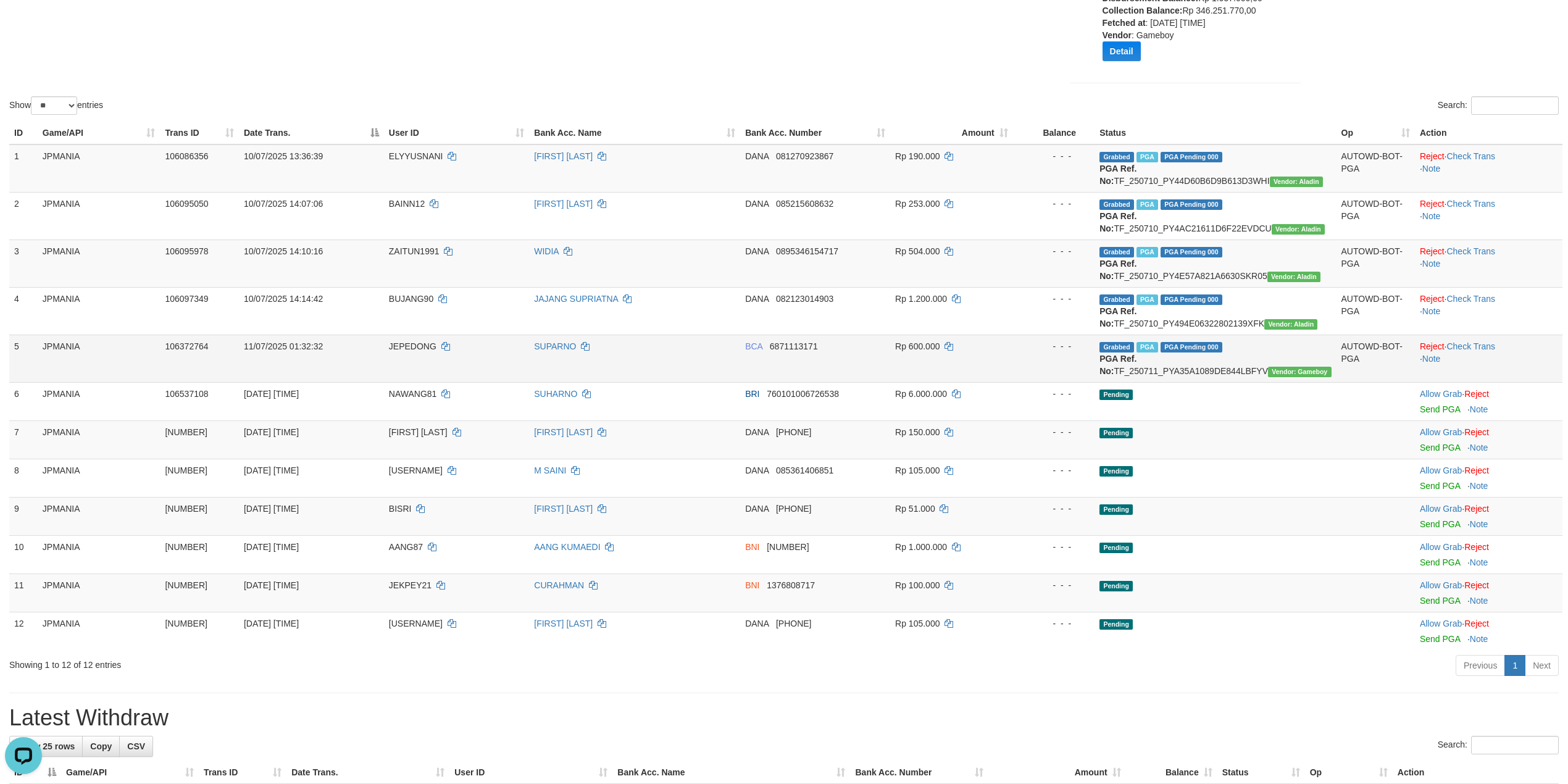 click on "Reject ·    Check Trans    ·    Note" at bounding box center [1488, 358] 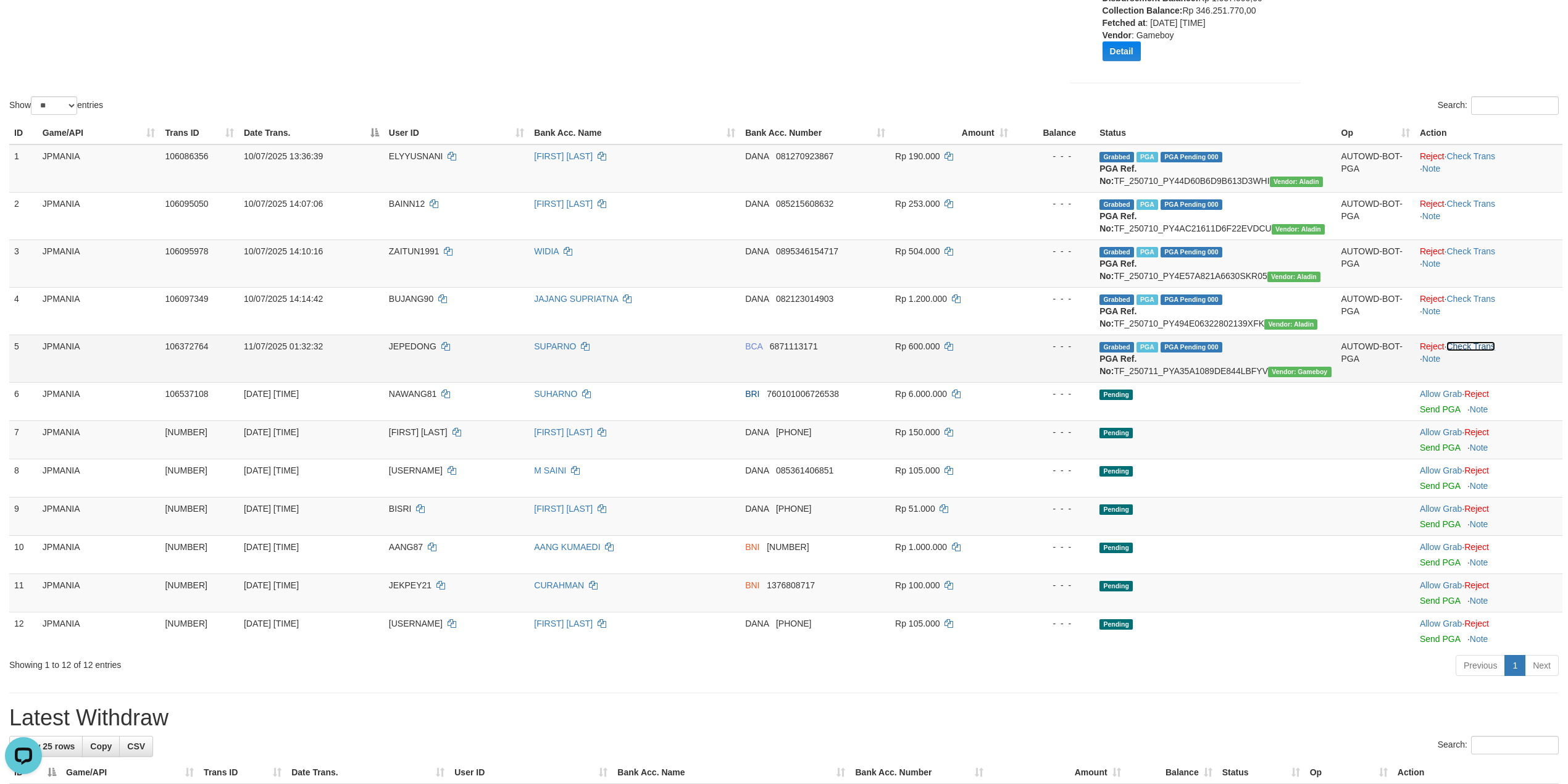 click on "Check Trans" at bounding box center [1470, 346] 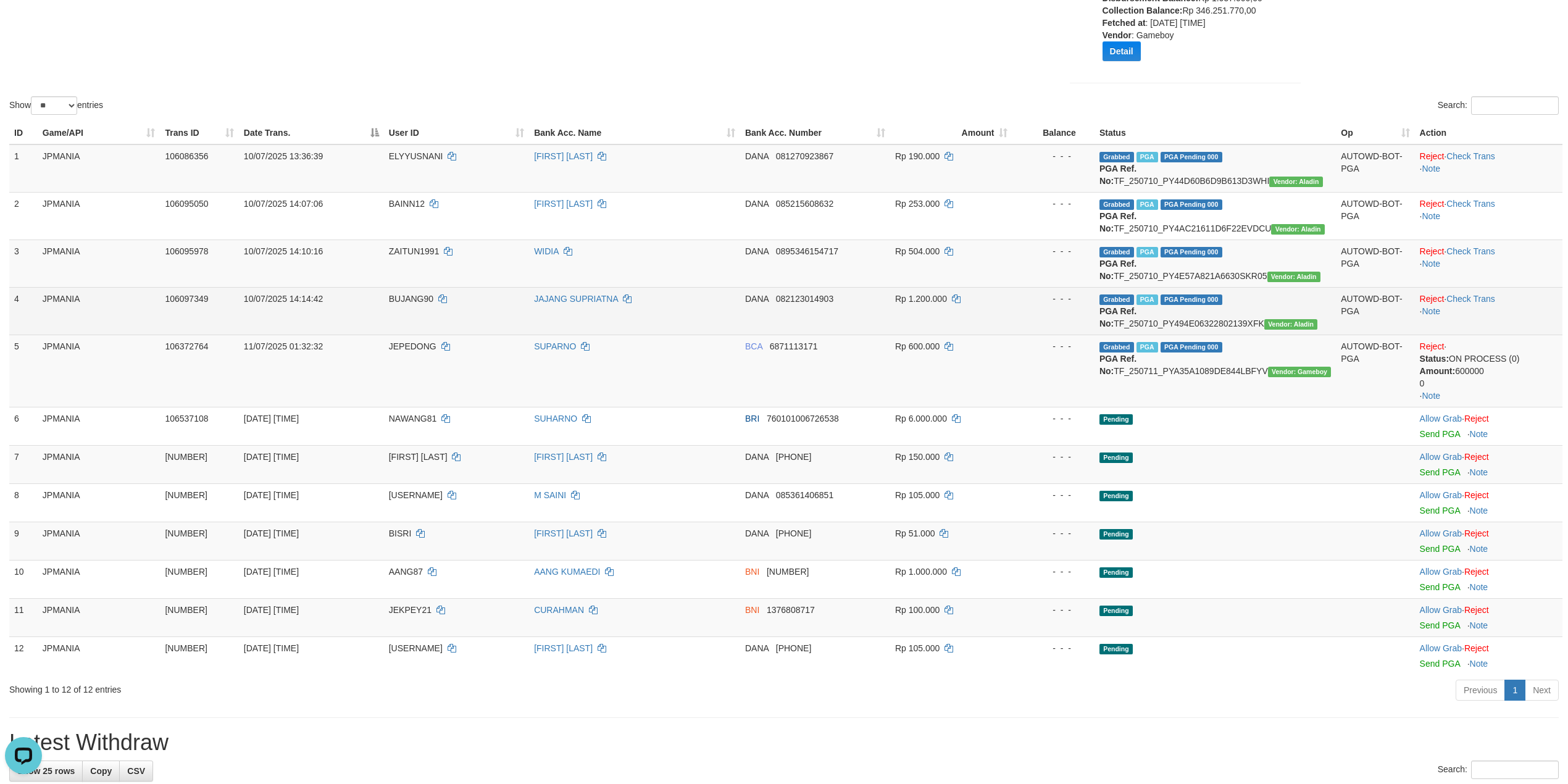 click on "Reject ·    Check Trans    ·    Note" at bounding box center (1488, 311) 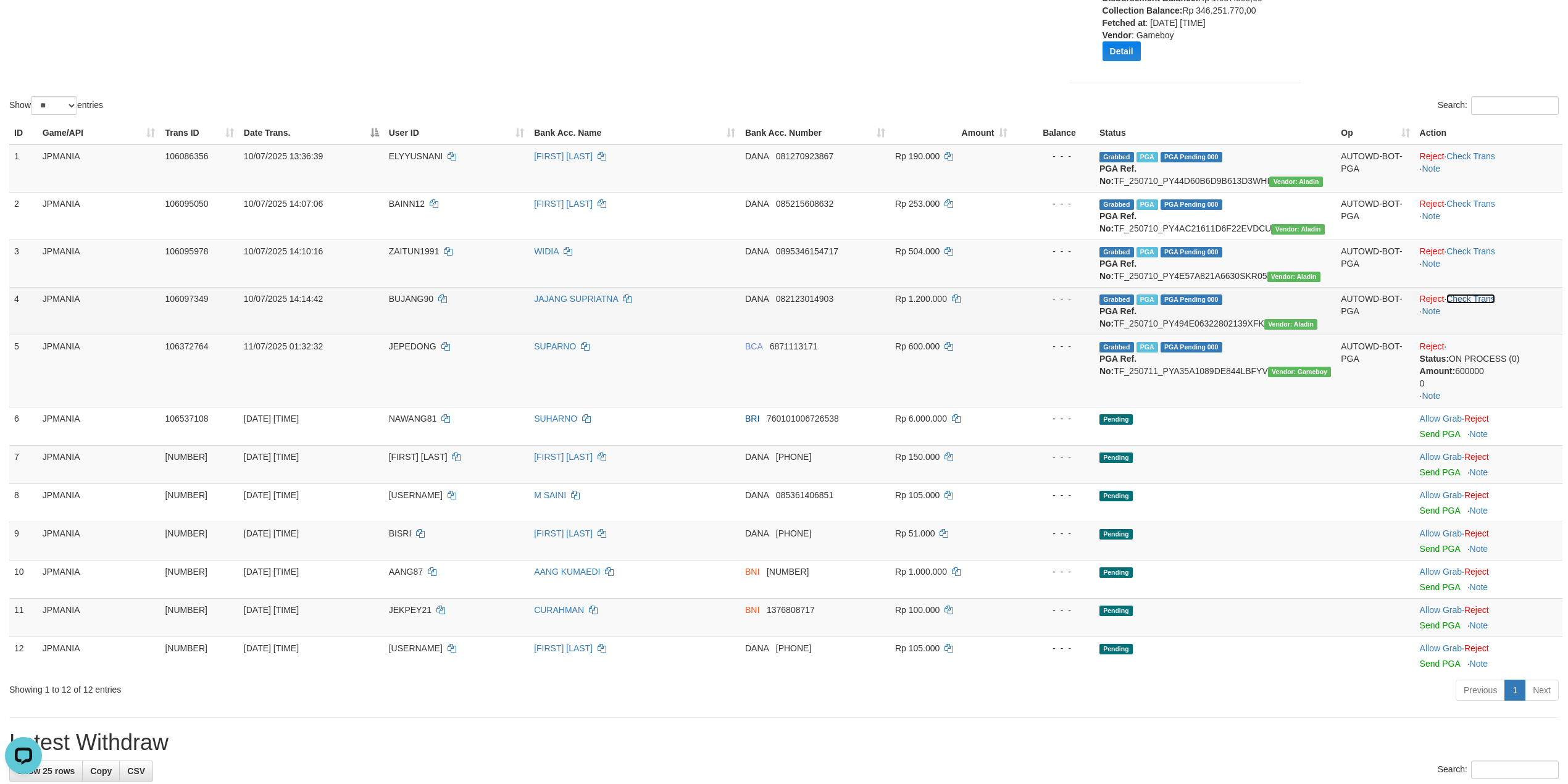 click on "Check Trans" at bounding box center (1470, 299) 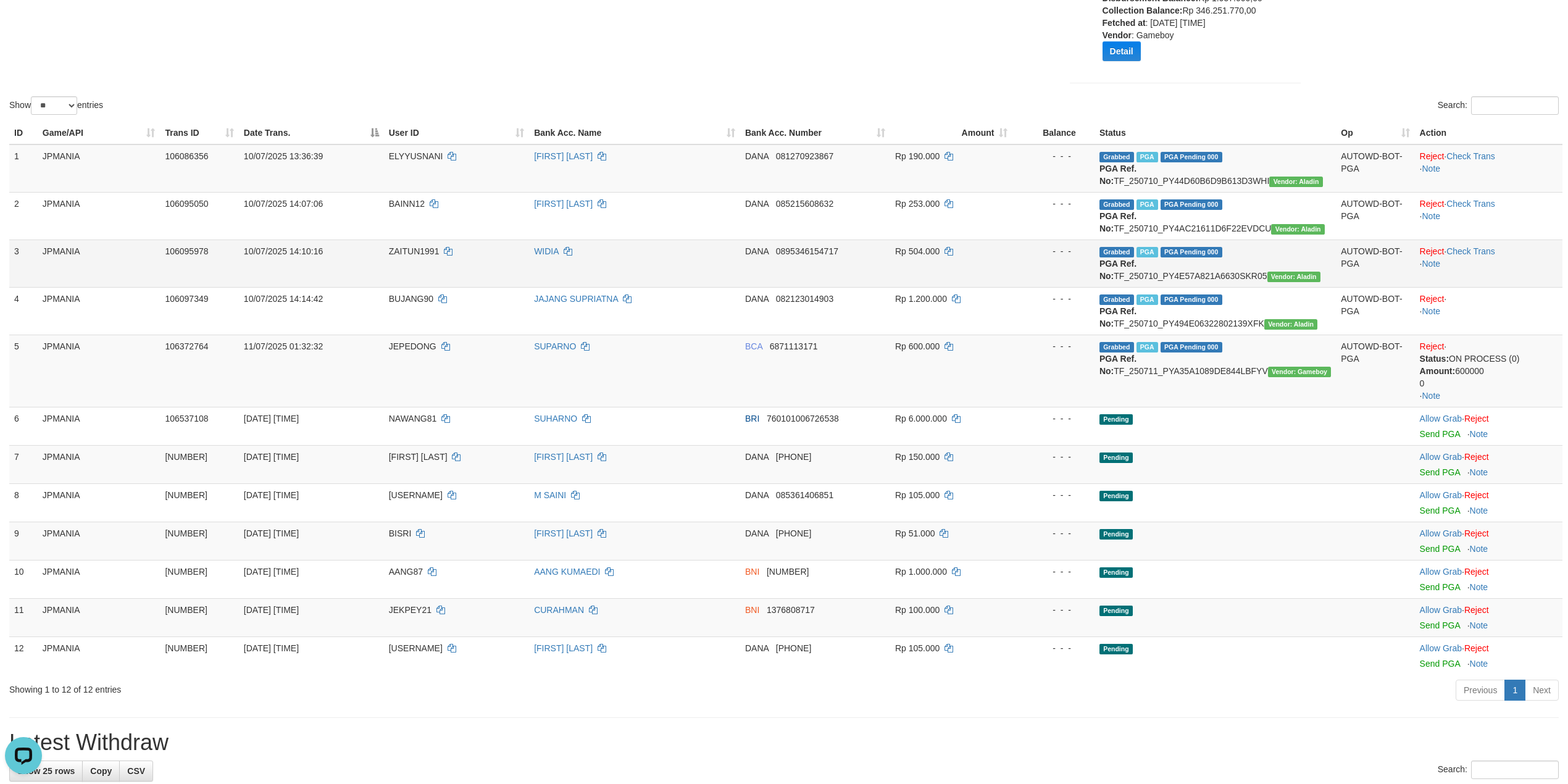 scroll, scrollTop: 189, scrollLeft: 0, axis: vertical 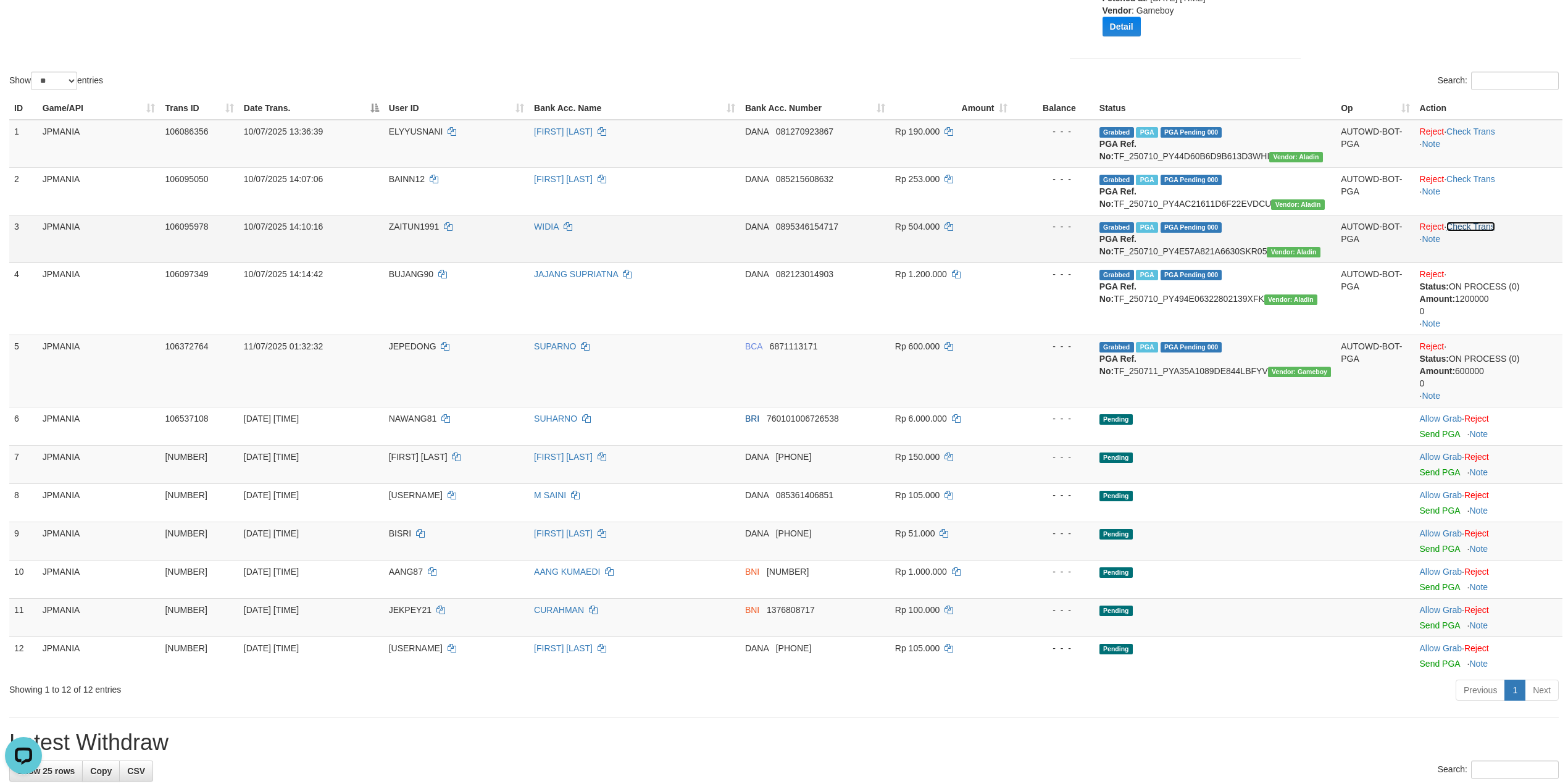 click on "Check Trans" at bounding box center [1470, 227] 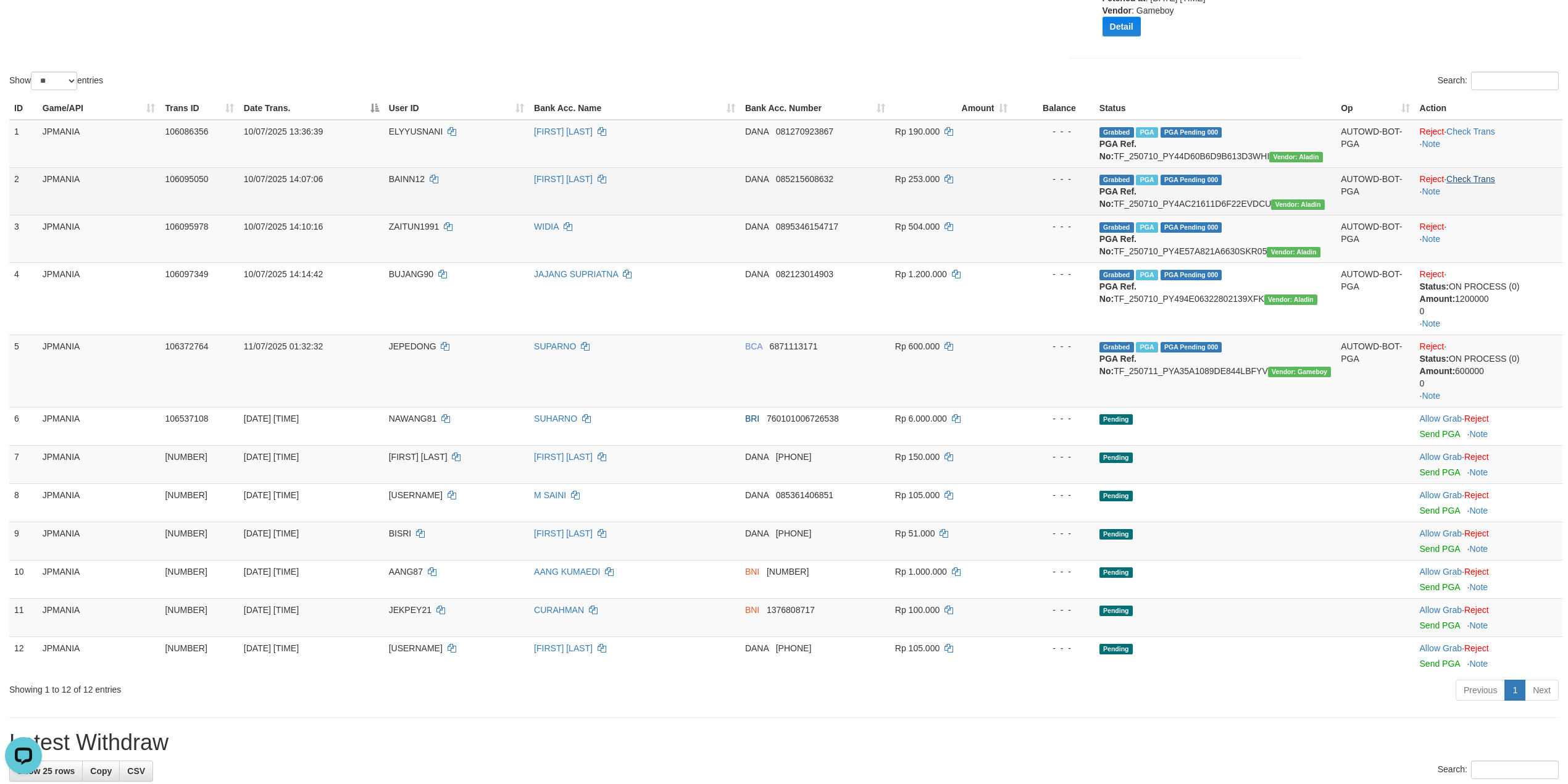 scroll, scrollTop: 214, scrollLeft: 0, axis: vertical 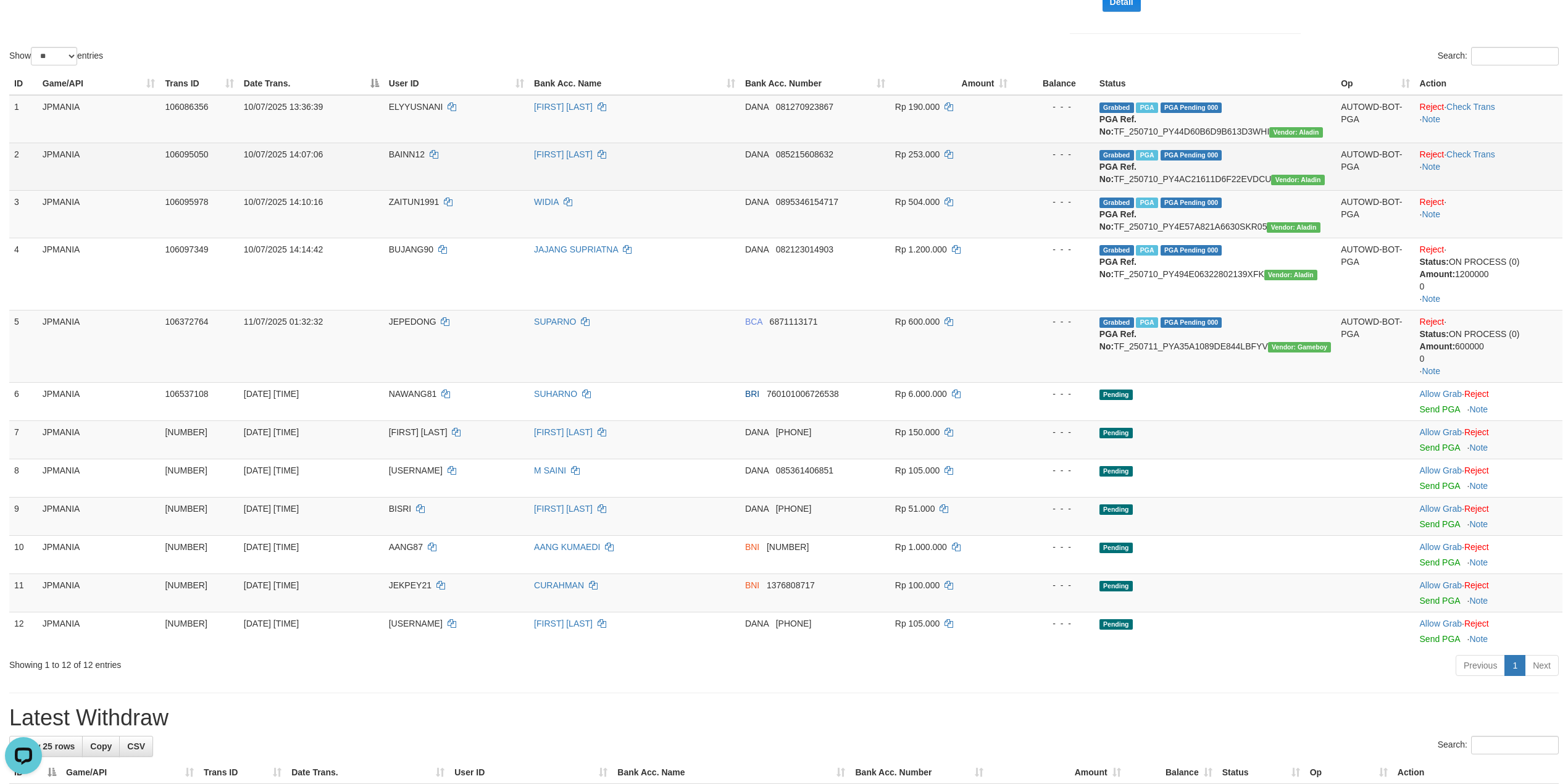 click on "Reject ·    Check Trans    ·    Note" at bounding box center (1488, 166) 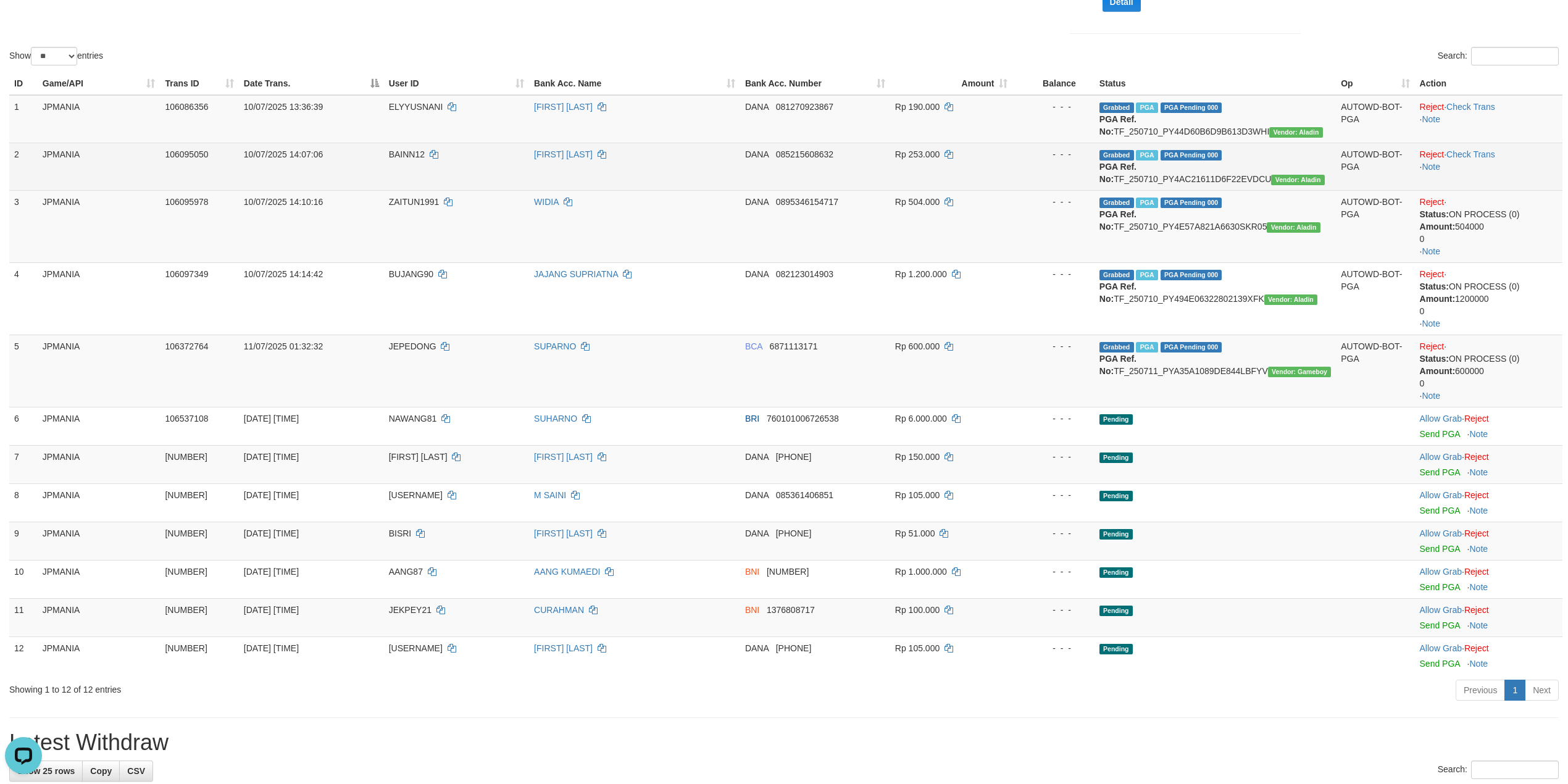 click on "Reject ·    Check Trans    ·    Note" at bounding box center (1488, 166) 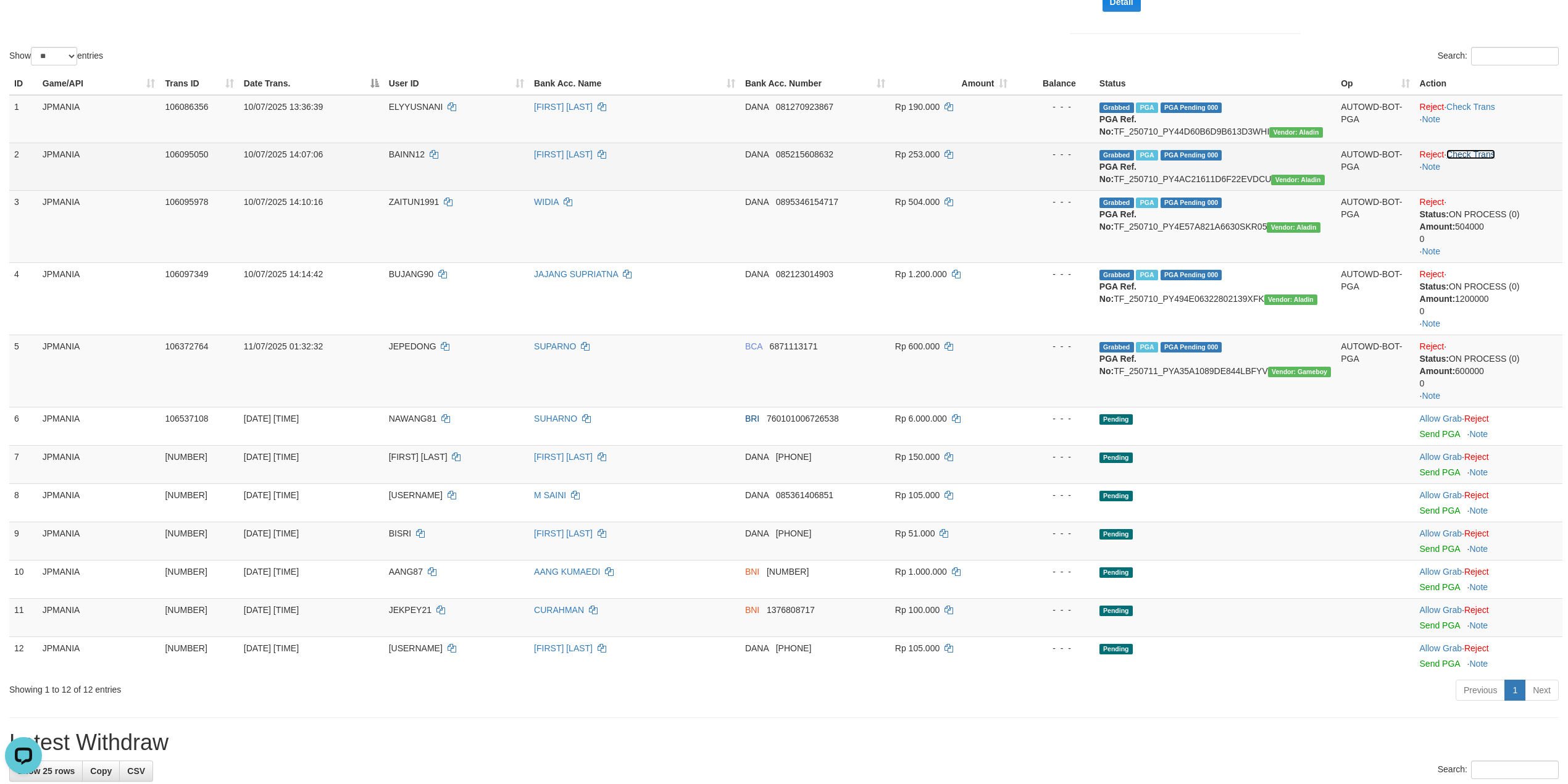 click on "Check Trans" at bounding box center (1470, 154) 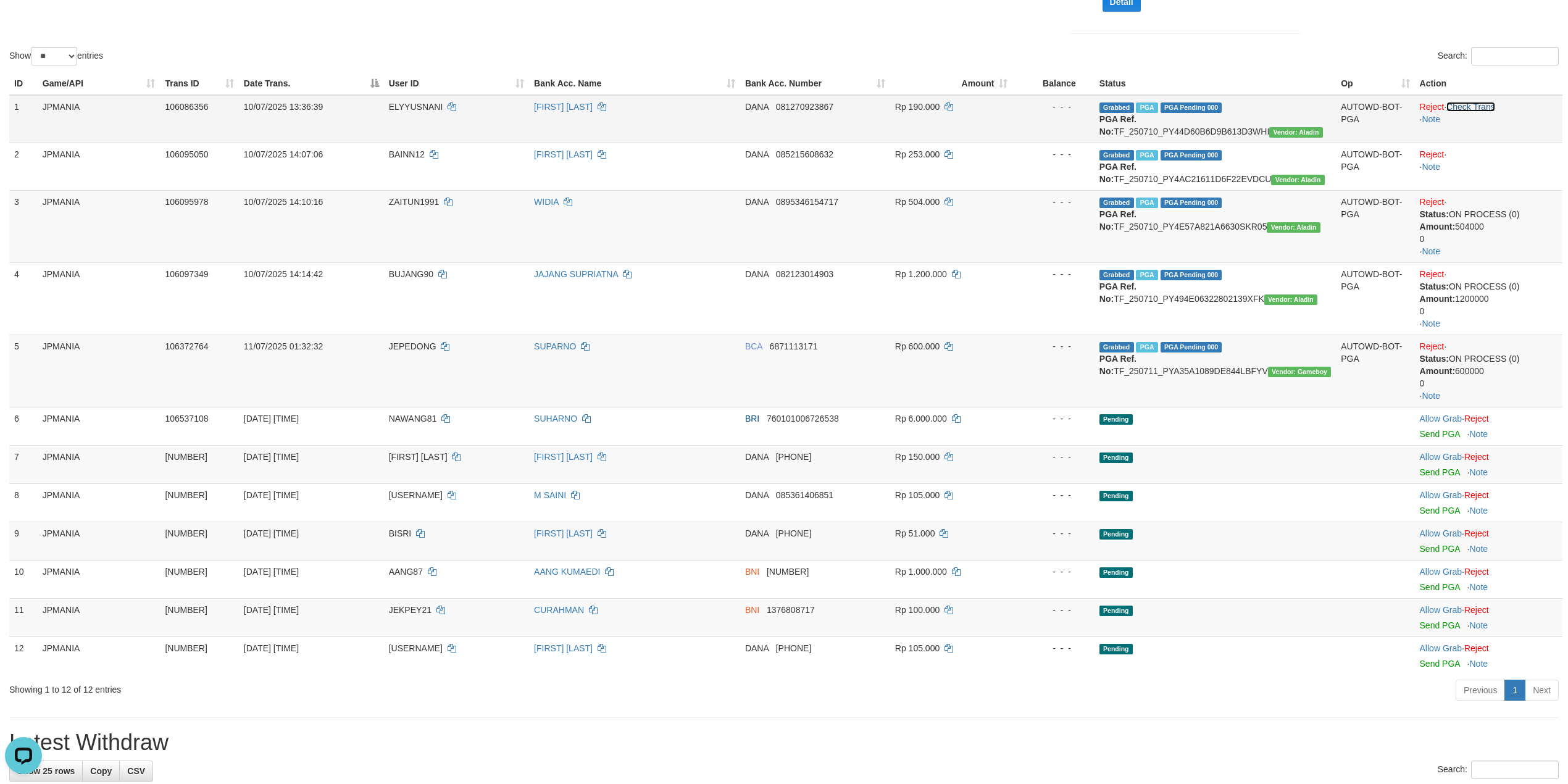 click on "Check Trans" at bounding box center [1470, 107] 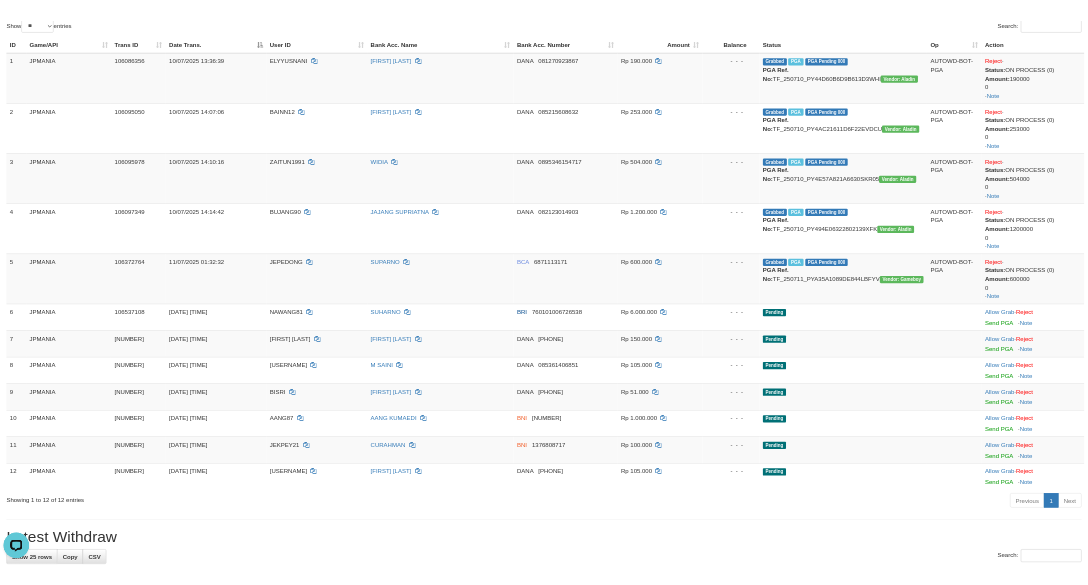 scroll, scrollTop: 656, scrollLeft: 0, axis: vertical 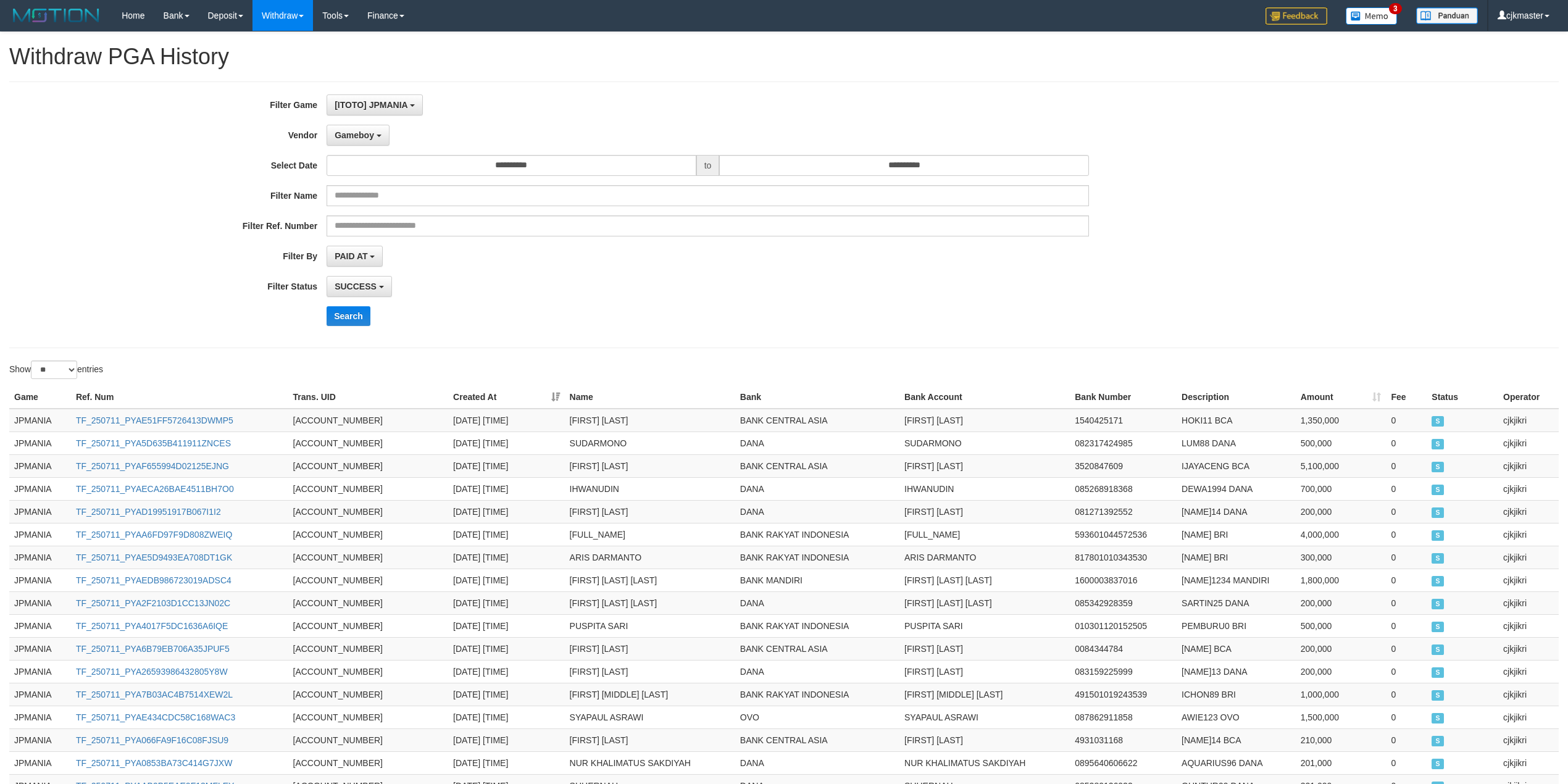 select on "**********" 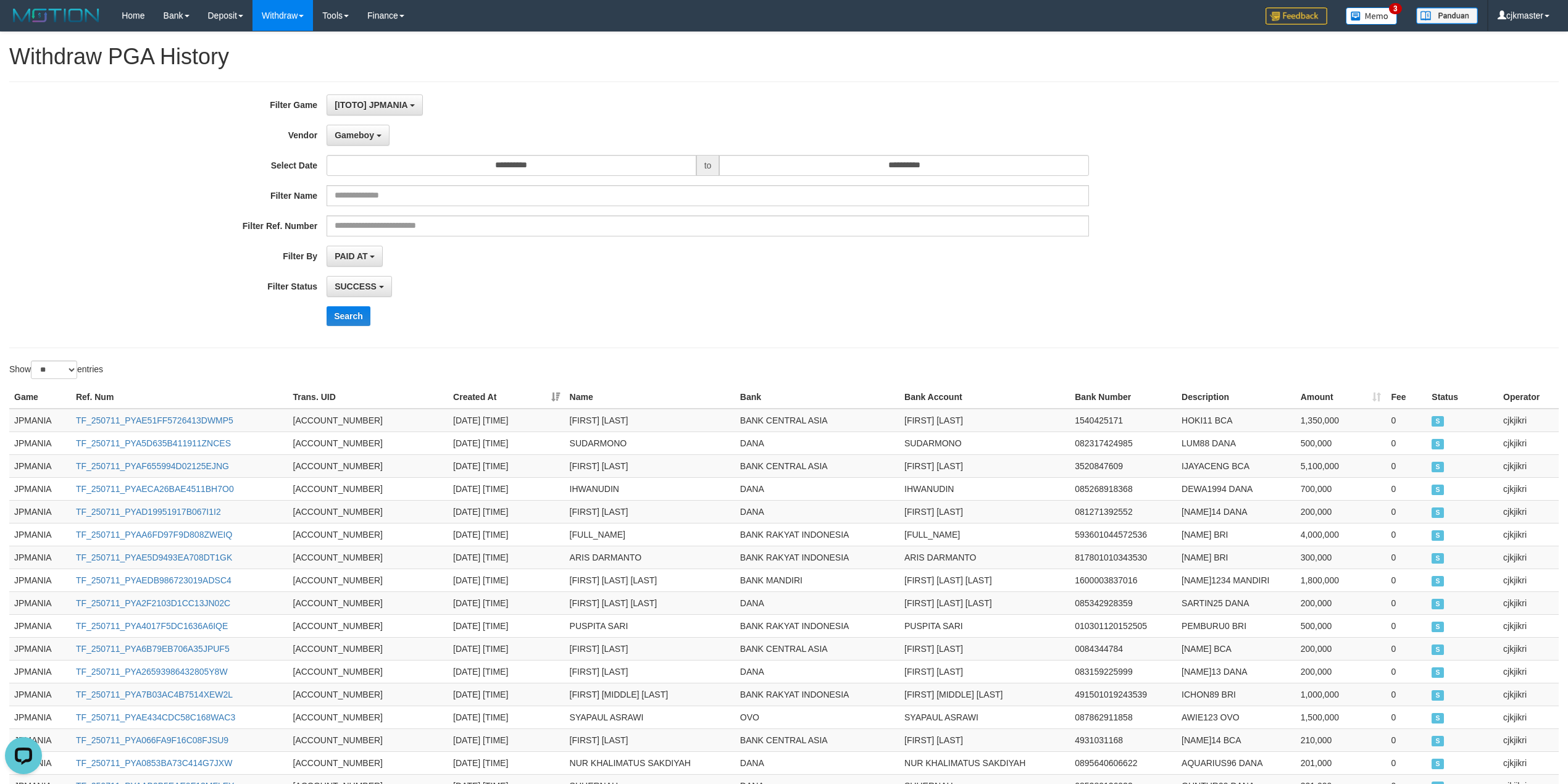 scroll, scrollTop: 0, scrollLeft: 0, axis: both 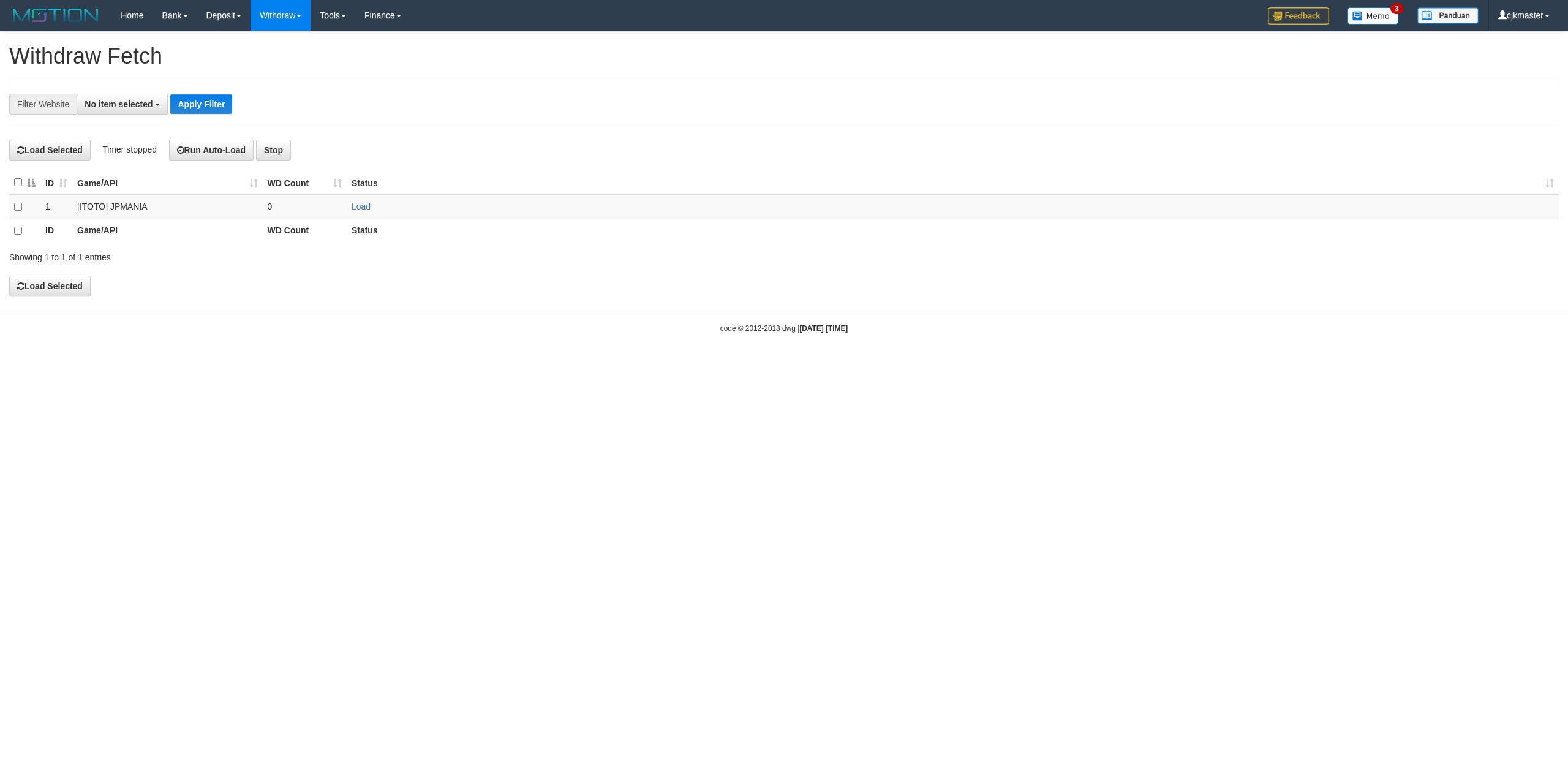 select 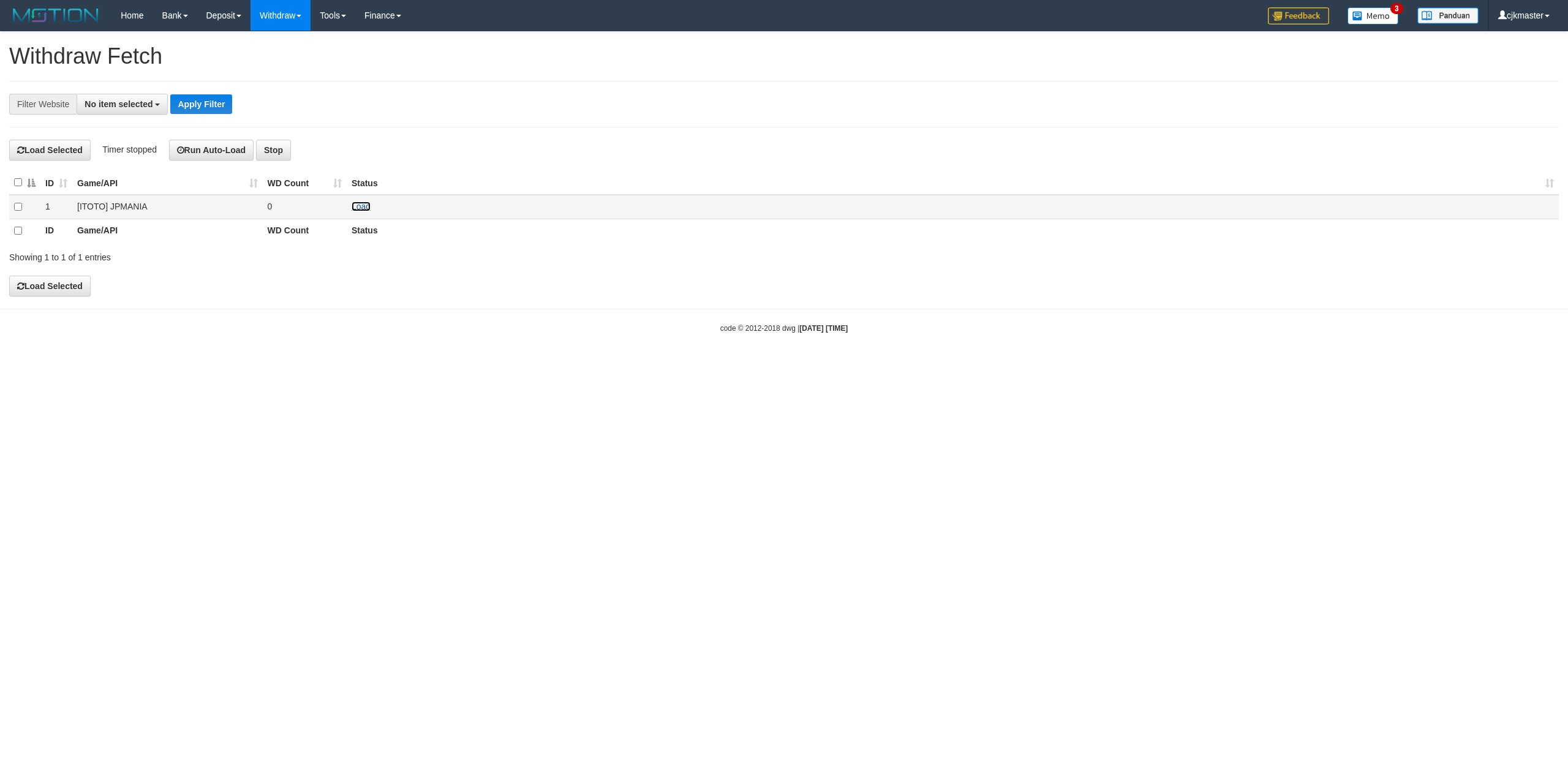 click on "Load" at bounding box center (361, 206) 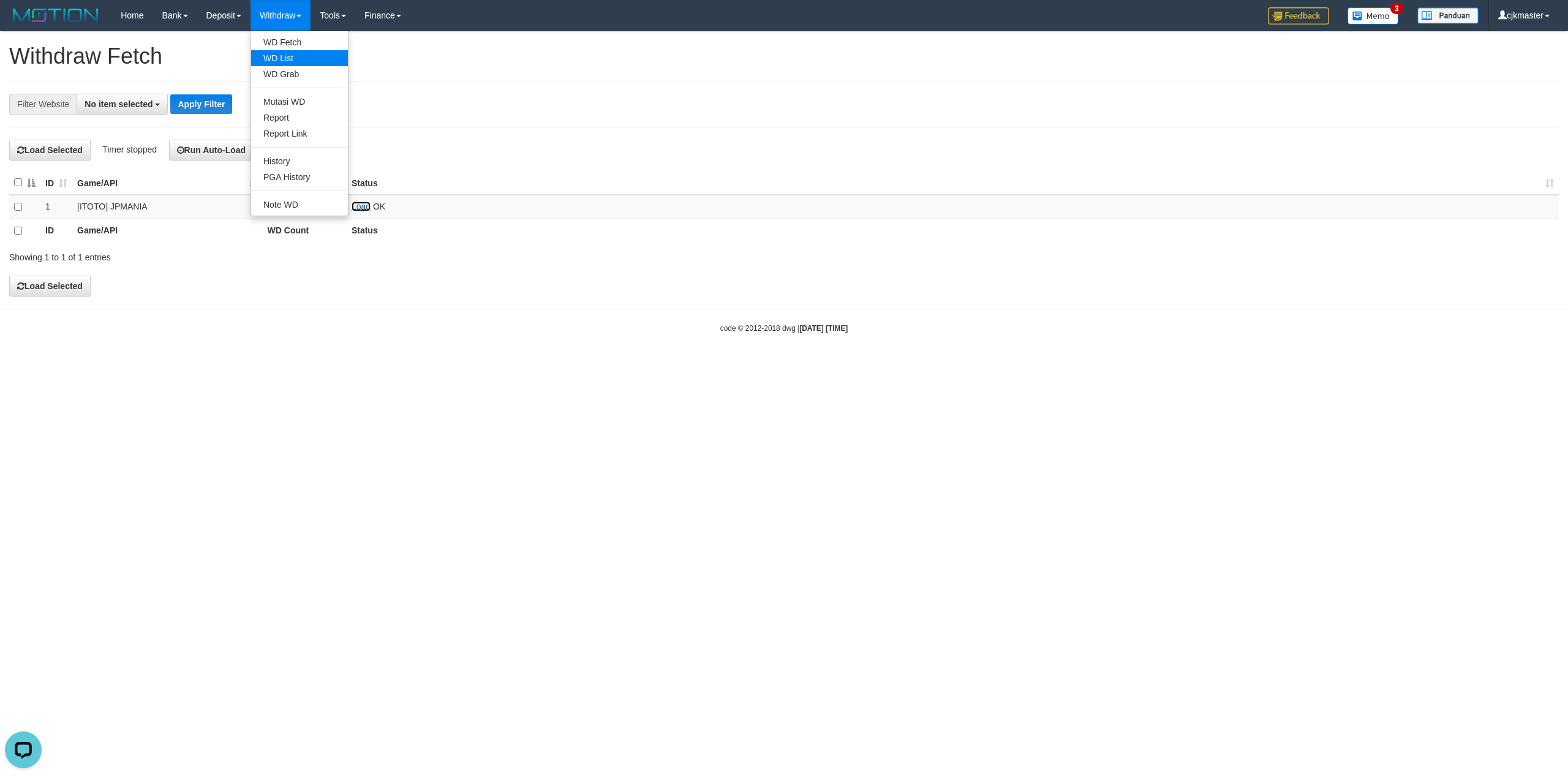 scroll, scrollTop: 0, scrollLeft: 0, axis: both 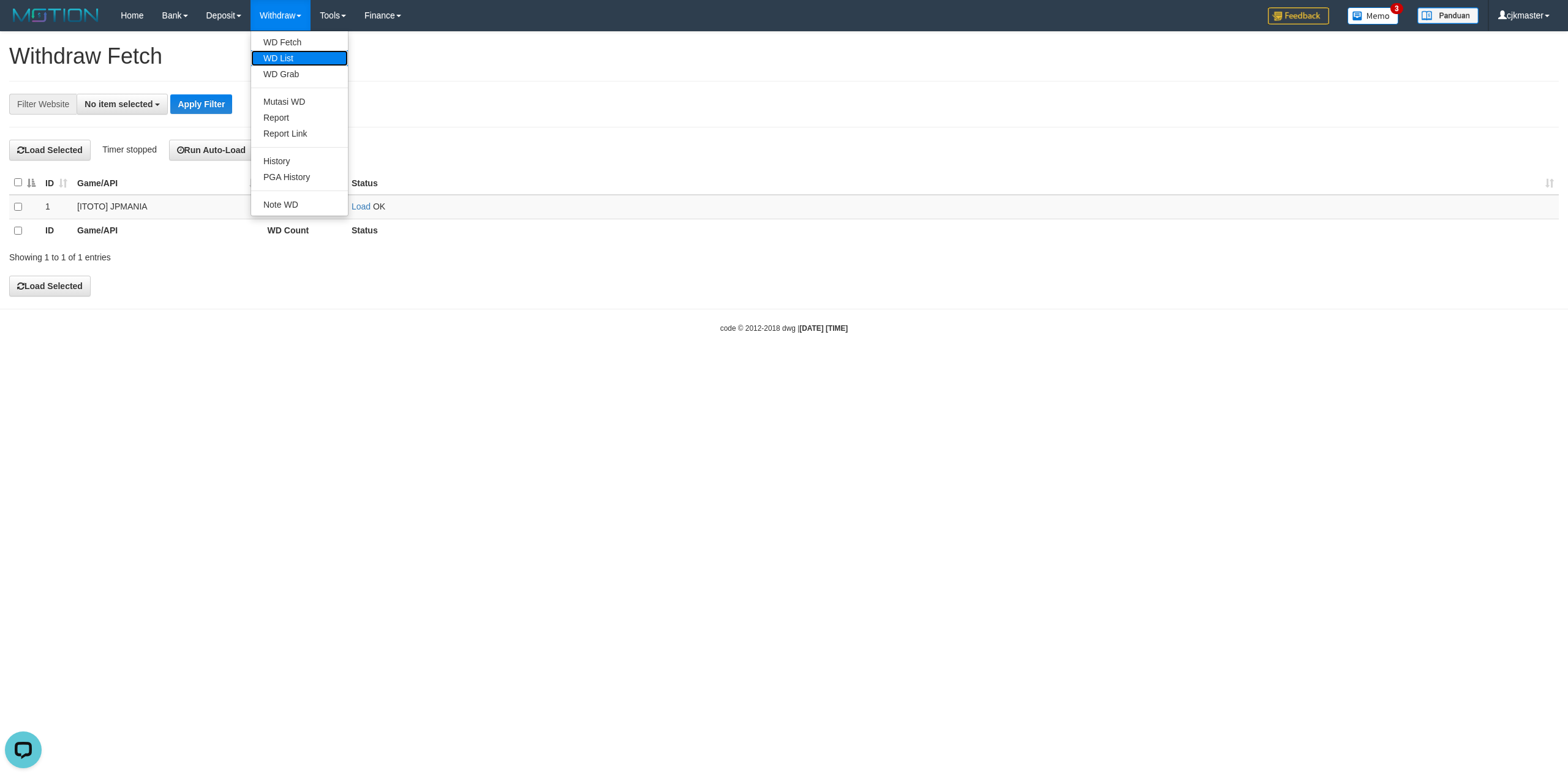 click on "WD List" at bounding box center [300, 58] 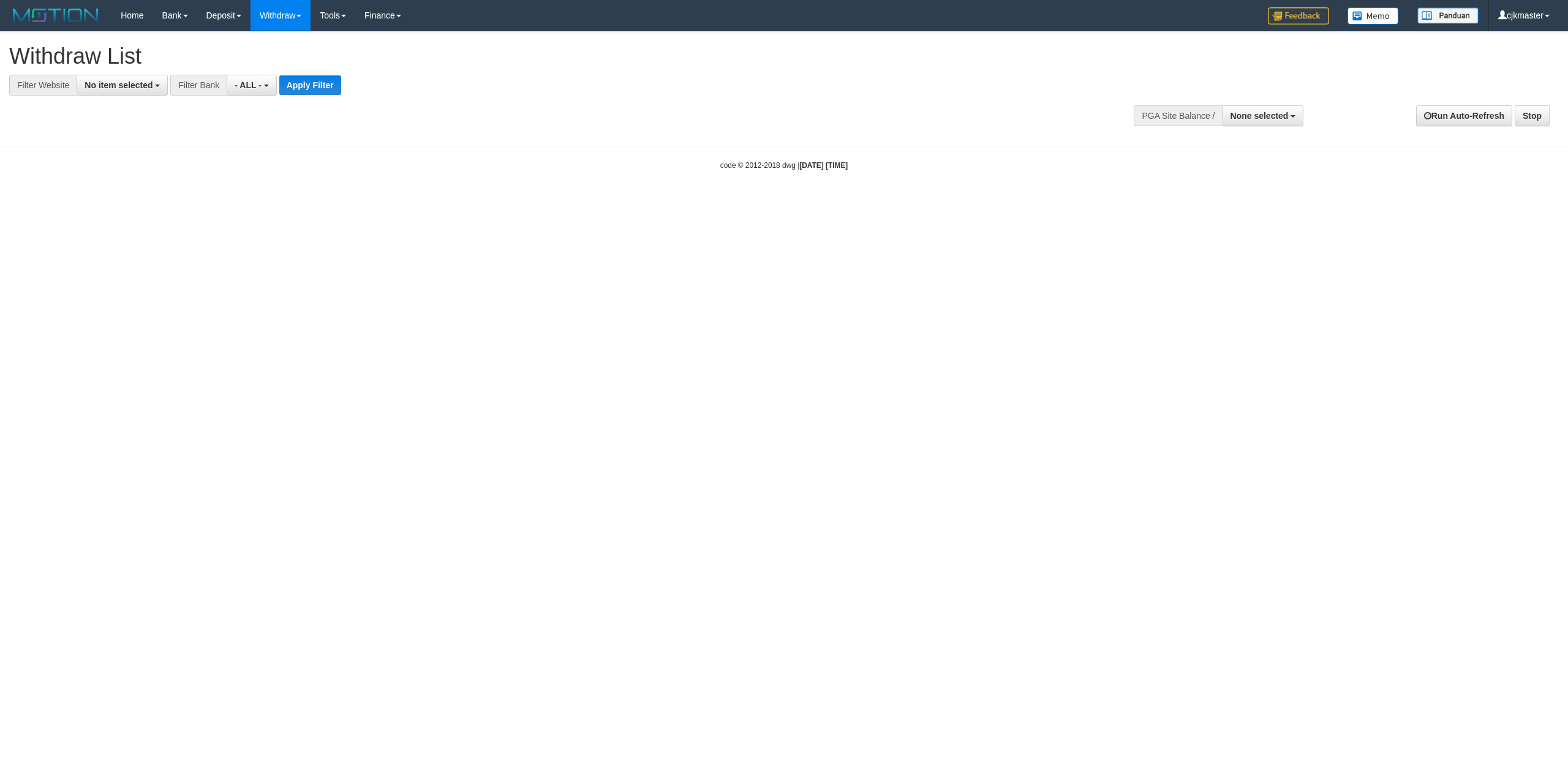 select 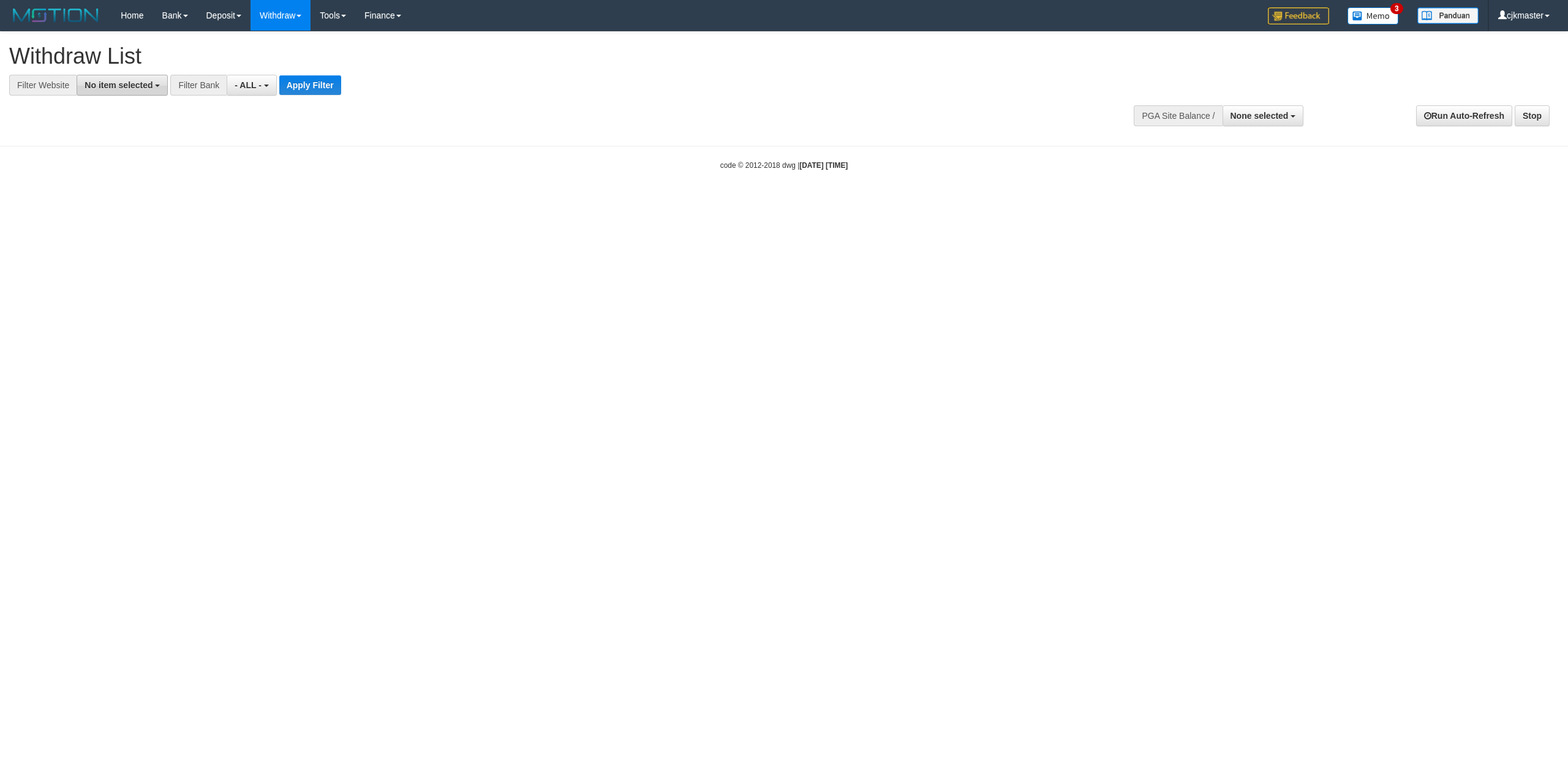 click on "No item selected" at bounding box center [118, 85] 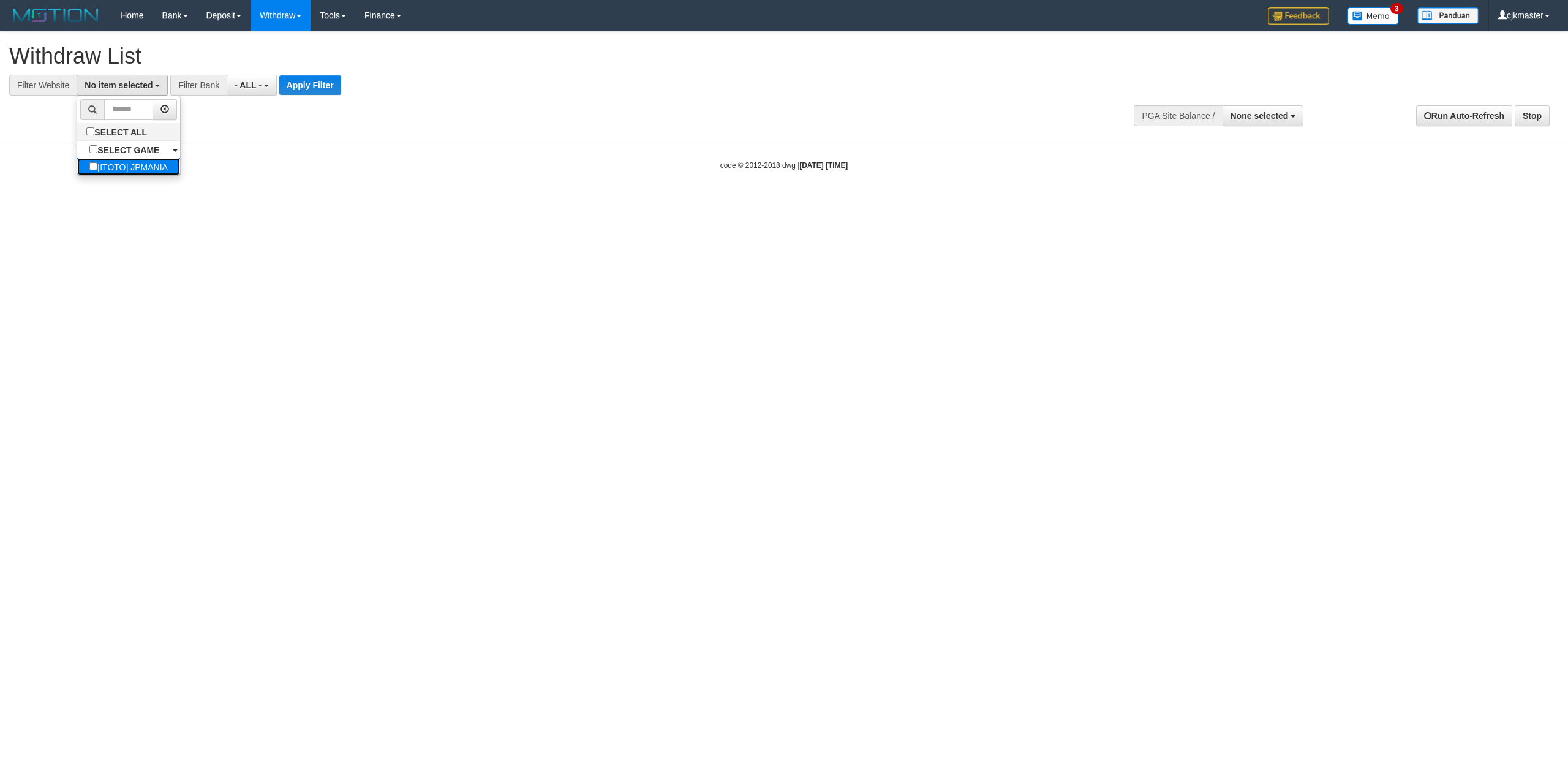 click on "[ITOTO] JPMANIA" at bounding box center [129, 167] 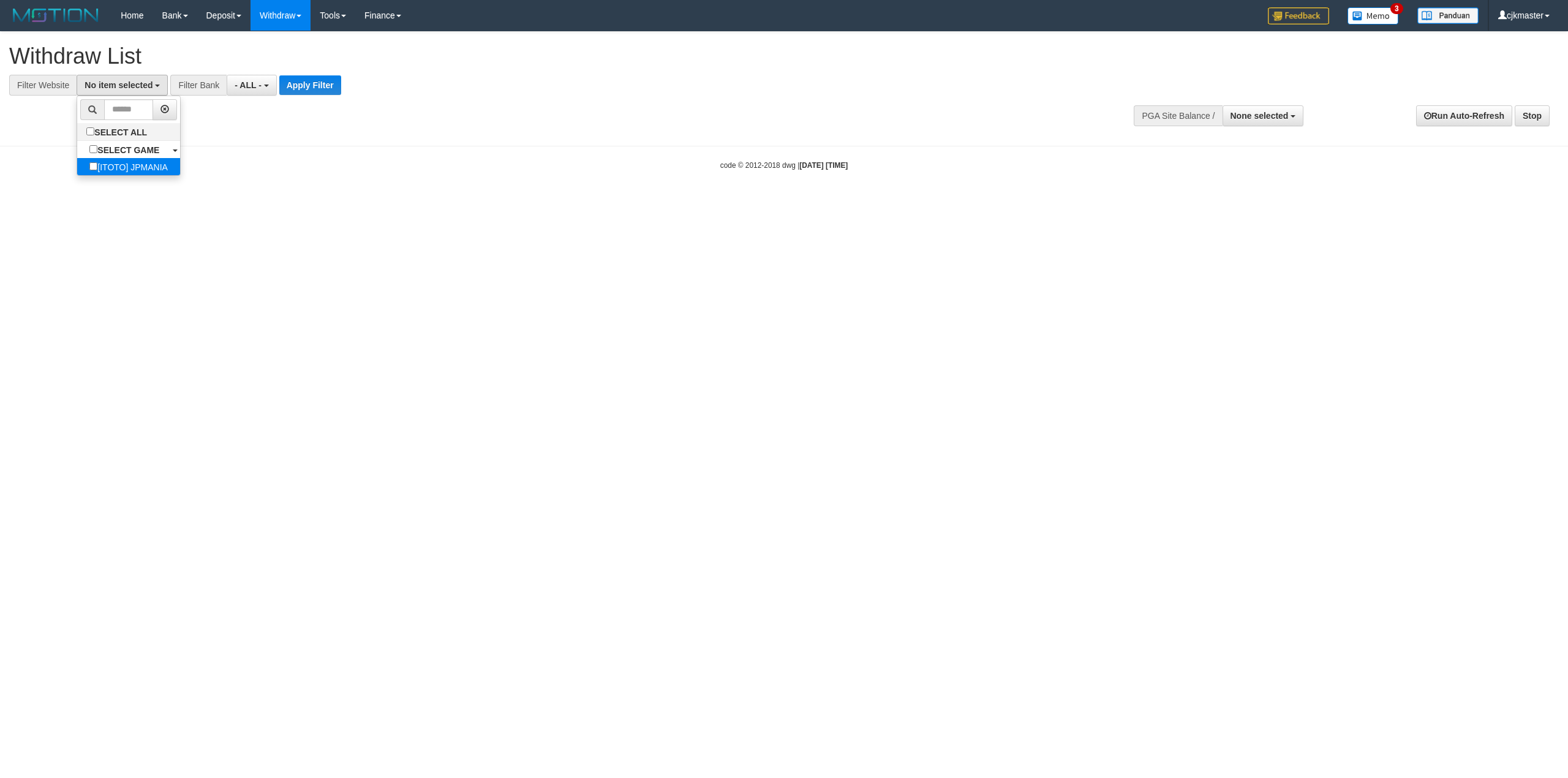 select on "****" 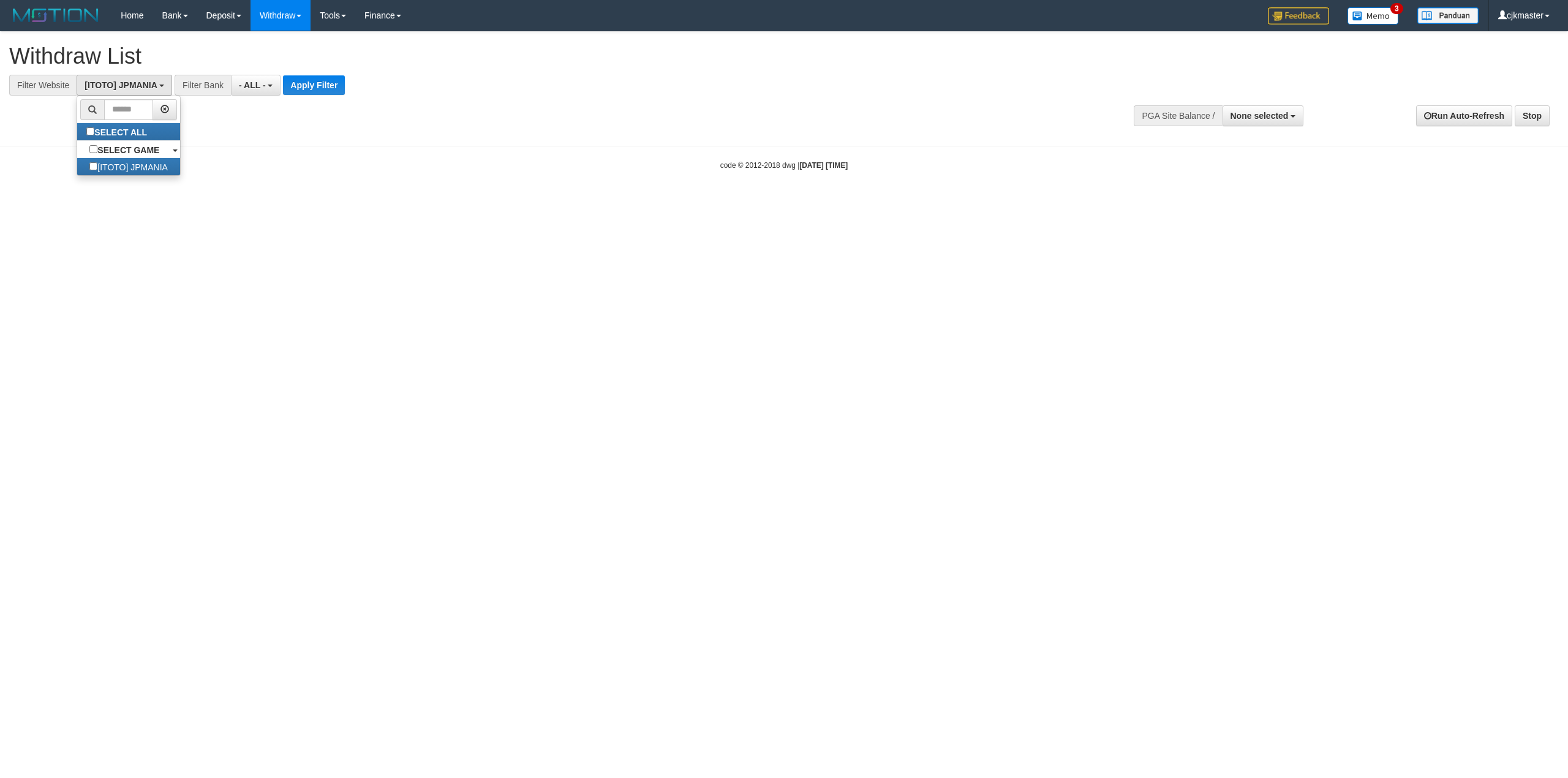 scroll, scrollTop: 10, scrollLeft: 0, axis: vertical 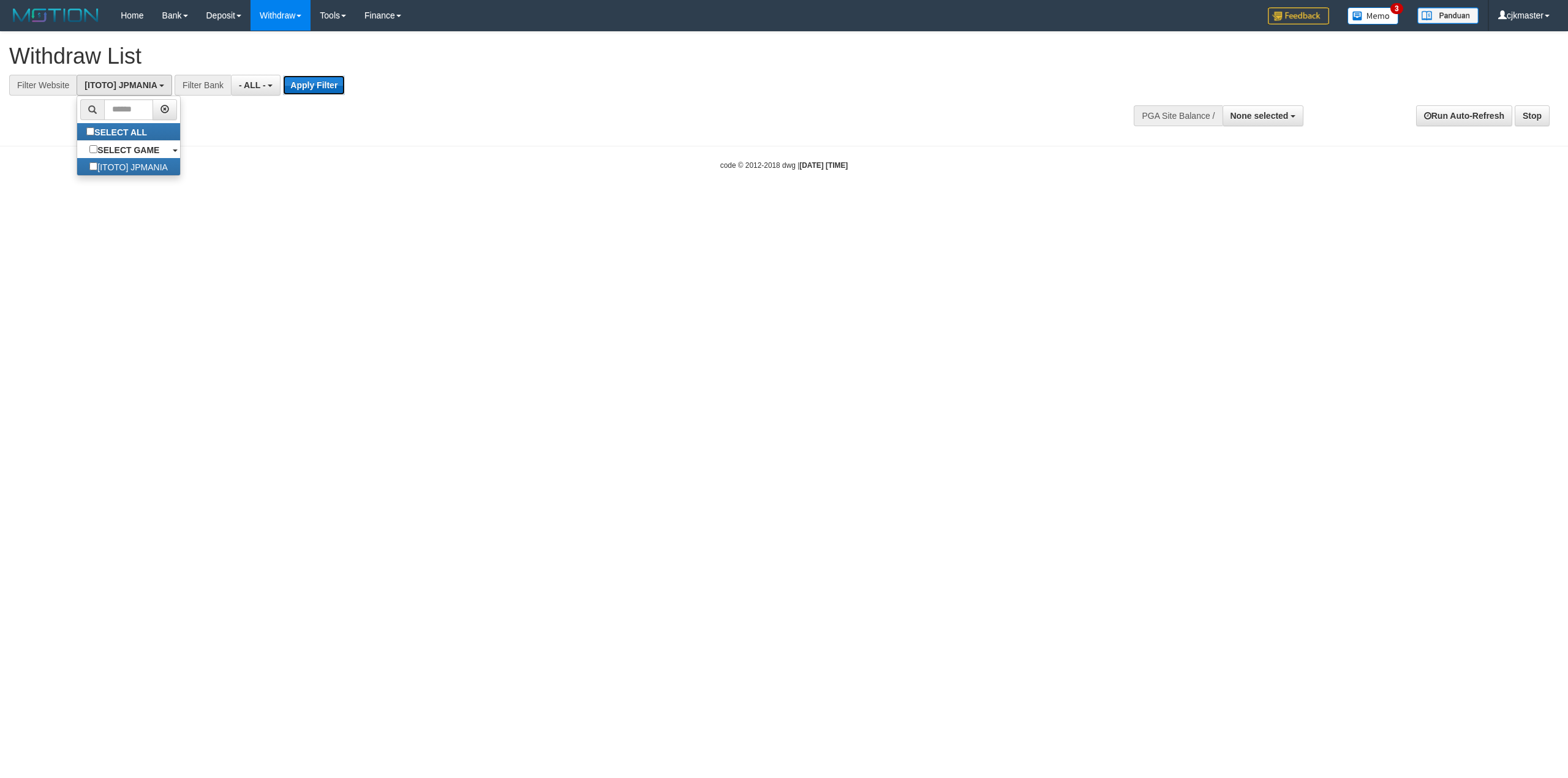 click on "Apply Filter" at bounding box center (314, 85) 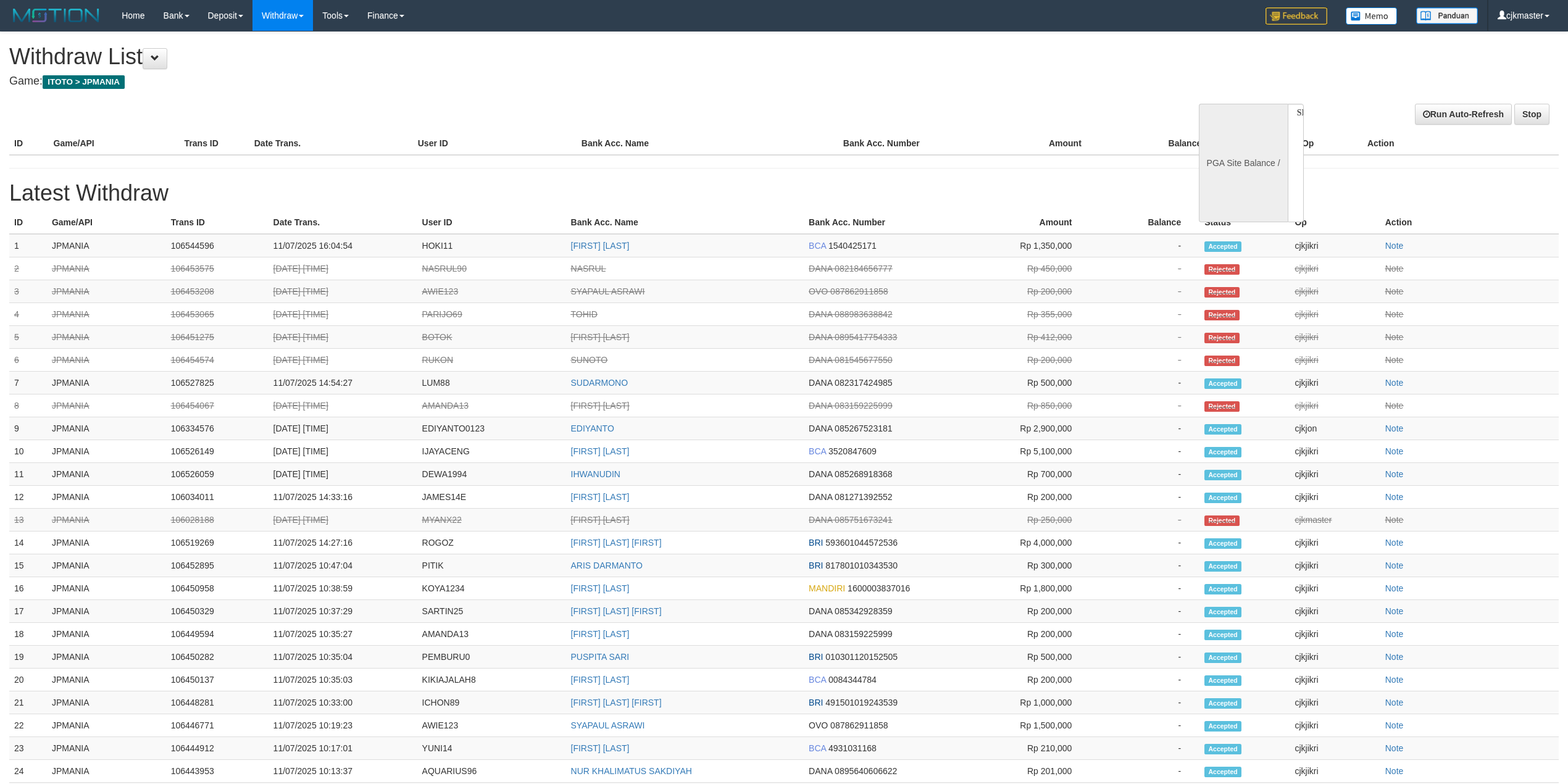 select 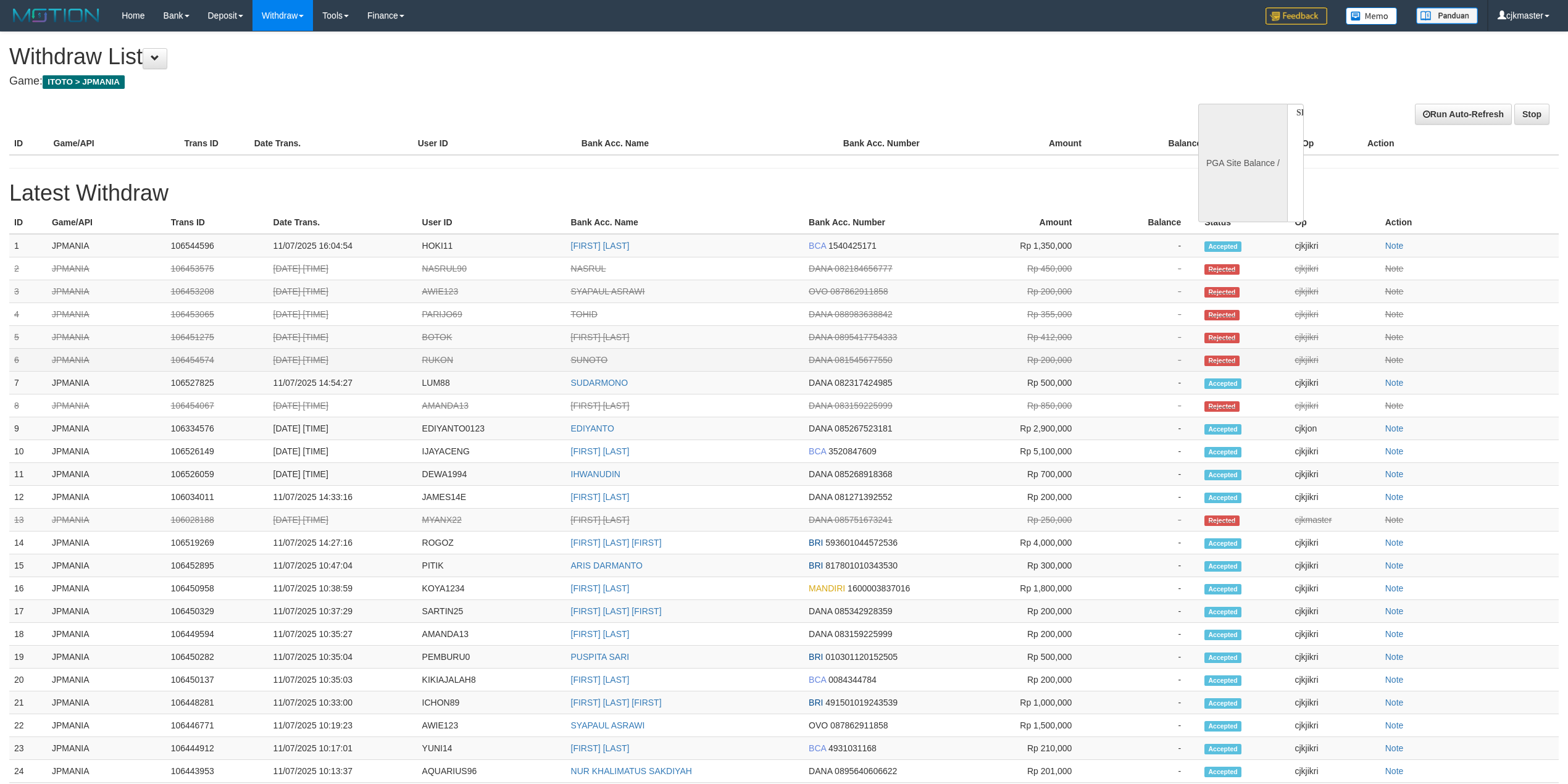 scroll, scrollTop: 0, scrollLeft: 0, axis: both 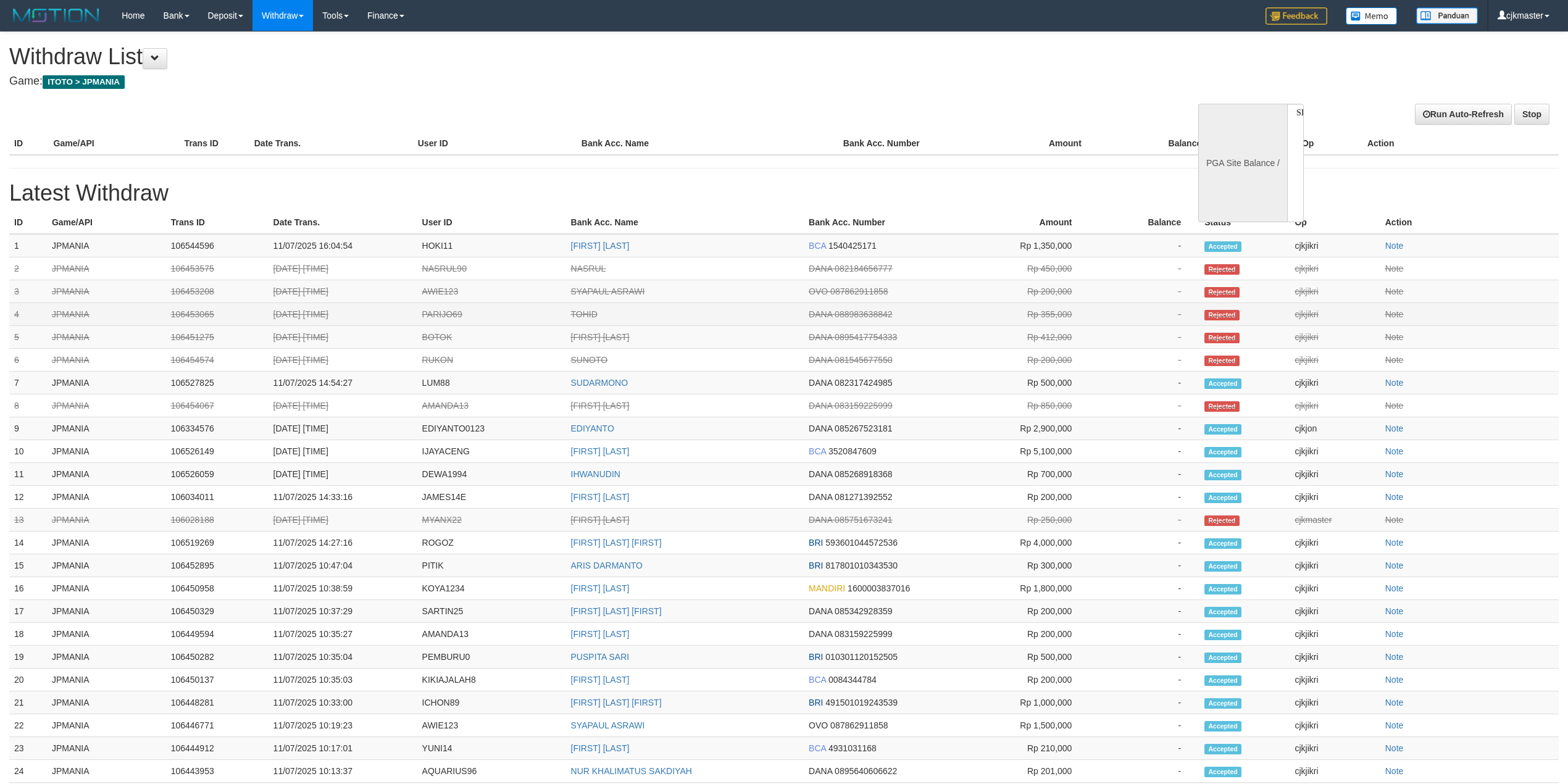 select on "**" 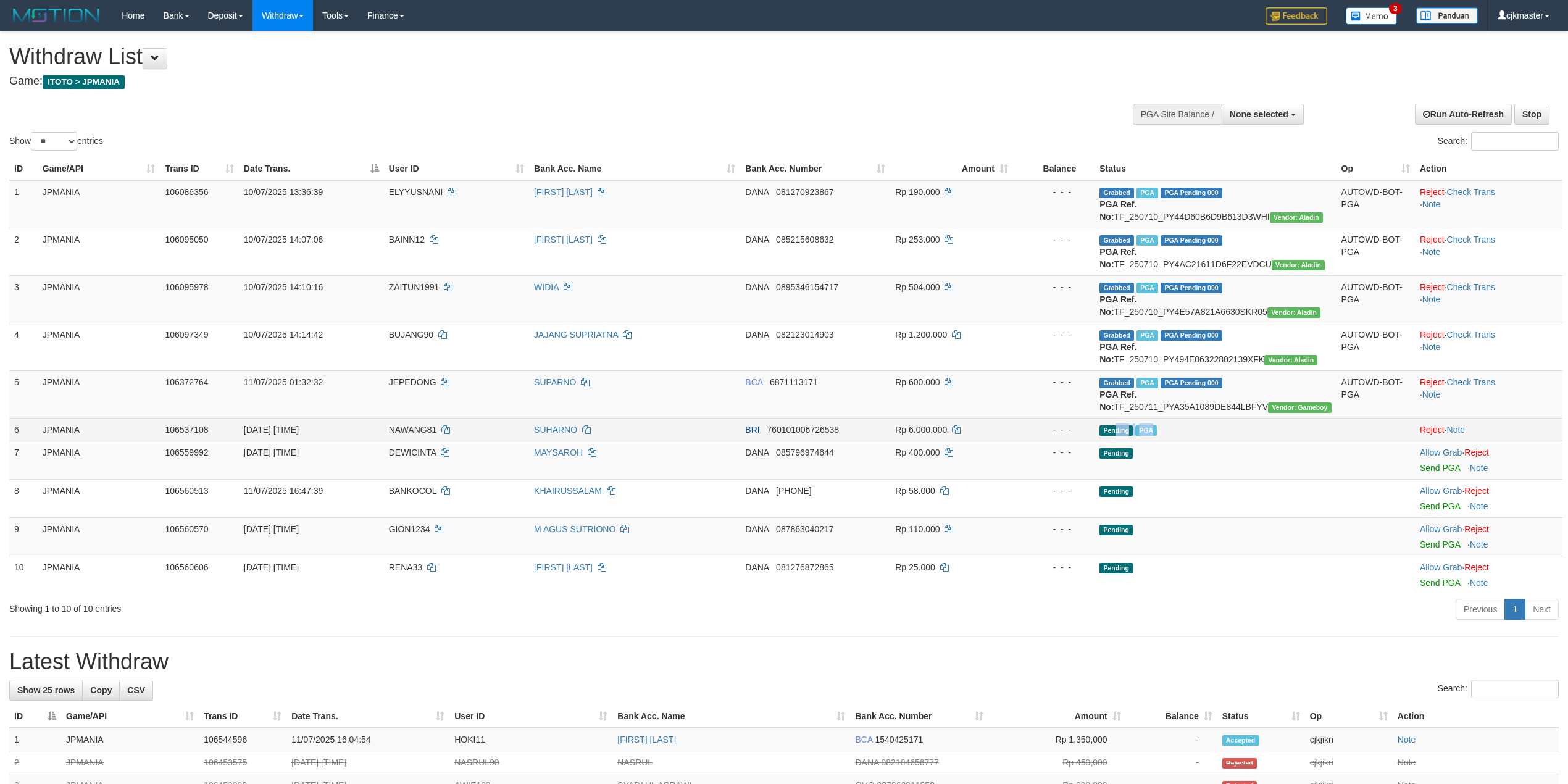 drag, startPoint x: 1270, startPoint y: 435, endPoint x: 1124, endPoint y: 427, distance: 146.21901 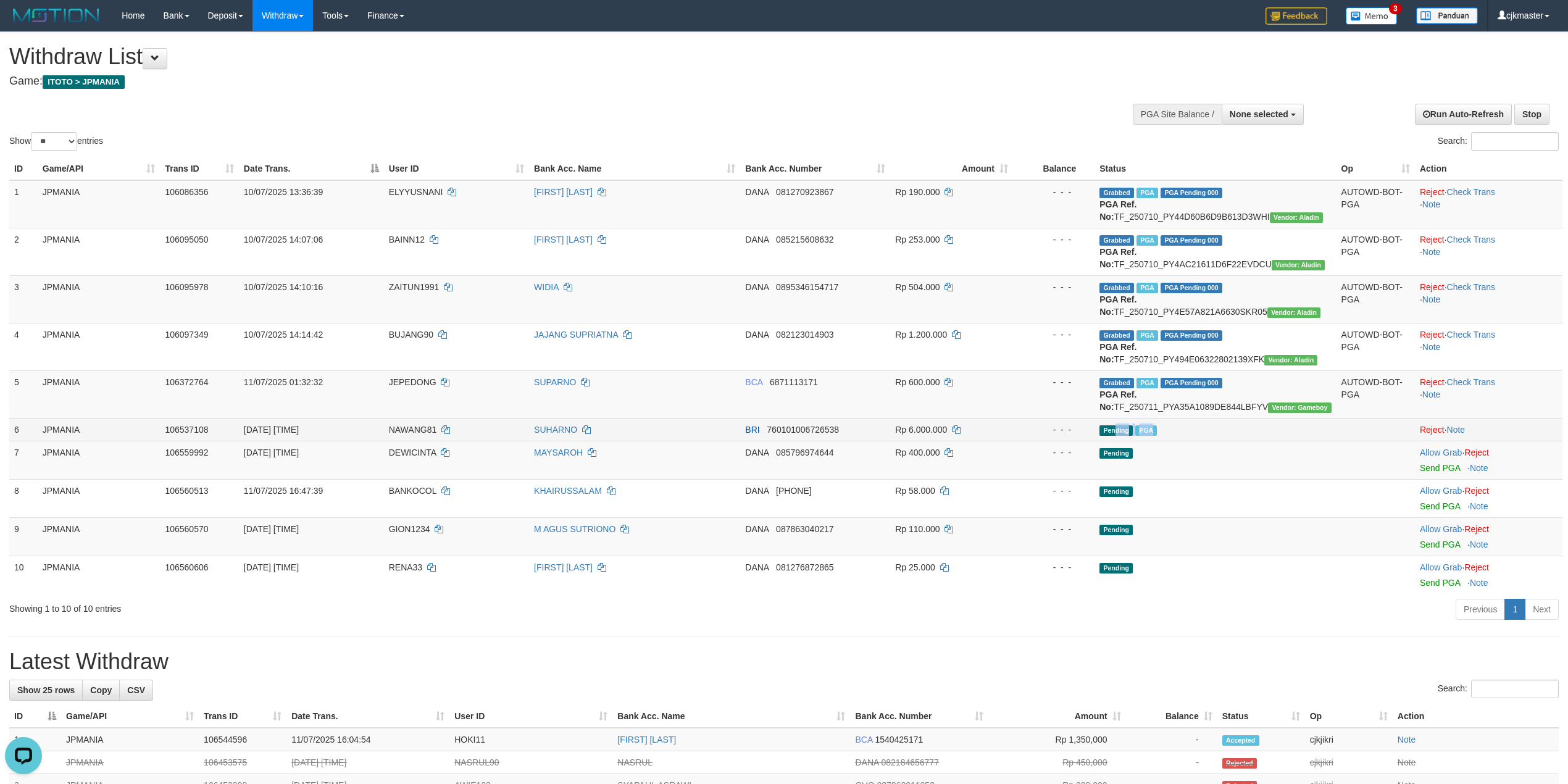scroll, scrollTop: 0, scrollLeft: 0, axis: both 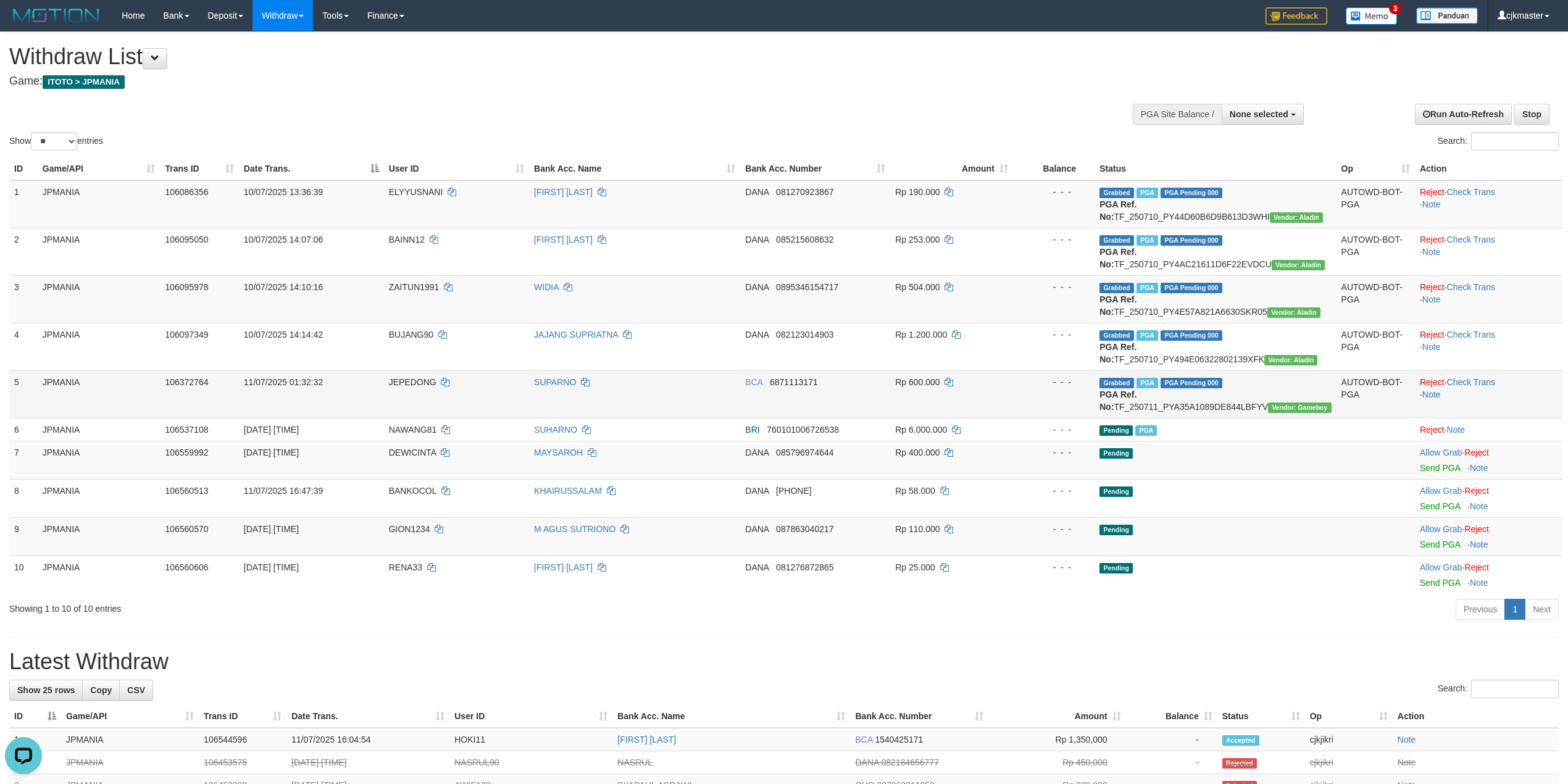 click on "Reject ·    Check Trans    ·    Note" at bounding box center [1488, 394] 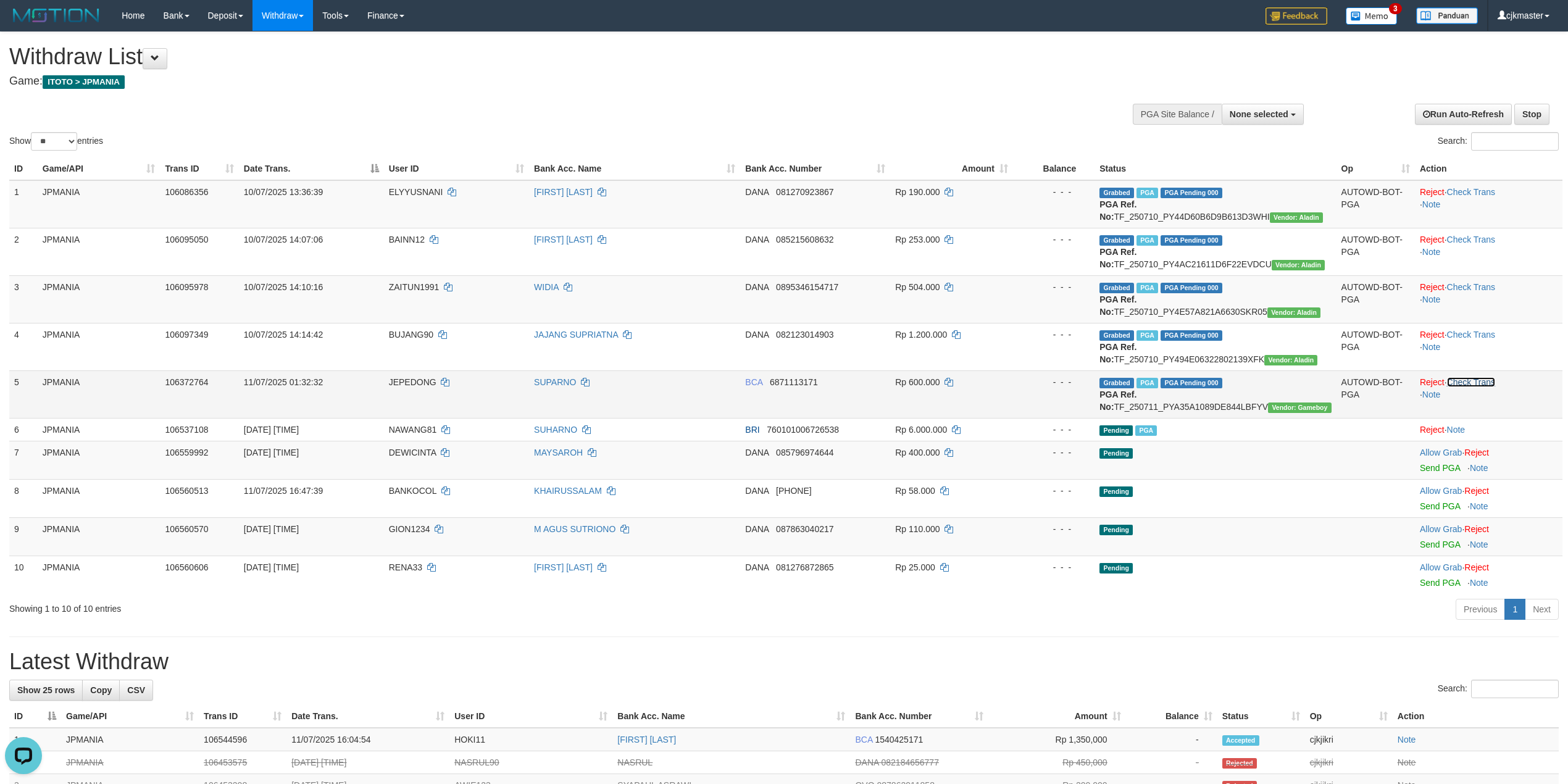 click on "Check Trans" at bounding box center [1471, 382] 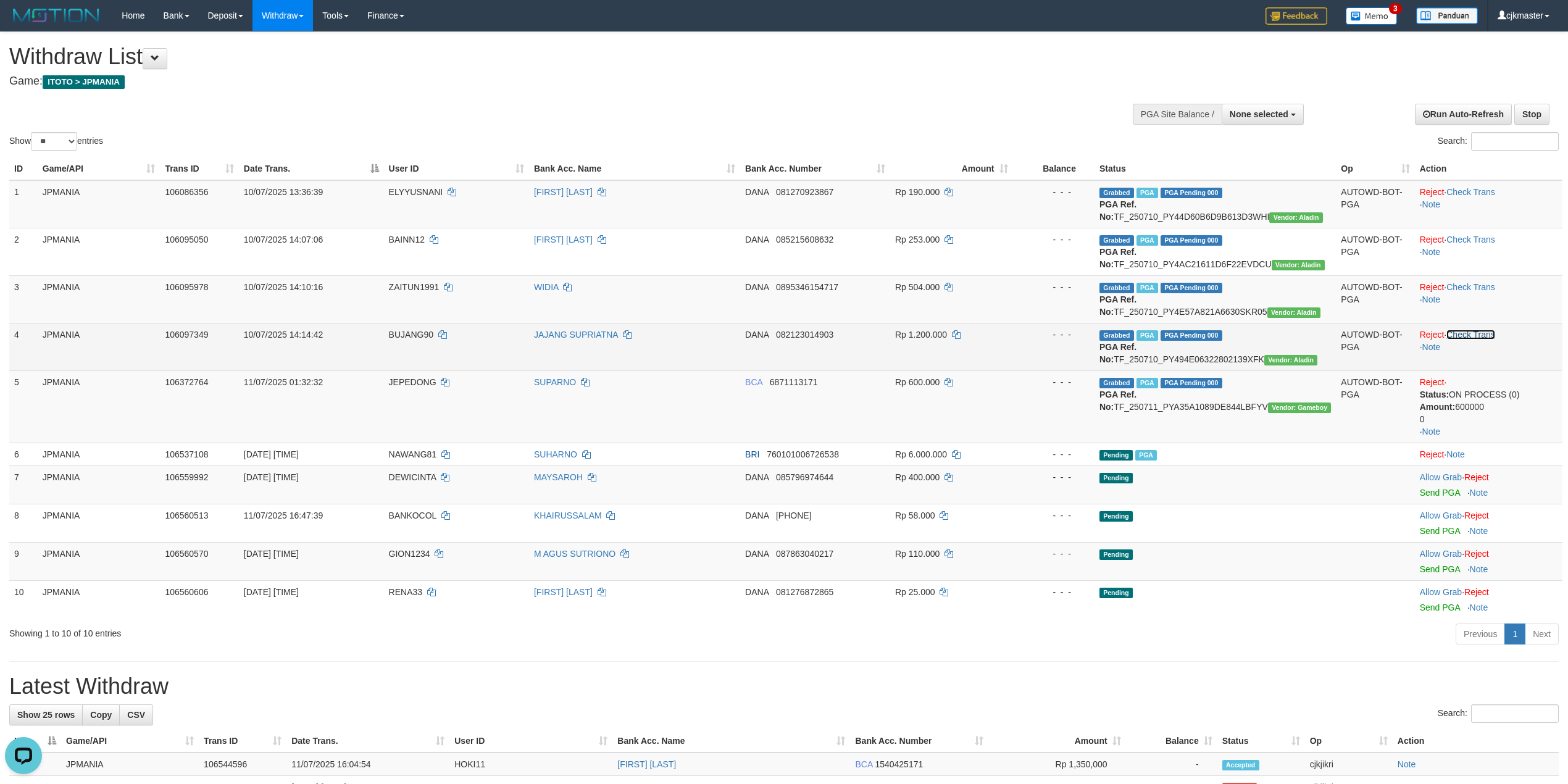 click on "Check Trans" at bounding box center (1470, 335) 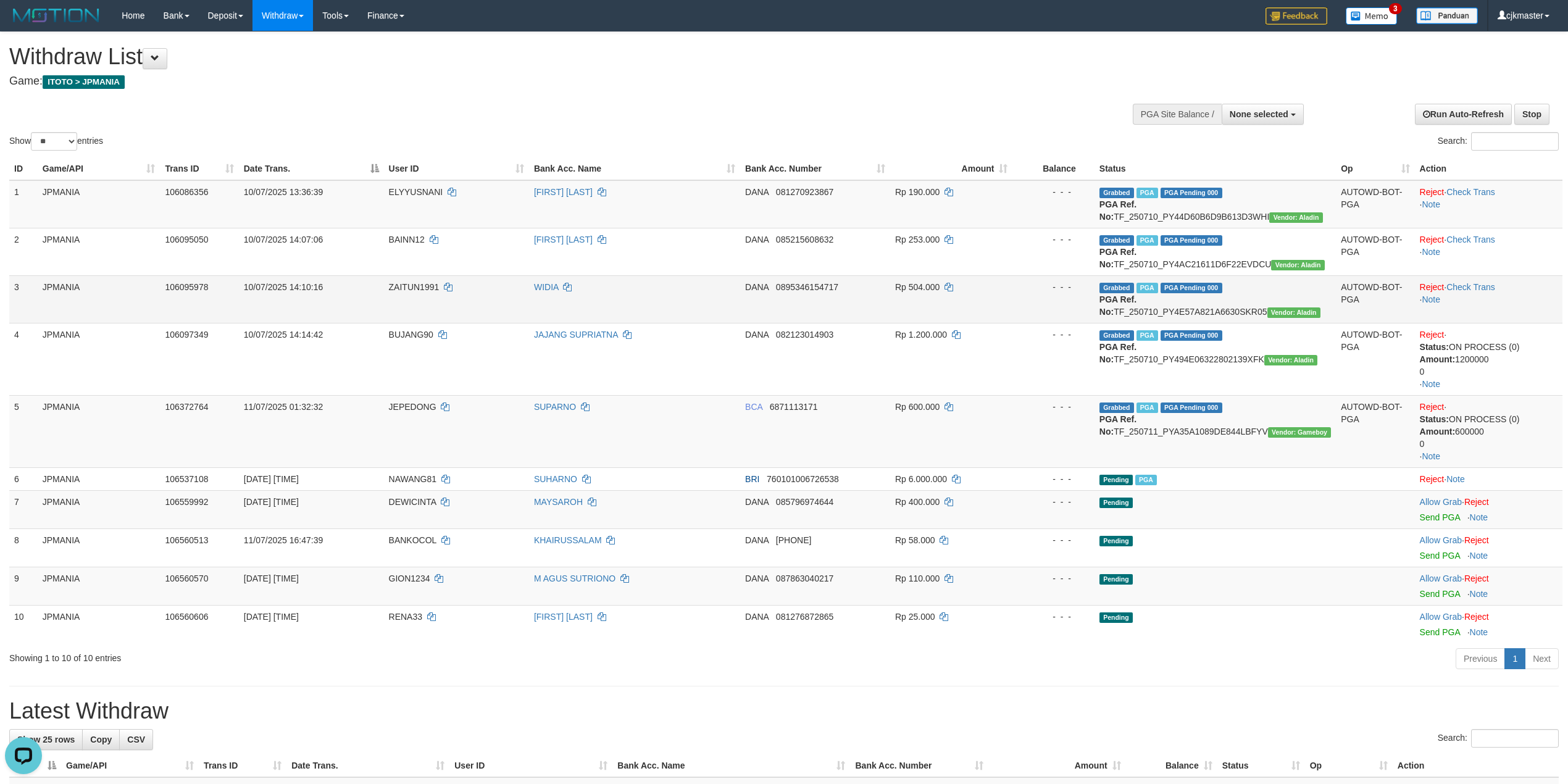click on "Reject ·    Check Trans    ·    Note" at bounding box center [1488, 299] 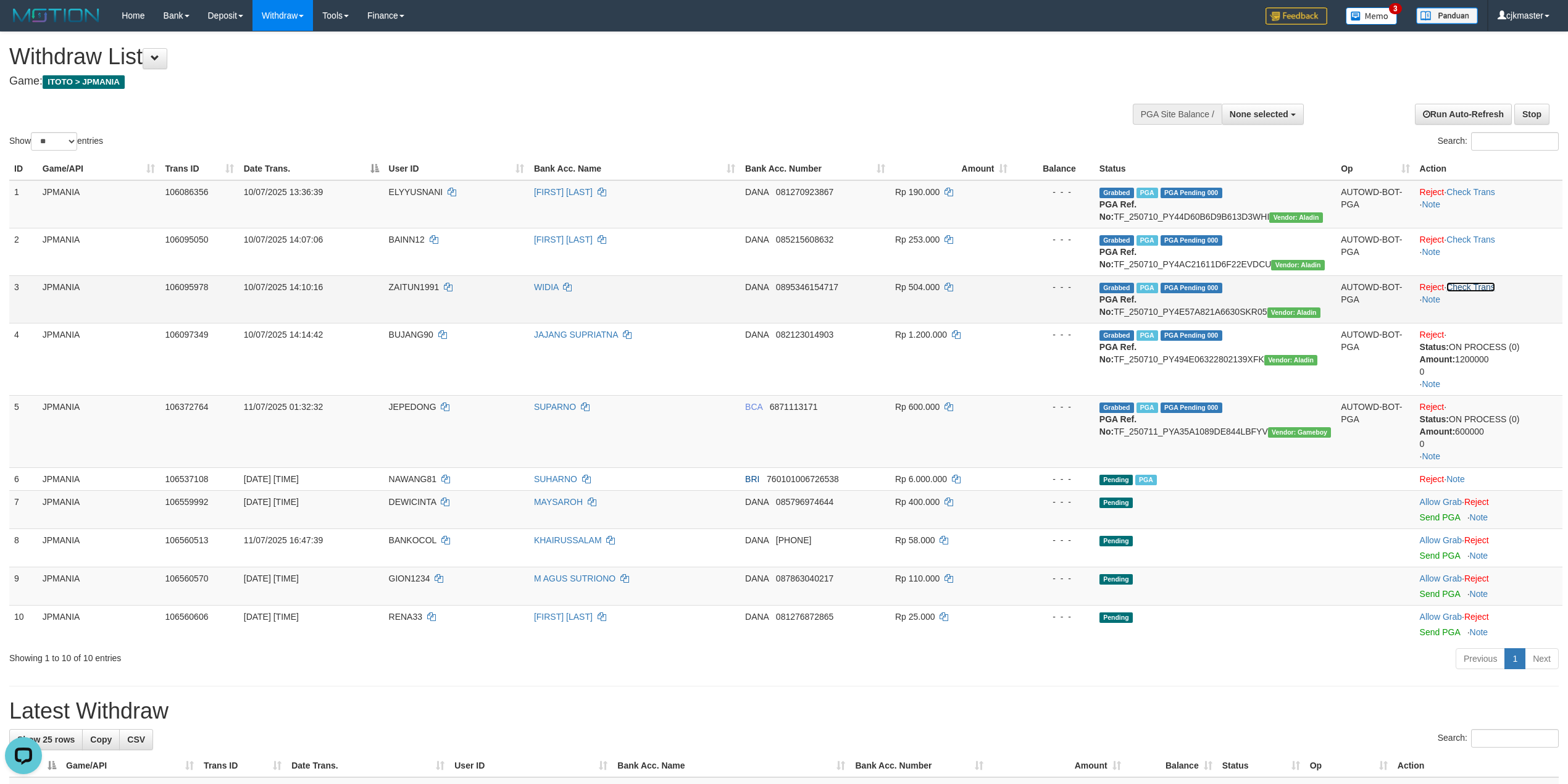 click on "Check Trans" at bounding box center (1470, 287) 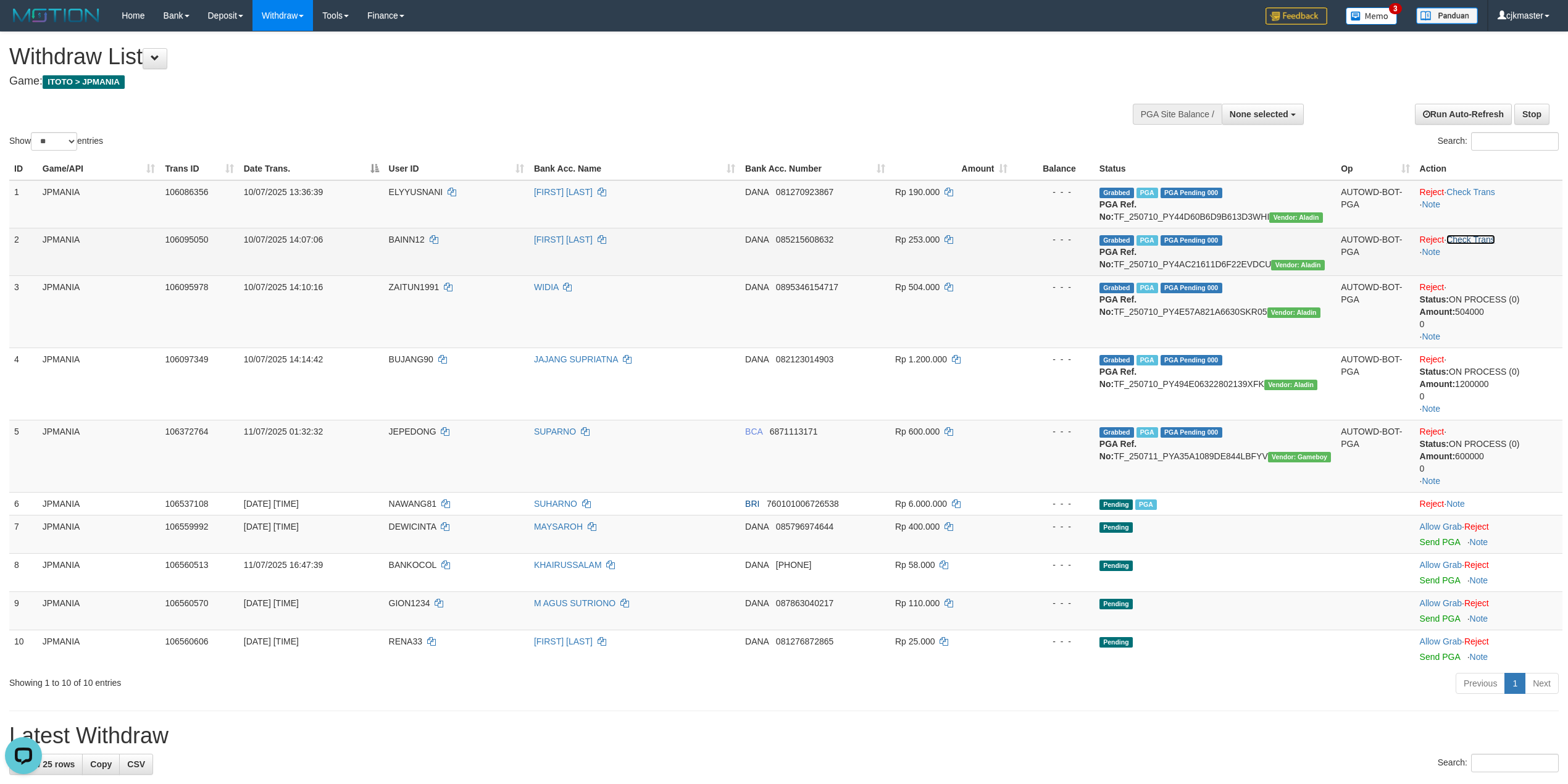 click on "Check Trans" at bounding box center (1470, 240) 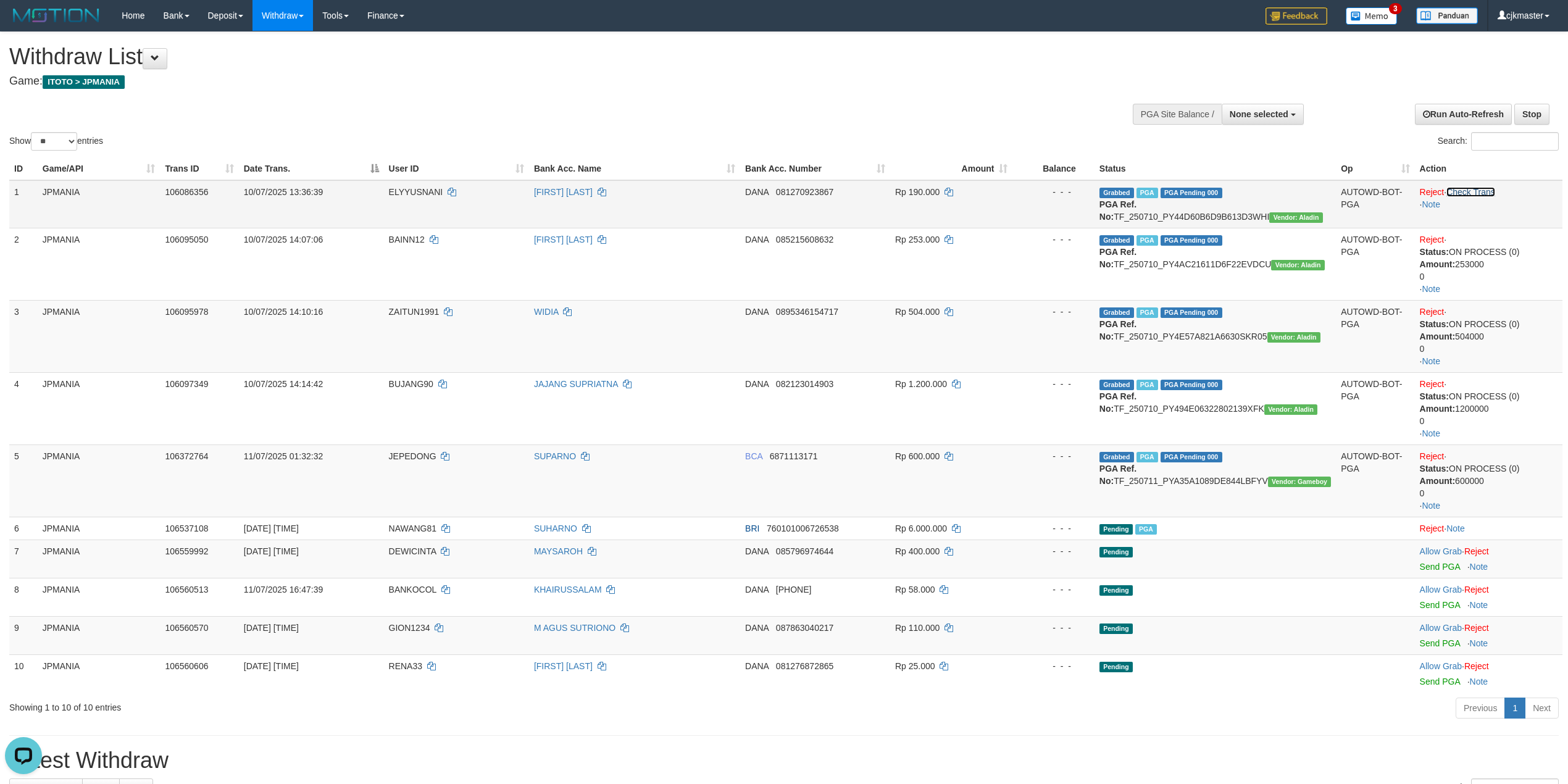 click on "Check Trans" at bounding box center [1470, 192] 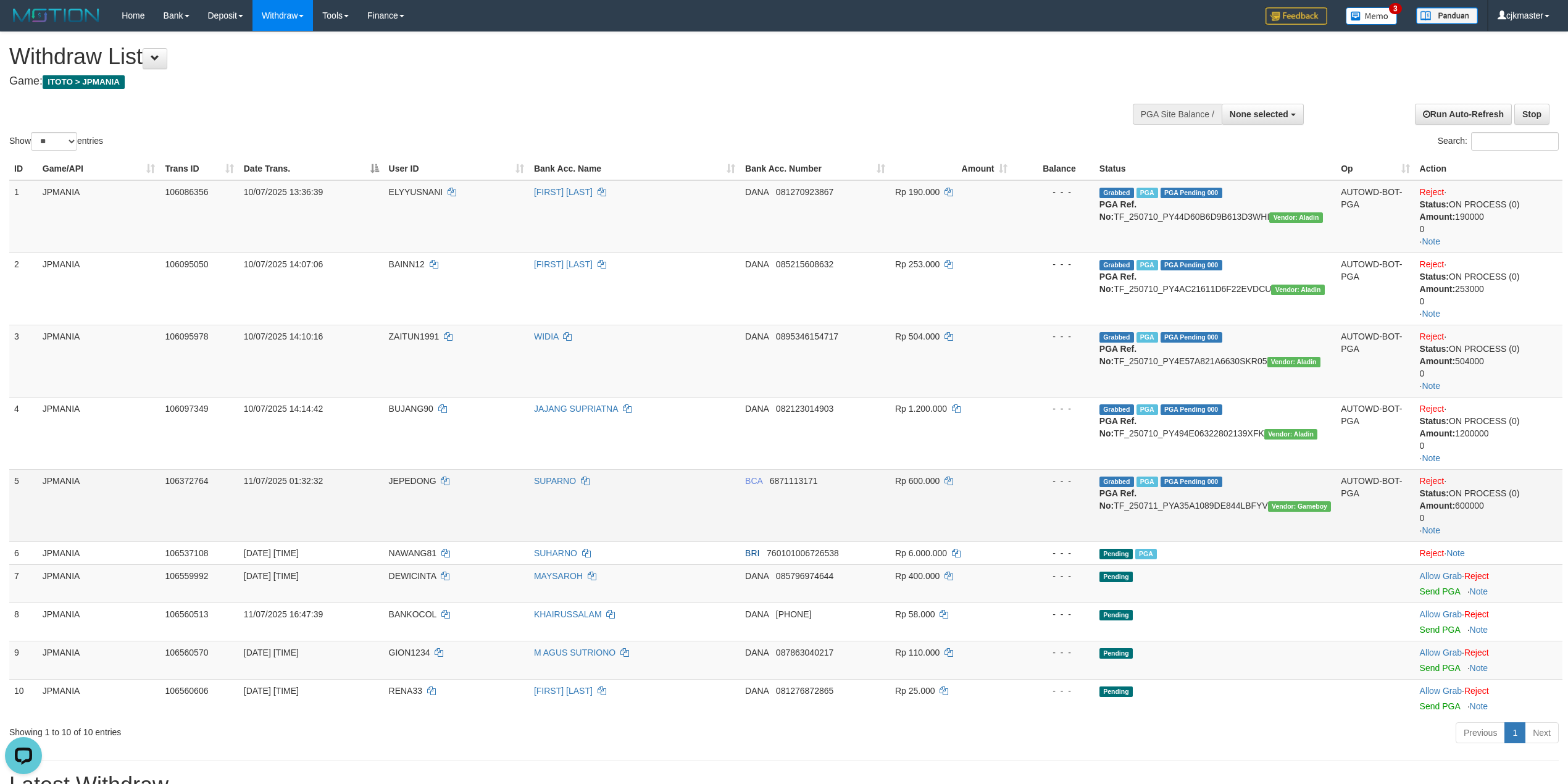 click on "Rp 600.000" at bounding box center (951, 505) 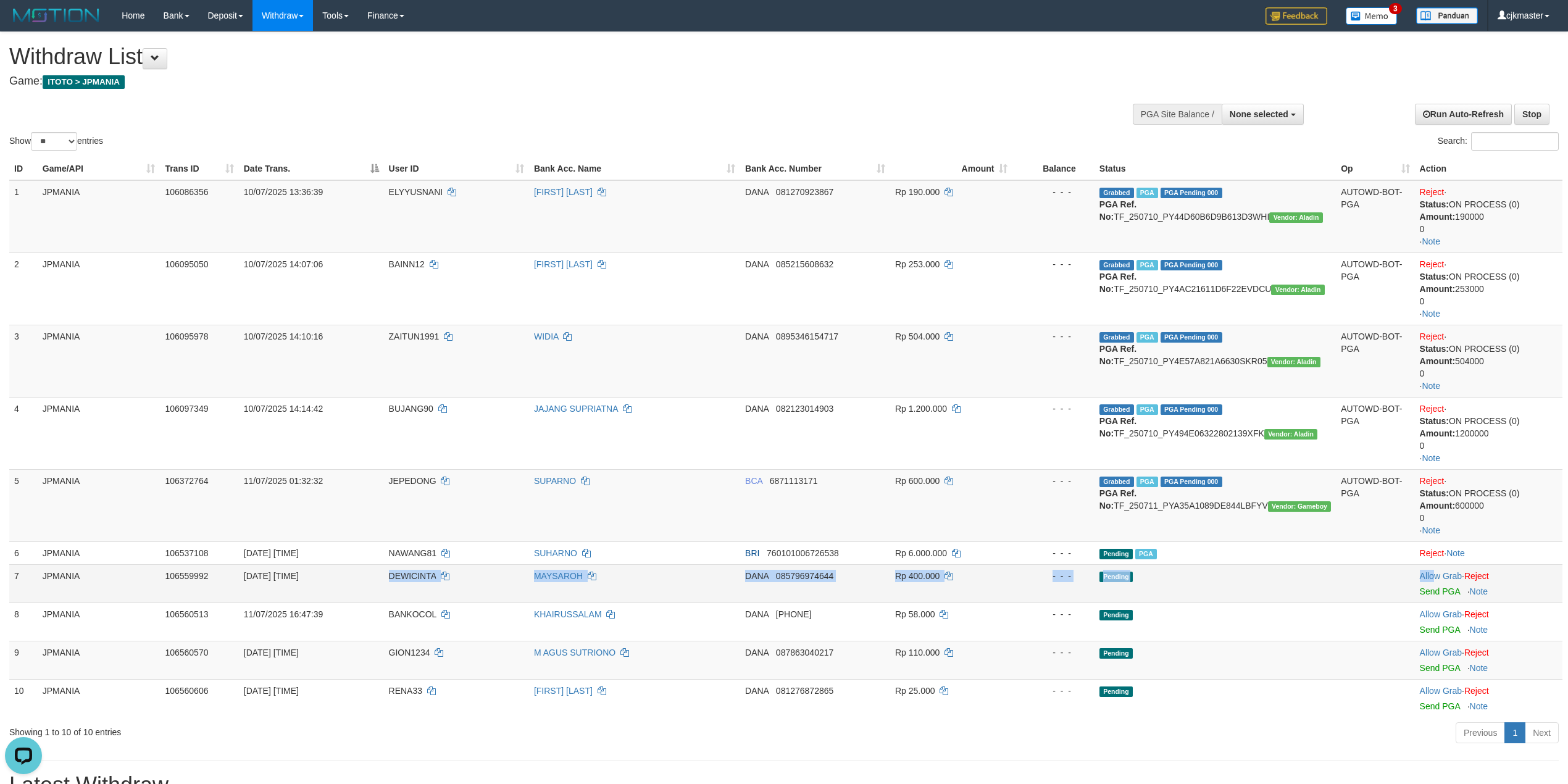 drag, startPoint x: 386, startPoint y: 582, endPoint x: 1223, endPoint y: 586, distance: 837.0096 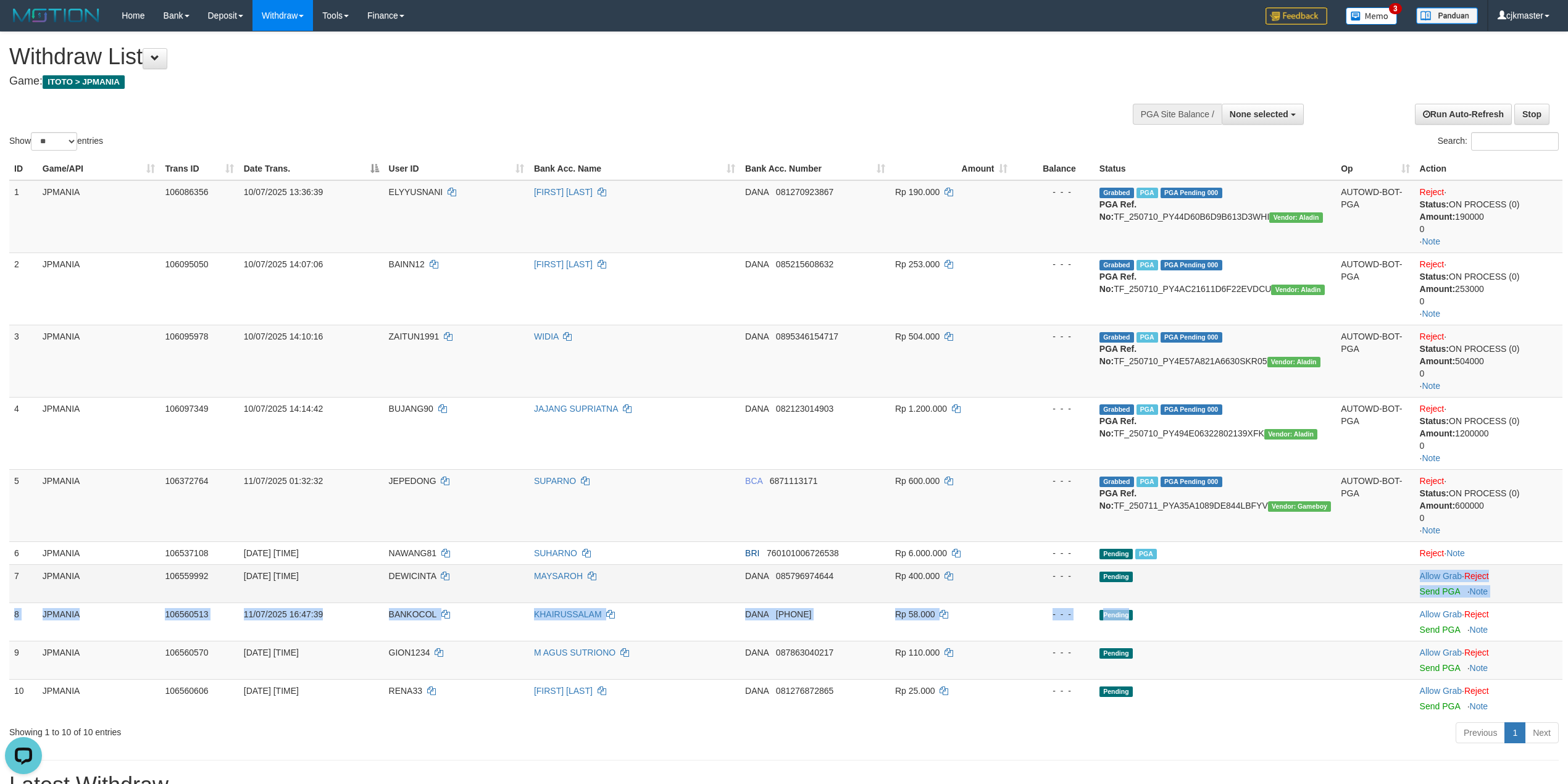drag, startPoint x: 1279, startPoint y: 603, endPoint x: 1016, endPoint y: 593, distance: 263.19005 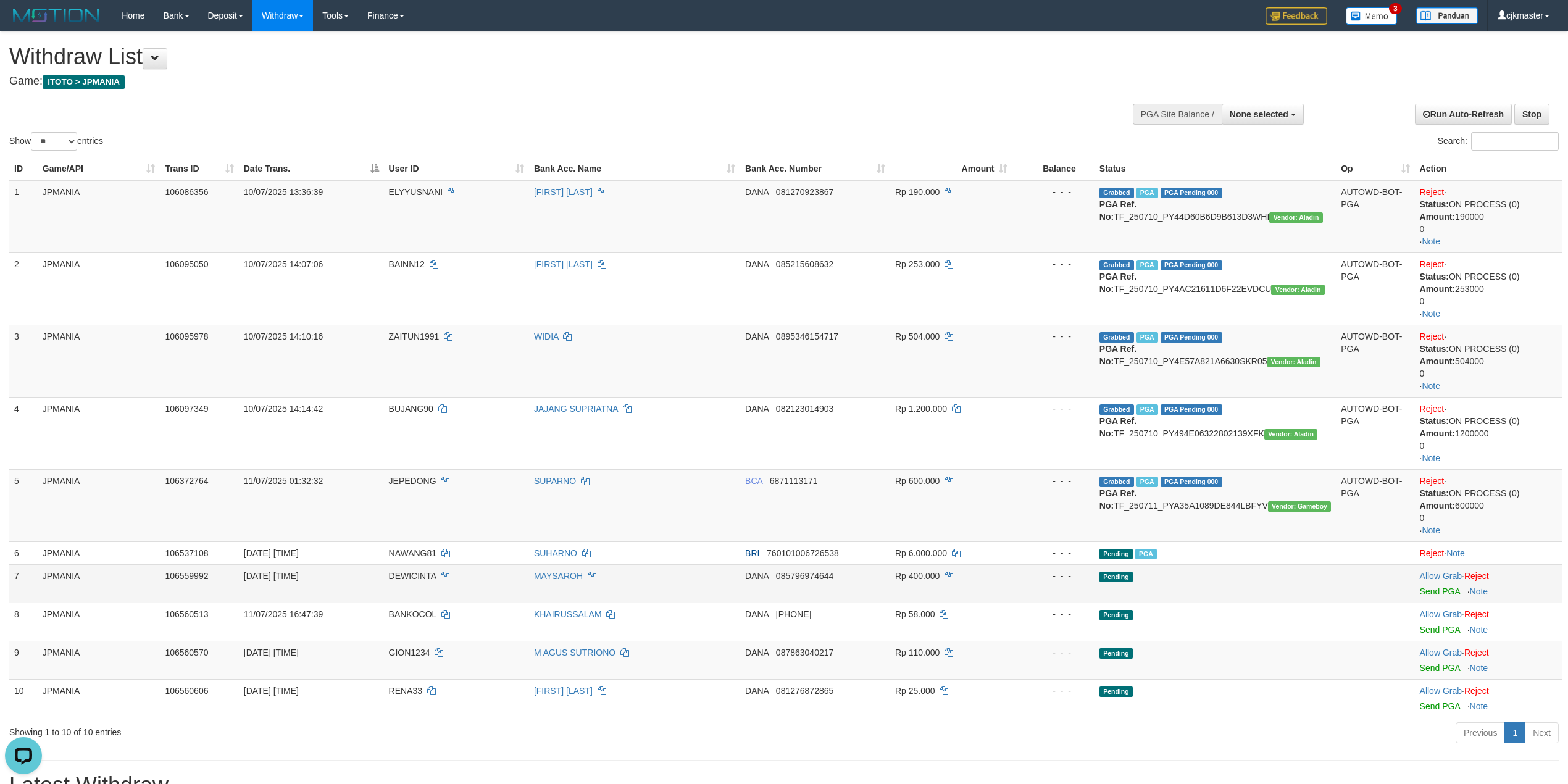 click on "DEWICINTA" at bounding box center [456, 583] 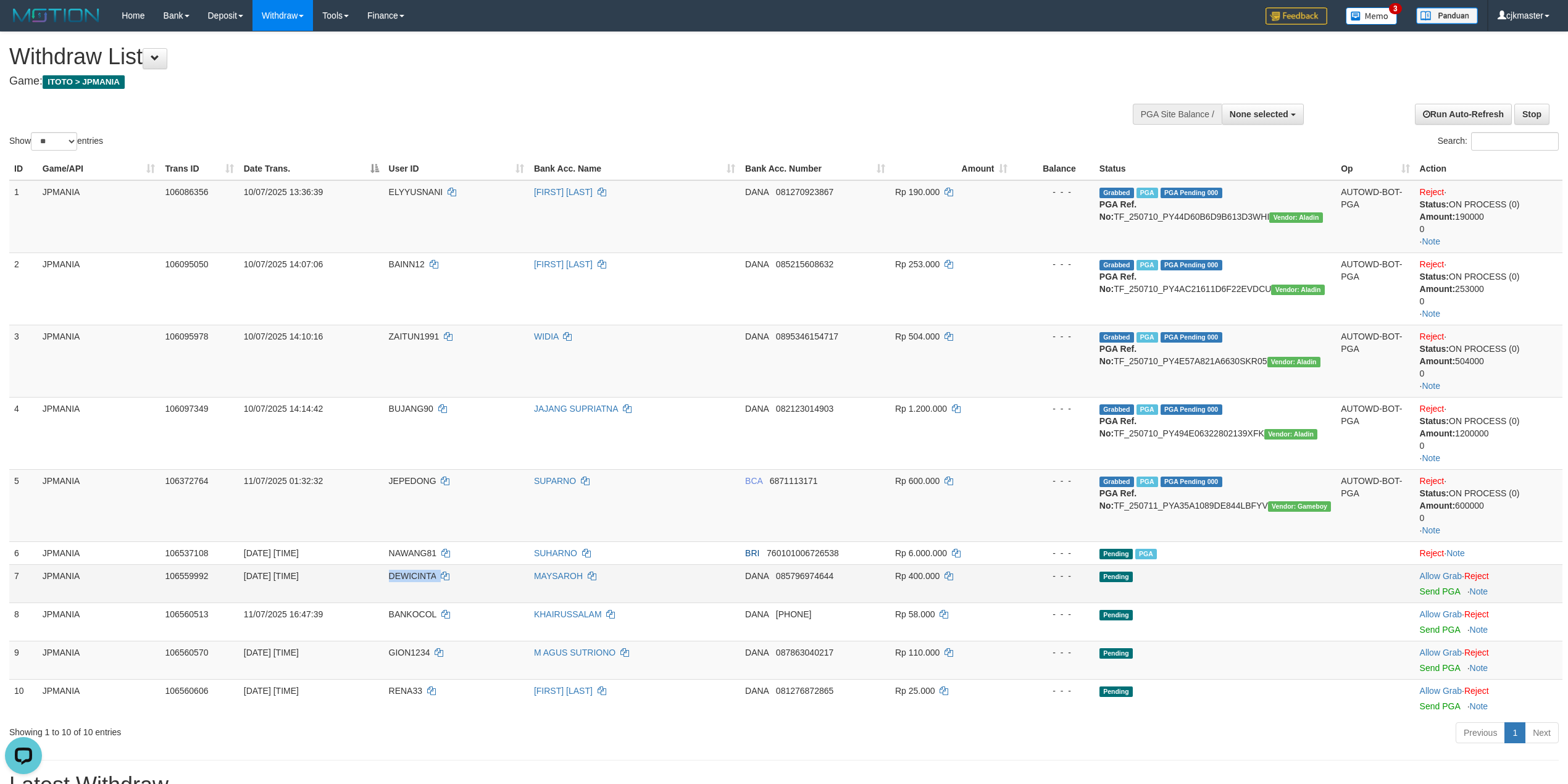 click on "DEWICINTA" at bounding box center [456, 583] 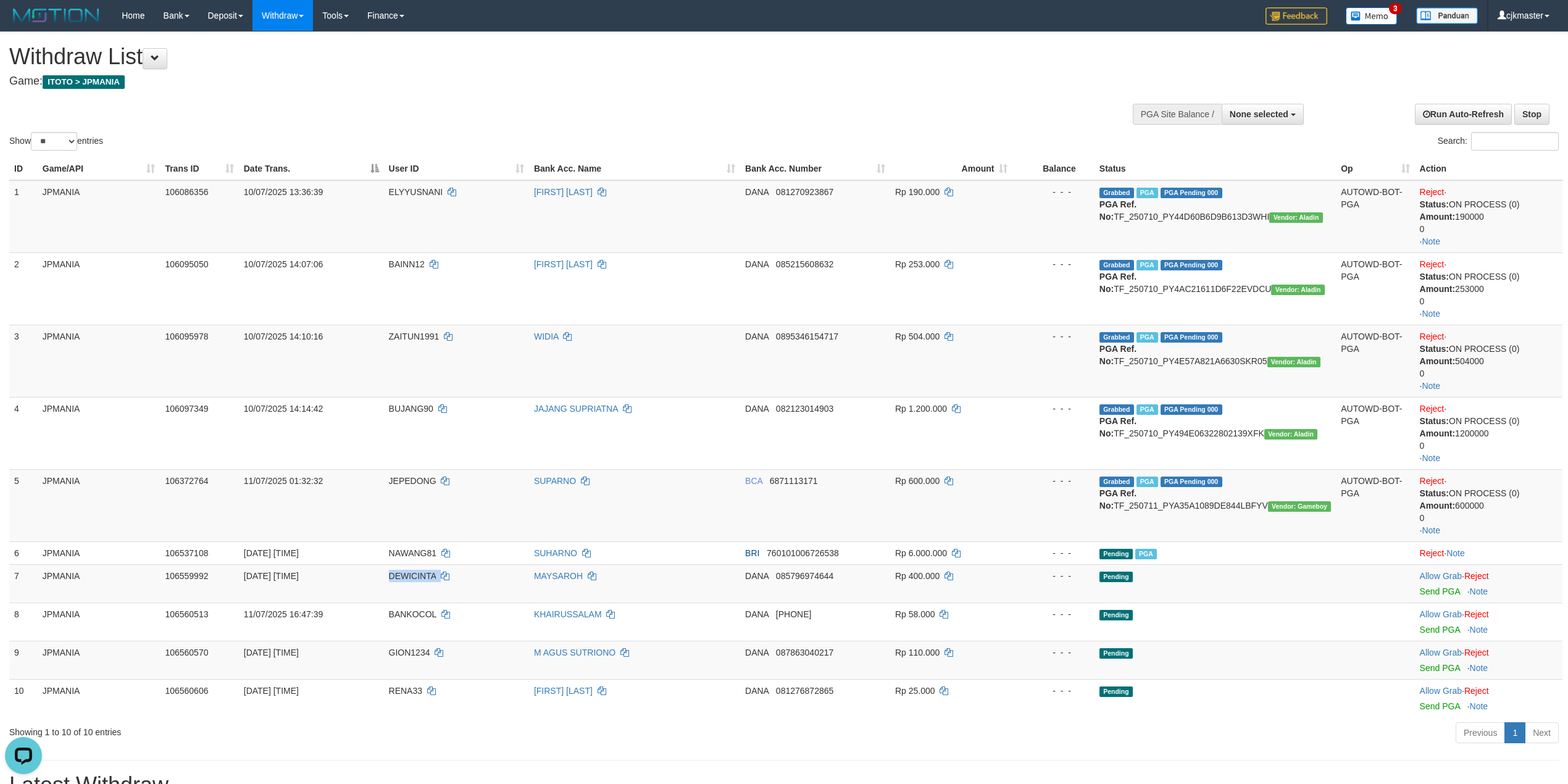 copy on "DEWICINTA" 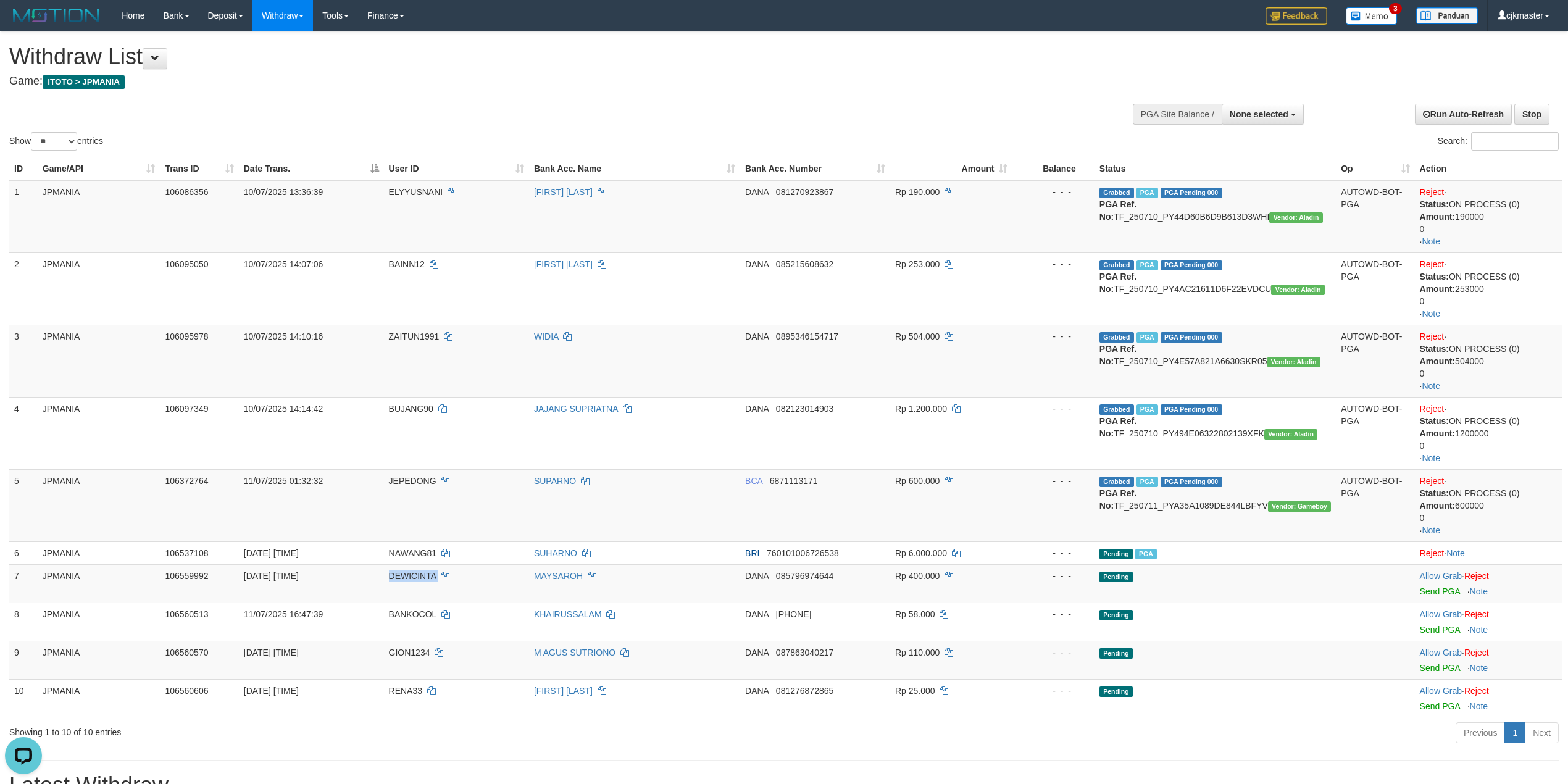 copy on "DEWICINTA" 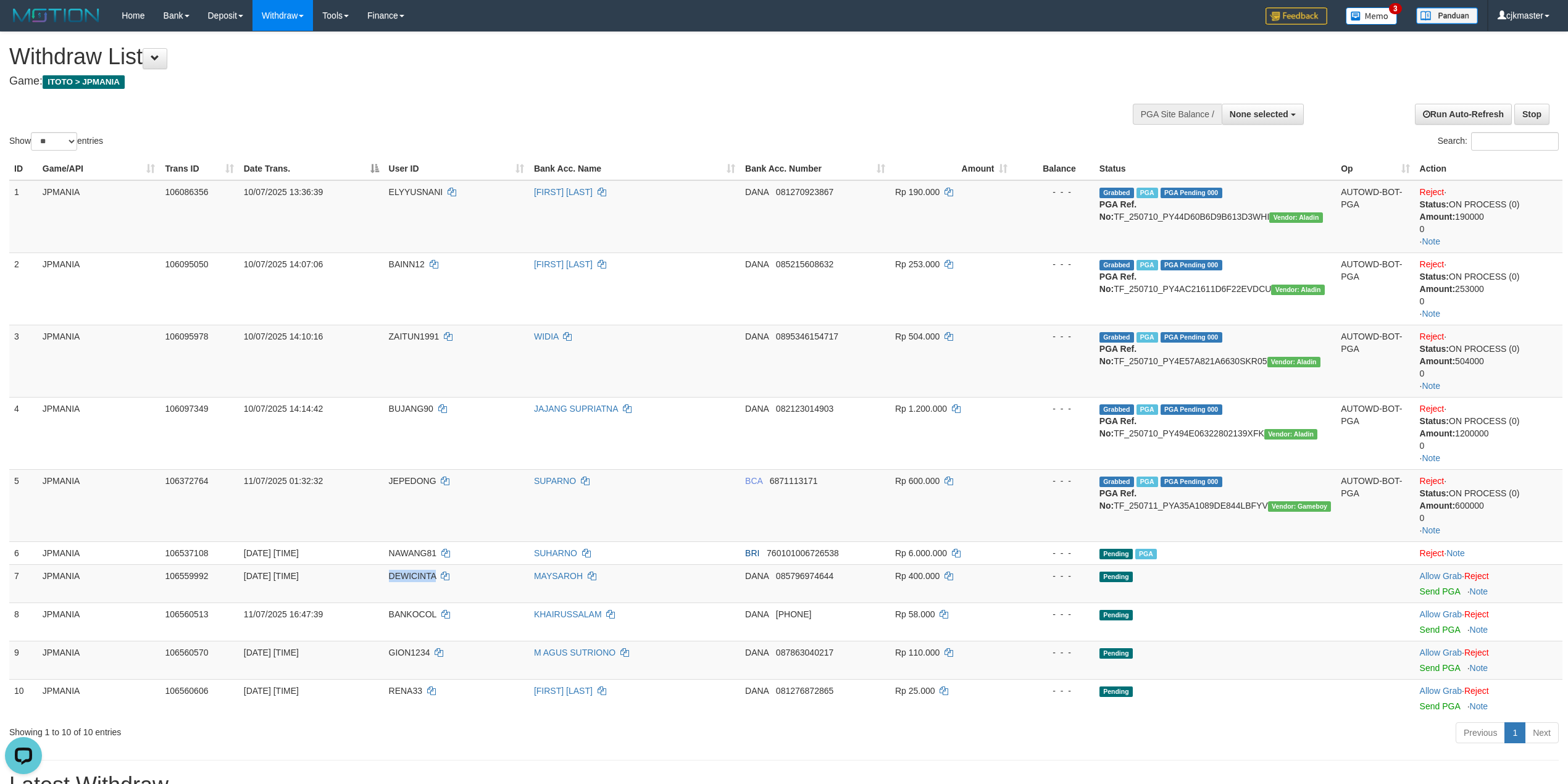 copy on "DEWICINTA" 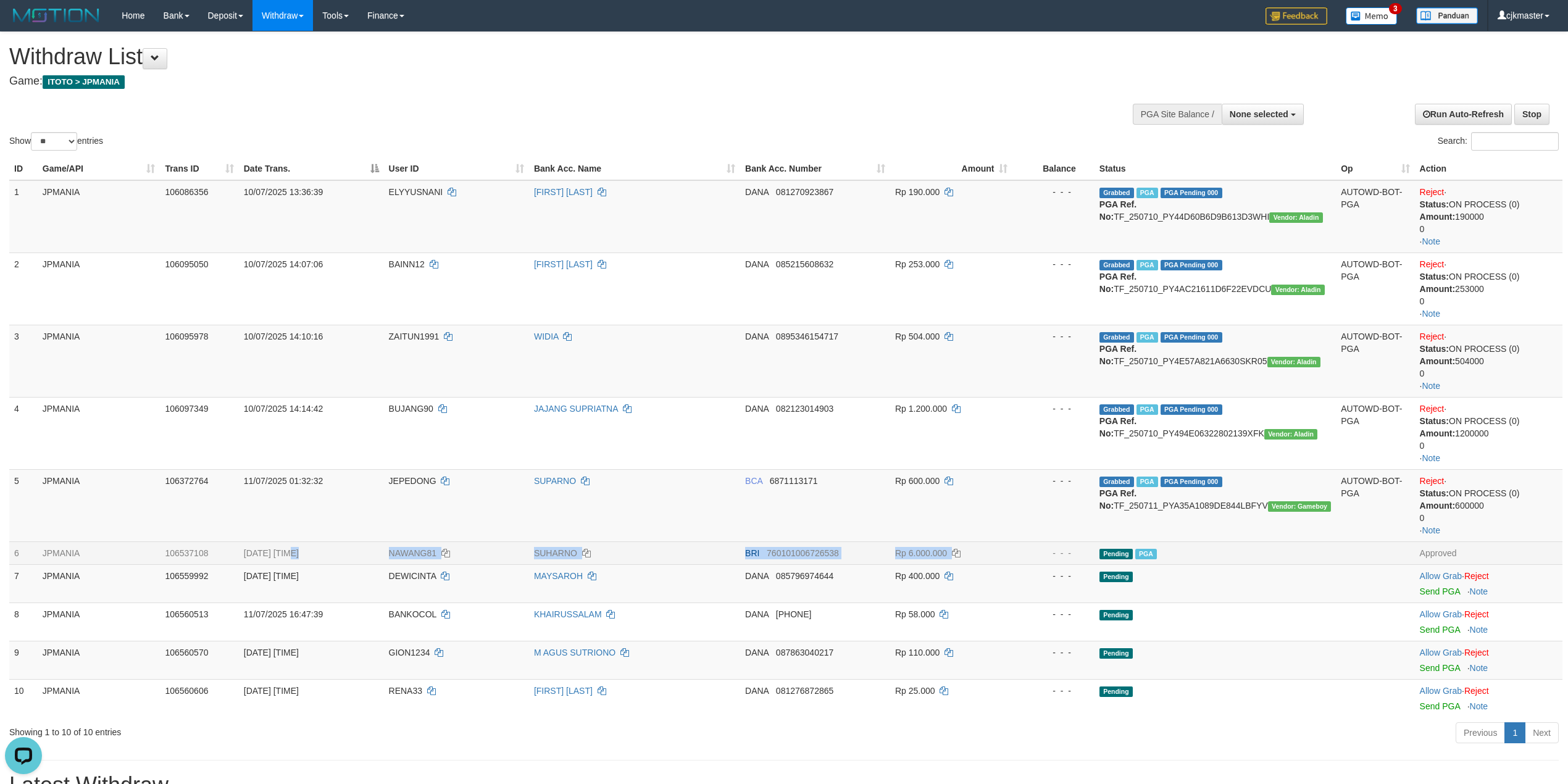drag, startPoint x: 998, startPoint y: 554, endPoint x: 290, endPoint y: 556, distance: 708.0028 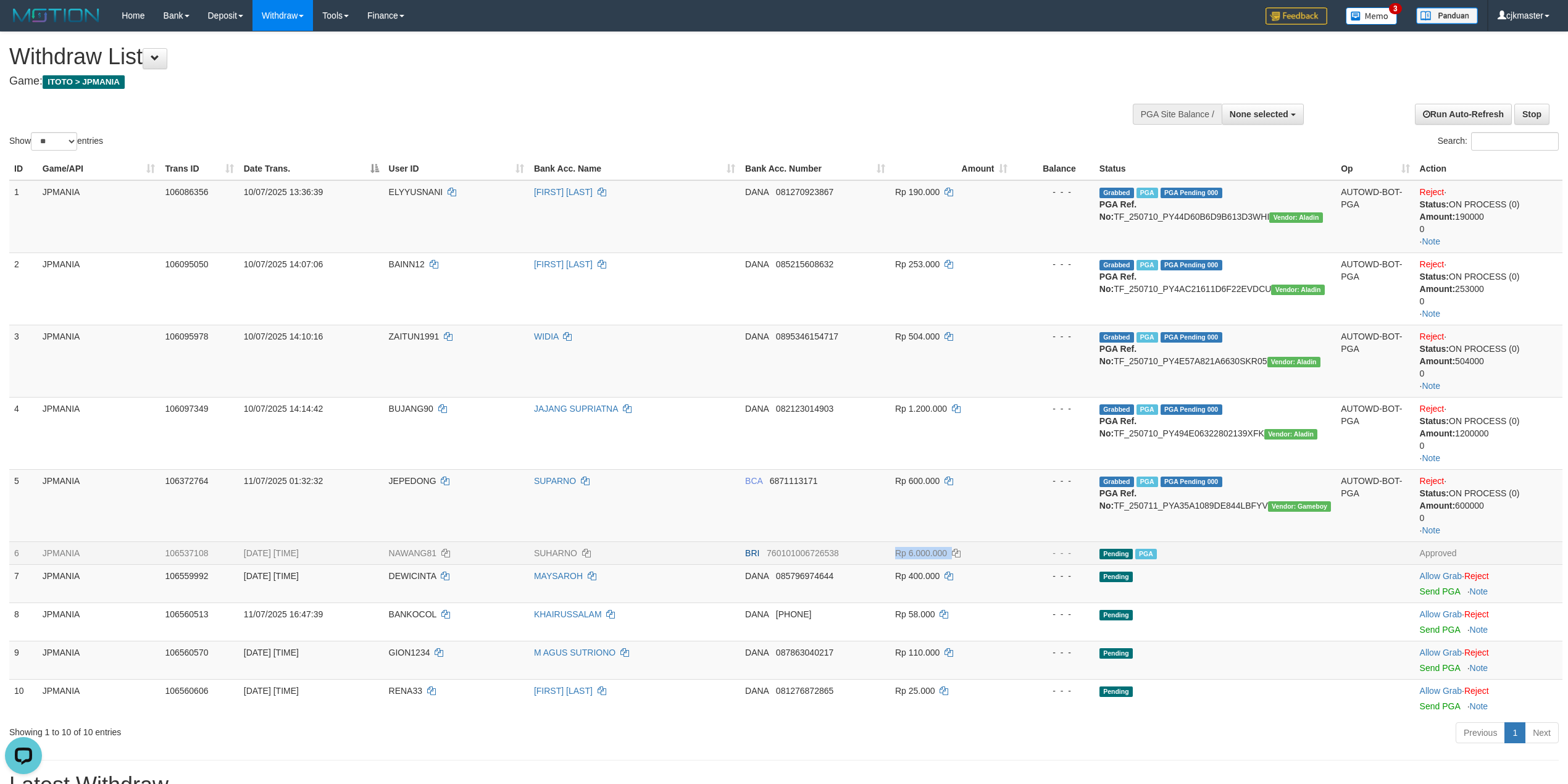drag, startPoint x: 1020, startPoint y: 553, endPoint x: 852, endPoint y: 548, distance: 168.0744 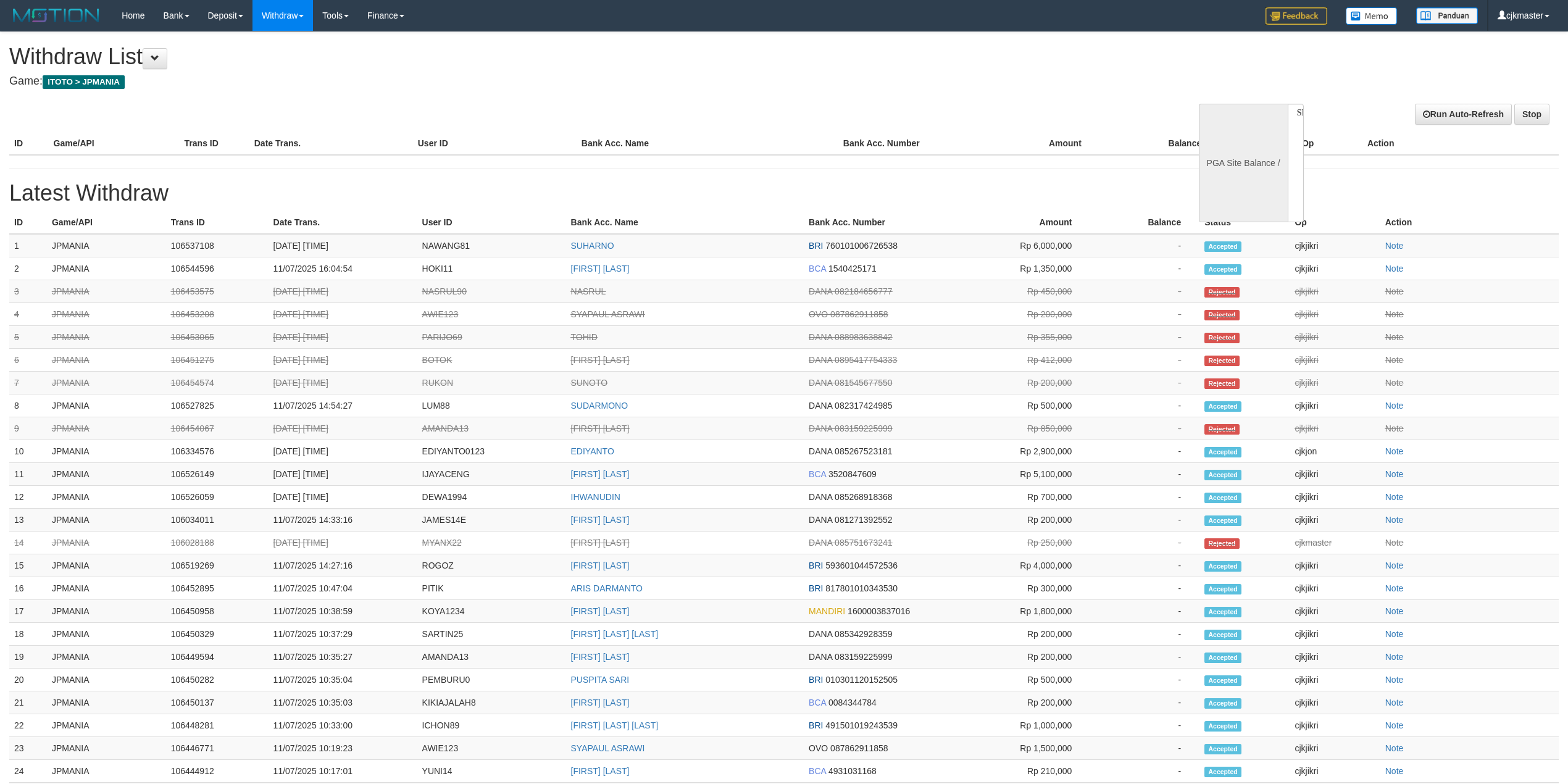 select 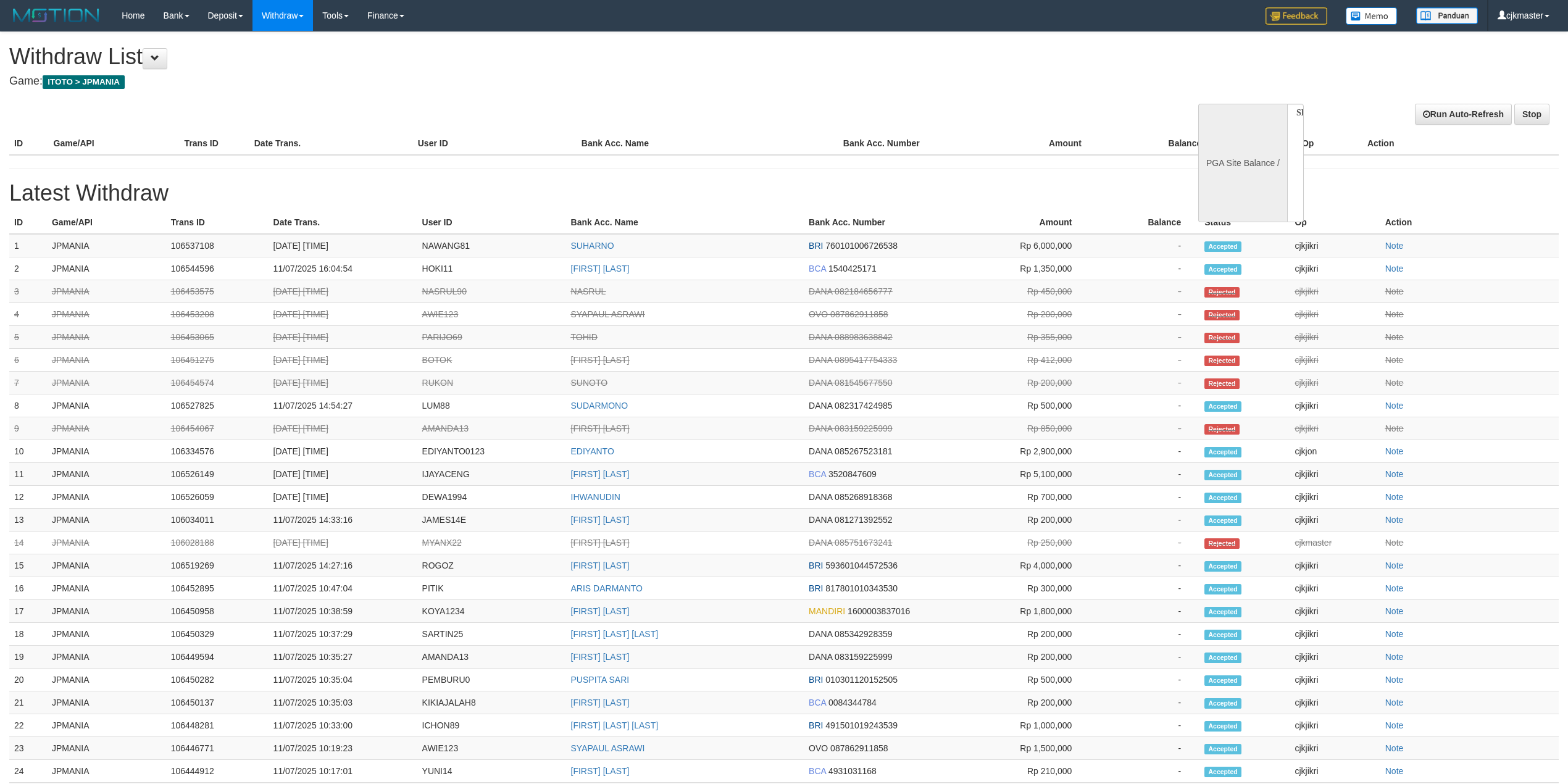scroll, scrollTop: 0, scrollLeft: 0, axis: both 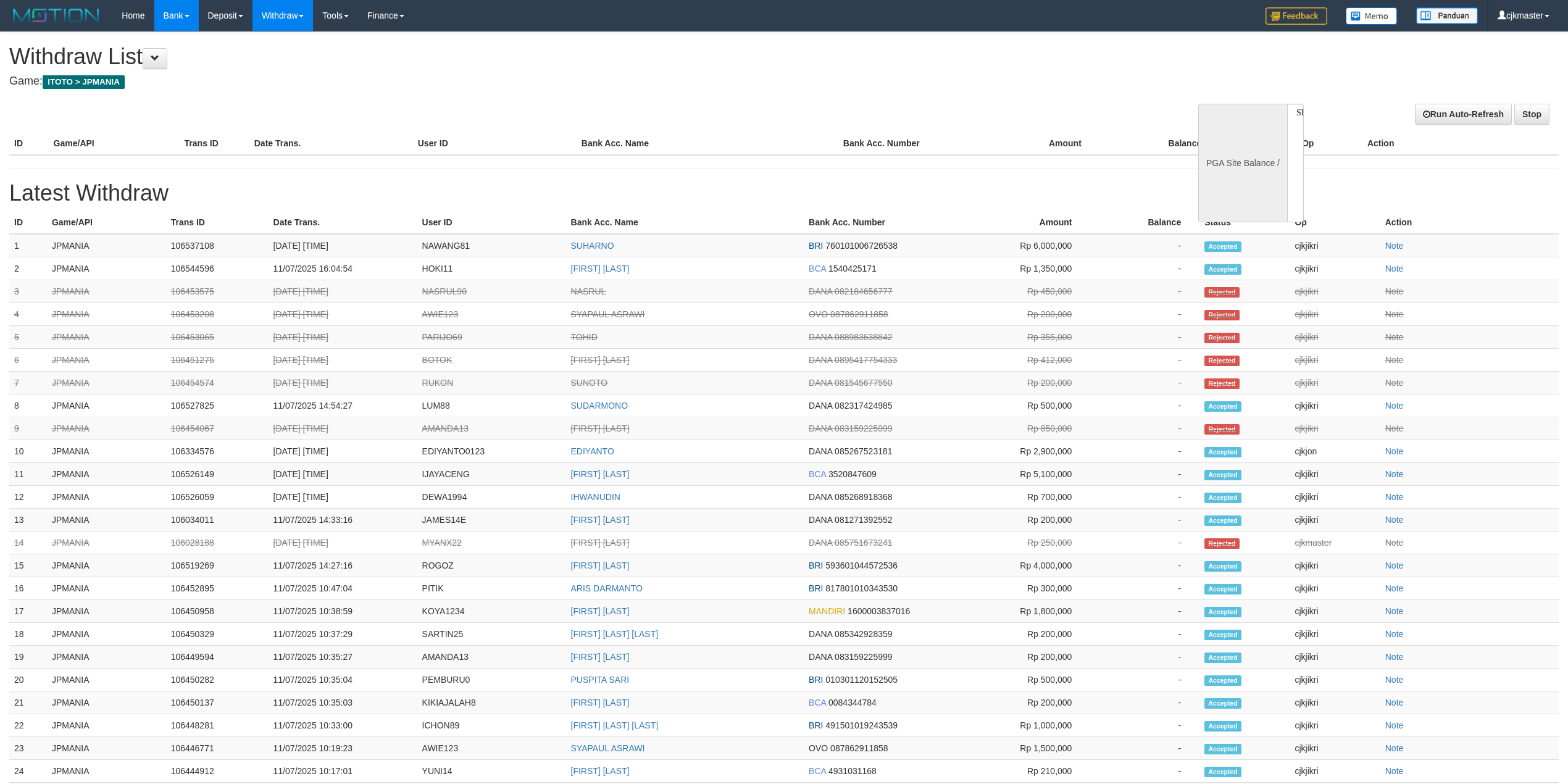 select on "**" 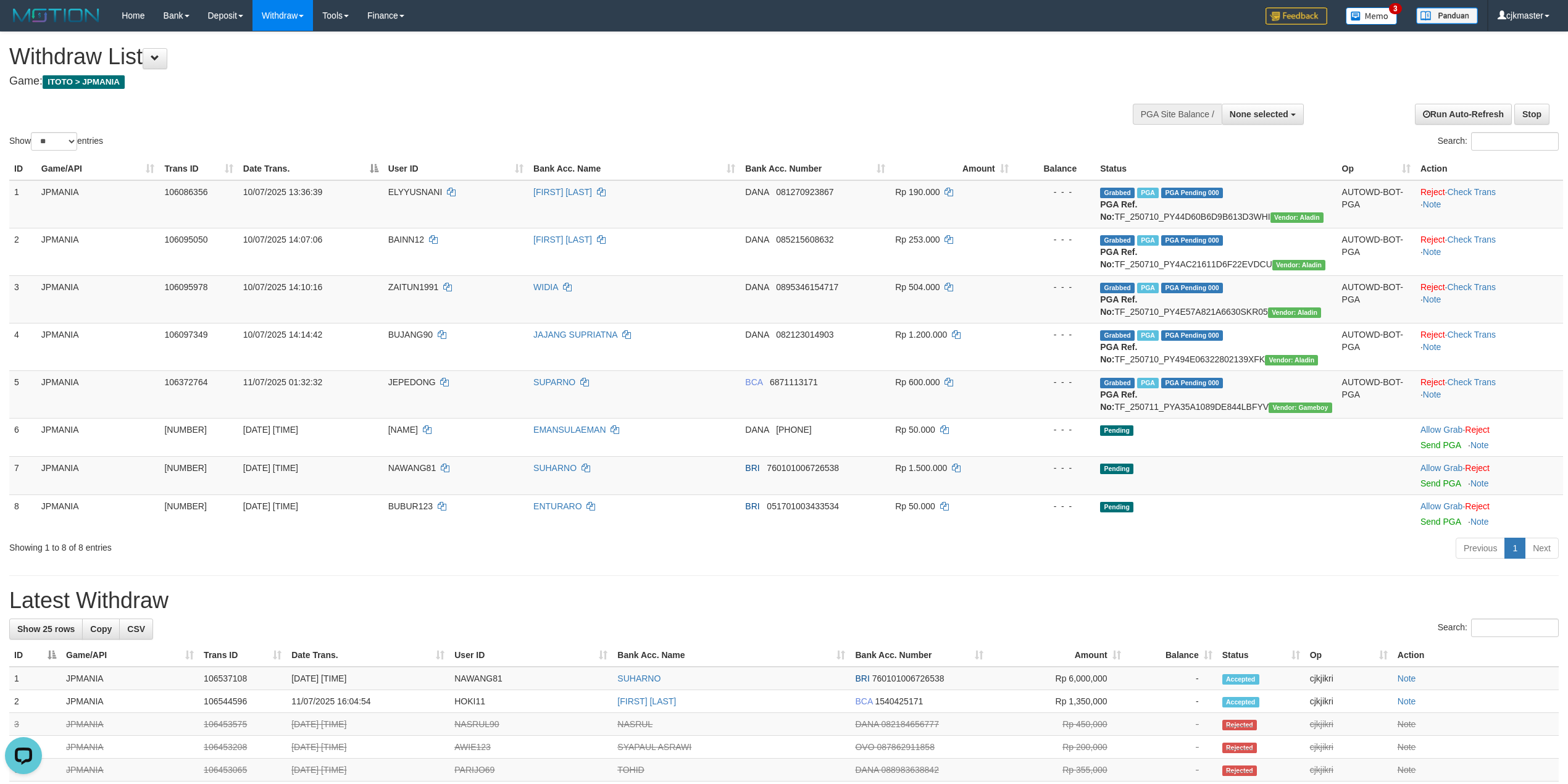 scroll, scrollTop: 0, scrollLeft: 0, axis: both 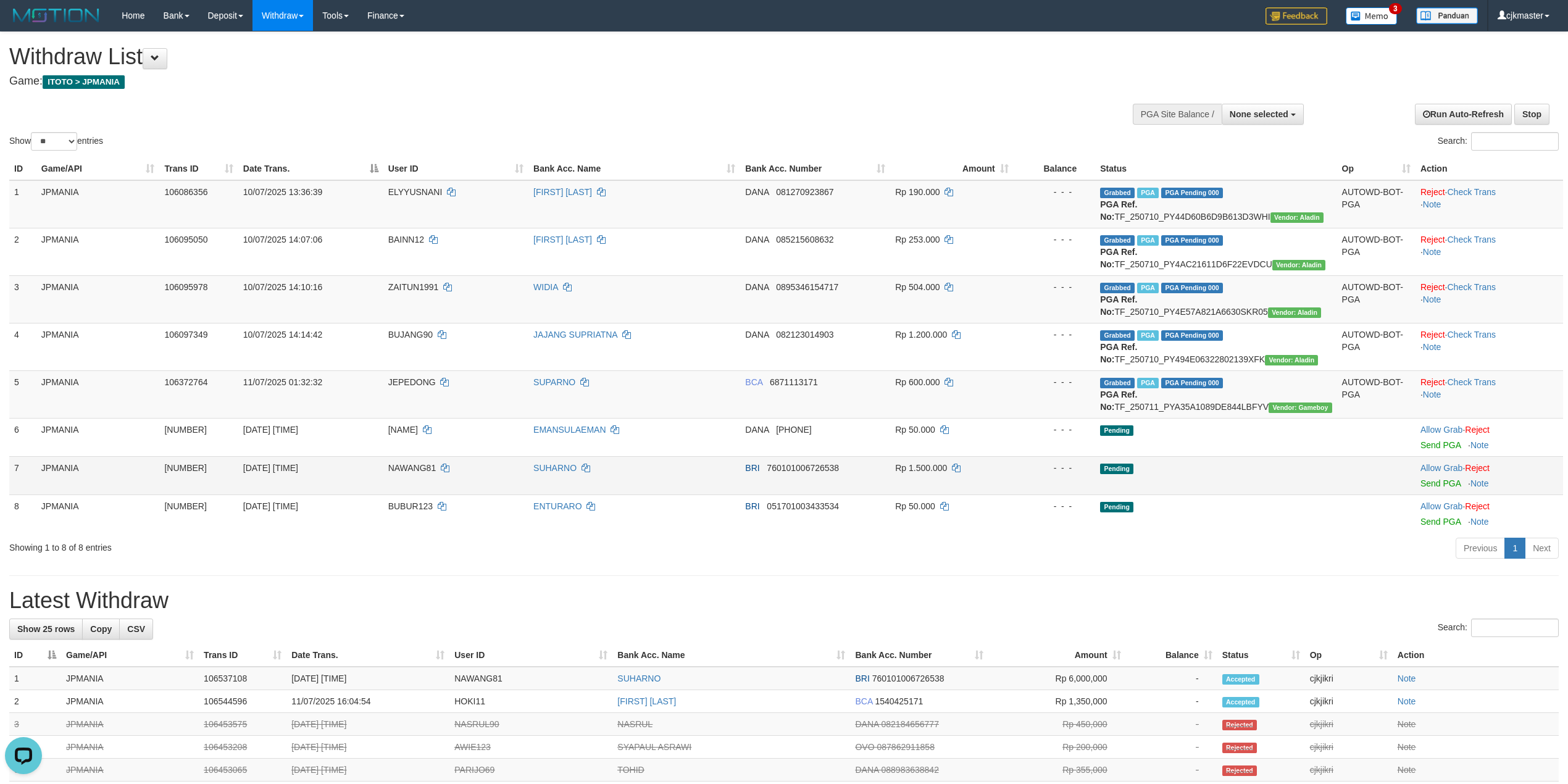click on "NAWANG81" at bounding box center (412, 468) 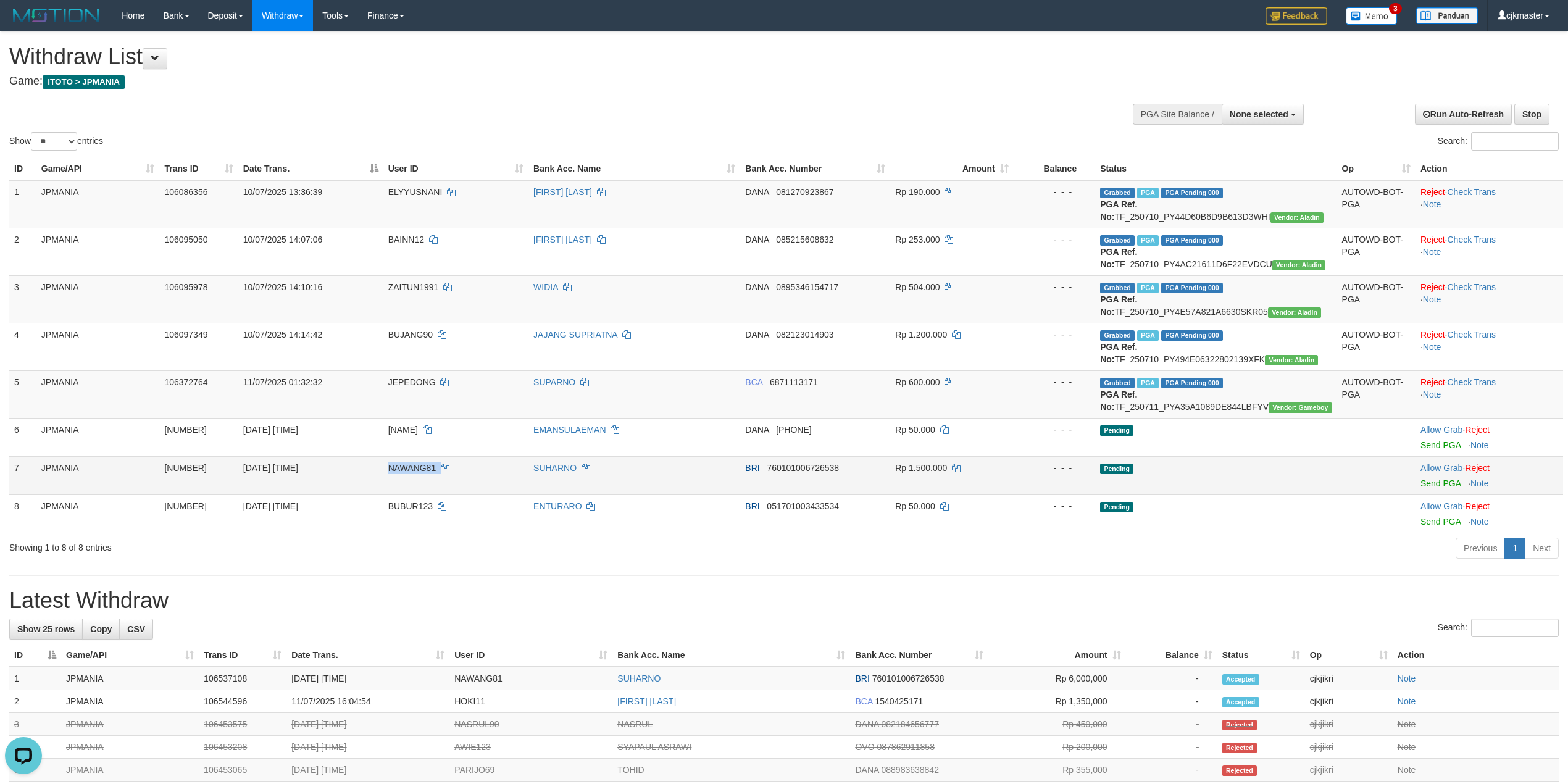 click on "NAWANG81" at bounding box center (412, 468) 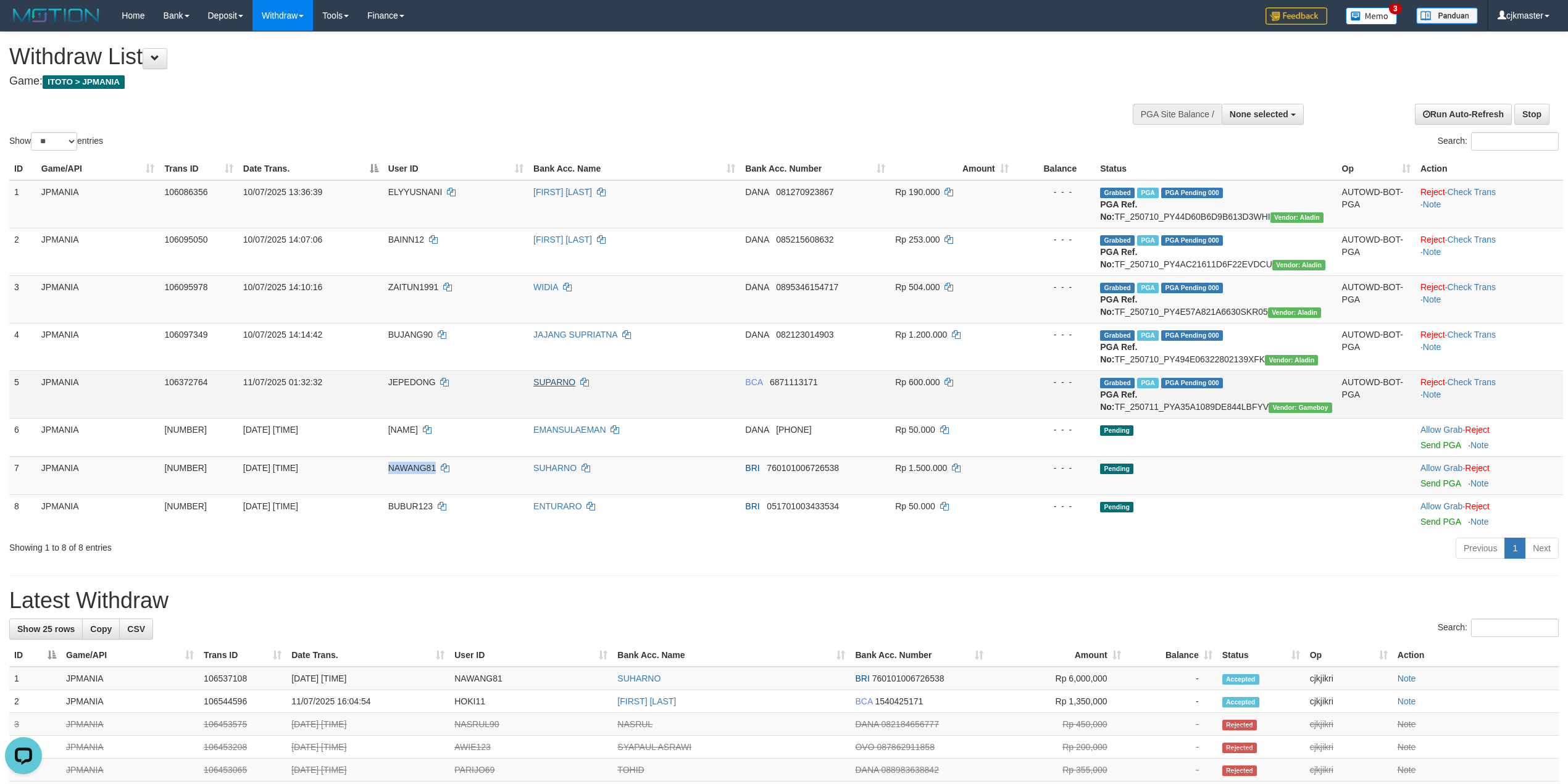 copy on "NAWANG81" 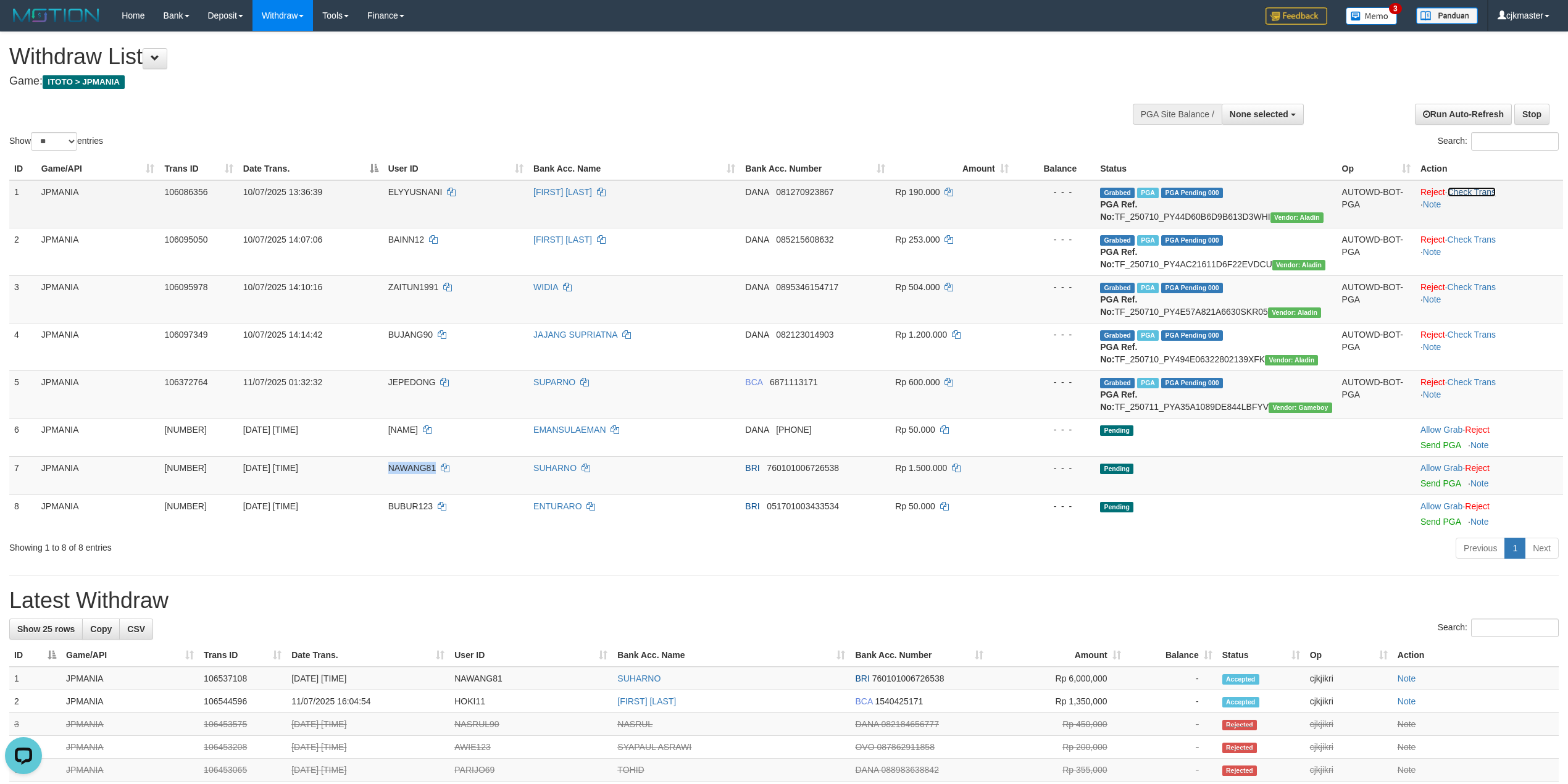 click on "Check Trans" at bounding box center (1472, 192) 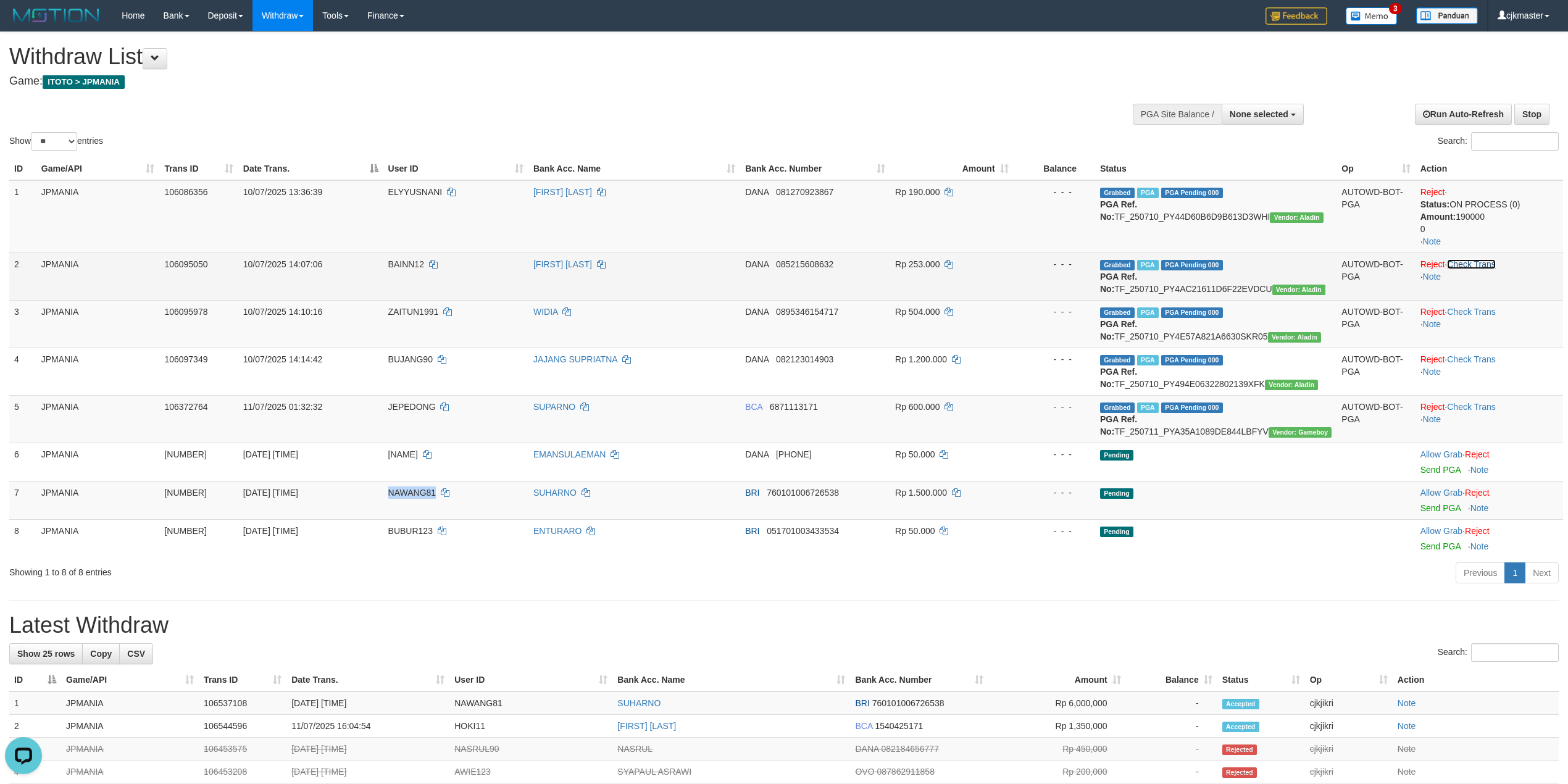 click on "Check Trans" at bounding box center (1471, 264) 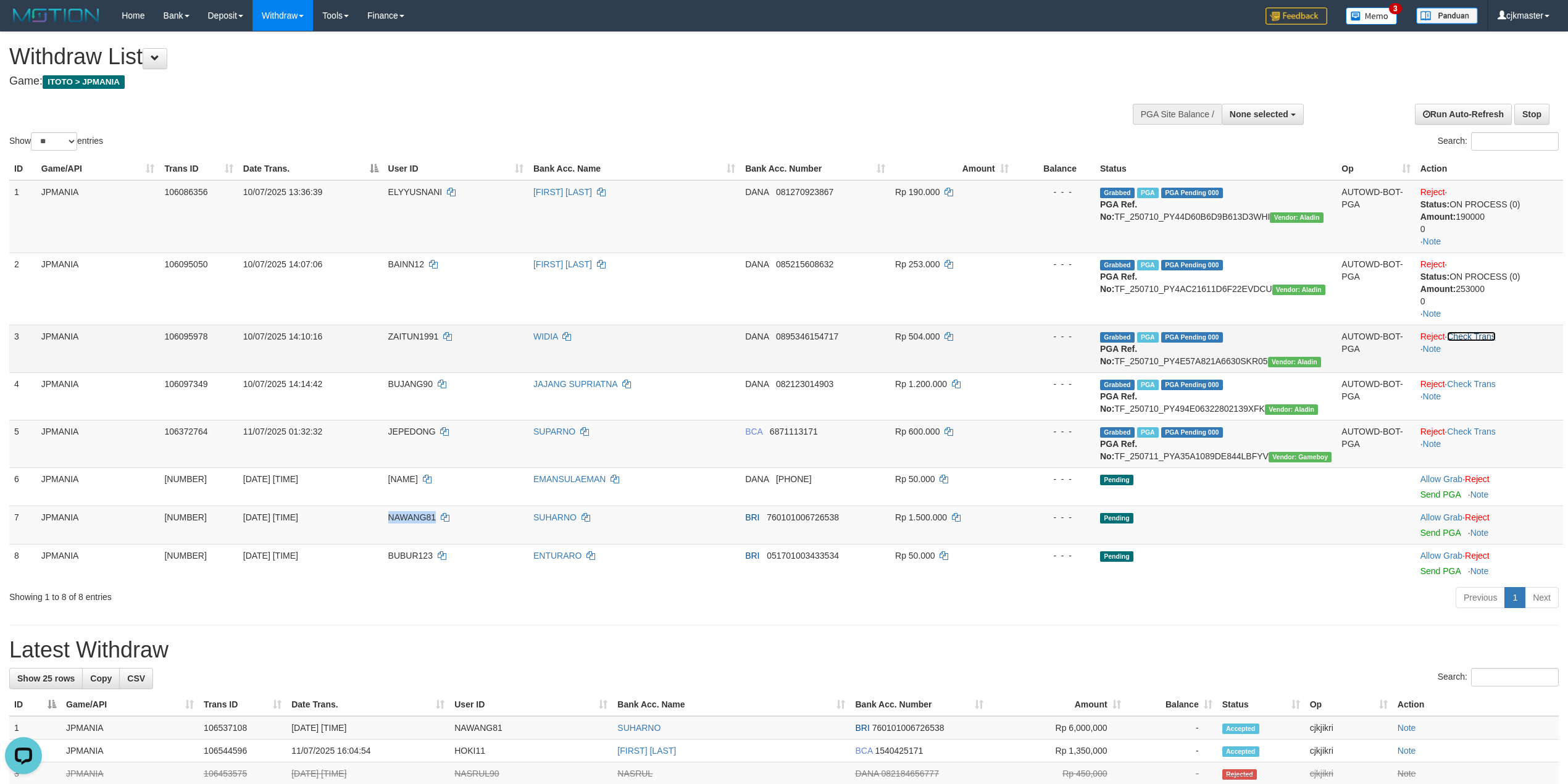 click on "Check Trans" at bounding box center (1471, 336) 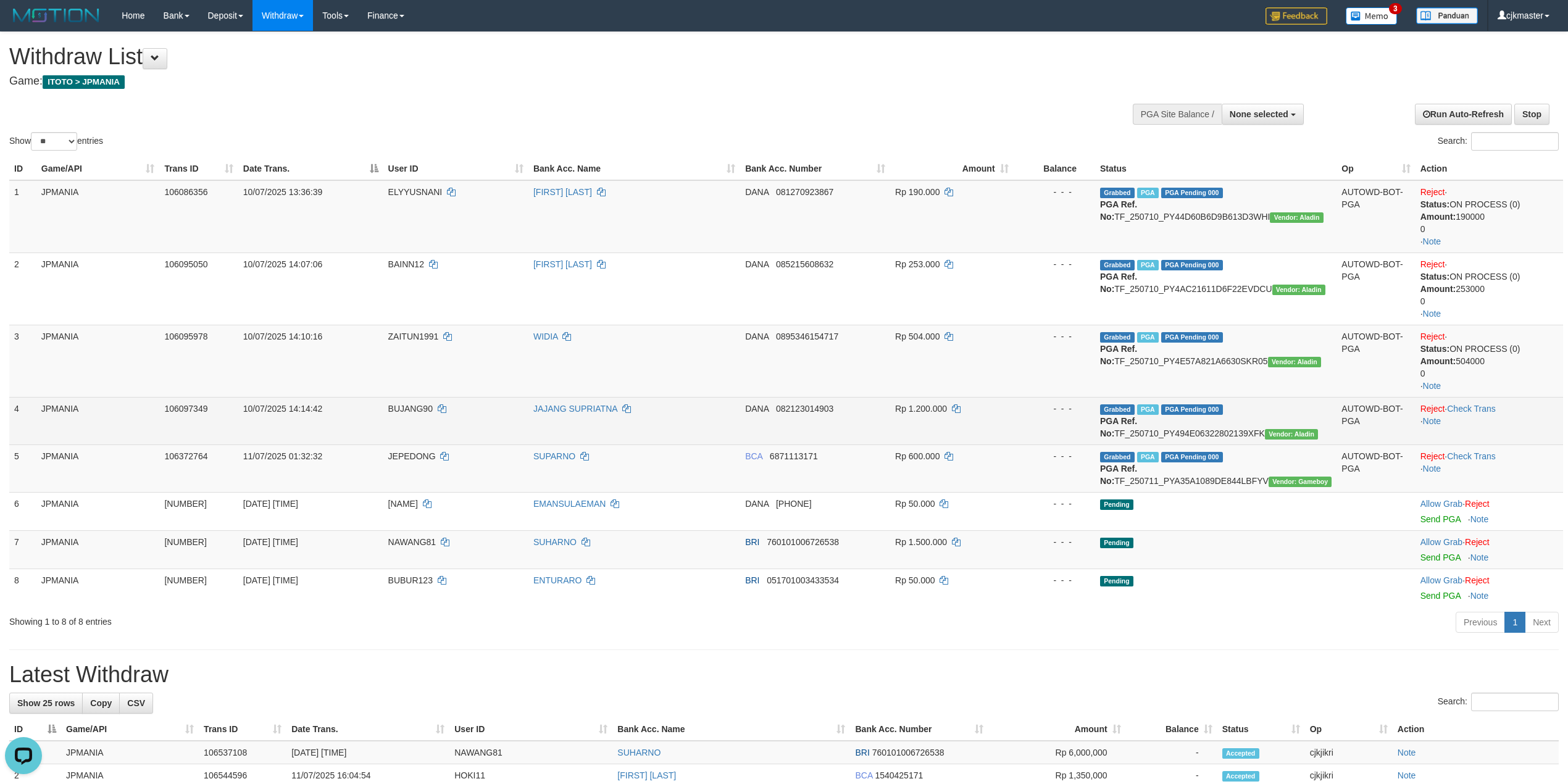 click on "Reject ·    Check Trans    ·    Note" at bounding box center (1489, 420) 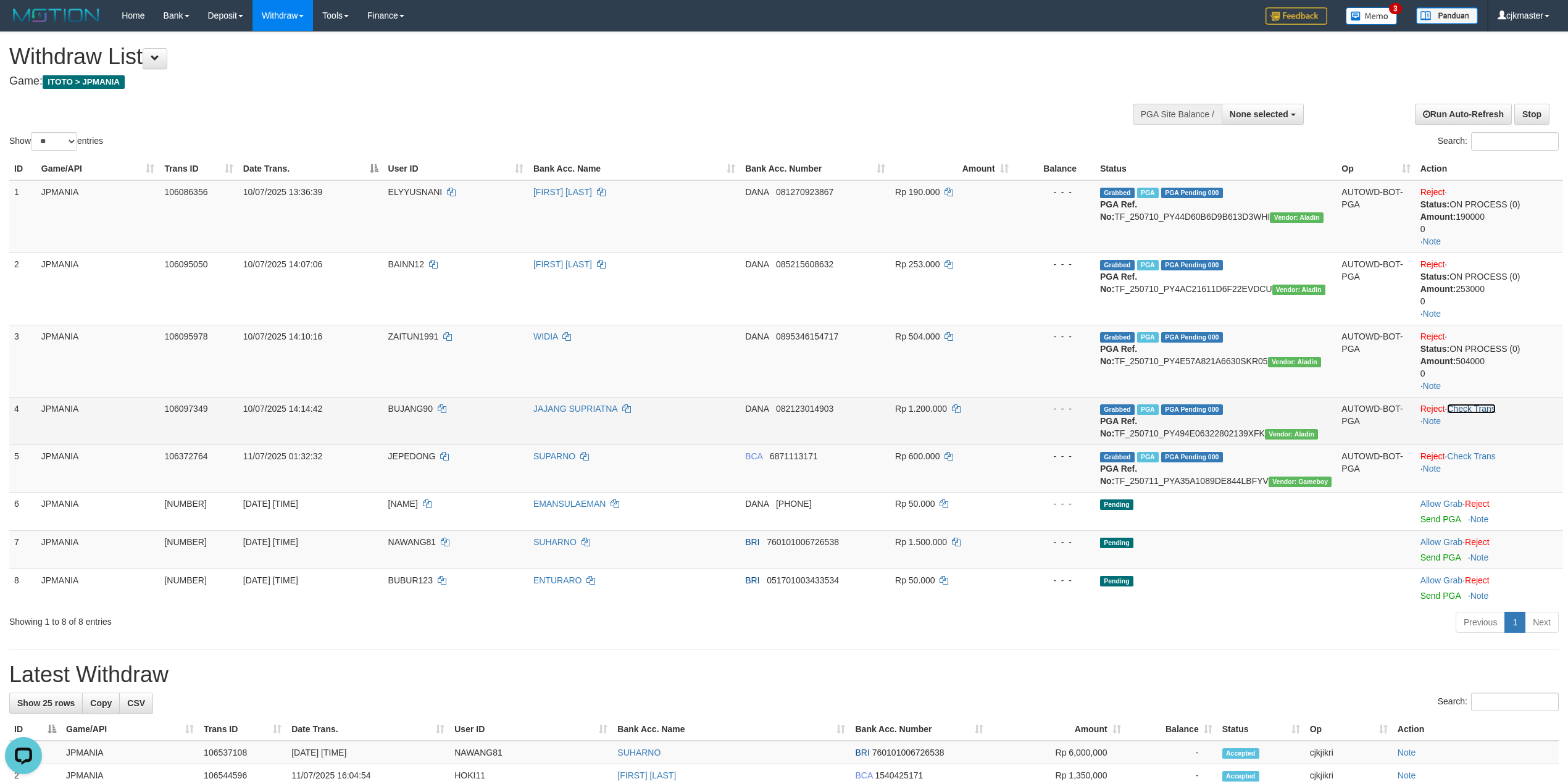 click on "Check Trans" at bounding box center [1471, 409] 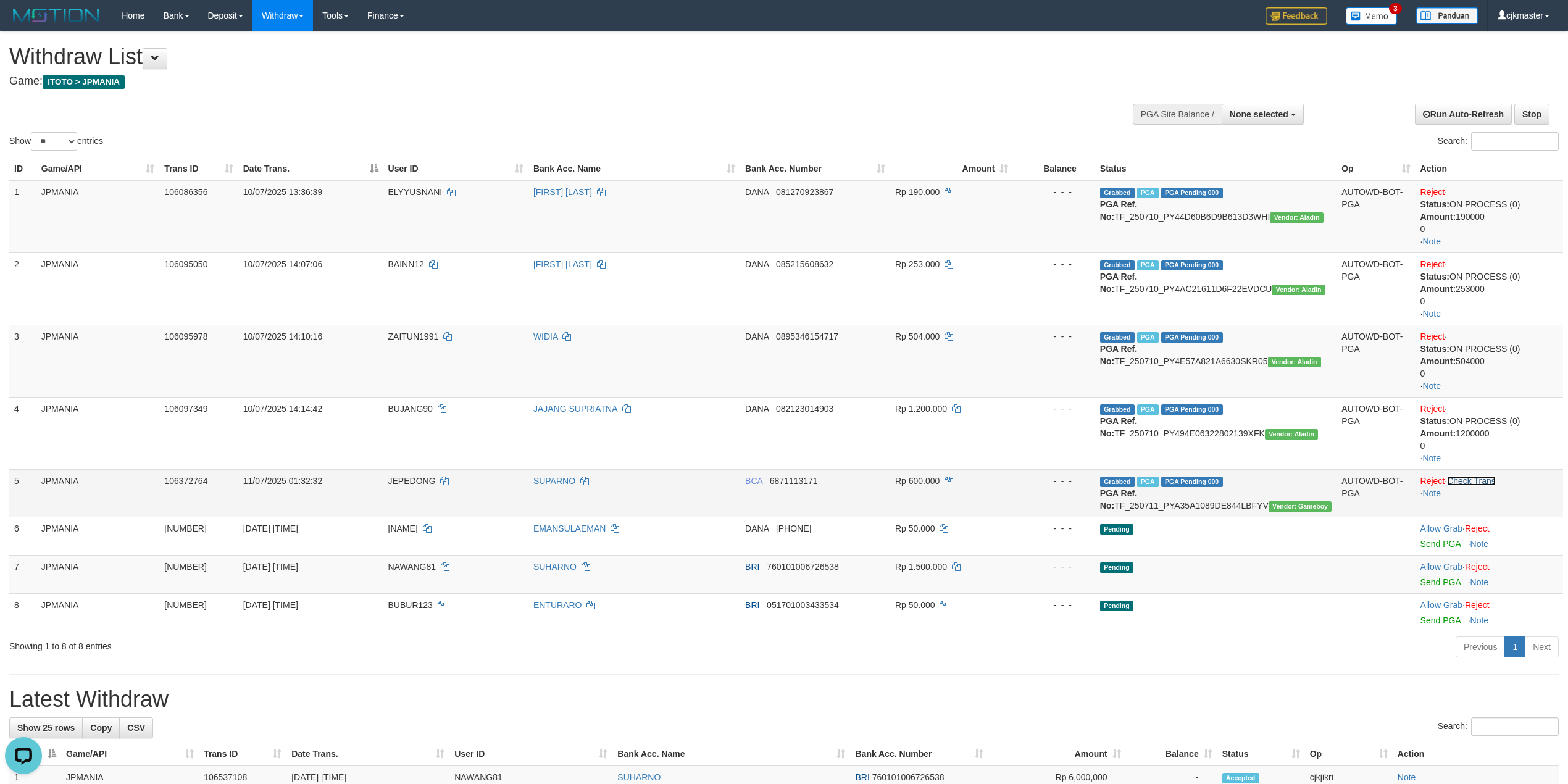 click on "Check Trans" at bounding box center [1471, 481] 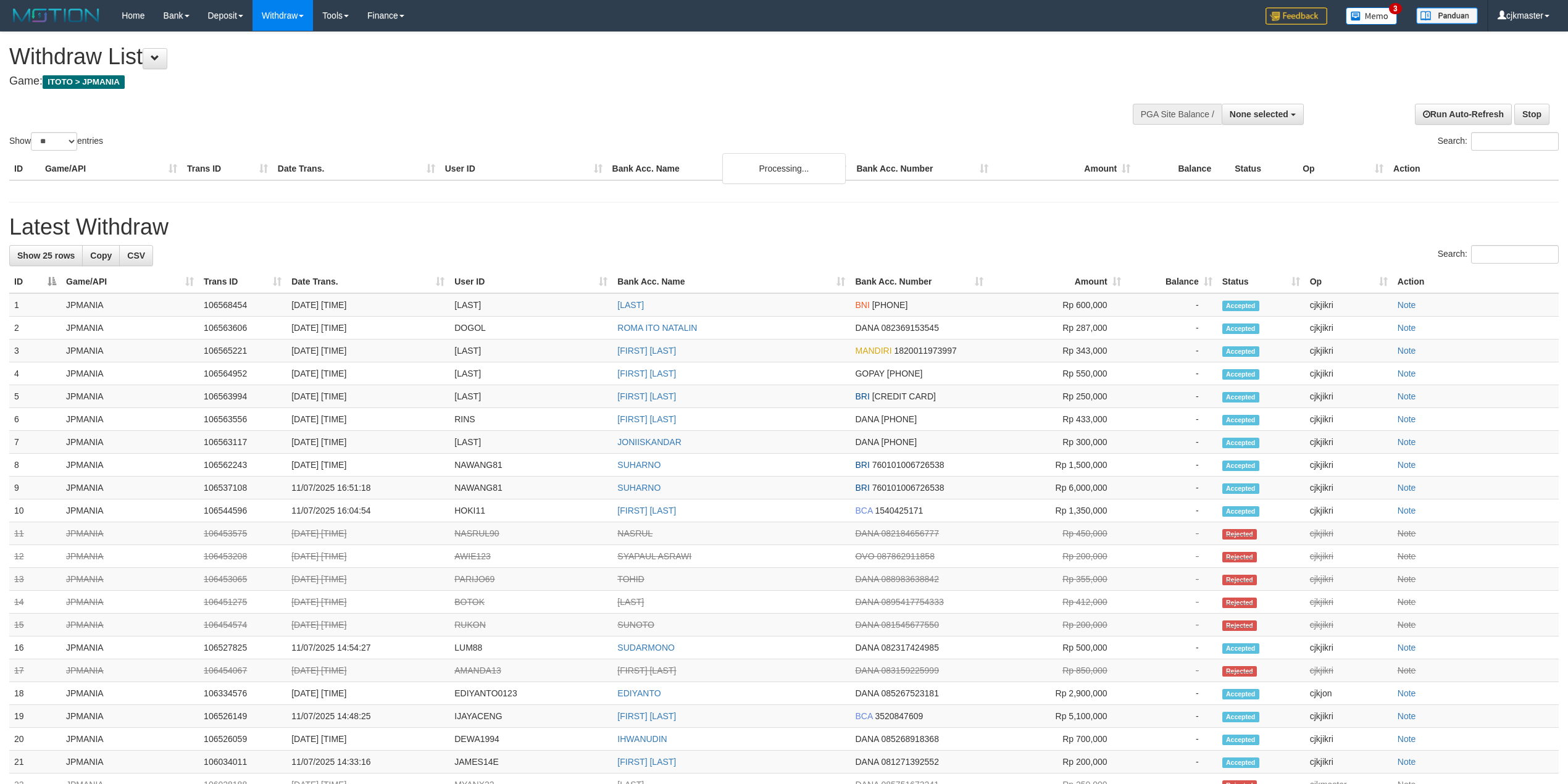 select 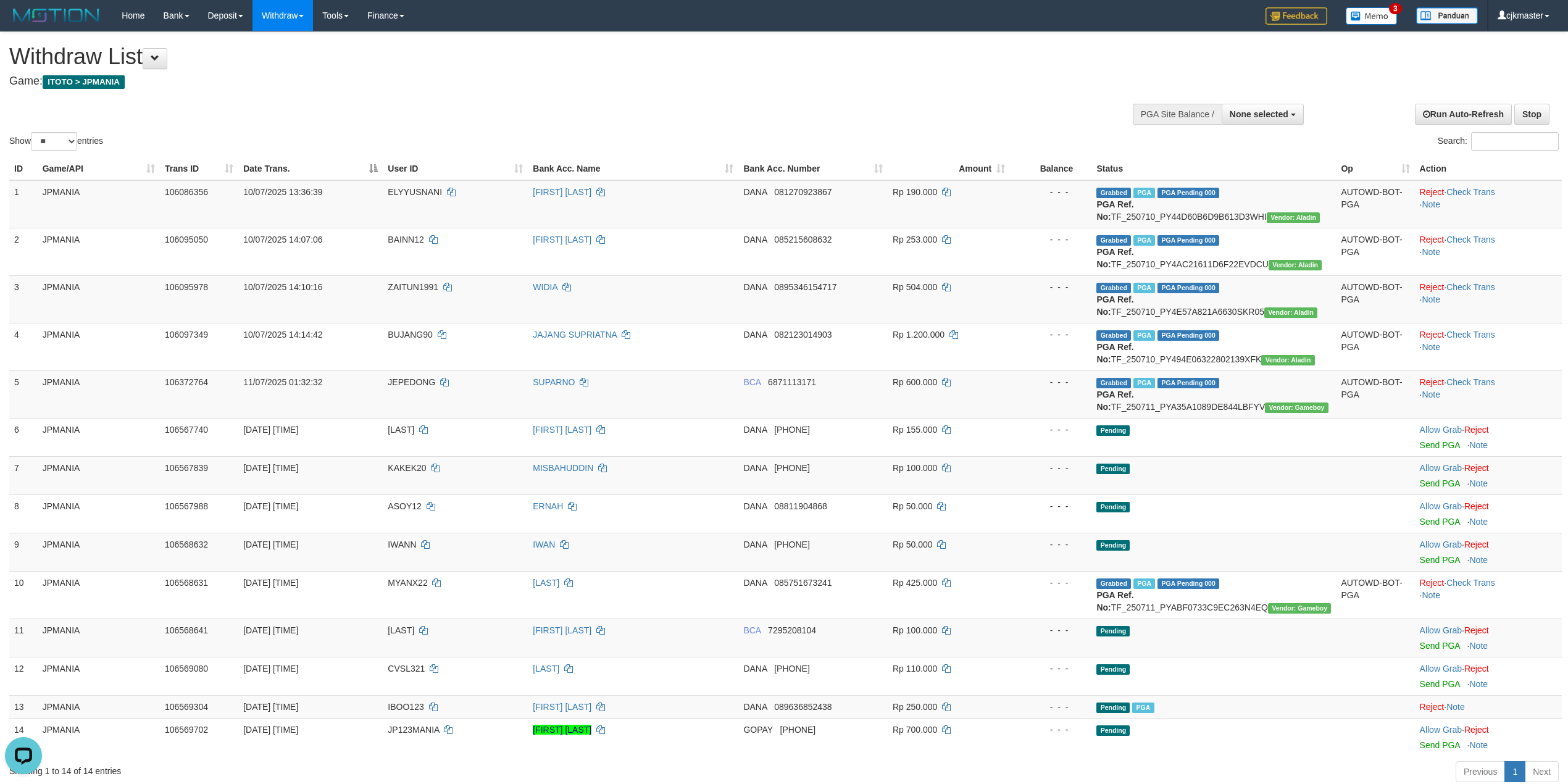 scroll, scrollTop: 0, scrollLeft: 0, axis: both 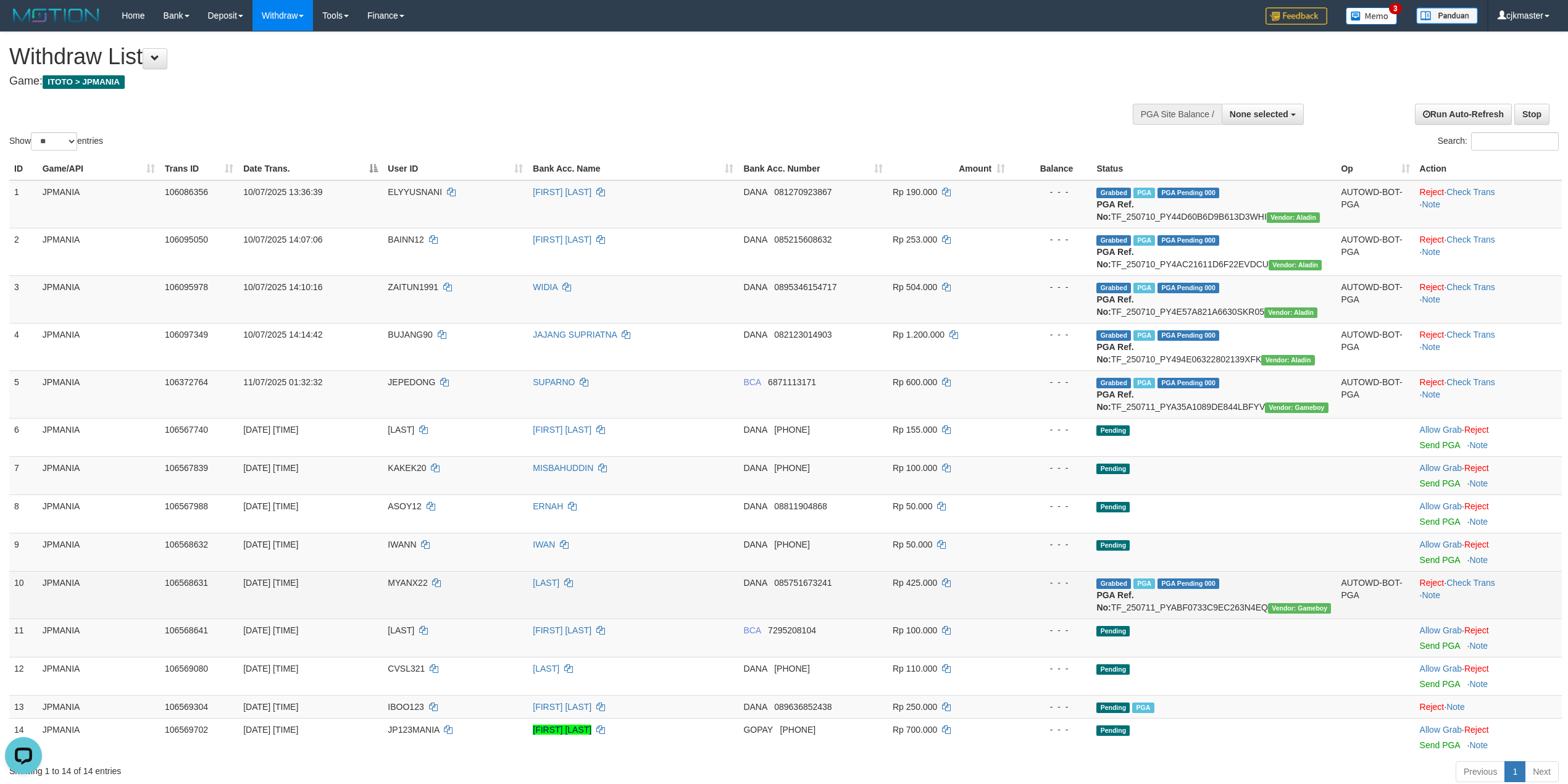 click on "Reject ·    Check Trans    ·    Note" at bounding box center (1488, 594) 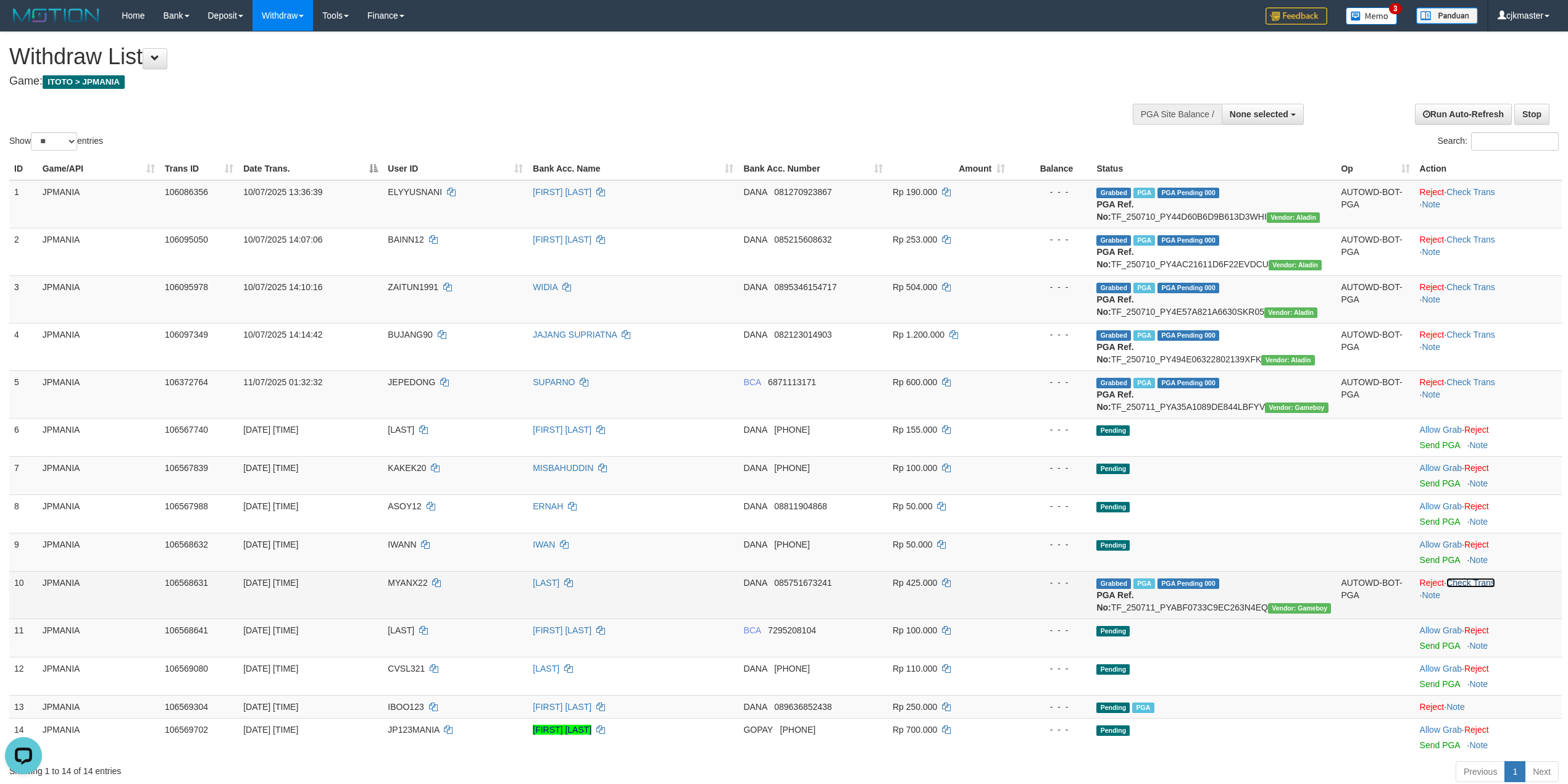 click on "Check Trans" at bounding box center (1470, 583) 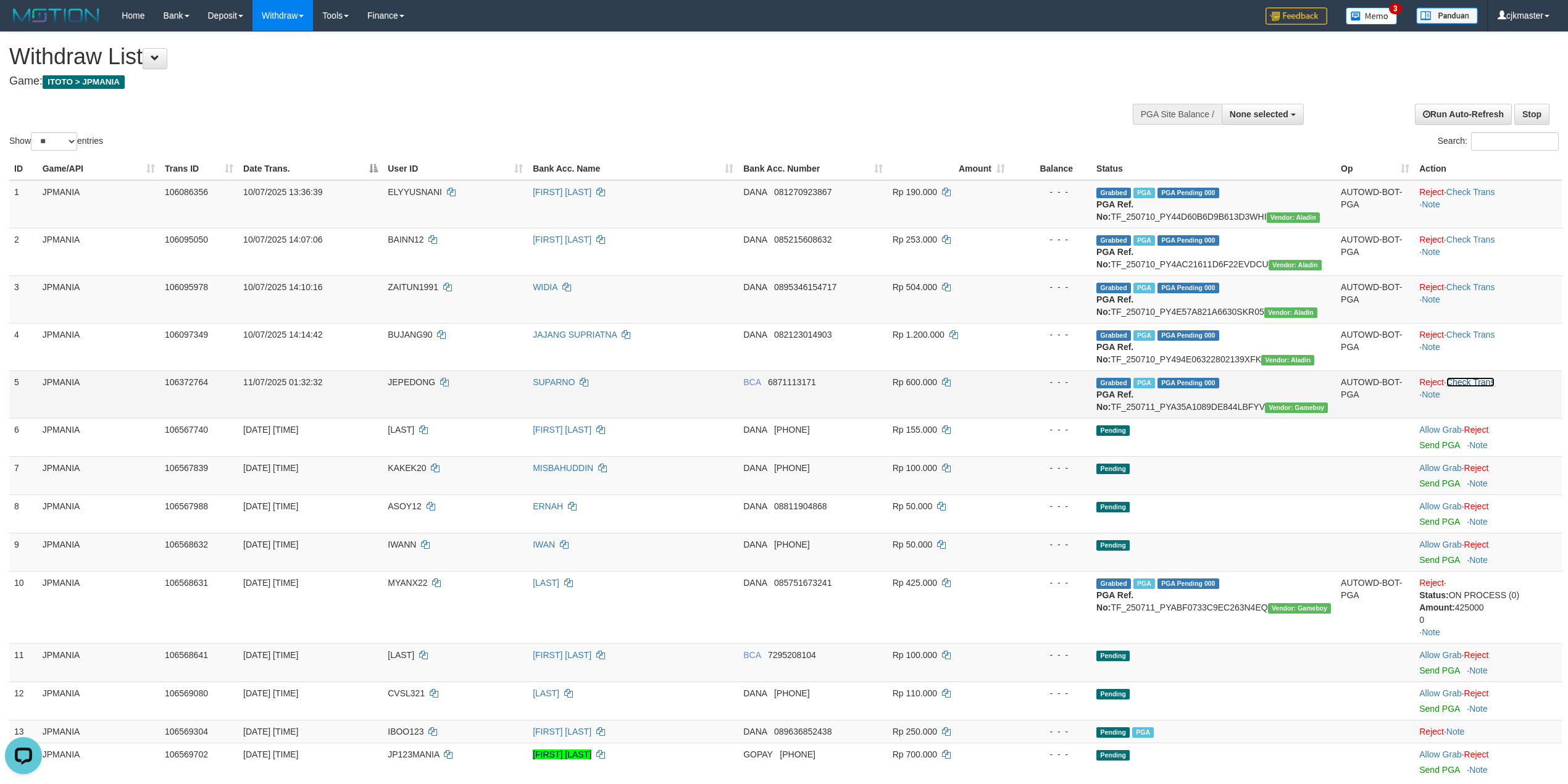 click on "Check Trans" at bounding box center (1470, 382) 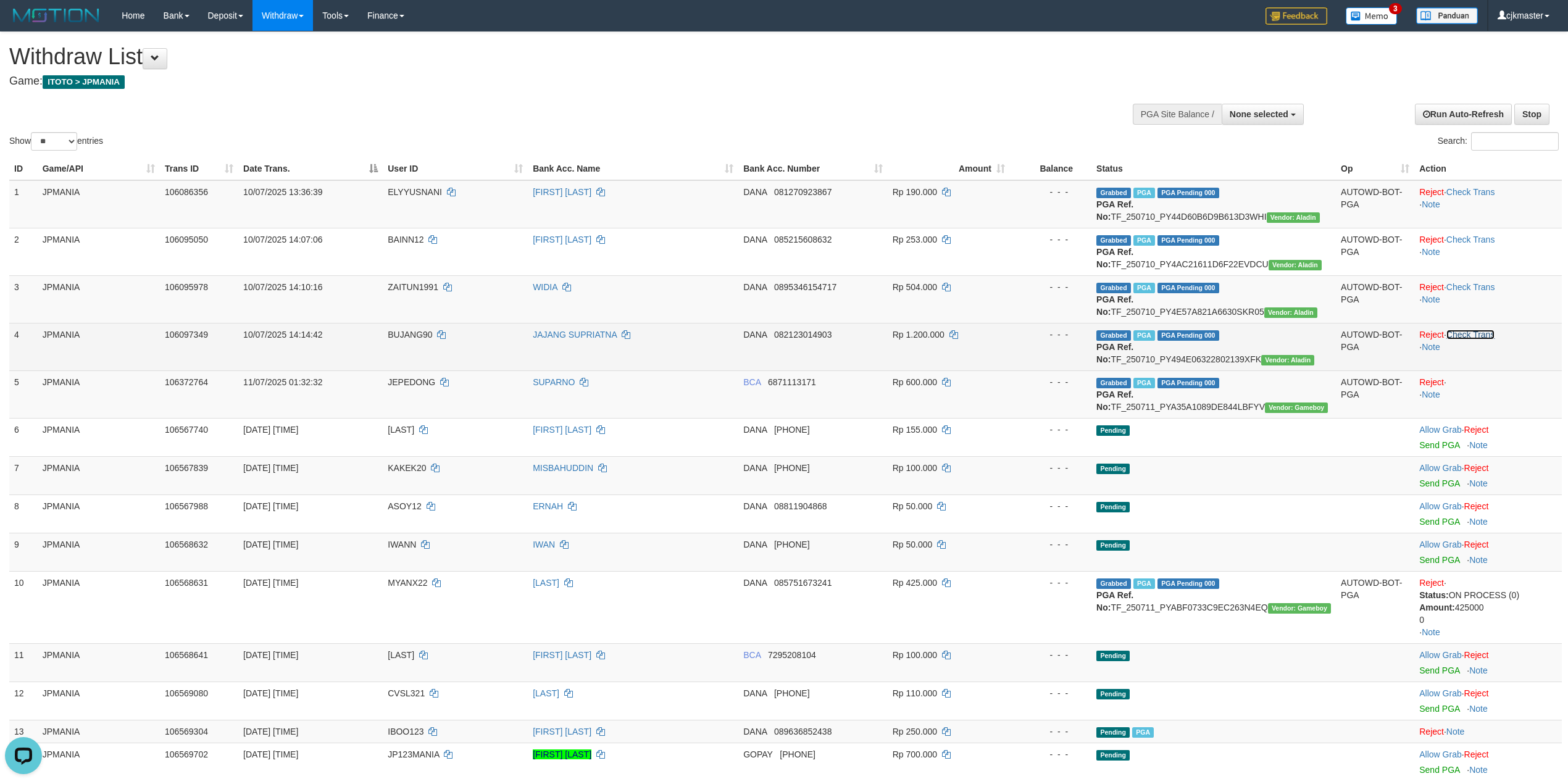 click on "Check Trans" at bounding box center (1470, 335) 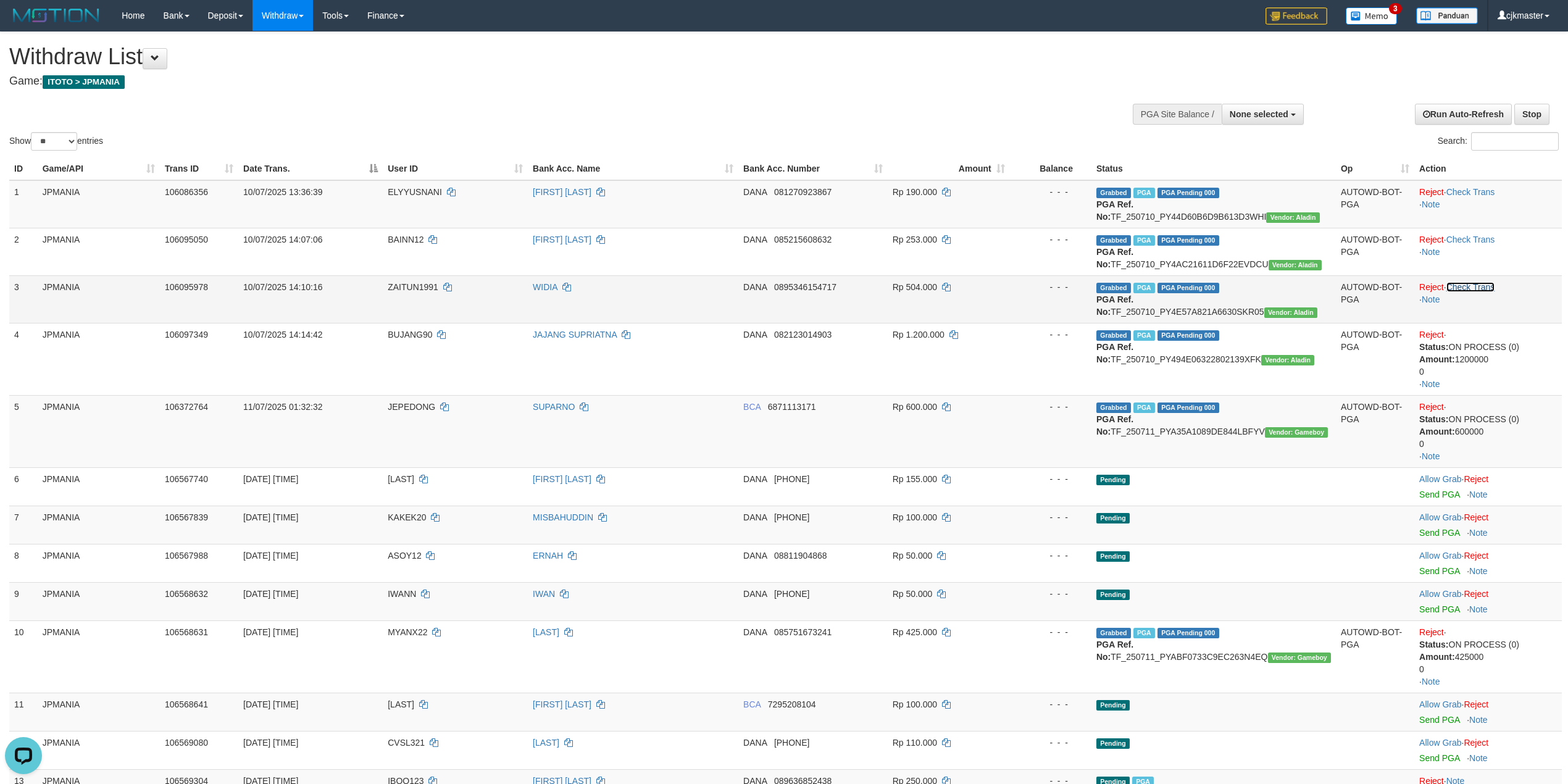 click on "Check Trans" at bounding box center (1470, 287) 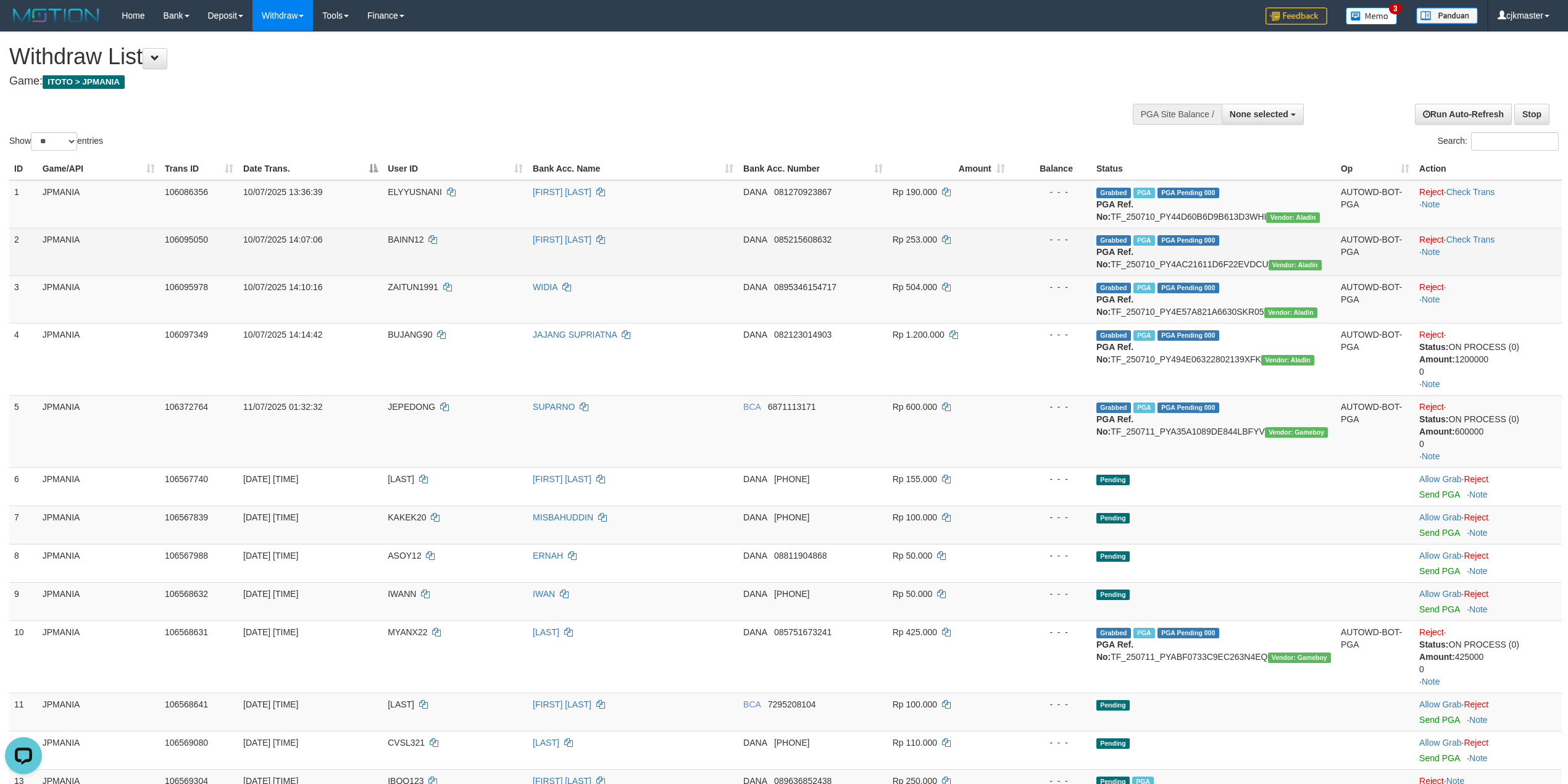 click on "Reject ·    Check Trans    ·    Note" at bounding box center (1488, 251) 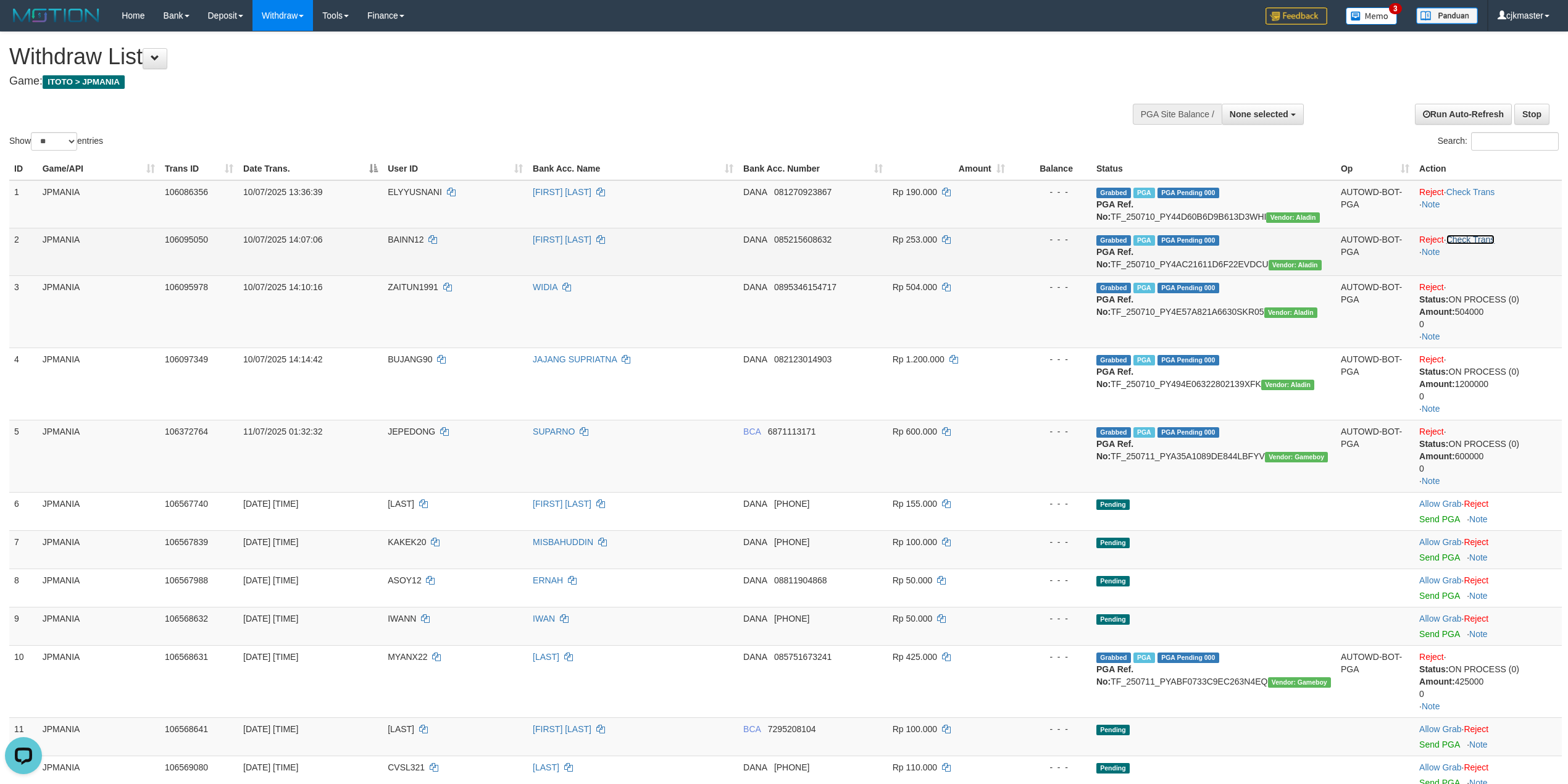 click on "Check Trans" at bounding box center (1470, 240) 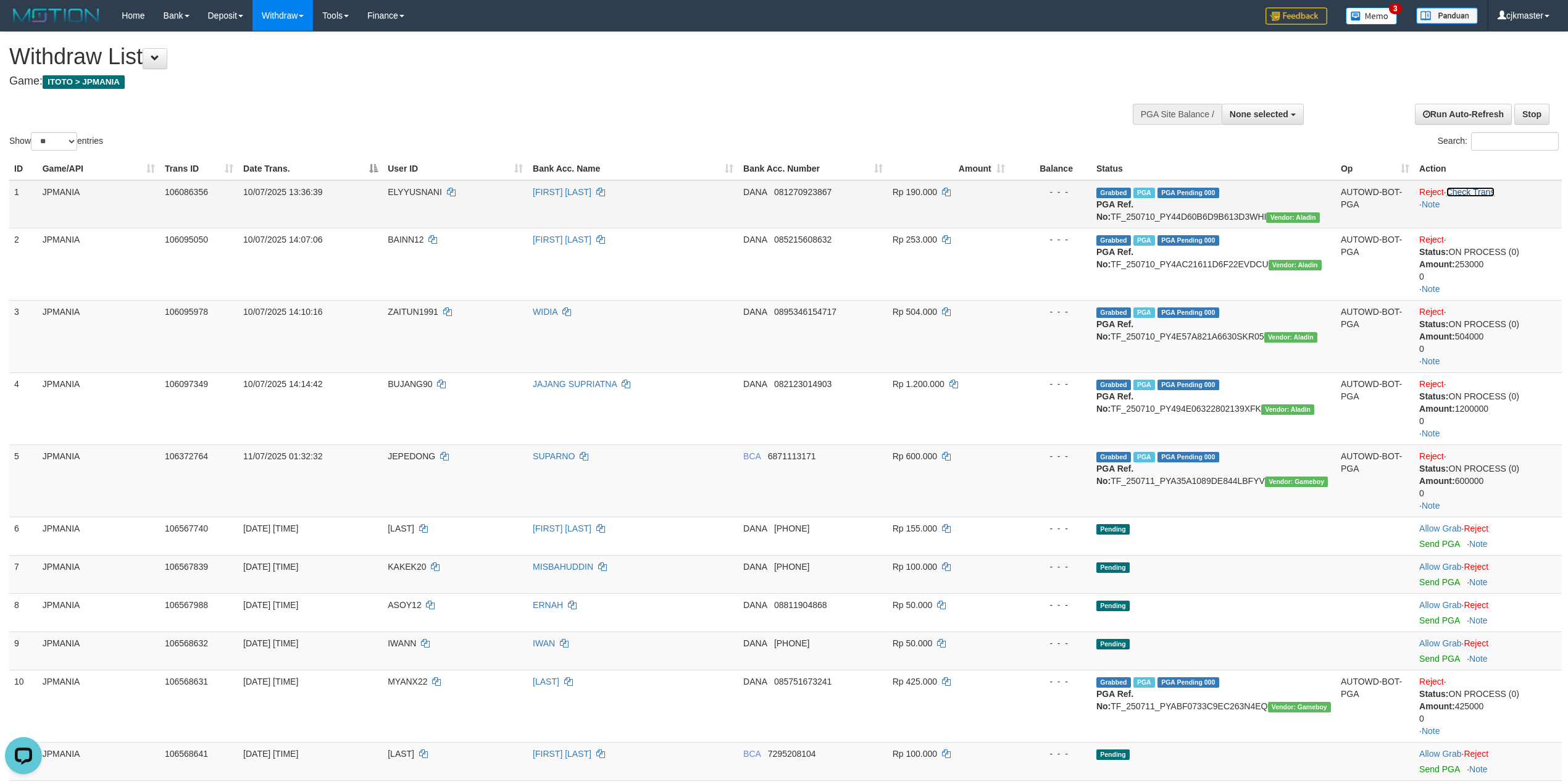 click on "Check Trans" at bounding box center (1470, 192) 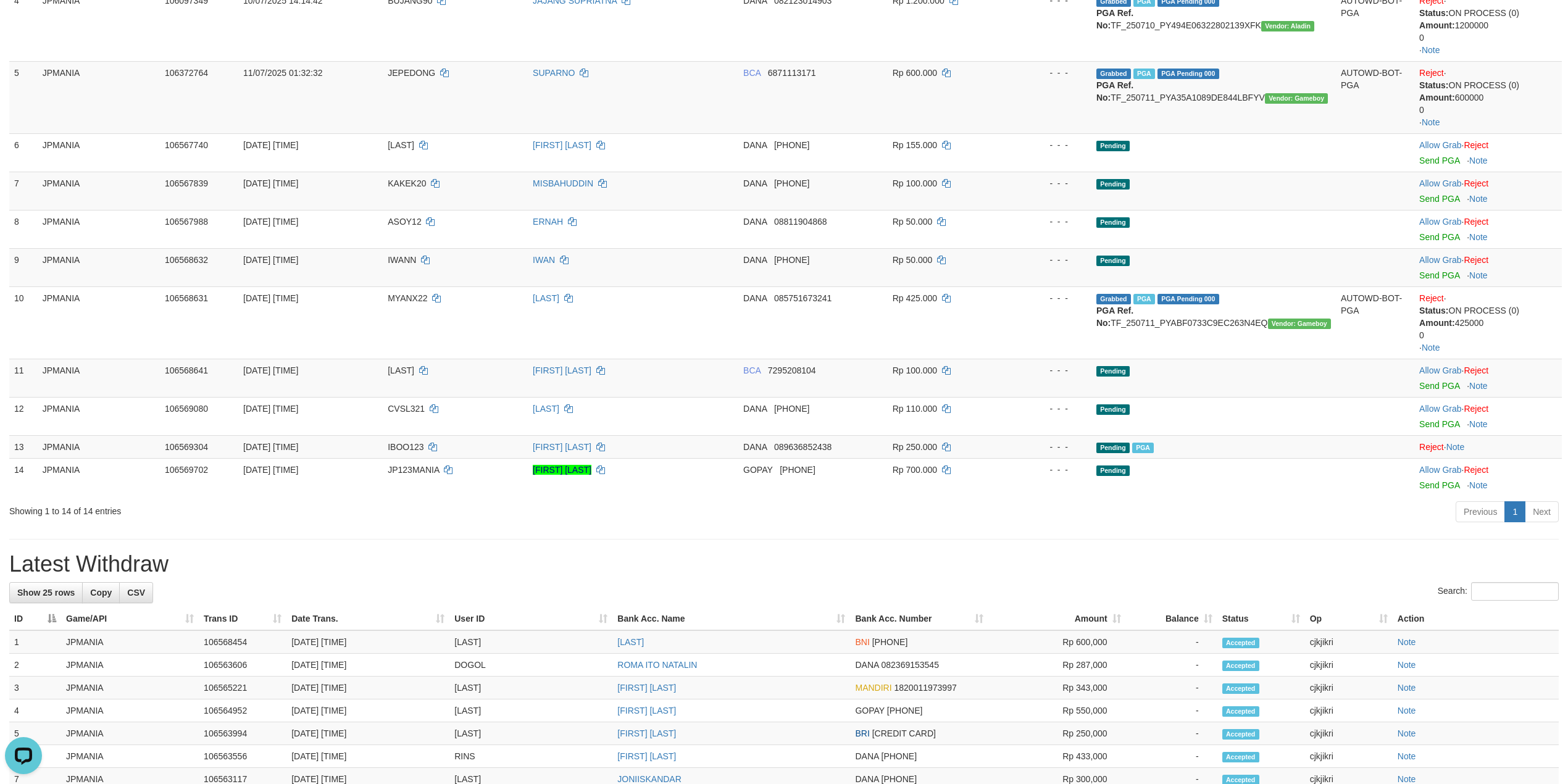 scroll, scrollTop: 411, scrollLeft: 0, axis: vertical 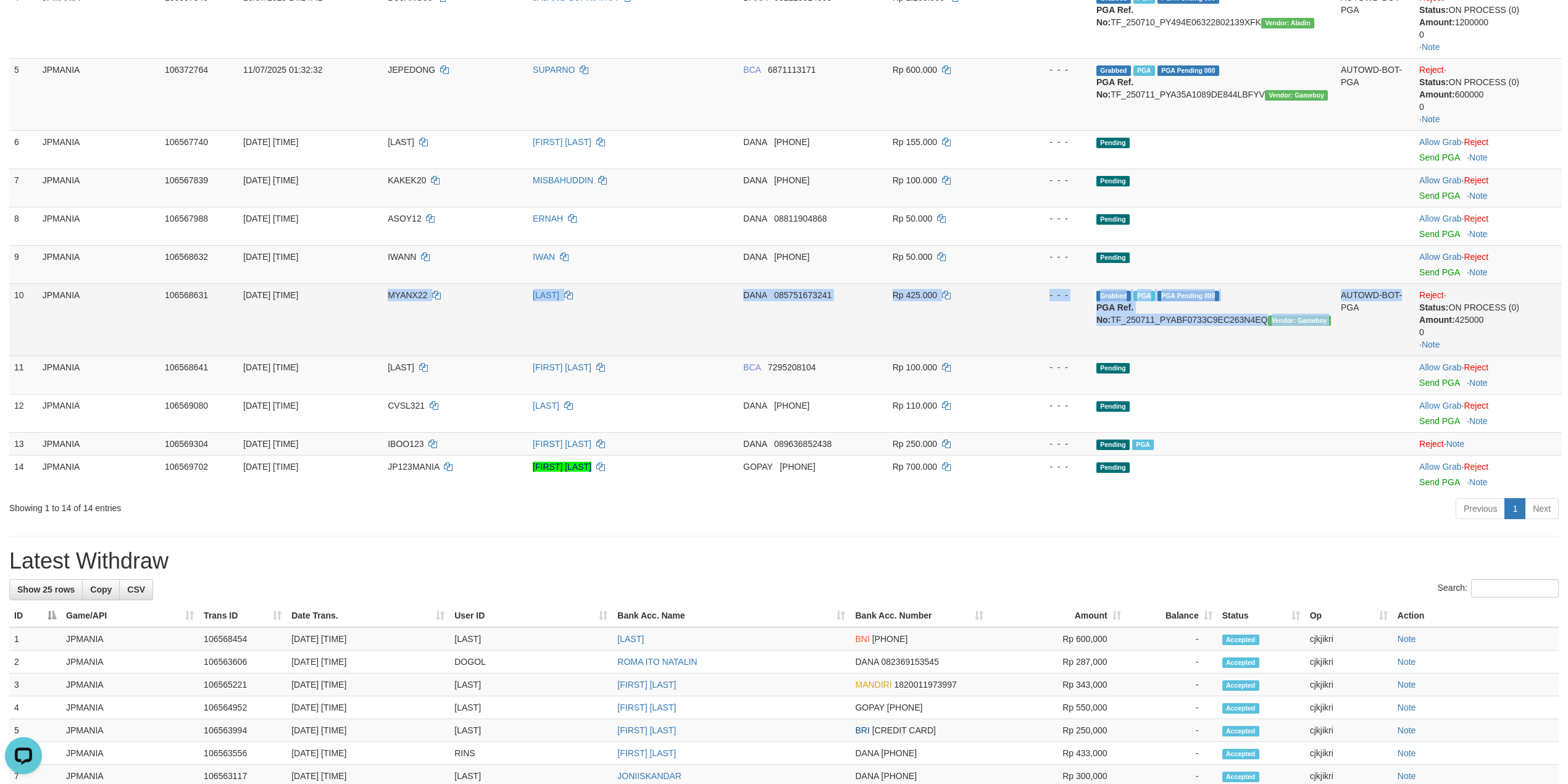drag, startPoint x: 1032, startPoint y: 341, endPoint x: 362, endPoint y: 332, distance: 670.0604 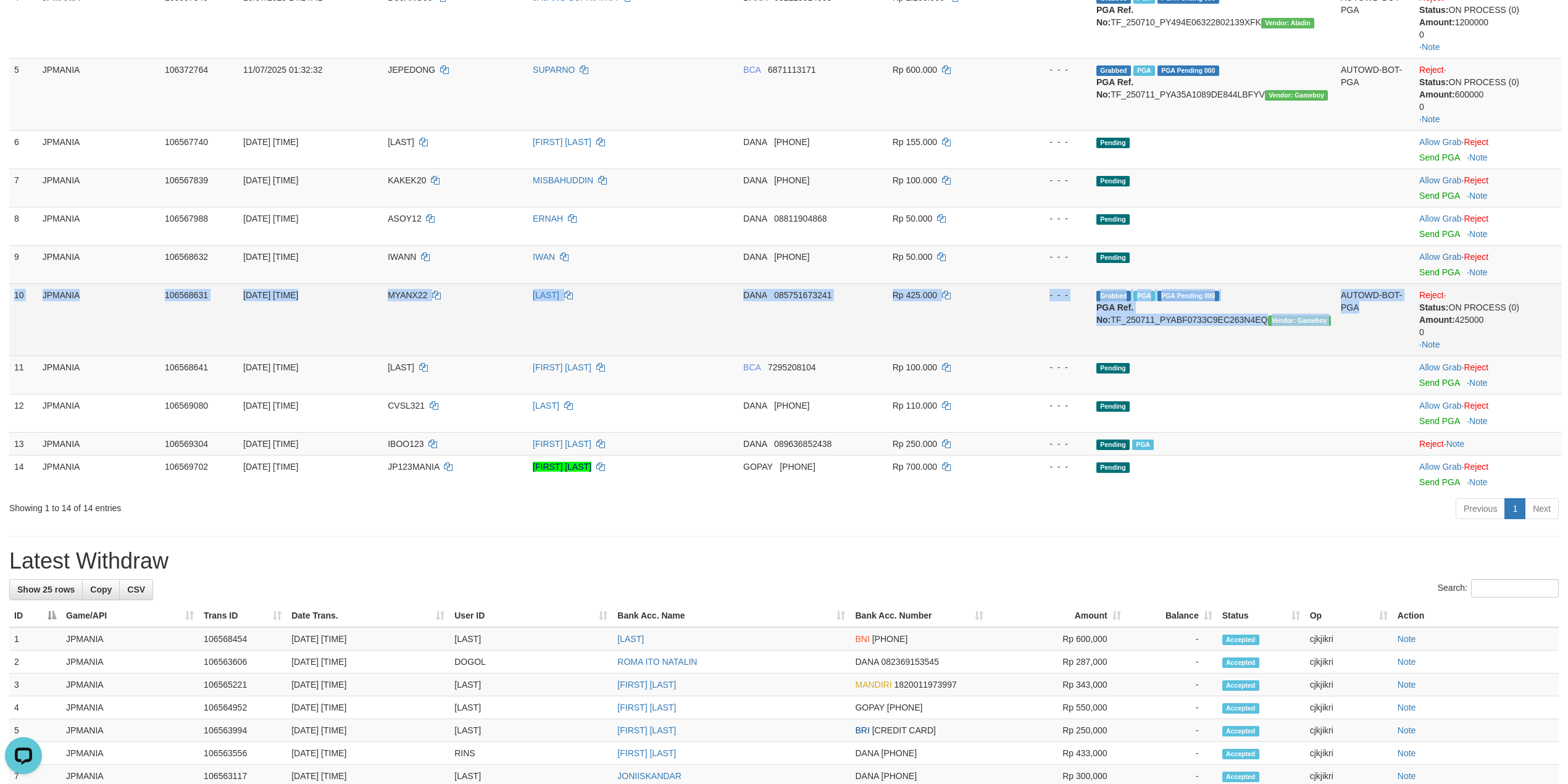 drag, startPoint x: 1328, startPoint y: 325, endPoint x: 13, endPoint y: 315, distance: 1315.04 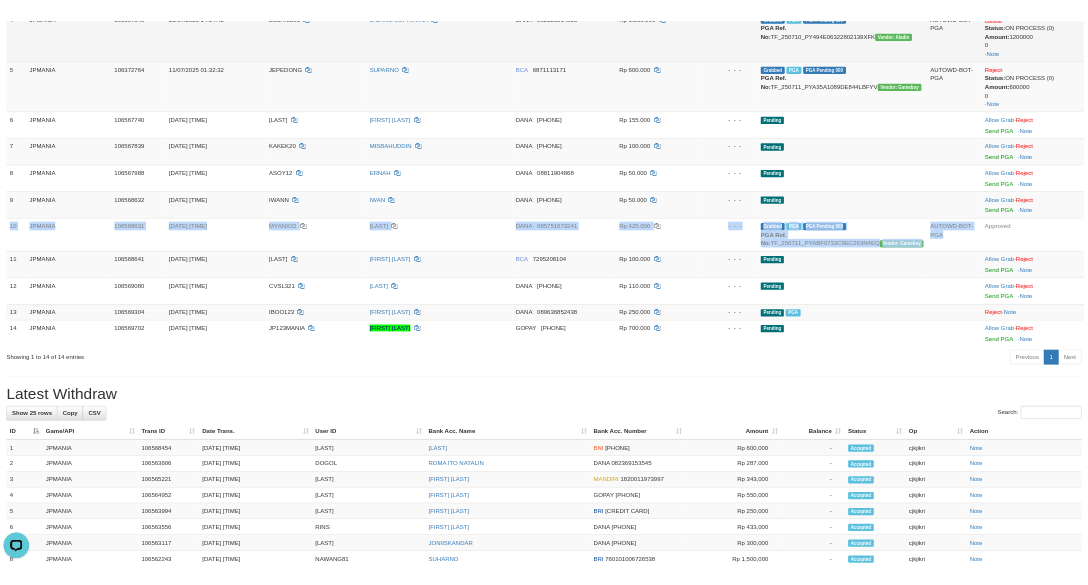 scroll, scrollTop: 761, scrollLeft: 0, axis: vertical 